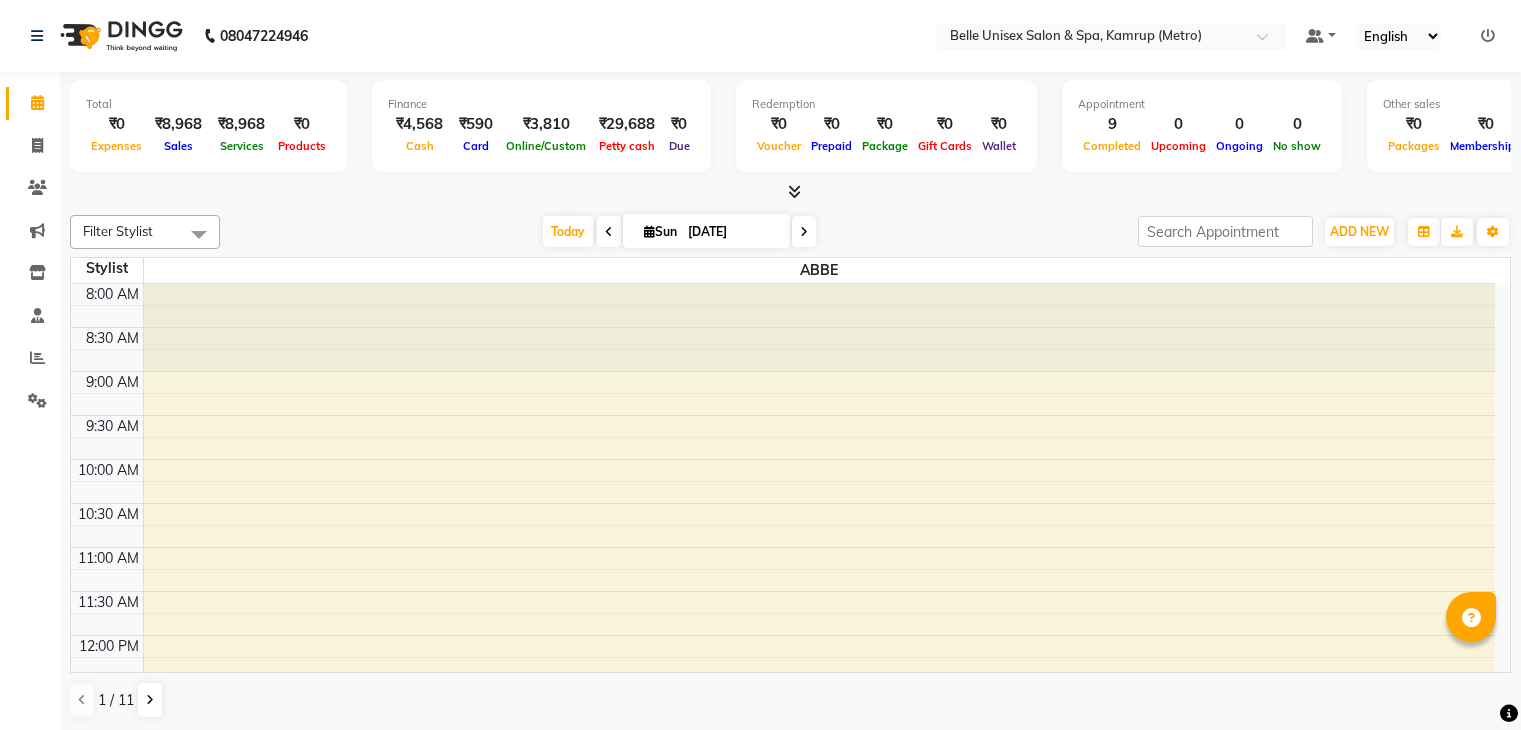 scroll, scrollTop: 0, scrollLeft: 0, axis: both 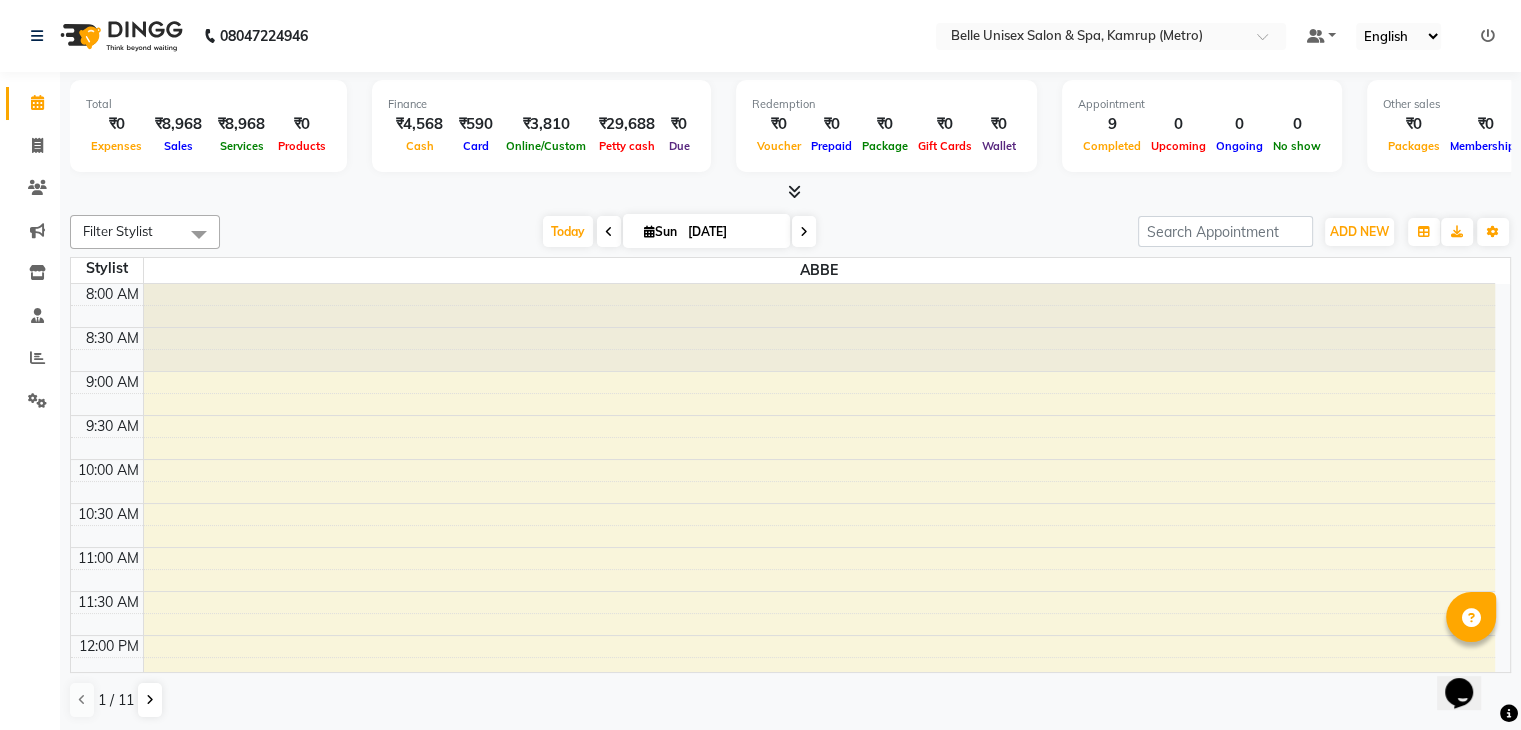click at bounding box center (790, 192) 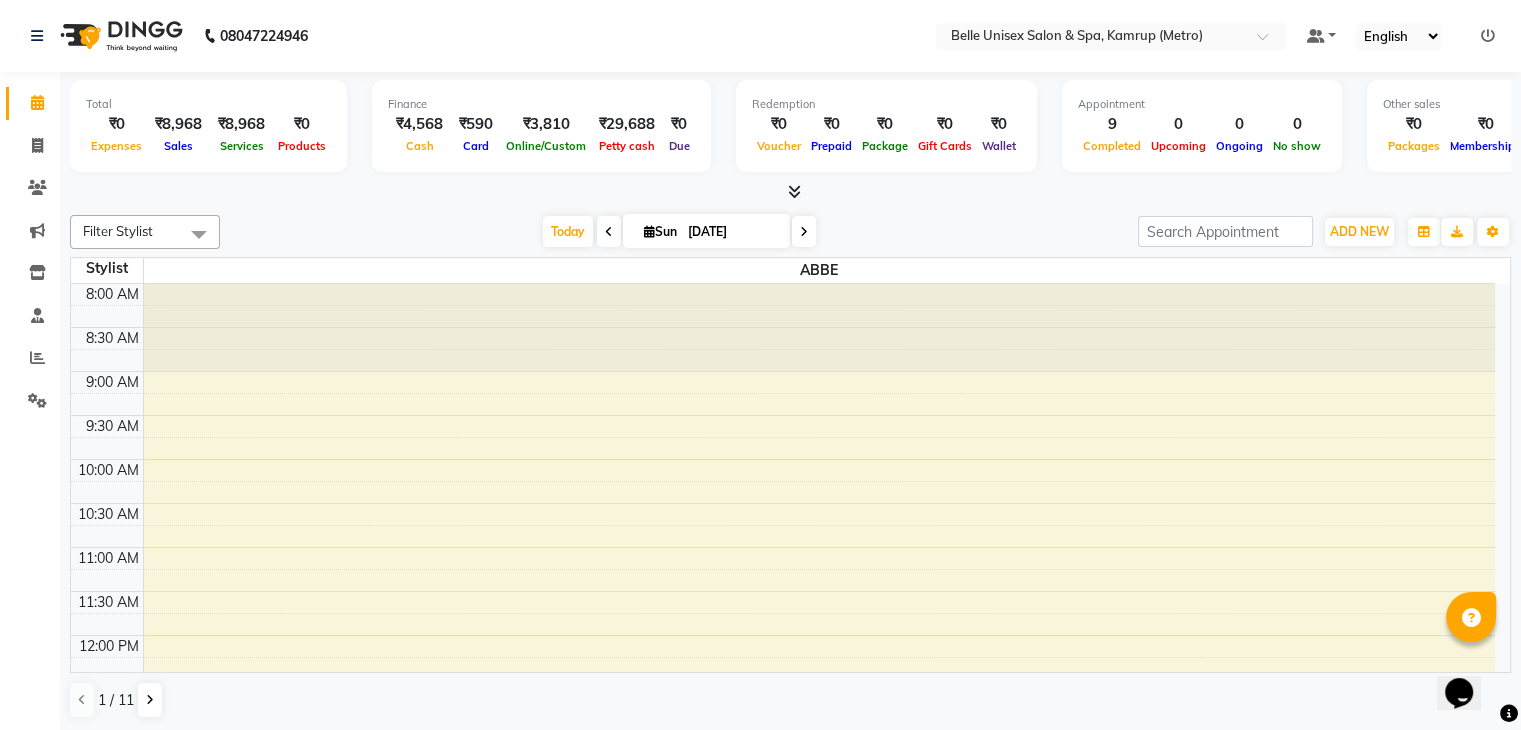 drag, startPoint x: 0, startPoint y: 0, endPoint x: 308, endPoint y: 185, distance: 359.28958 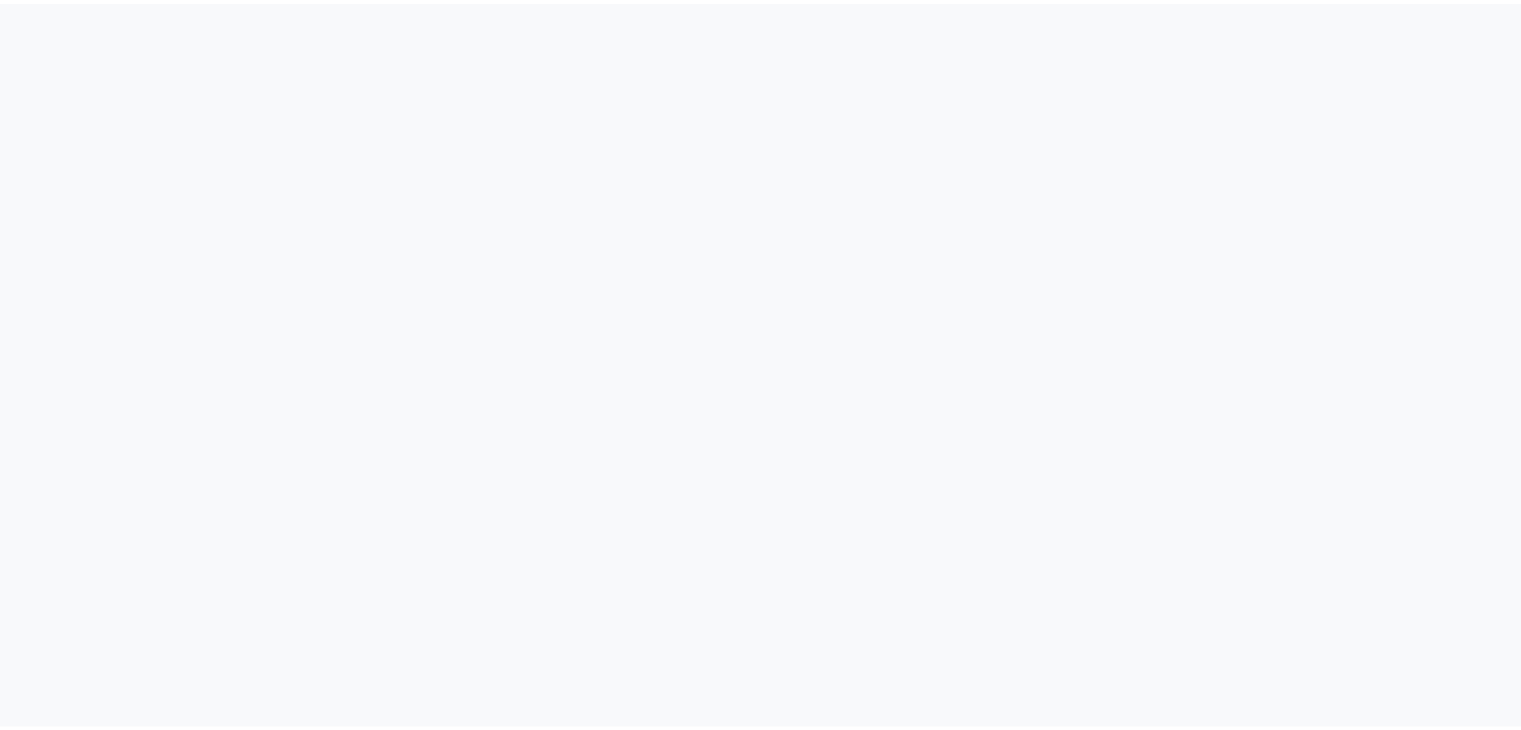 scroll, scrollTop: 0, scrollLeft: 0, axis: both 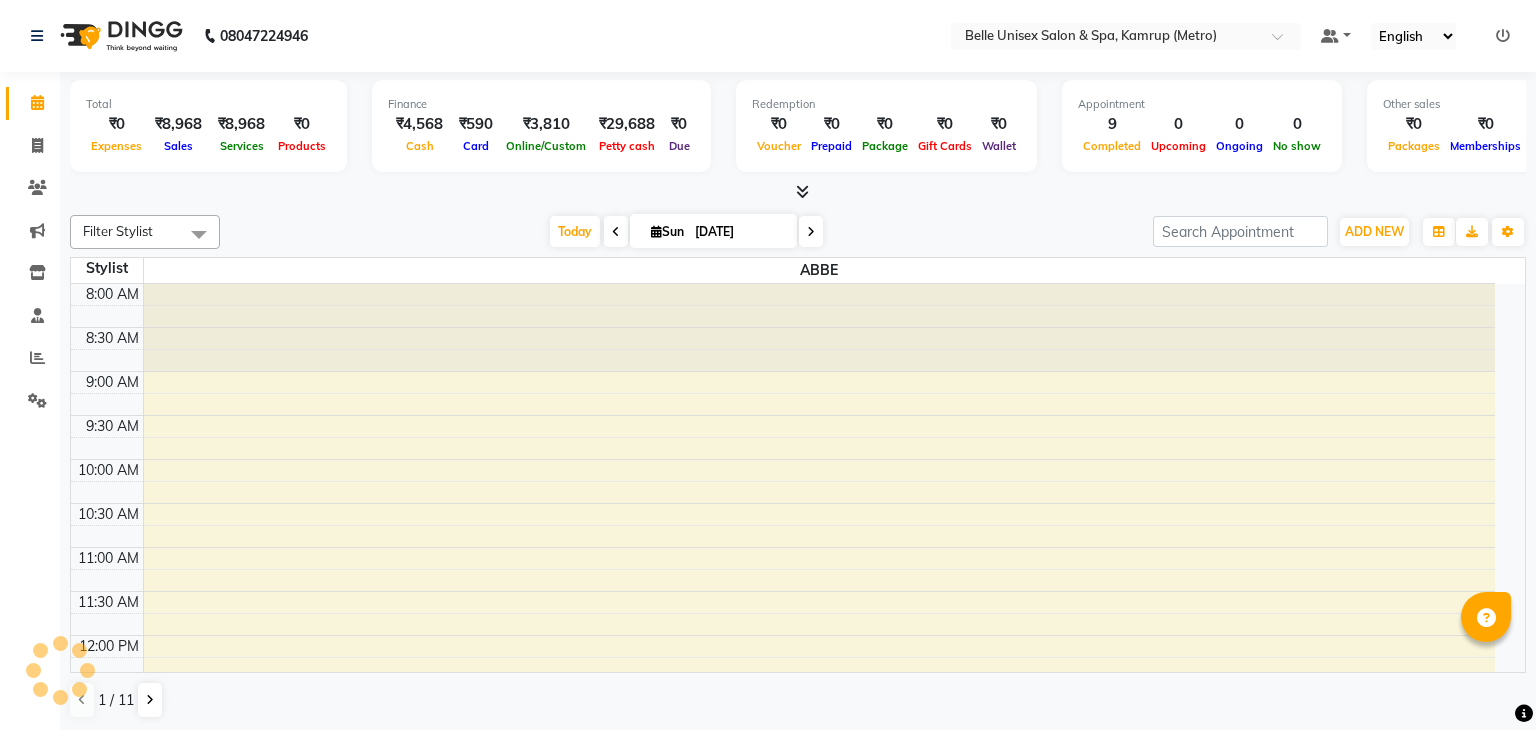 select on "en" 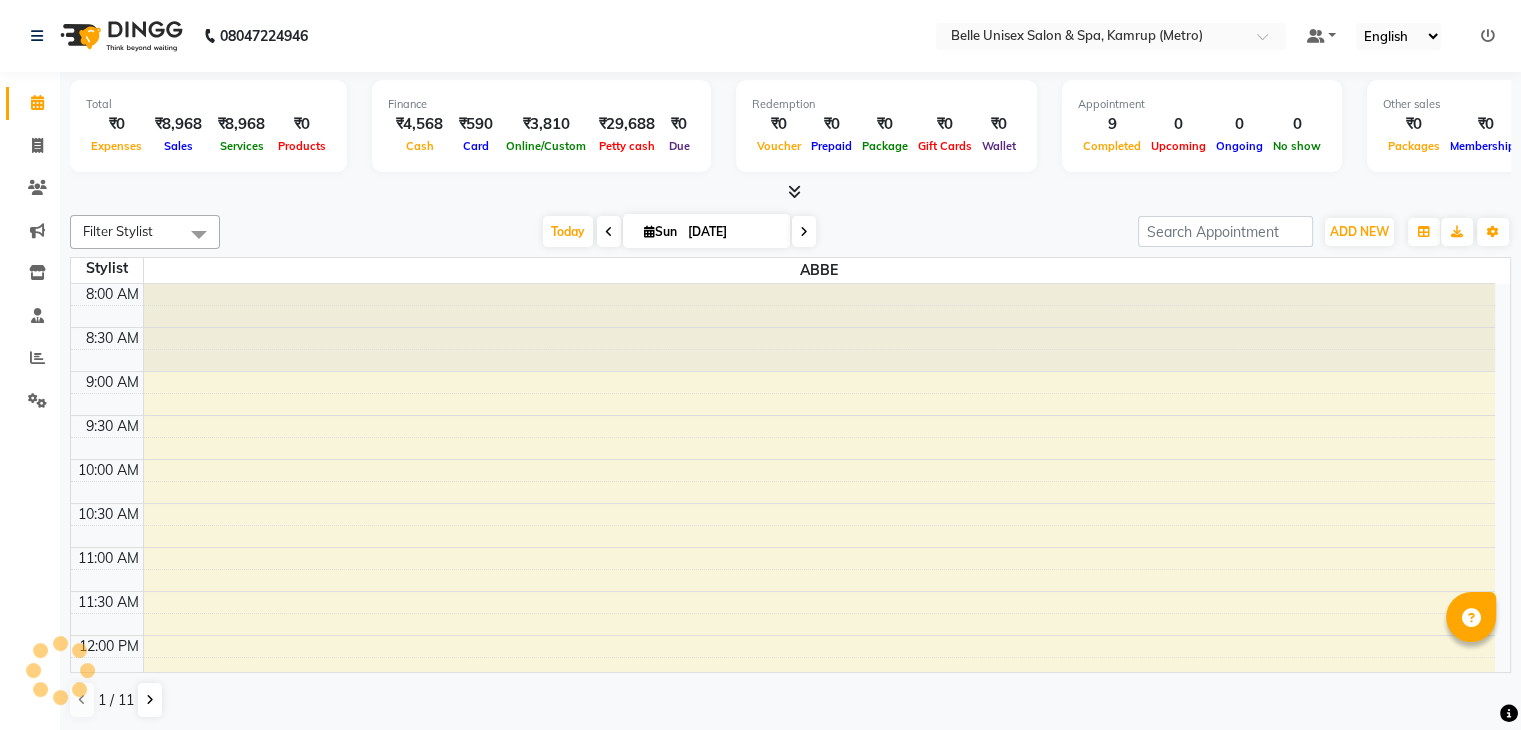 scroll, scrollTop: 0, scrollLeft: 0, axis: both 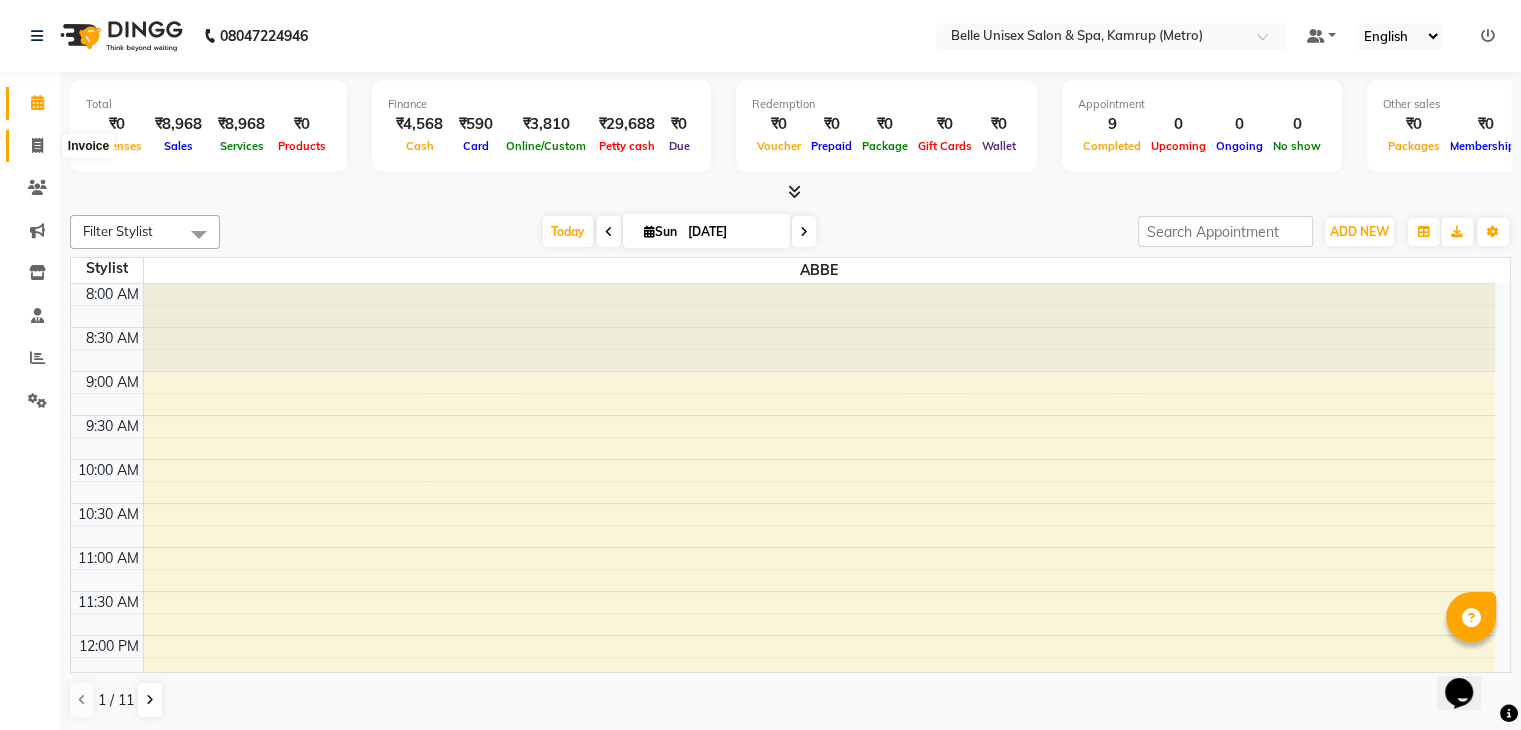 click 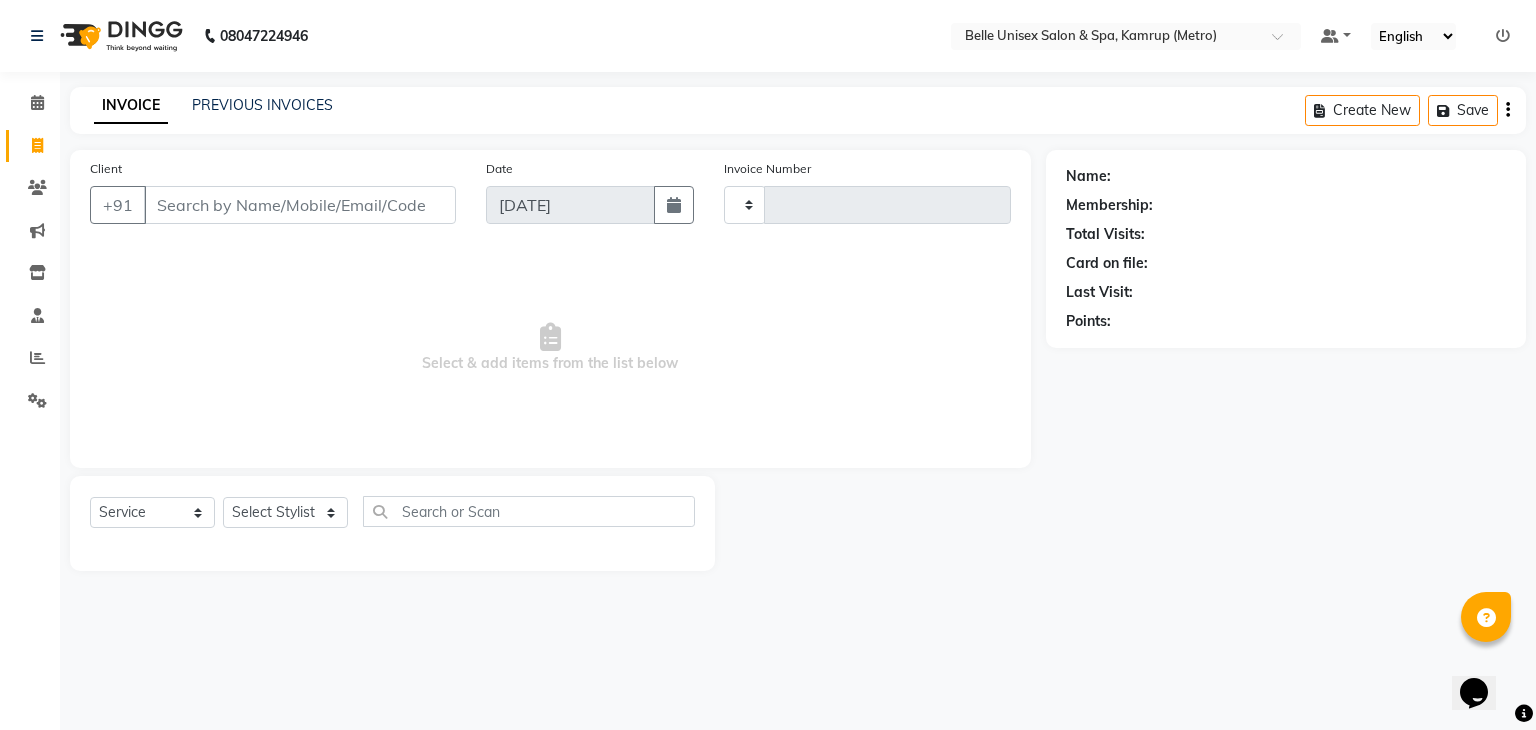 type on "0738" 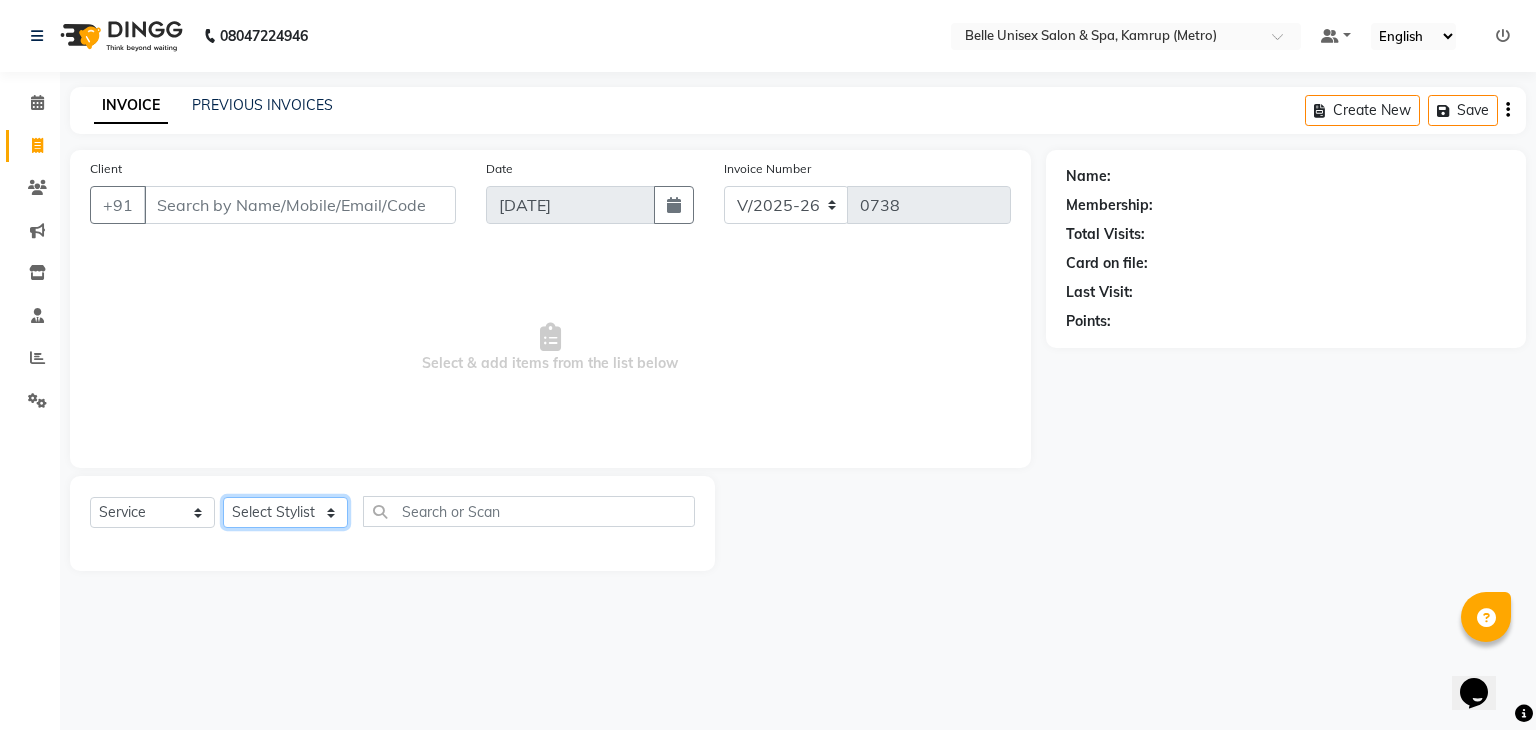 click on "Select Stylist" 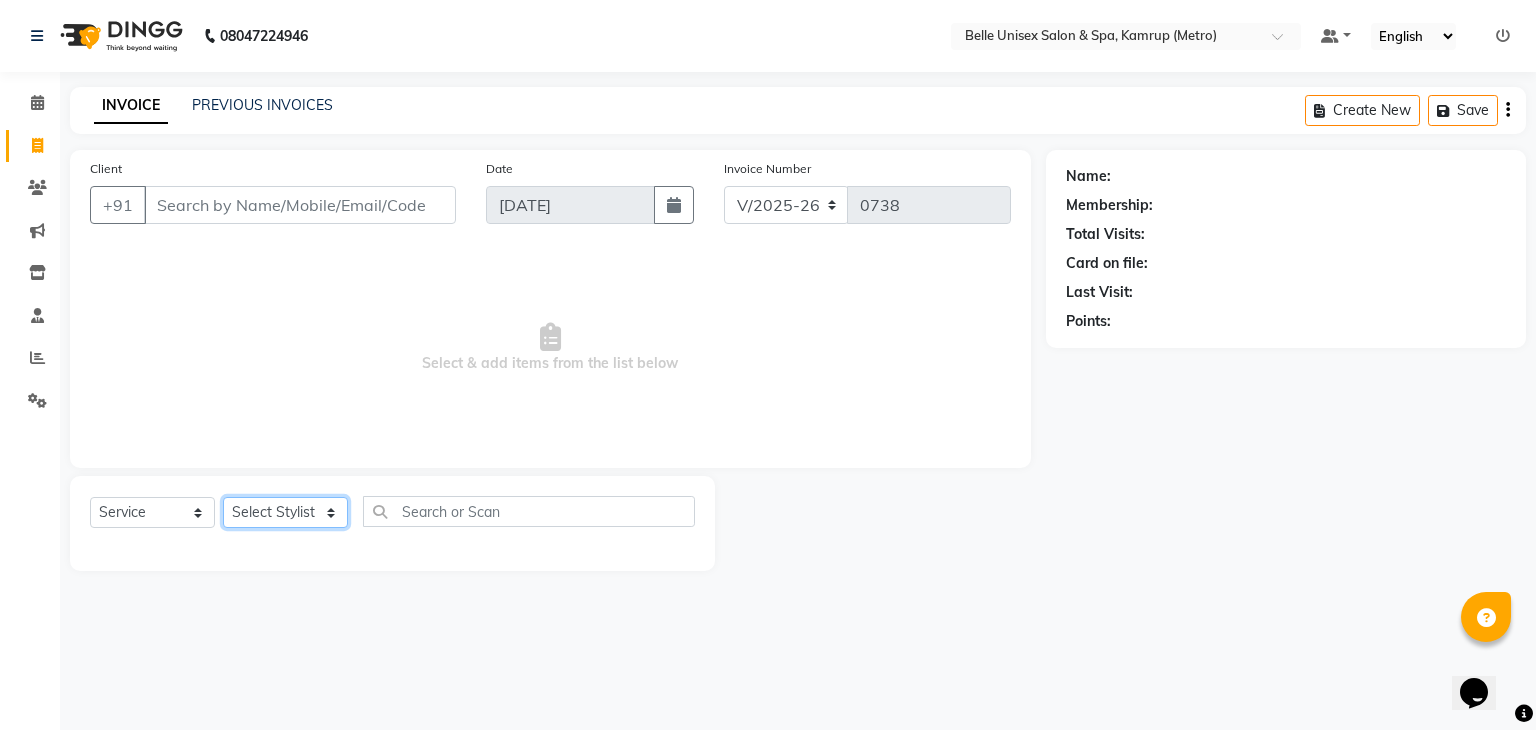 select on "76986" 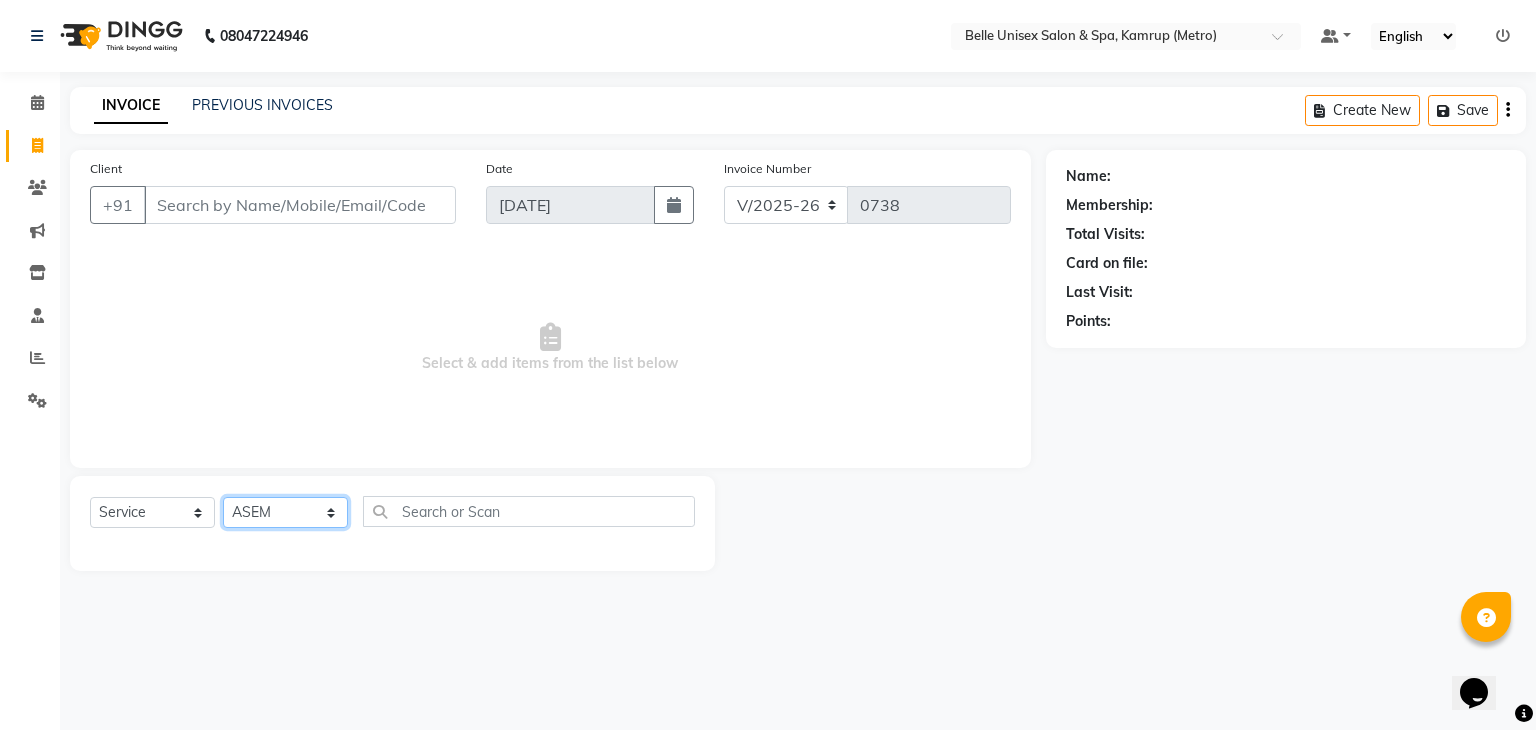 click on "Select Stylist ABBE Admin id ALEX UHD  ASEM  COUNTER SALE  IMLE AO JUPITARA(HK) PURNIMA HK  RANA KANTI SINHA   SABEHA SANGAM THERAPIST SOBITA BU THOIBA M." 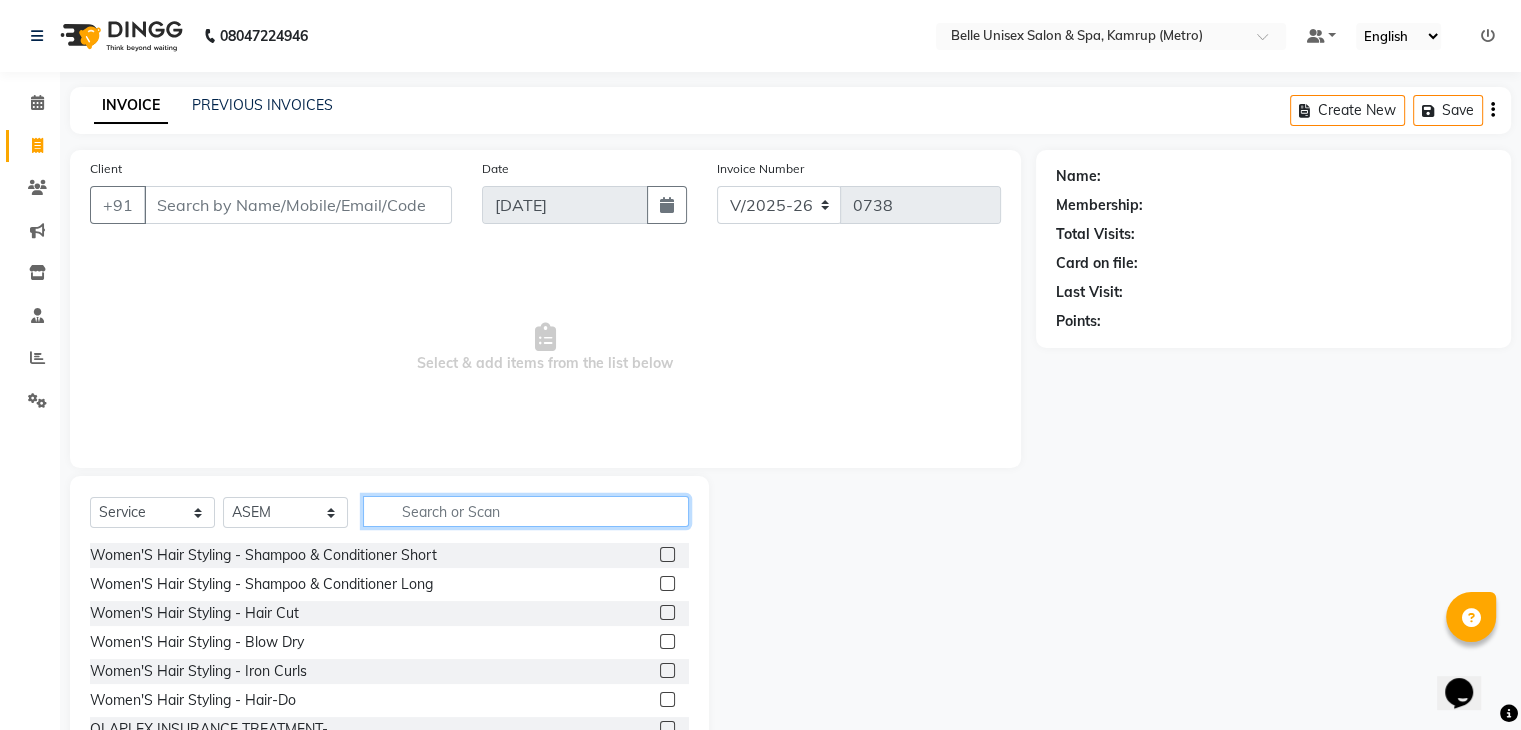 click 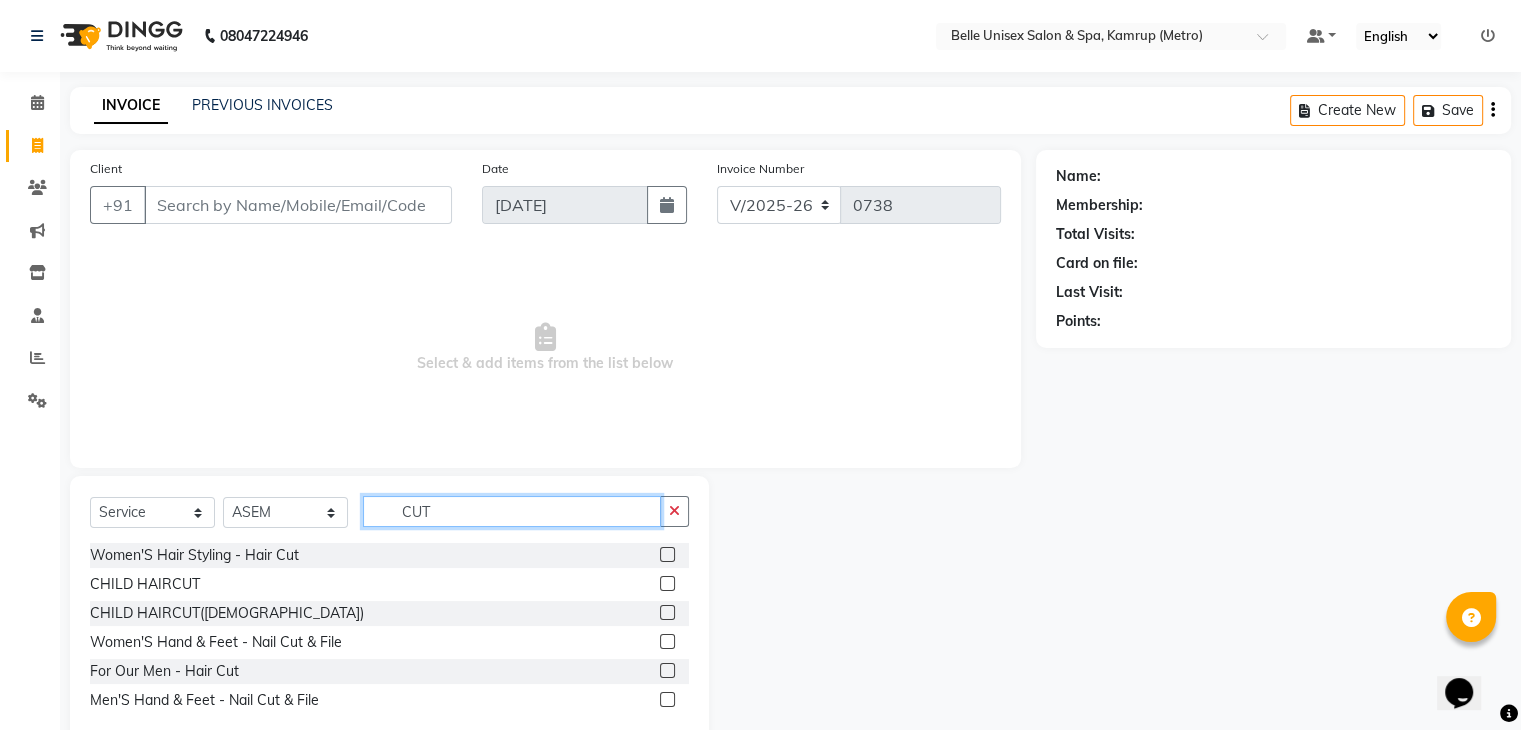 type on "CUT" 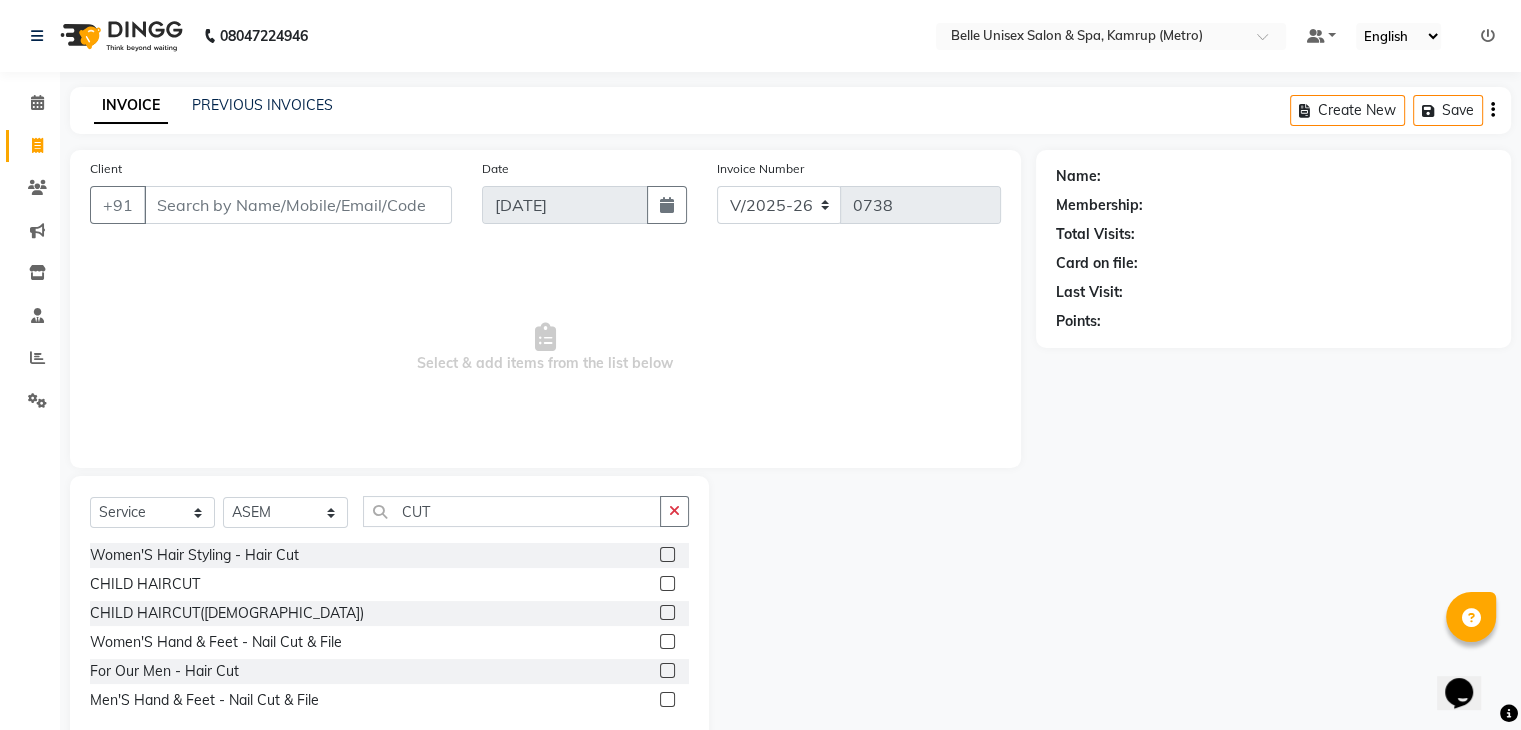 click 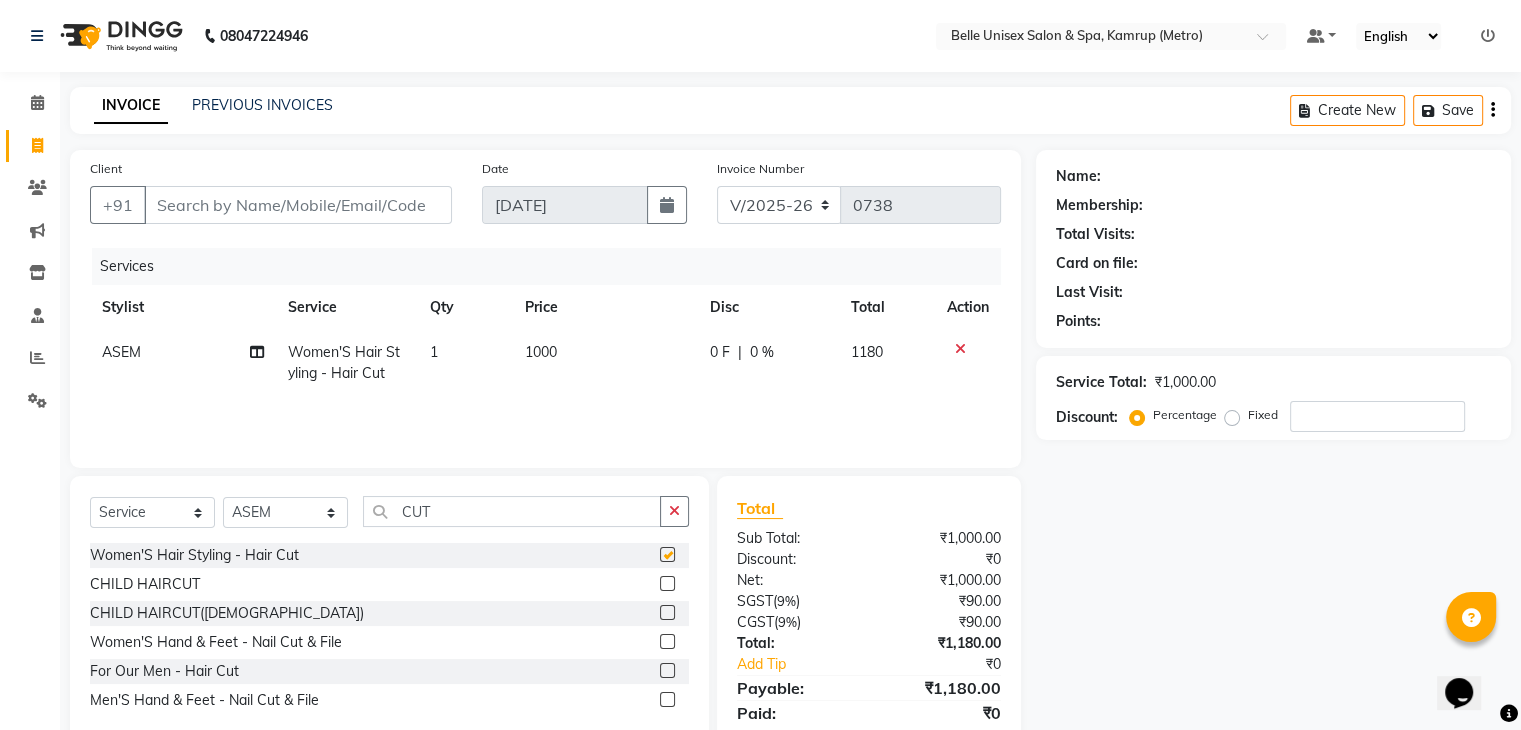 checkbox on "false" 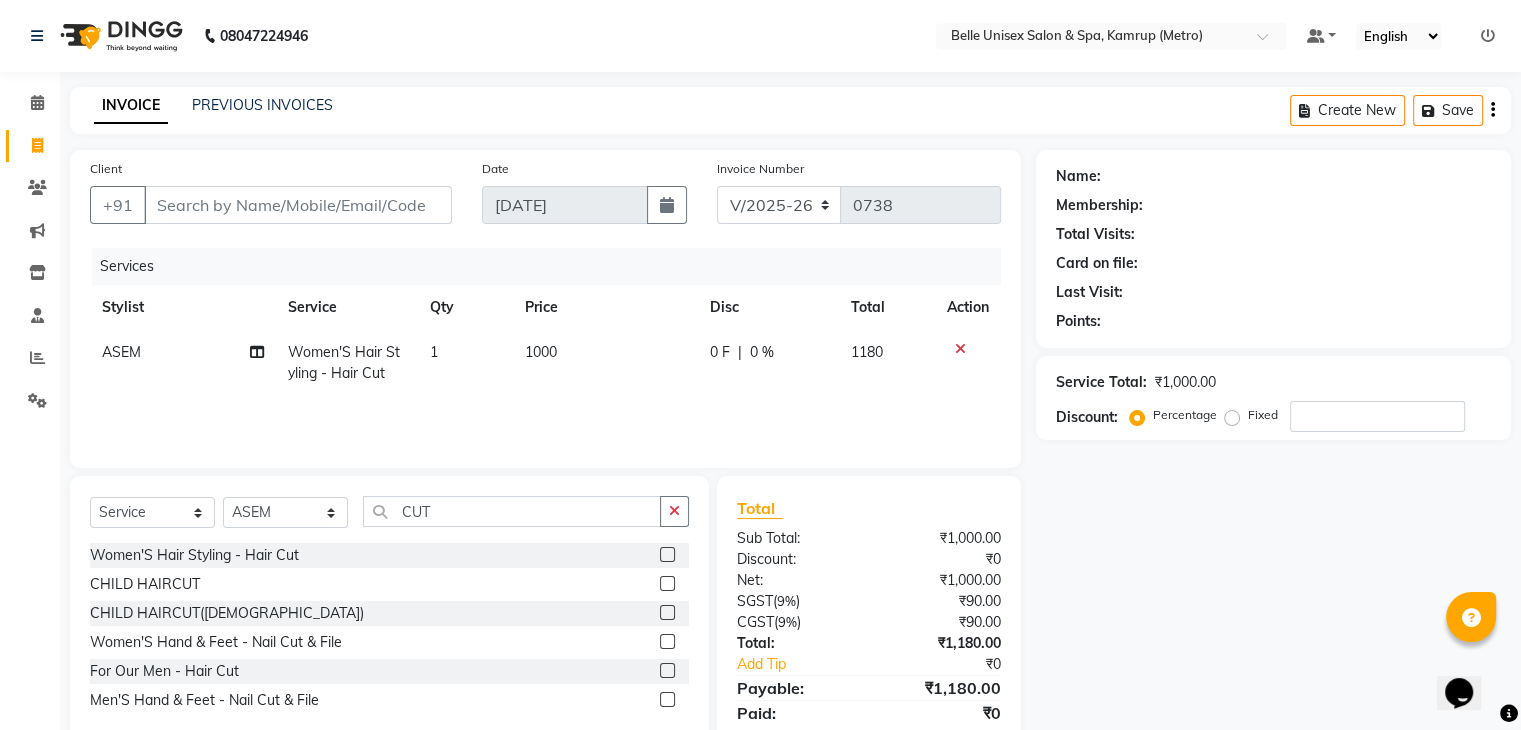 scroll, scrollTop: 0, scrollLeft: 0, axis: both 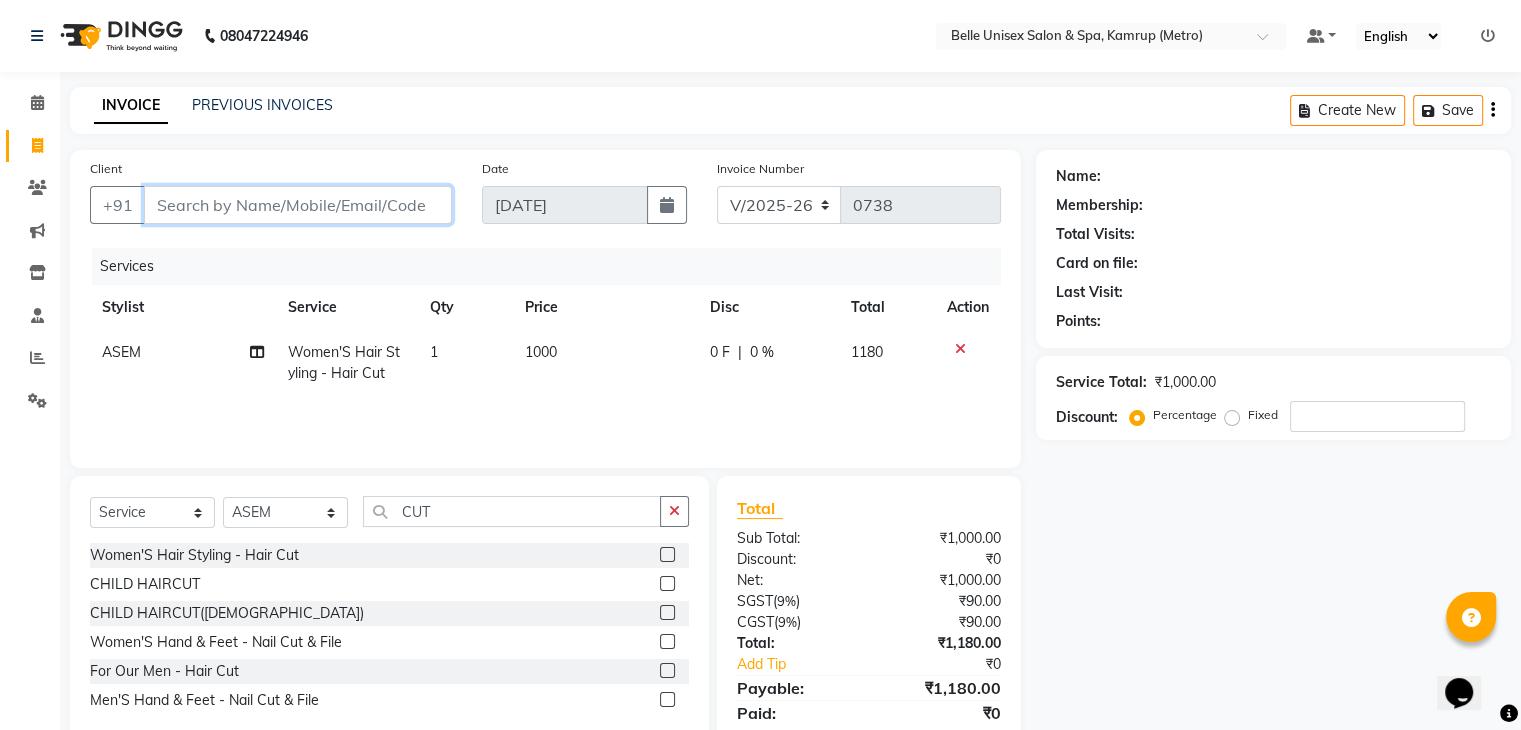 click on "Client" at bounding box center [298, 205] 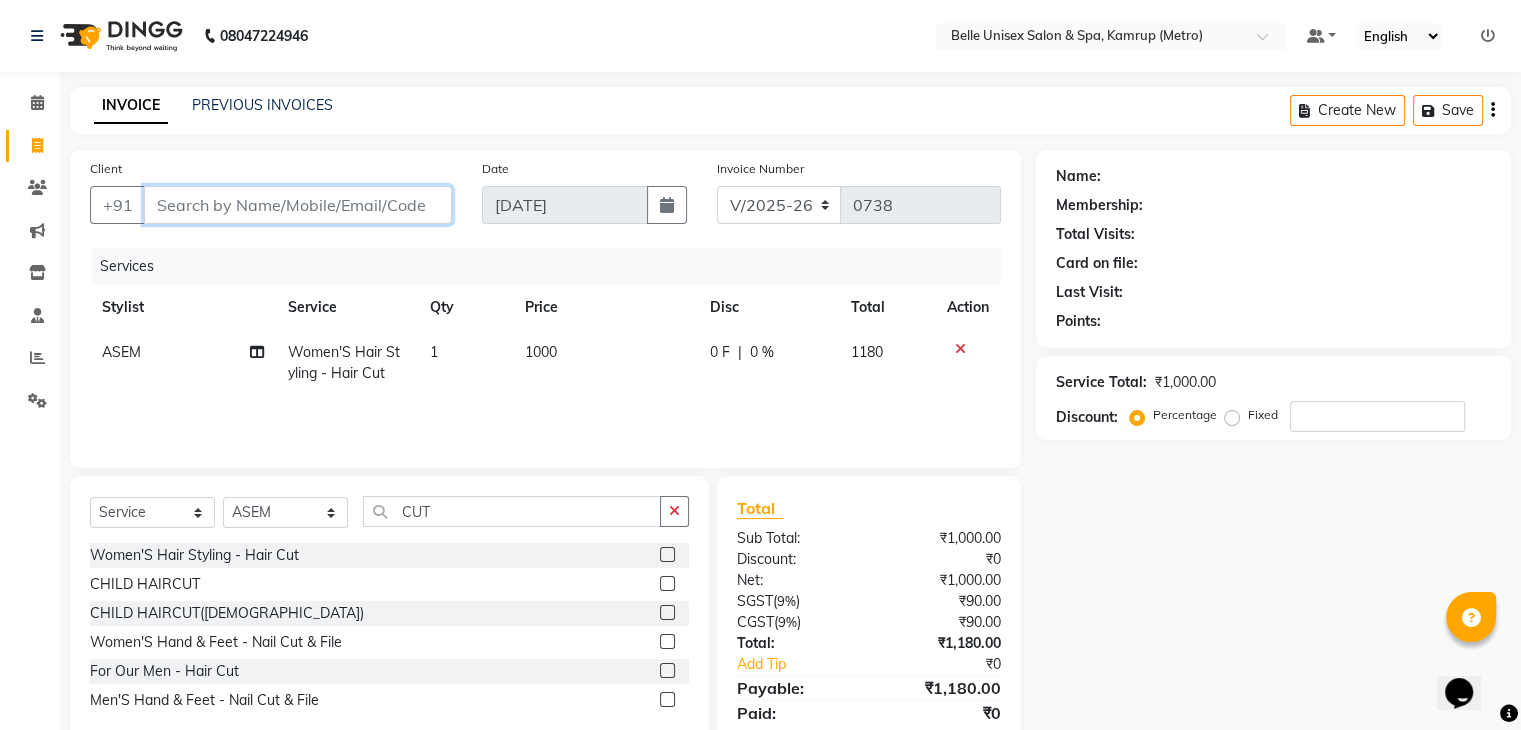 type on "6" 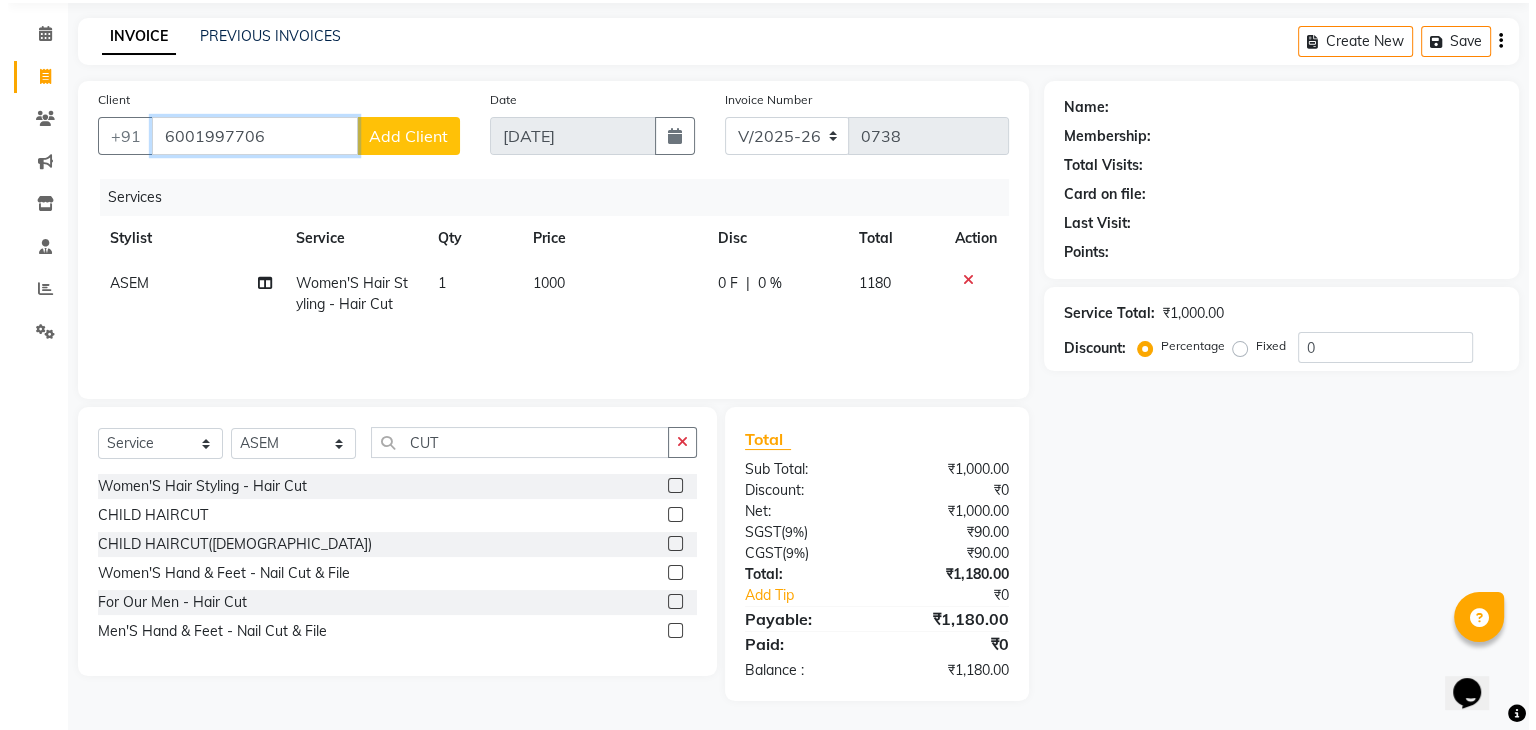 scroll, scrollTop: 71, scrollLeft: 0, axis: vertical 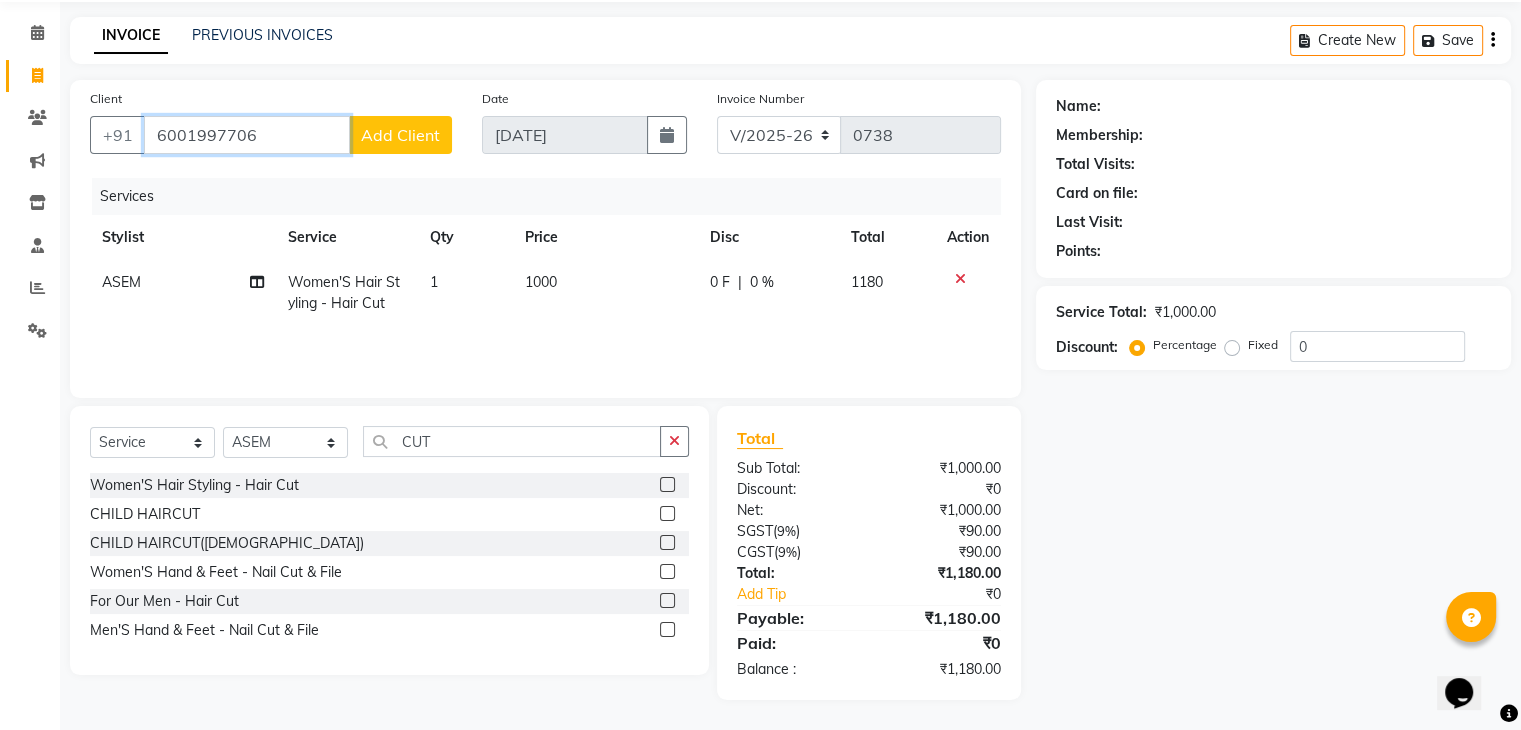 type on "6001997706" 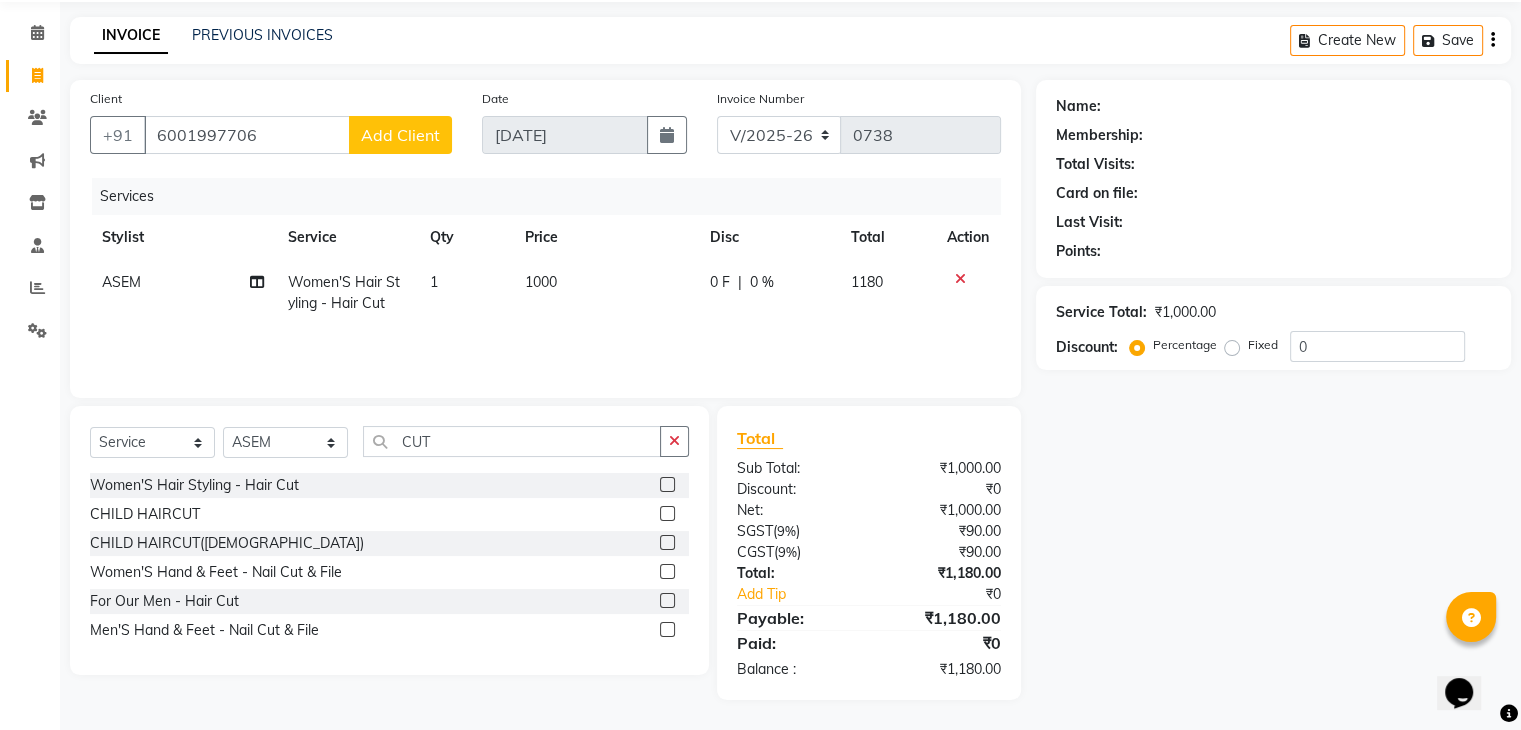 click on "Add Client" 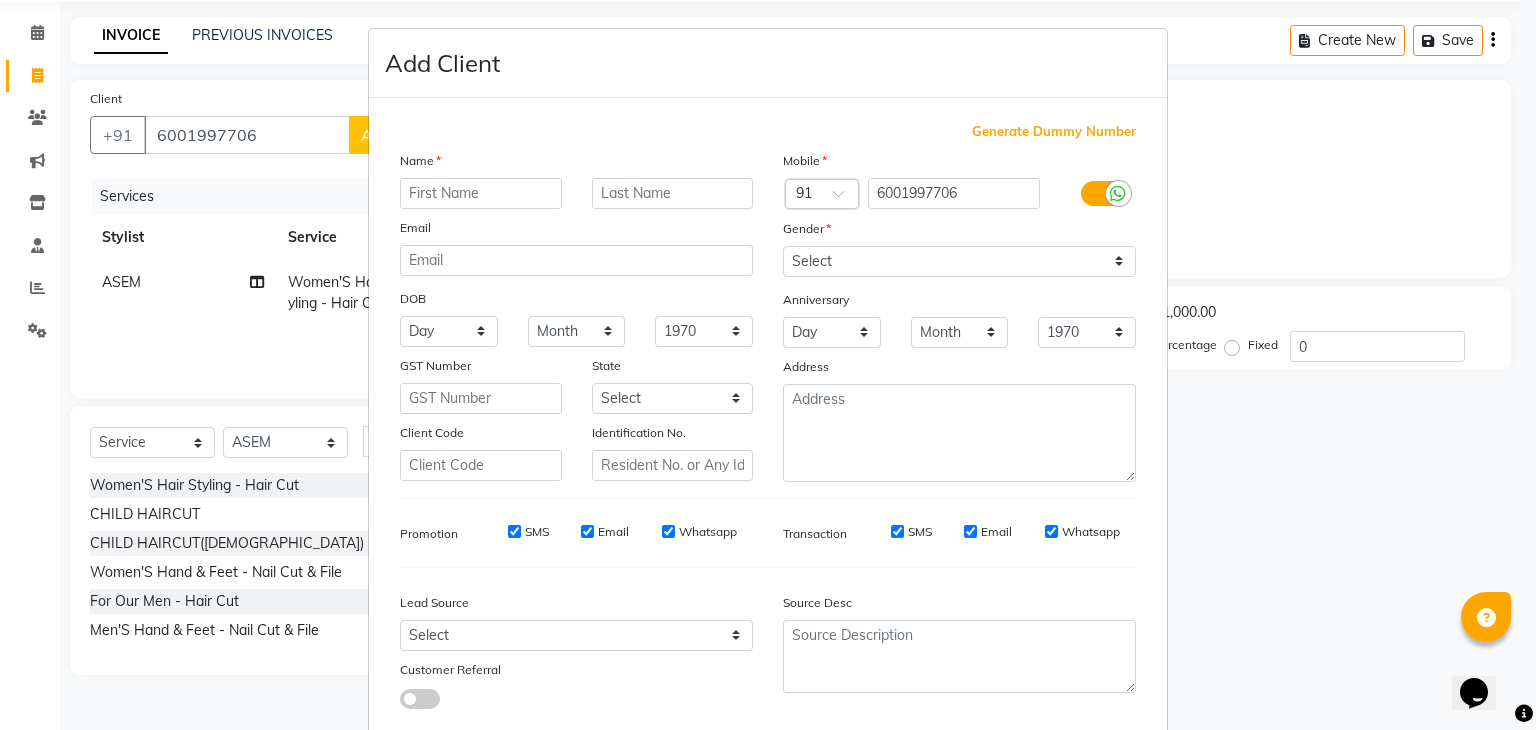 click at bounding box center [481, 193] 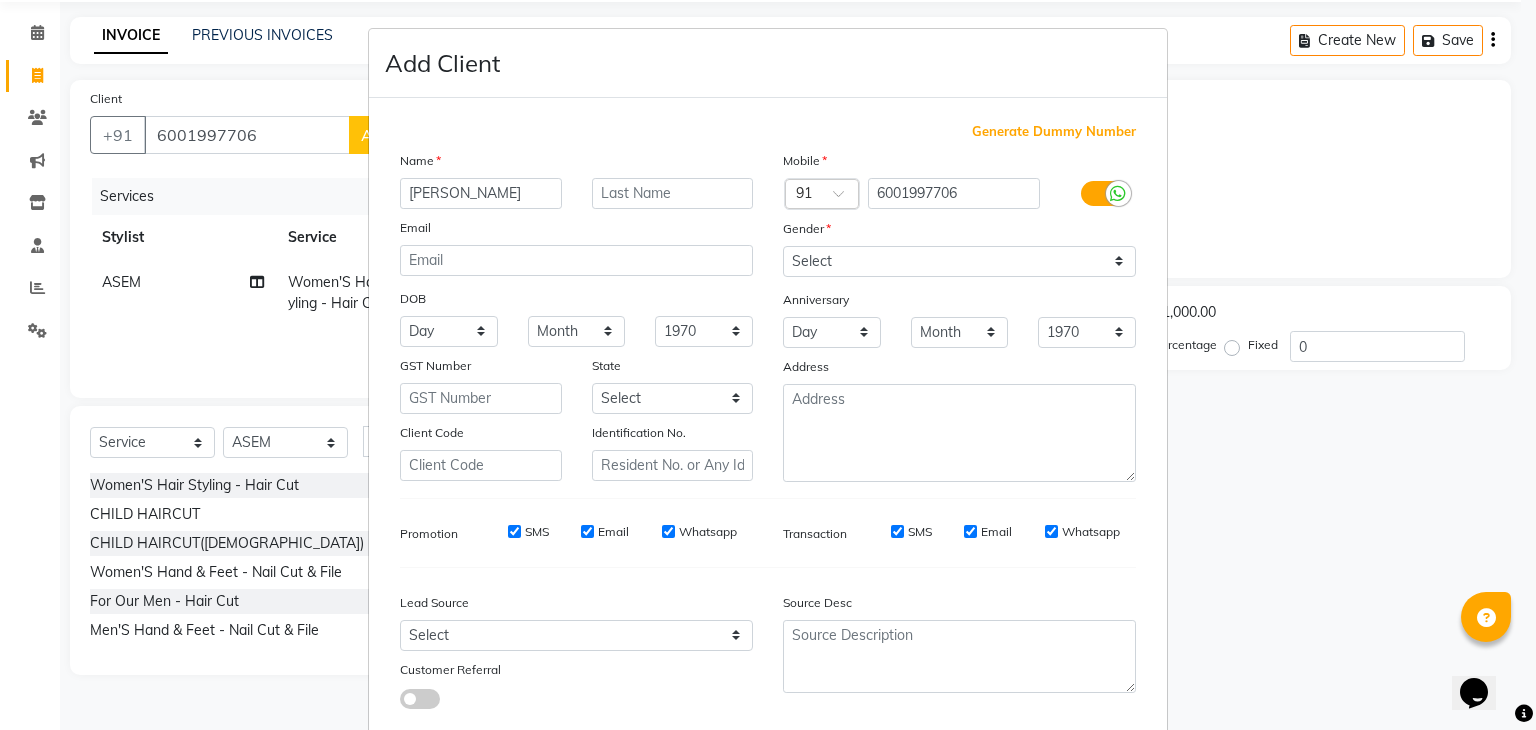 type on "GEETASHREE" 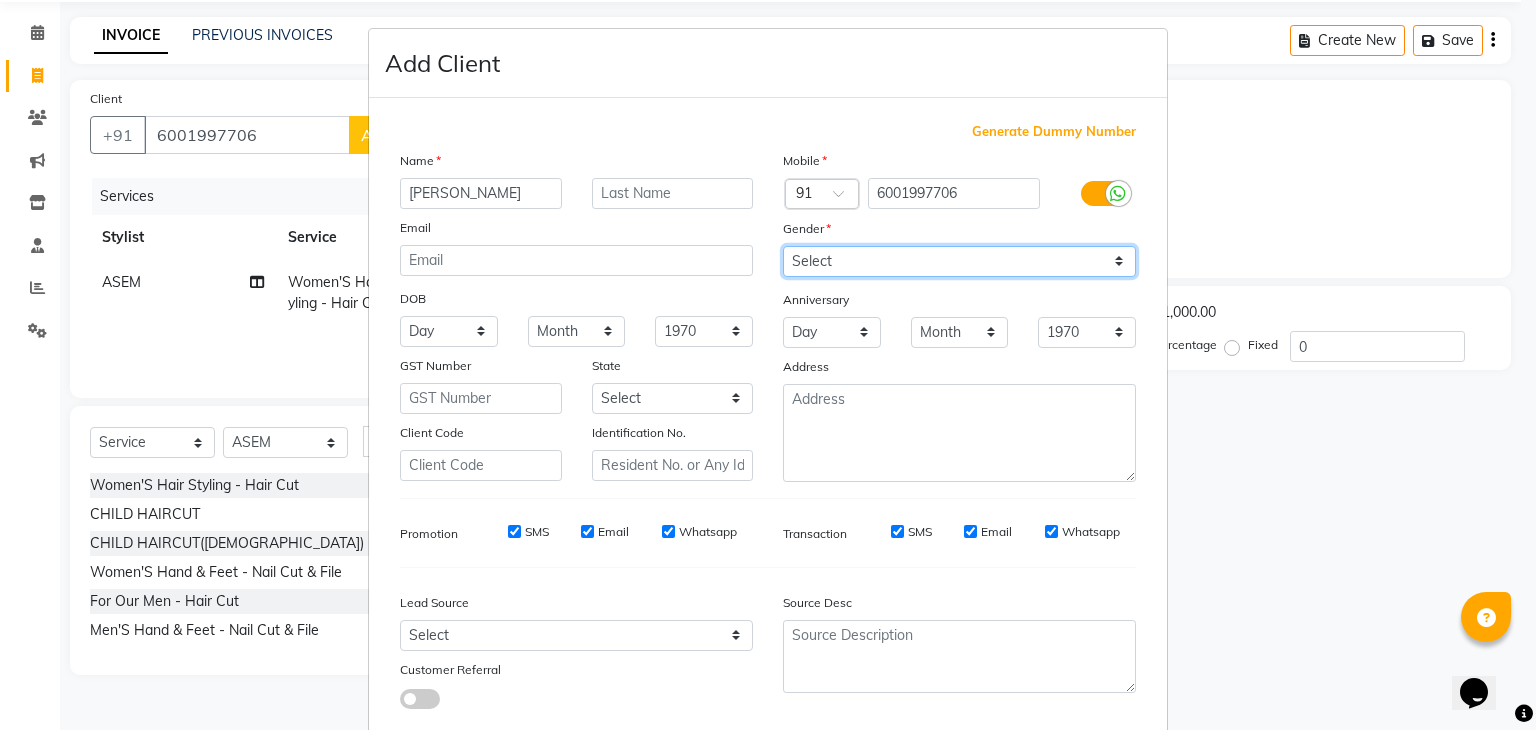 click on "Select Male Female Other Prefer Not To Say" at bounding box center (959, 261) 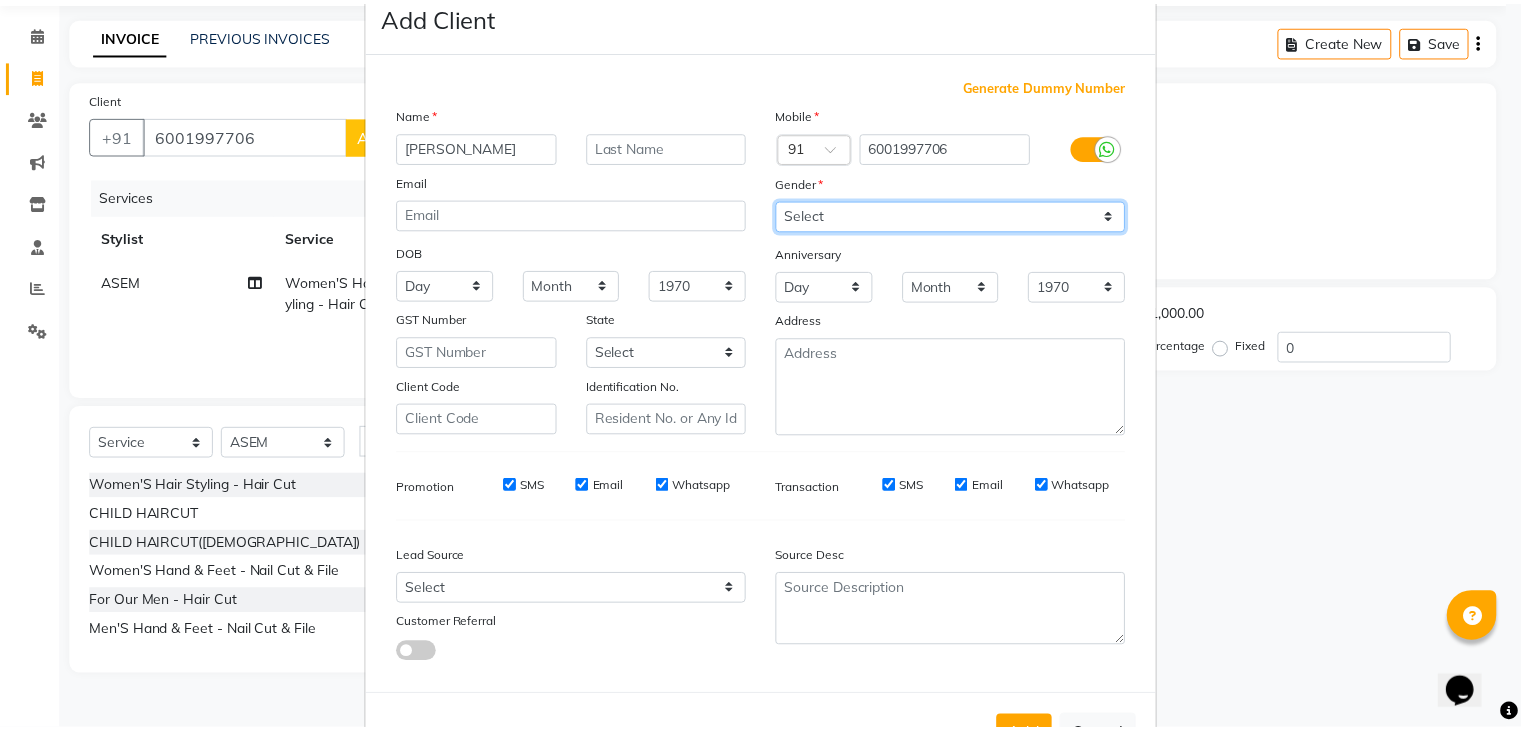 scroll, scrollTop: 127, scrollLeft: 0, axis: vertical 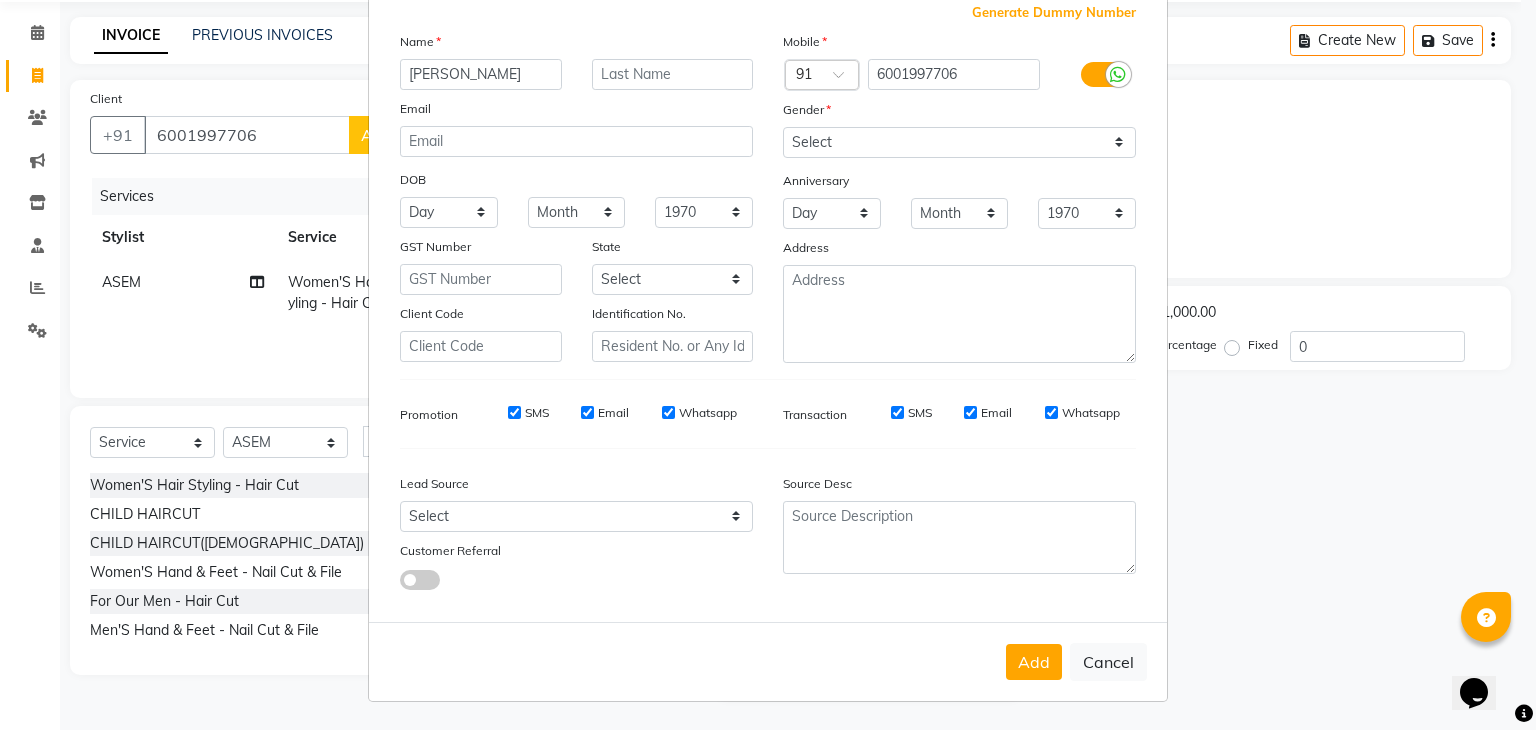 click on "Add" at bounding box center [1034, 662] 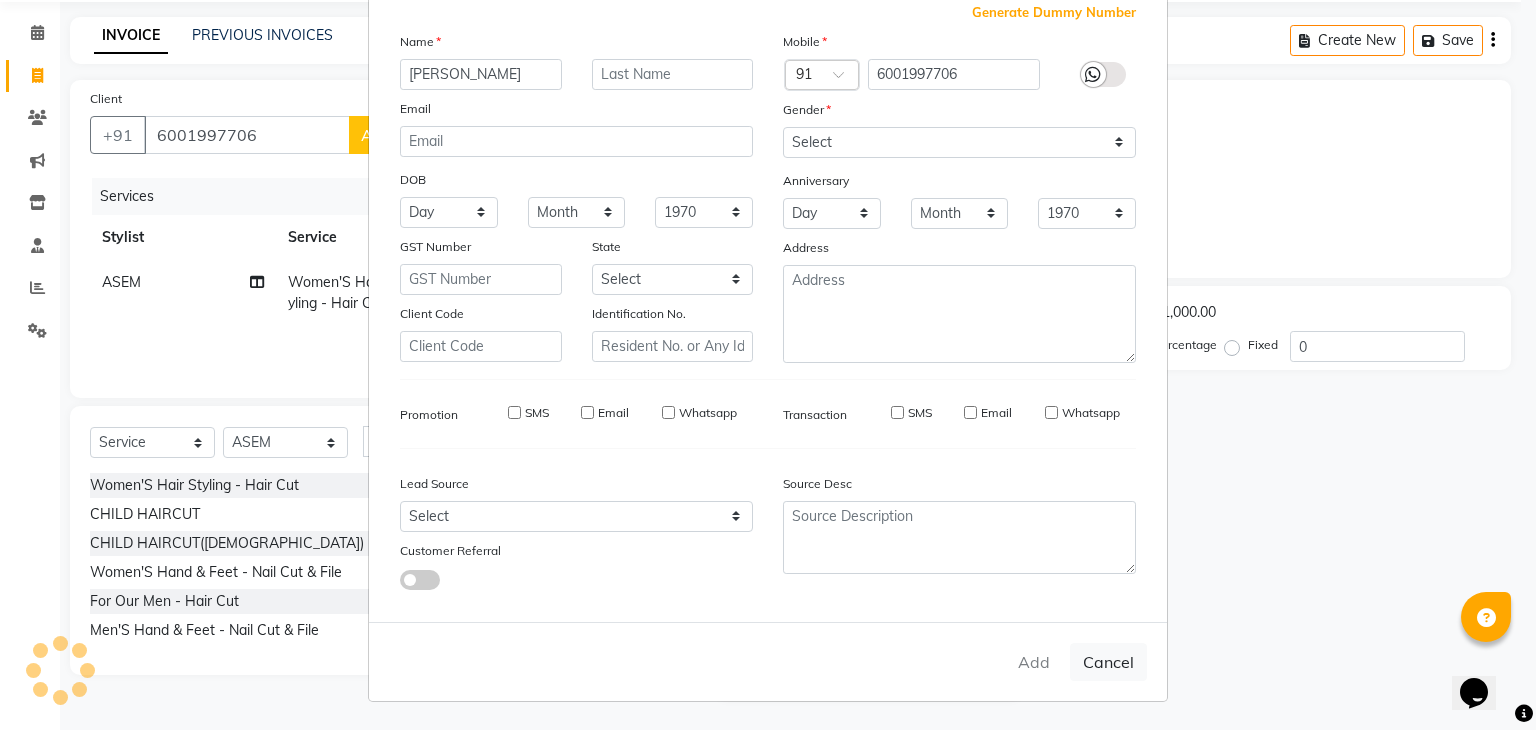 type on "60******06" 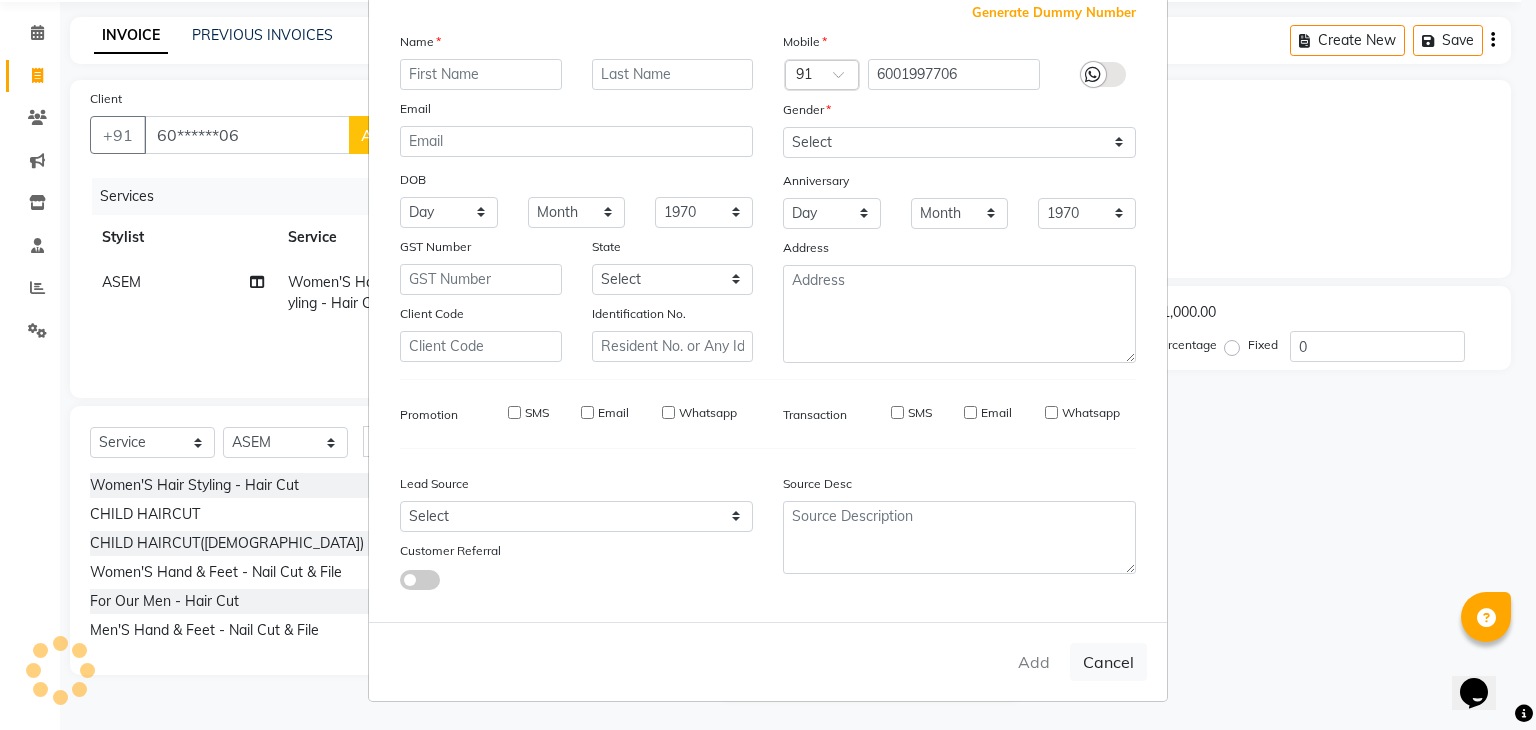 select 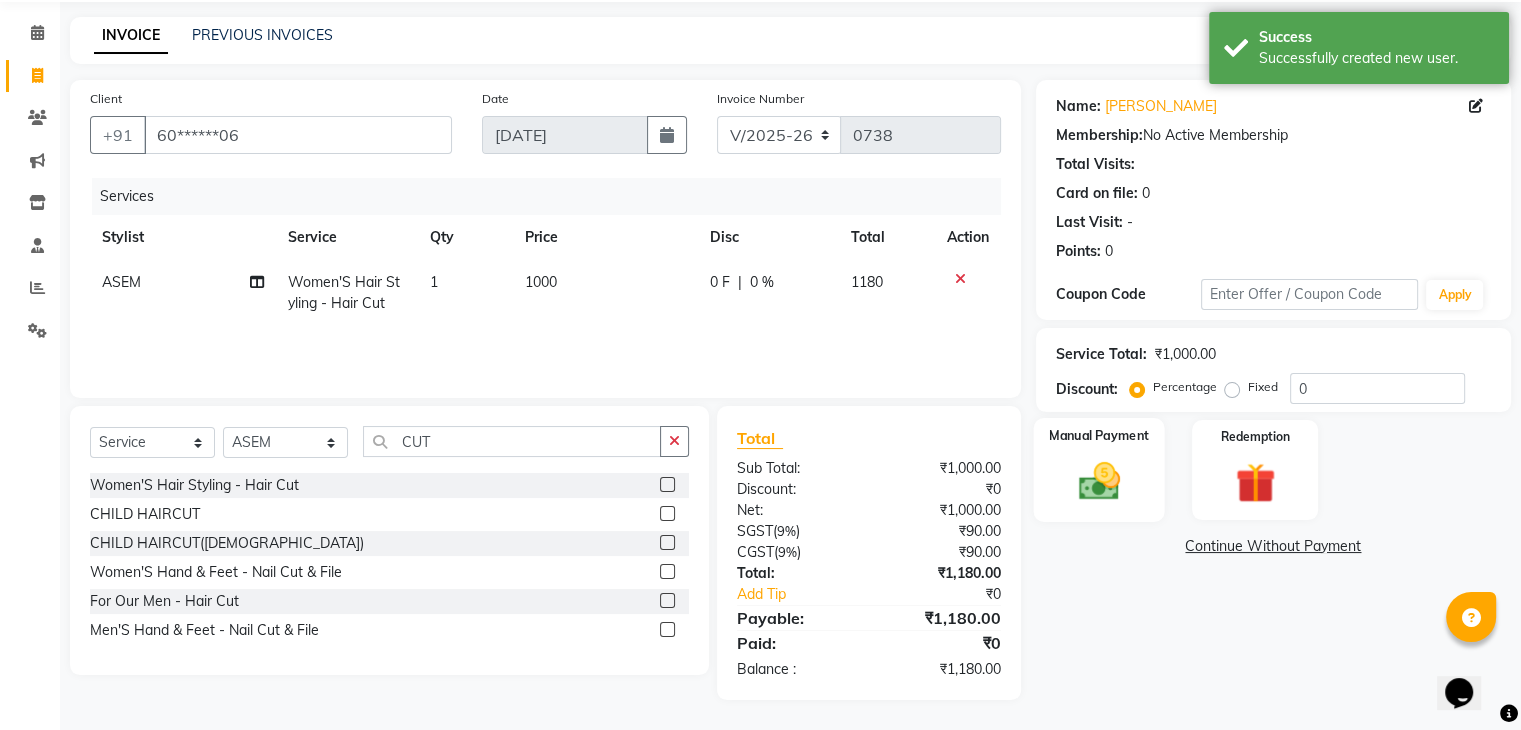 click 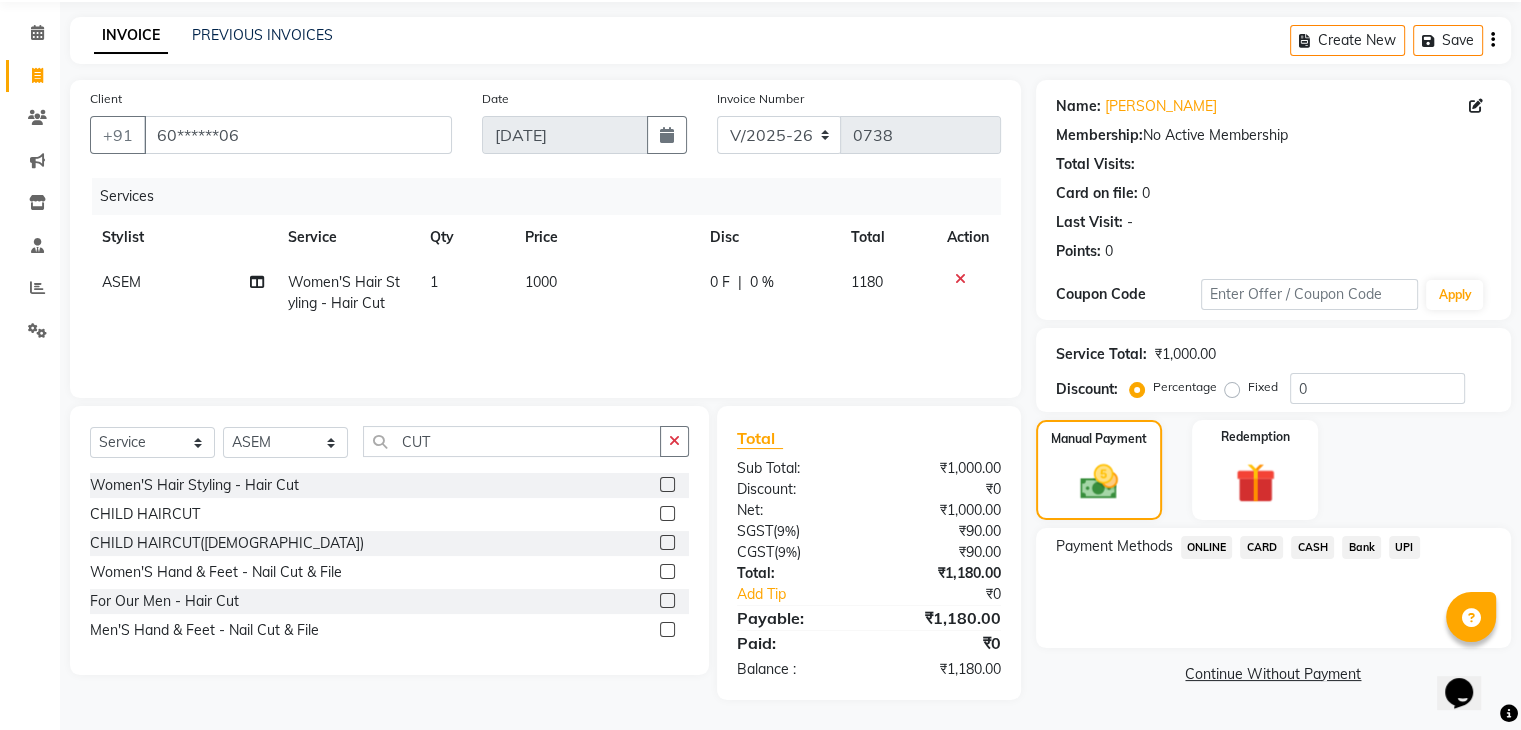 click on "ONLINE" 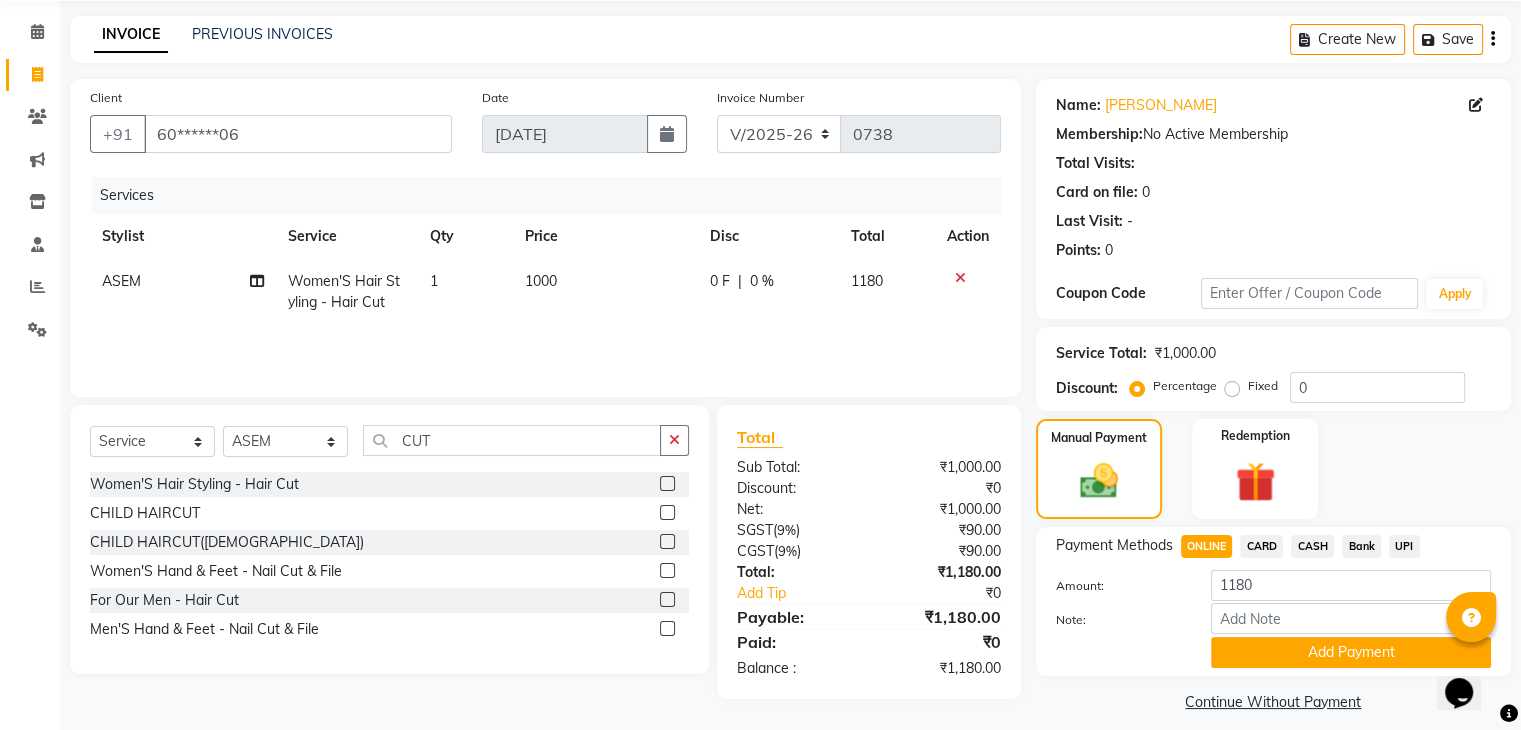 scroll, scrollTop: 89, scrollLeft: 0, axis: vertical 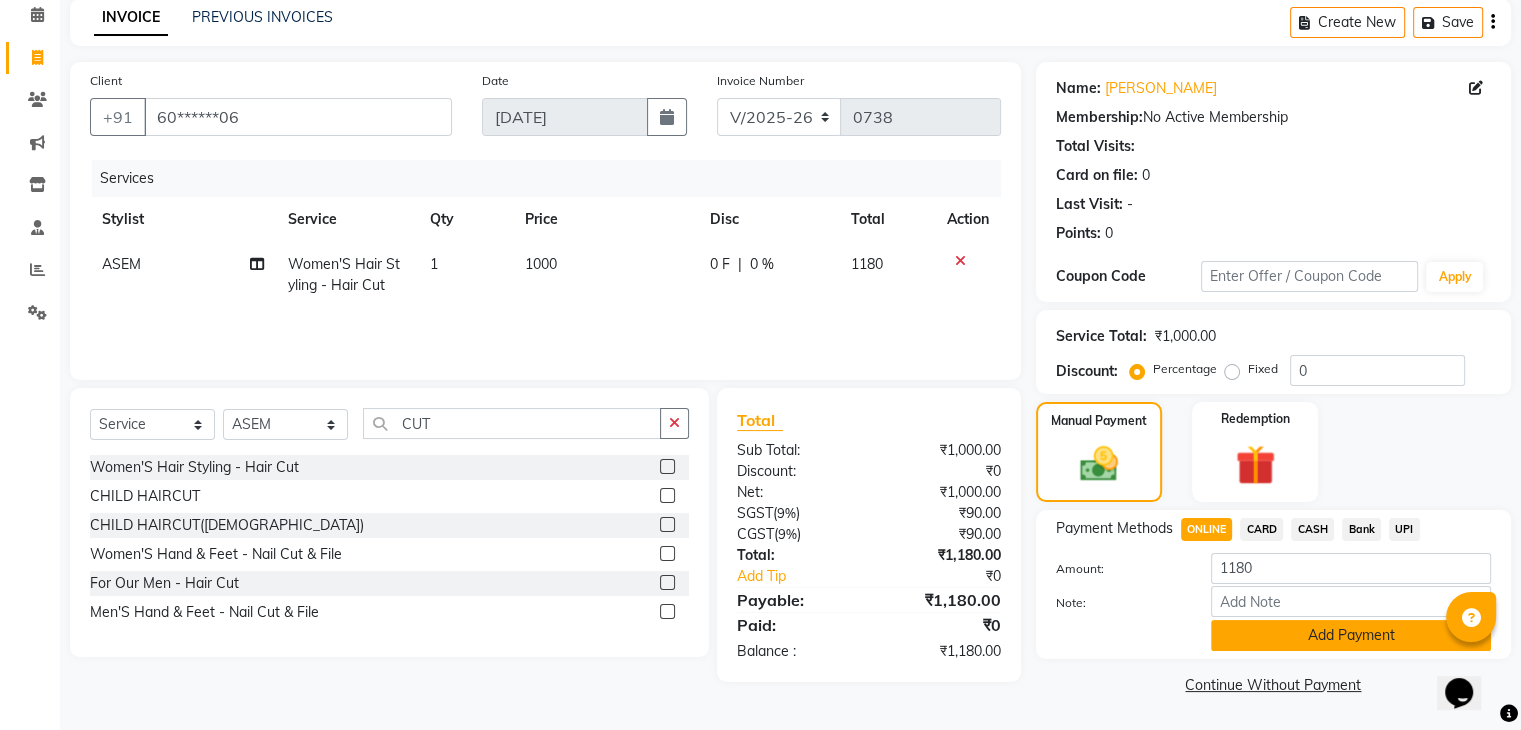 click on "Add Payment" 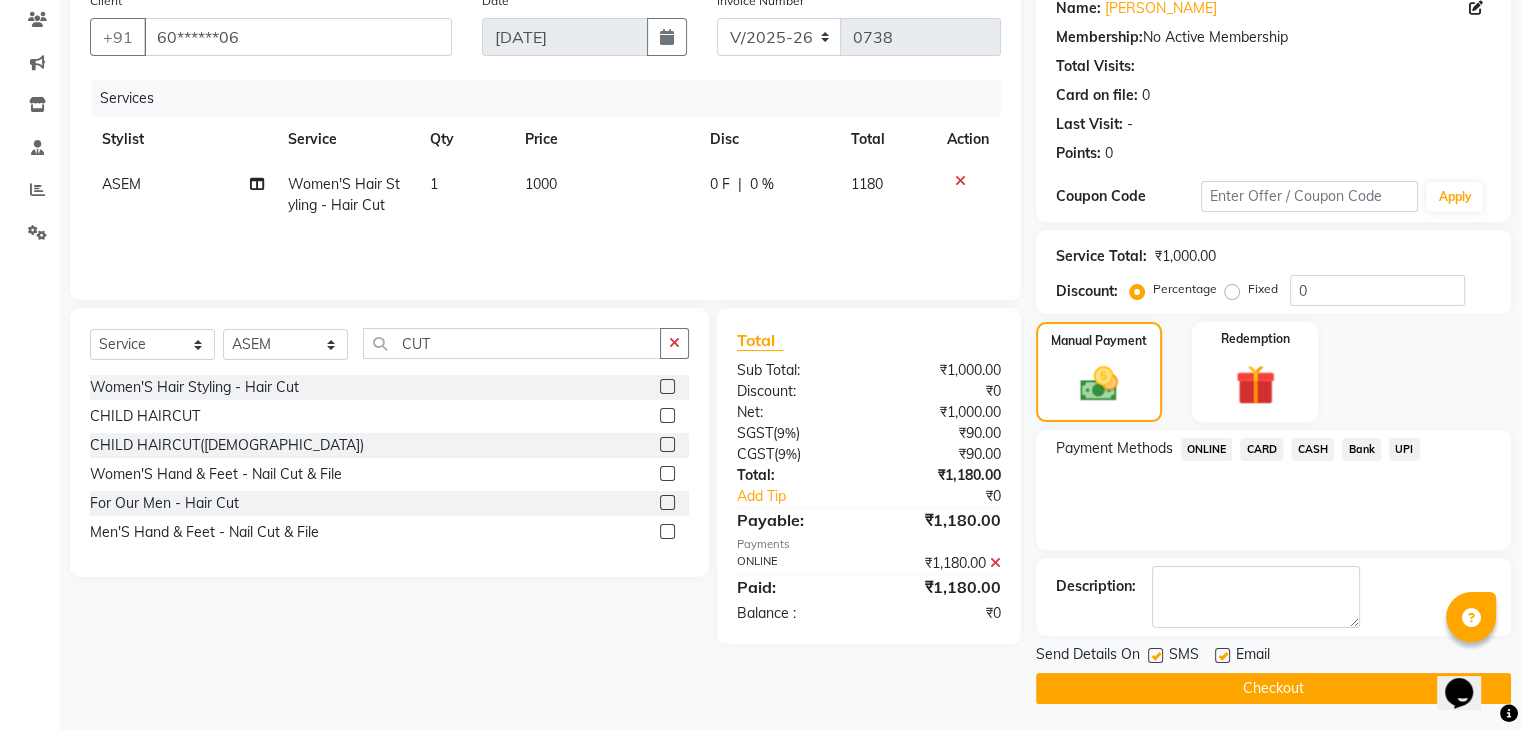 scroll, scrollTop: 171, scrollLeft: 0, axis: vertical 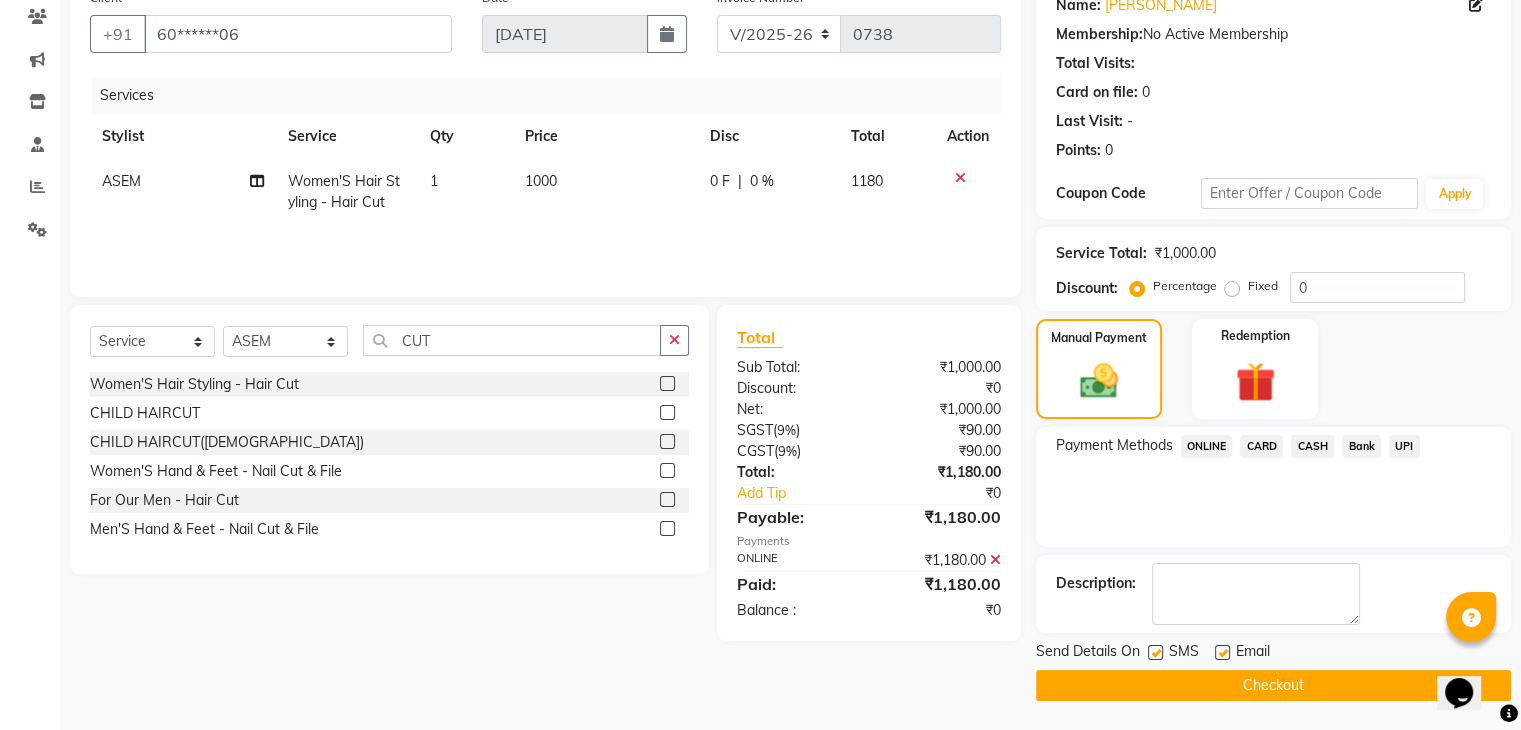 click on "Checkout" 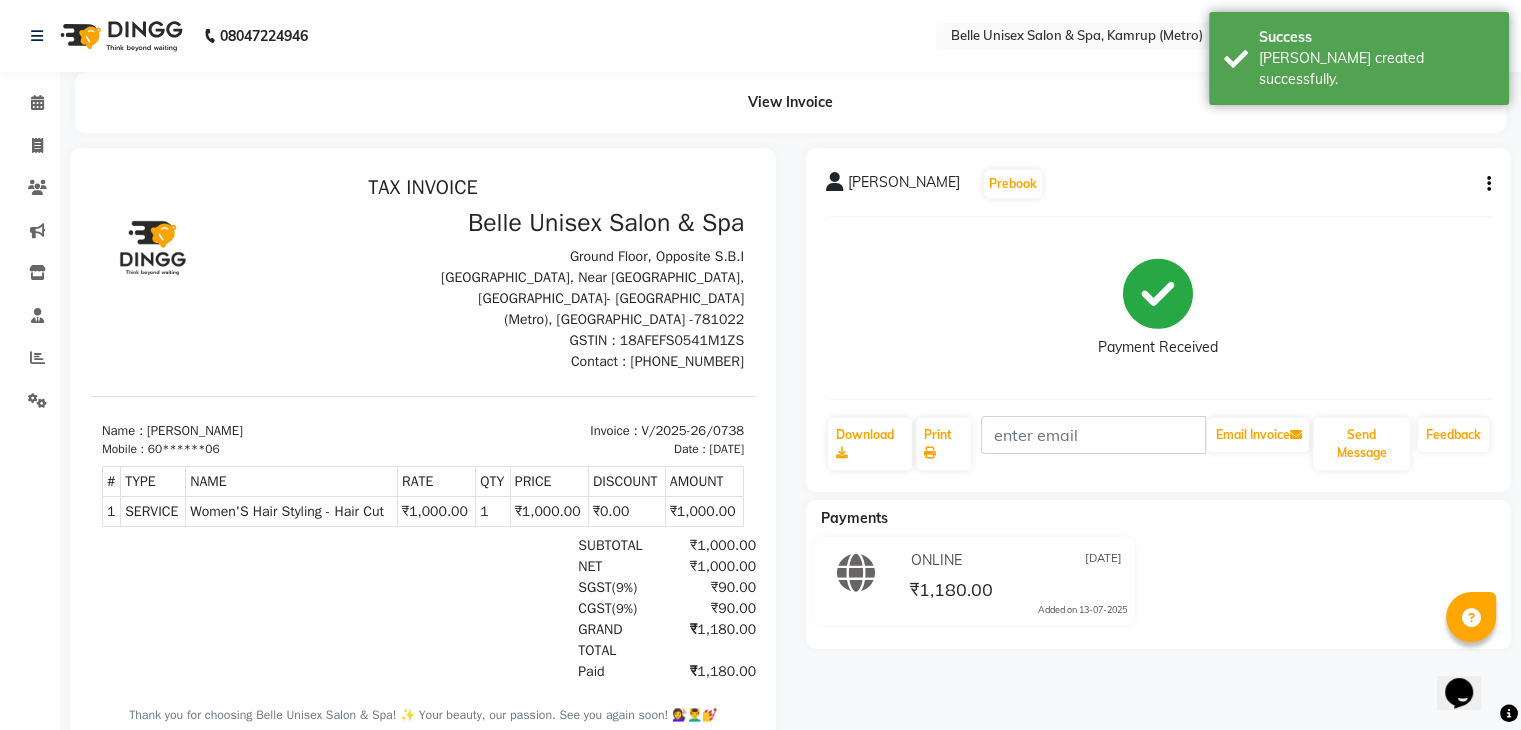 scroll, scrollTop: 0, scrollLeft: 0, axis: both 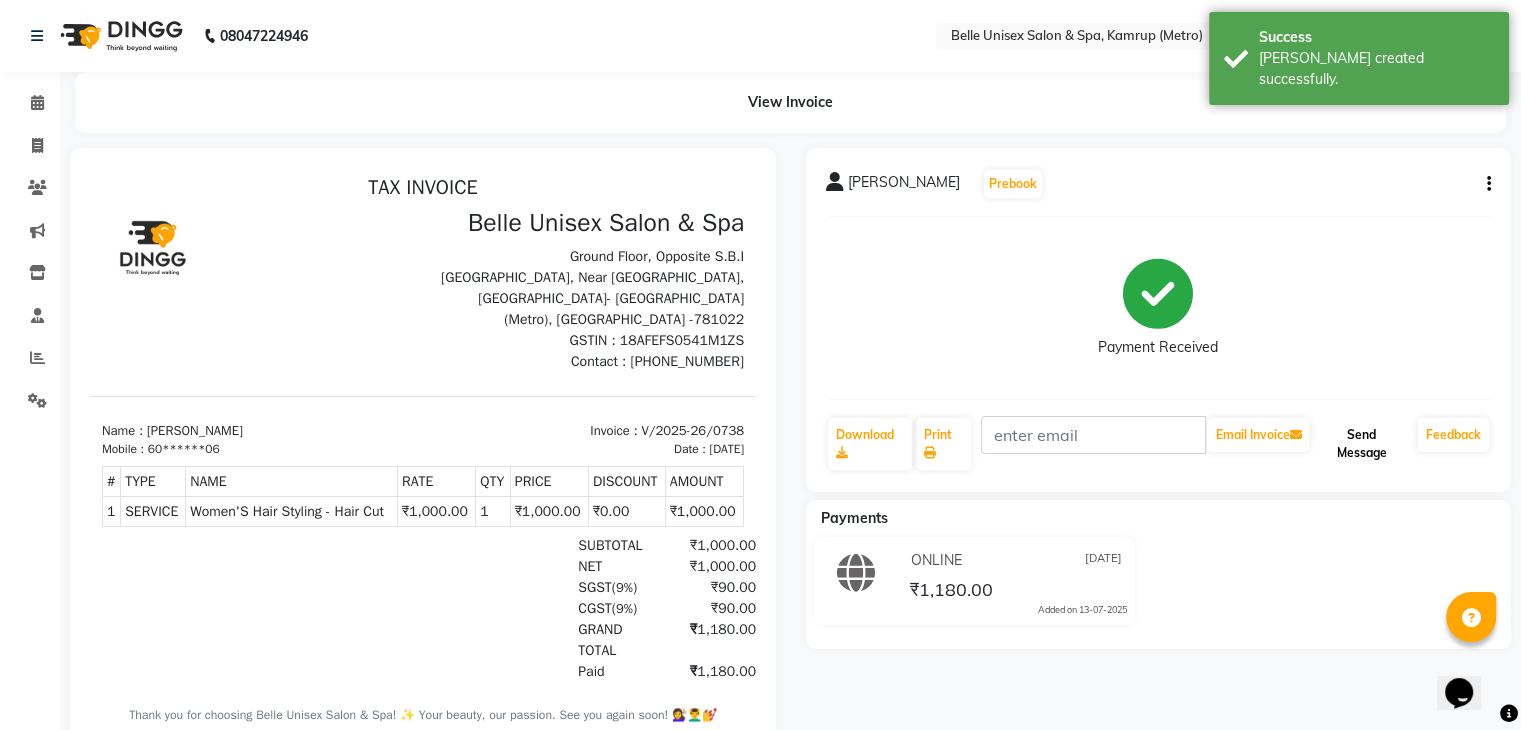 click on "Send Message" 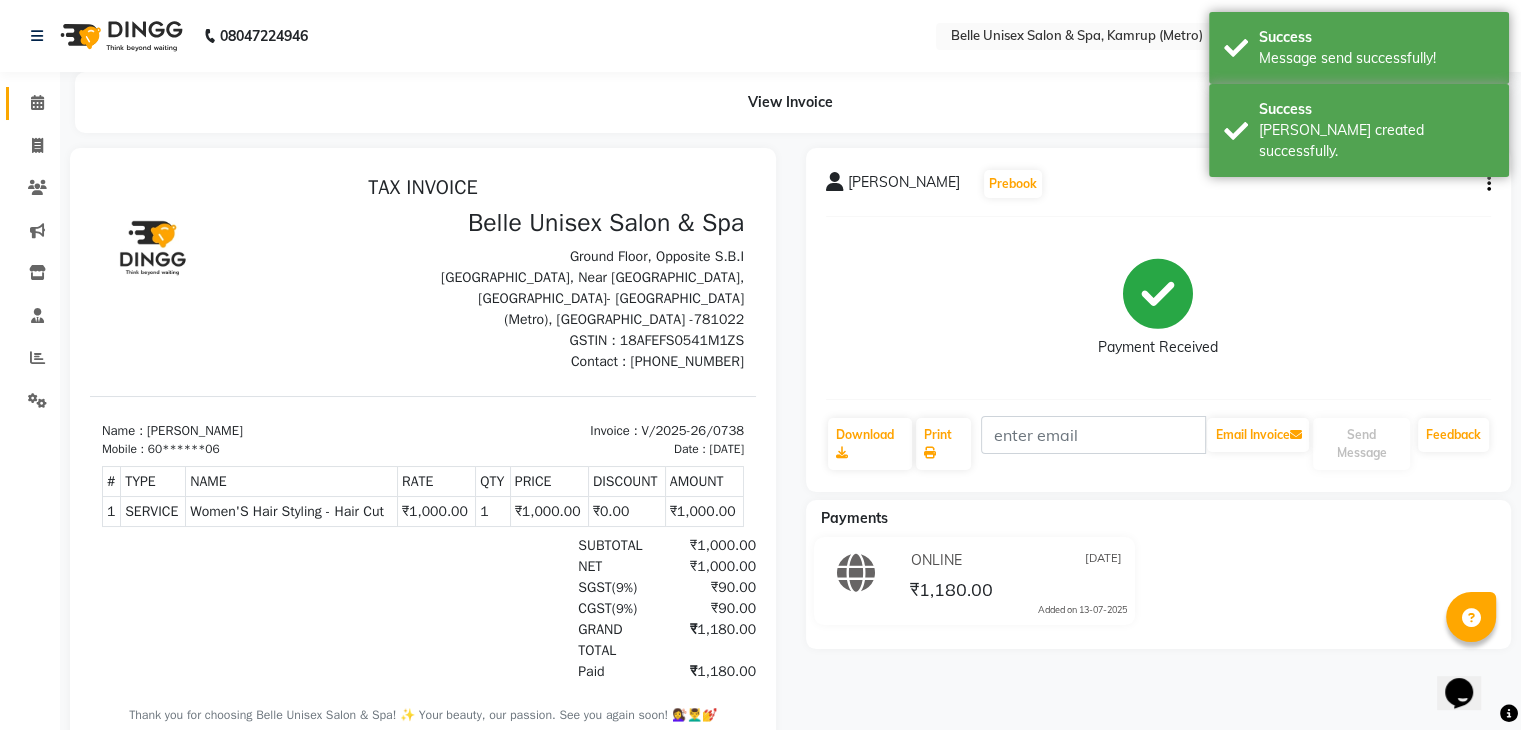 click on "Calendar" 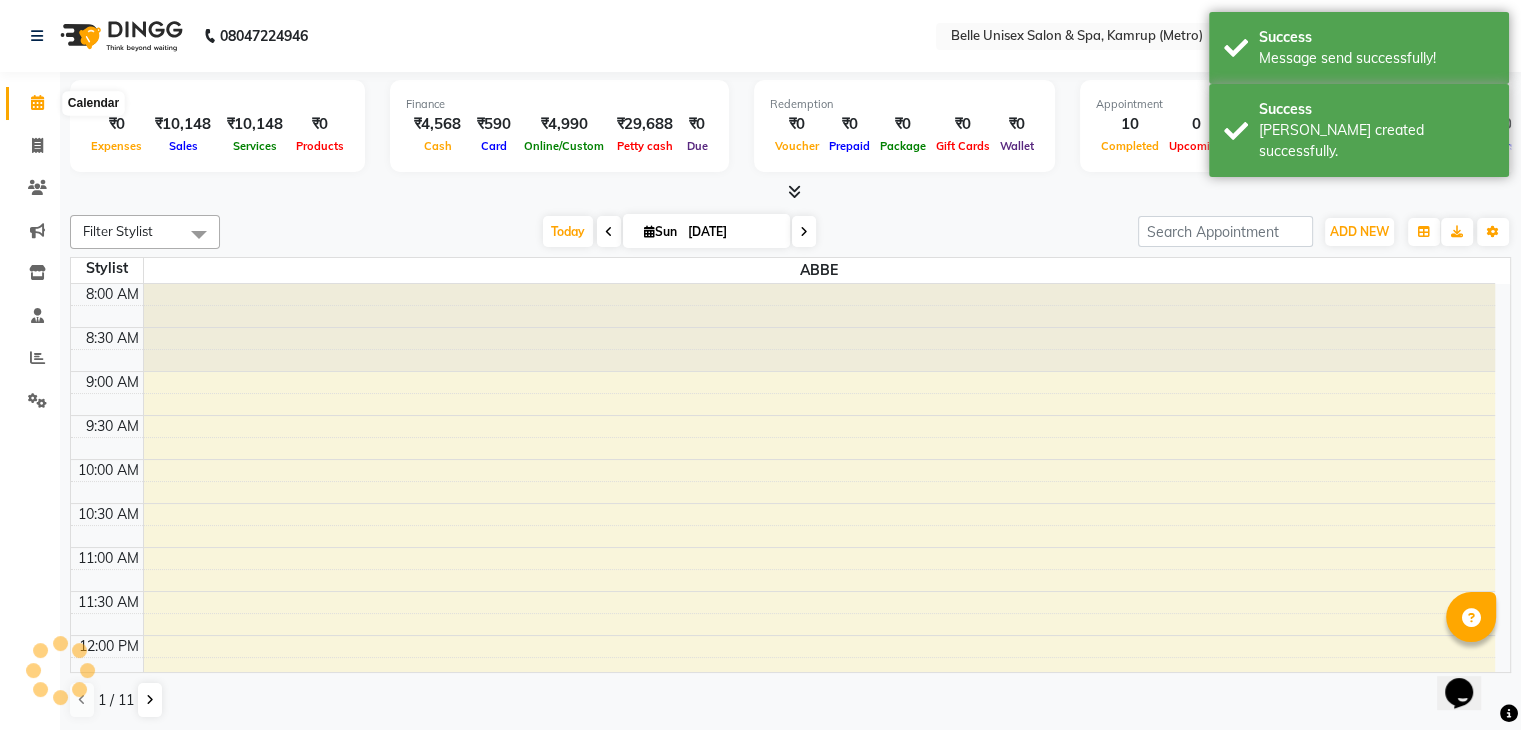 scroll, scrollTop: 0, scrollLeft: 0, axis: both 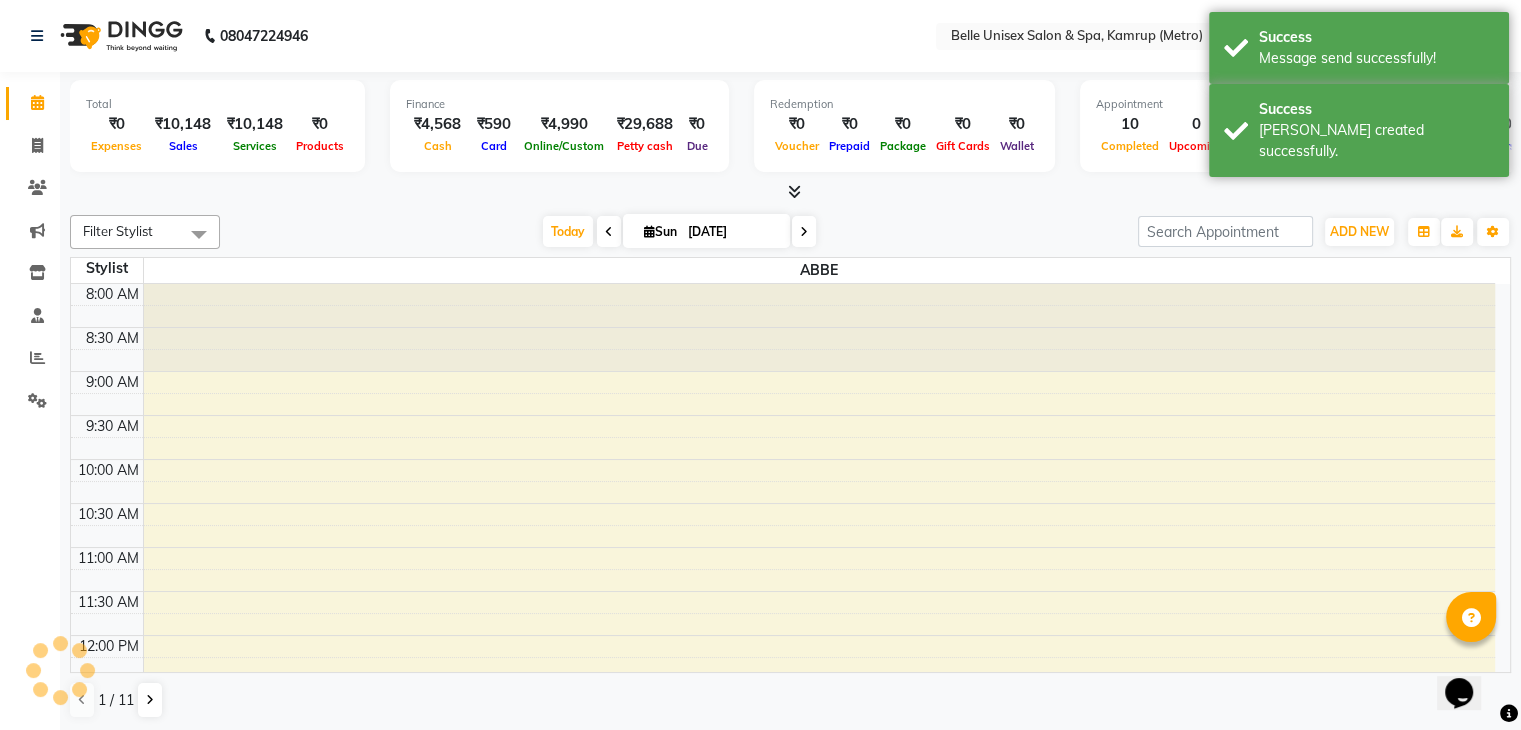 click at bounding box center [790, 192] 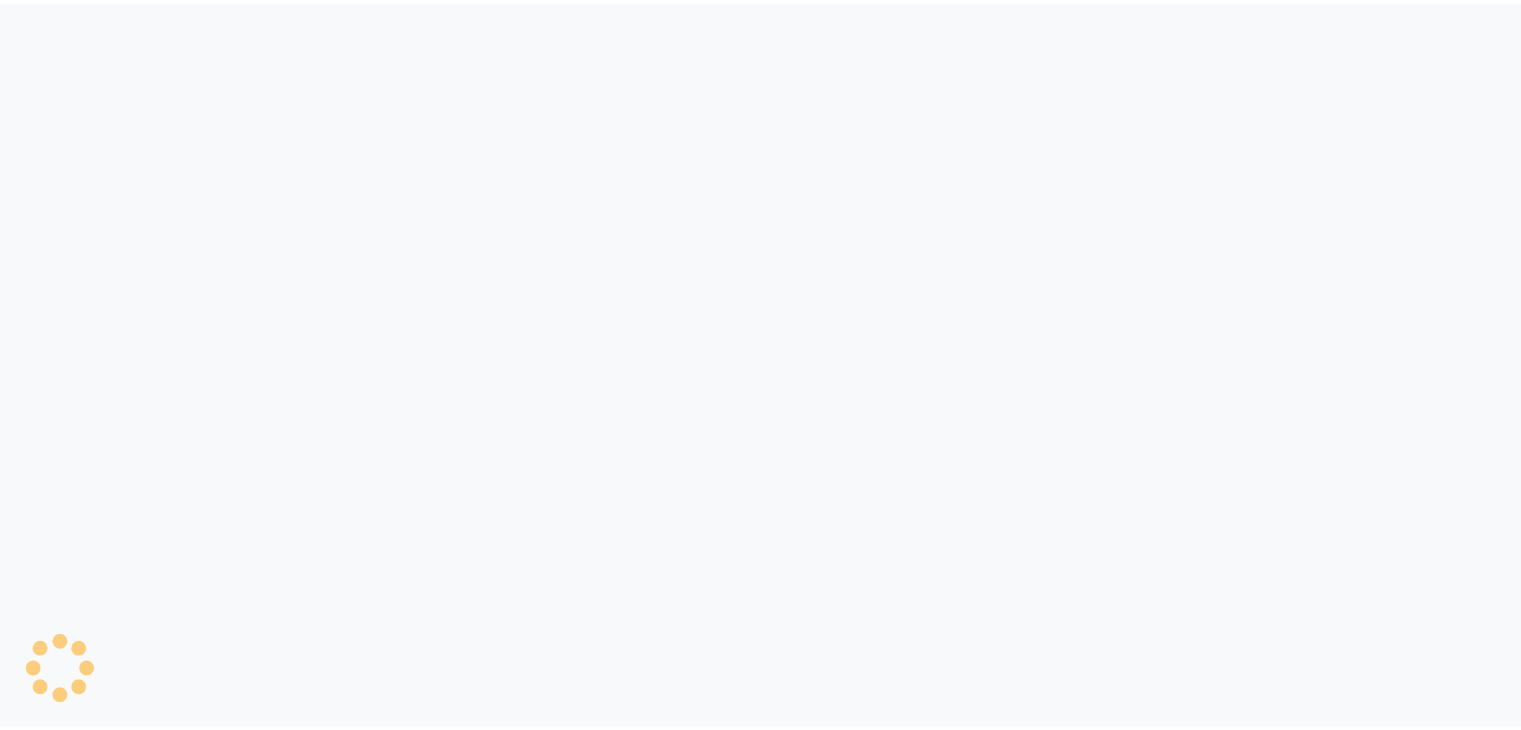 scroll, scrollTop: 0, scrollLeft: 0, axis: both 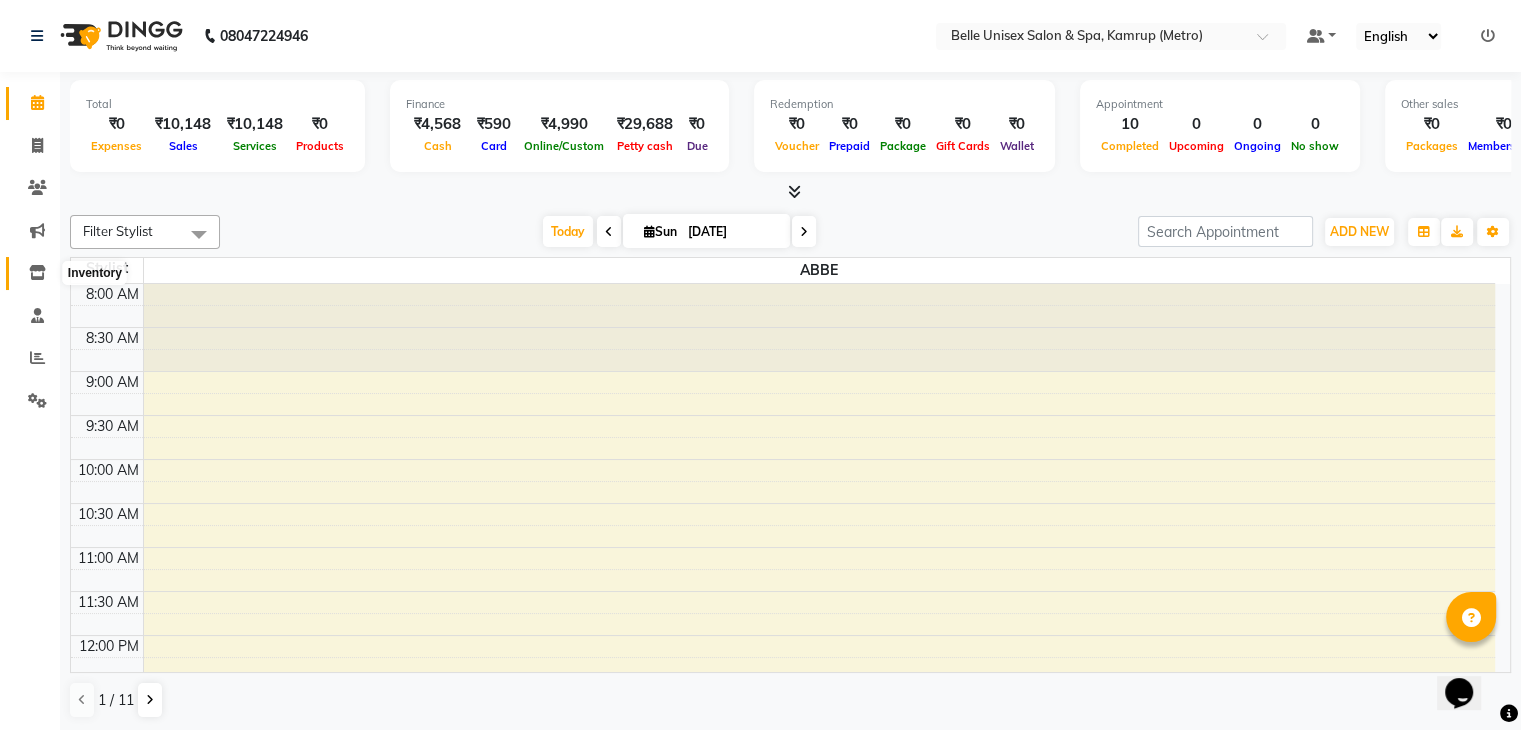 click 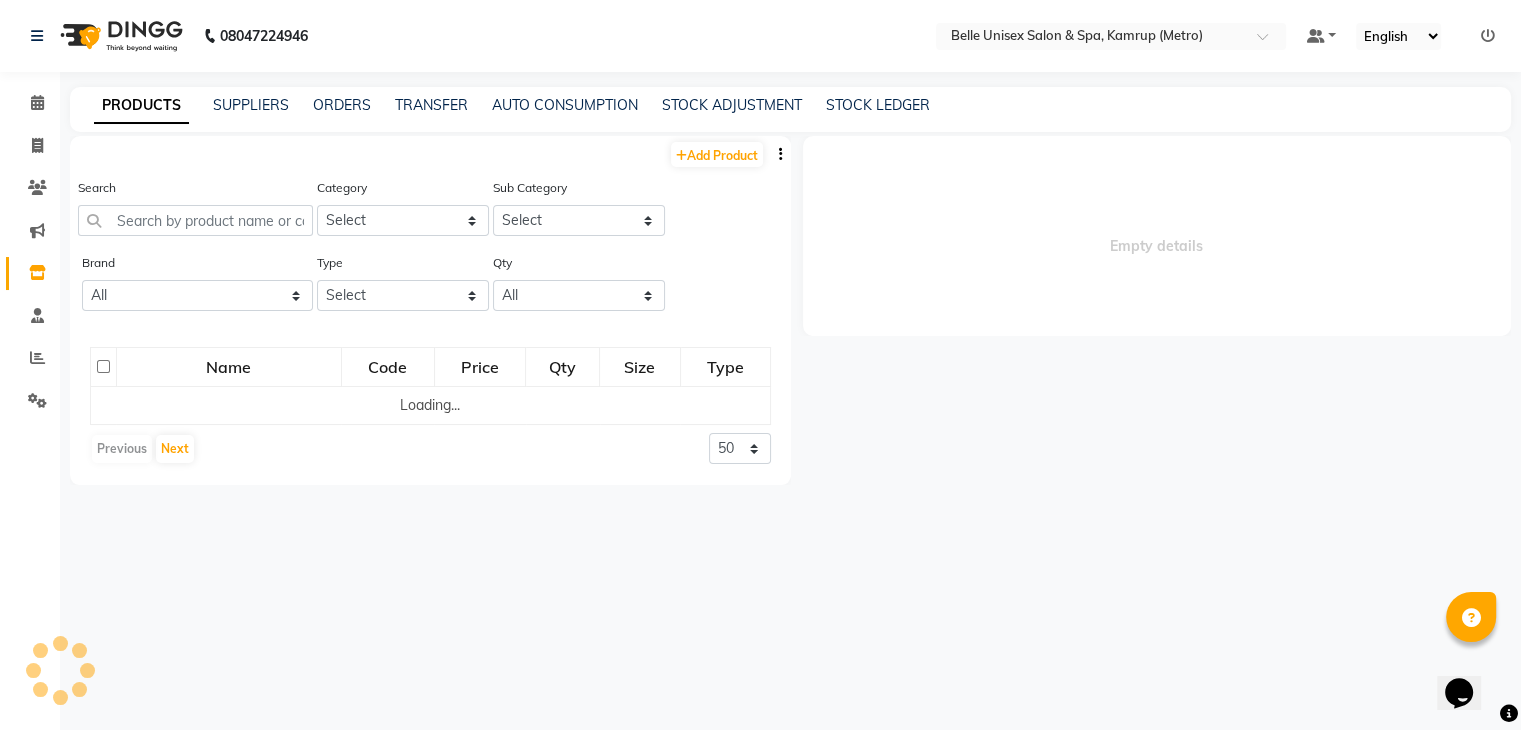 select 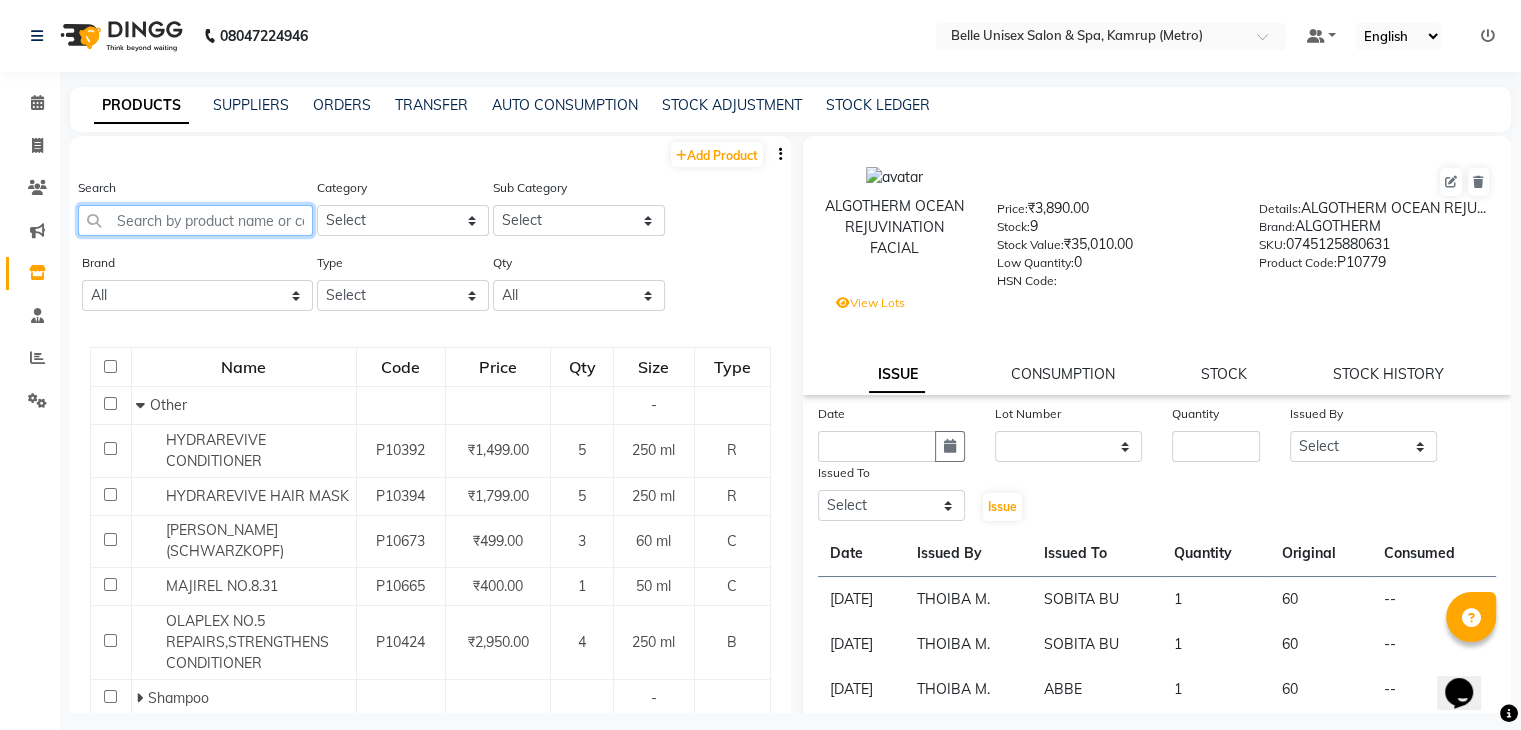 click 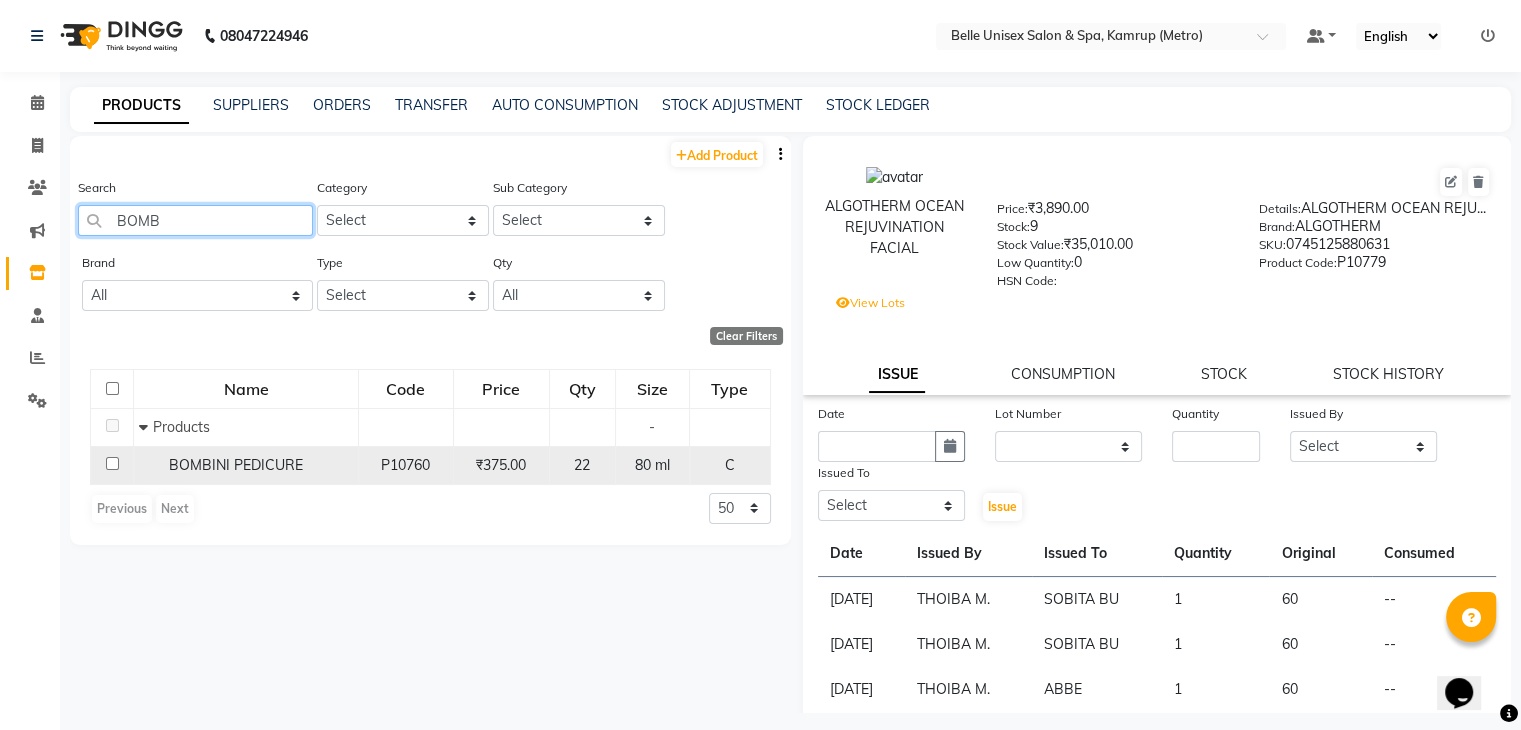 type on "BOMB" 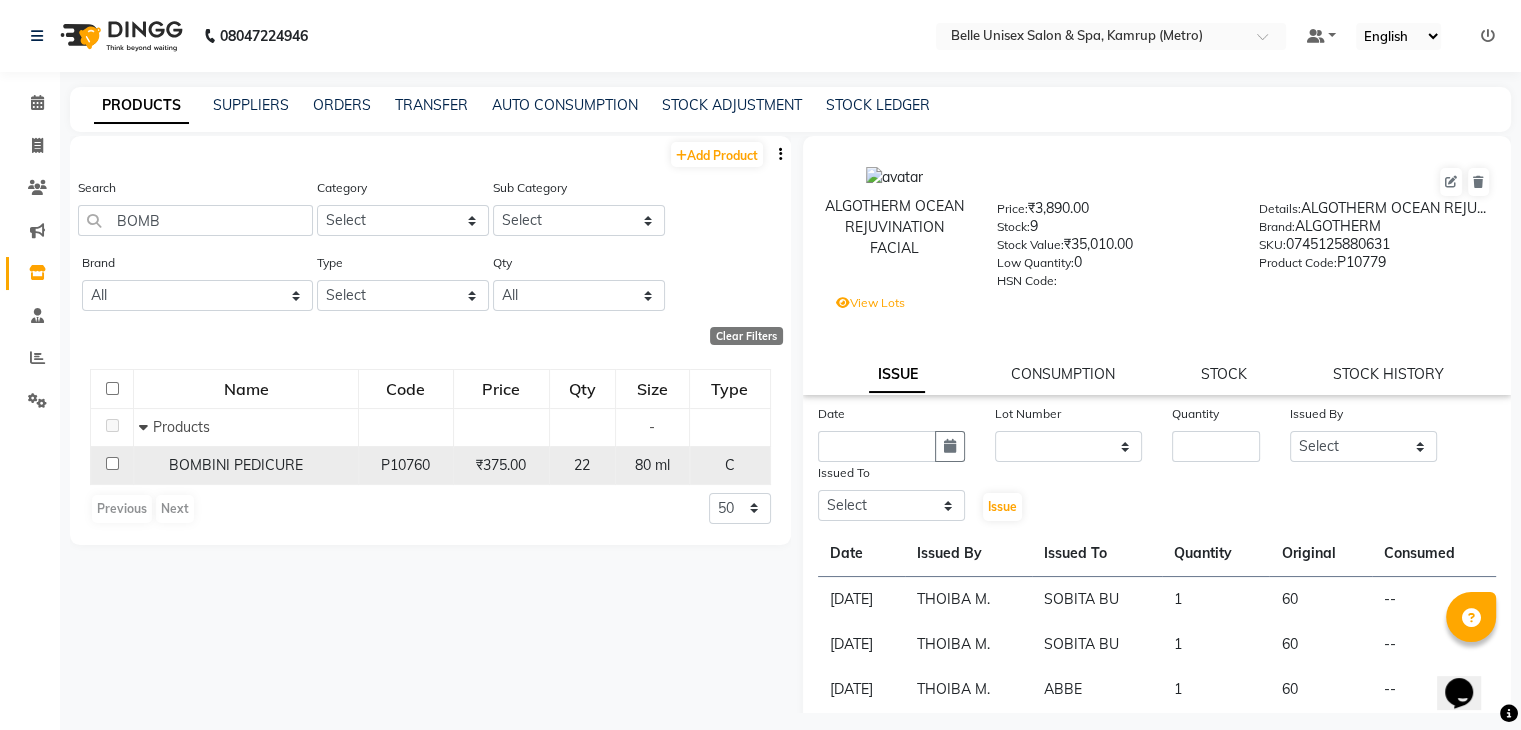 click 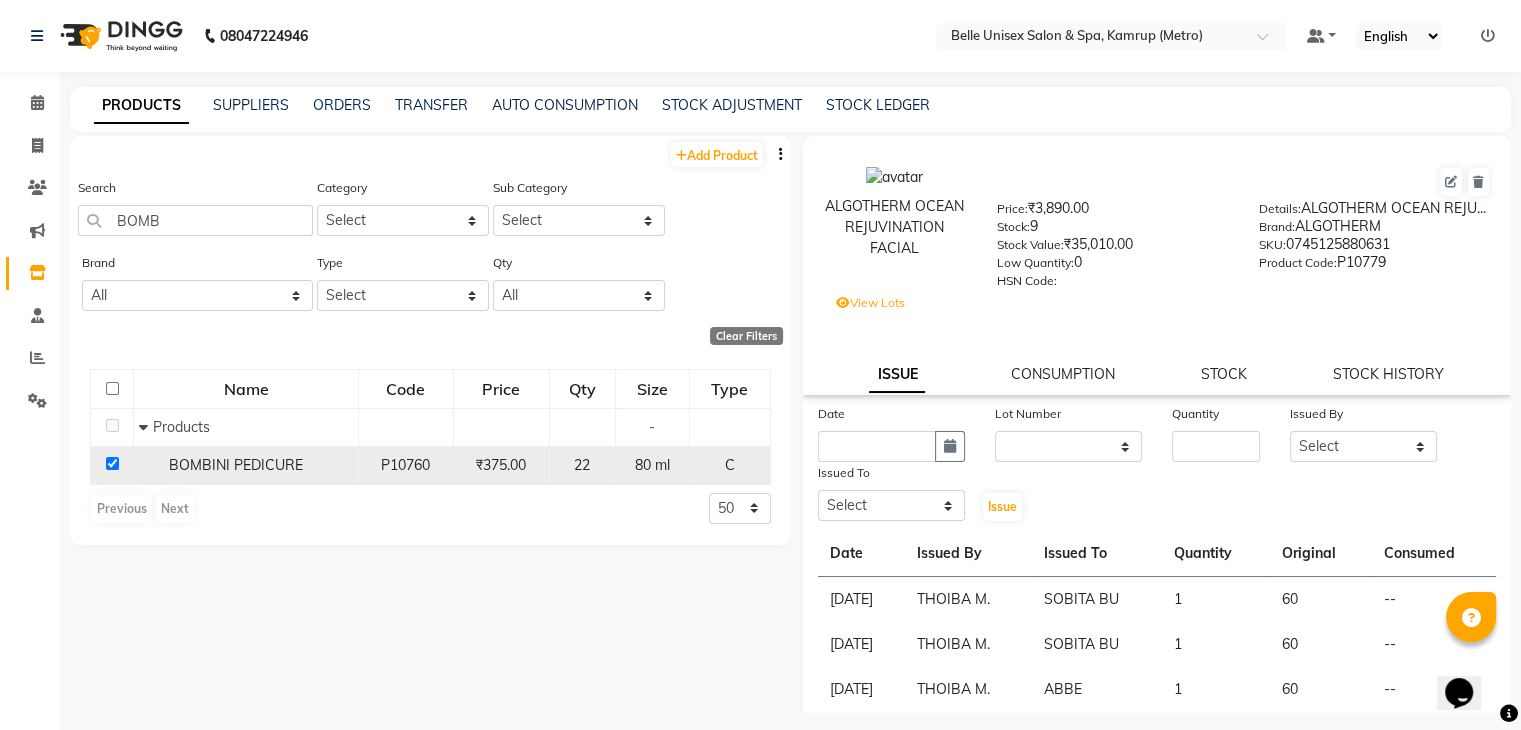 checkbox on "true" 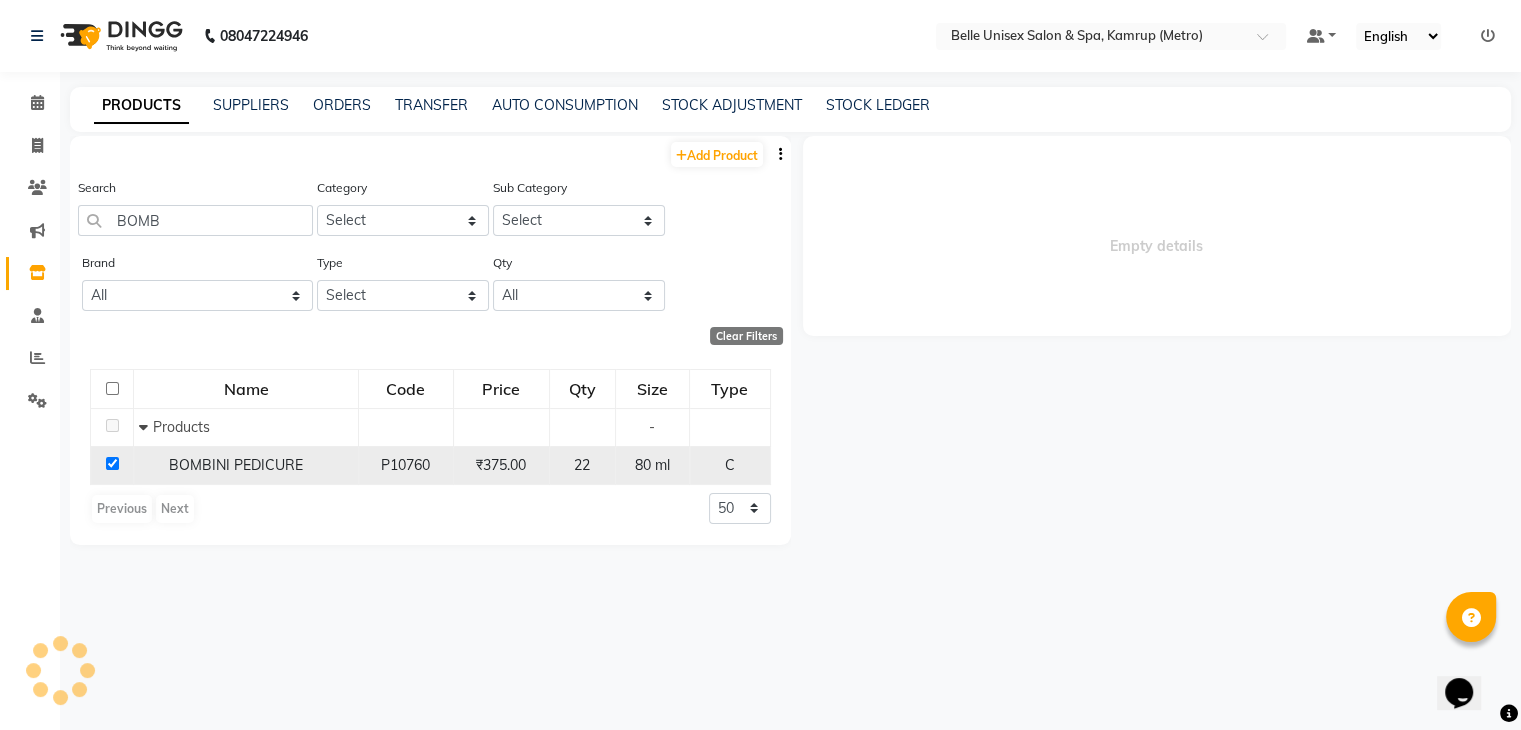 select 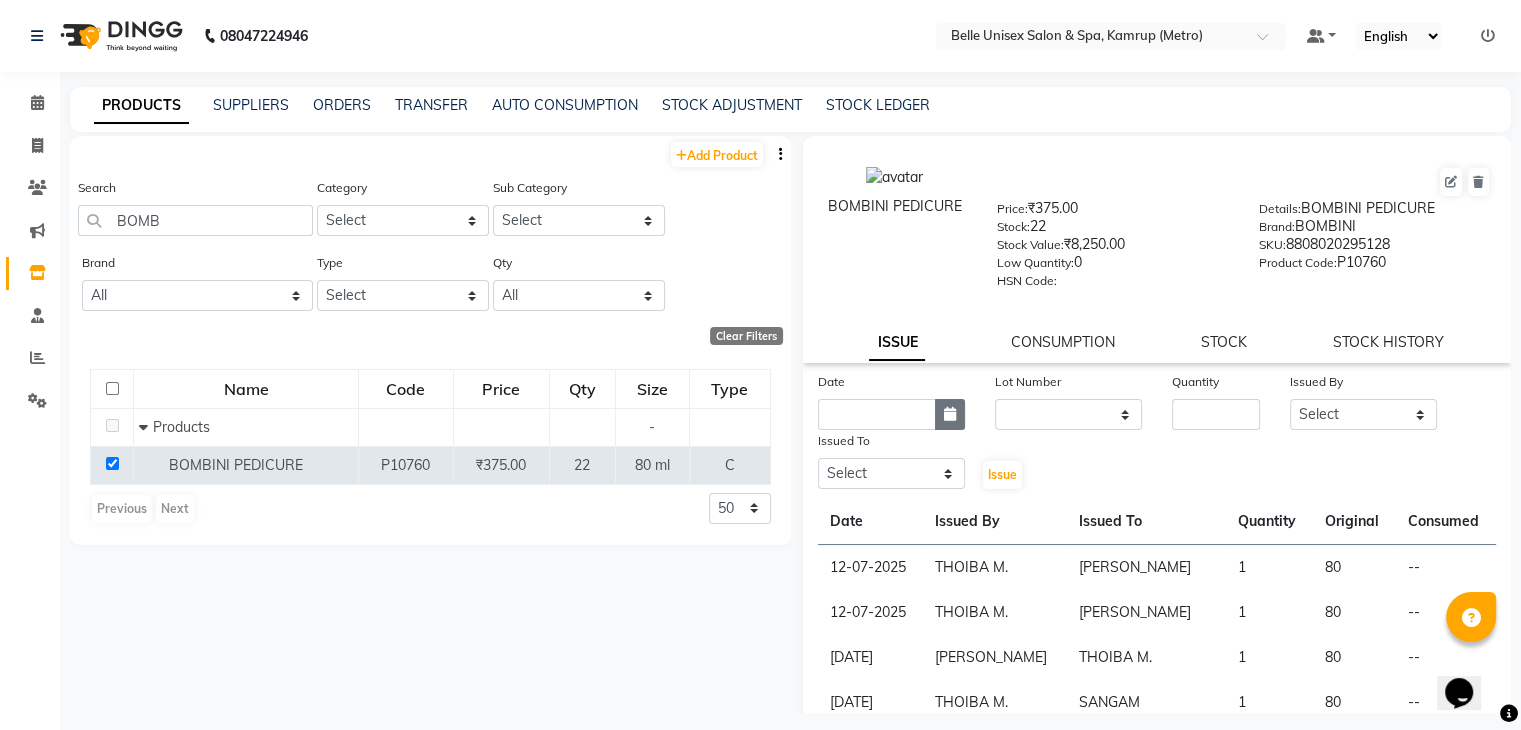 click 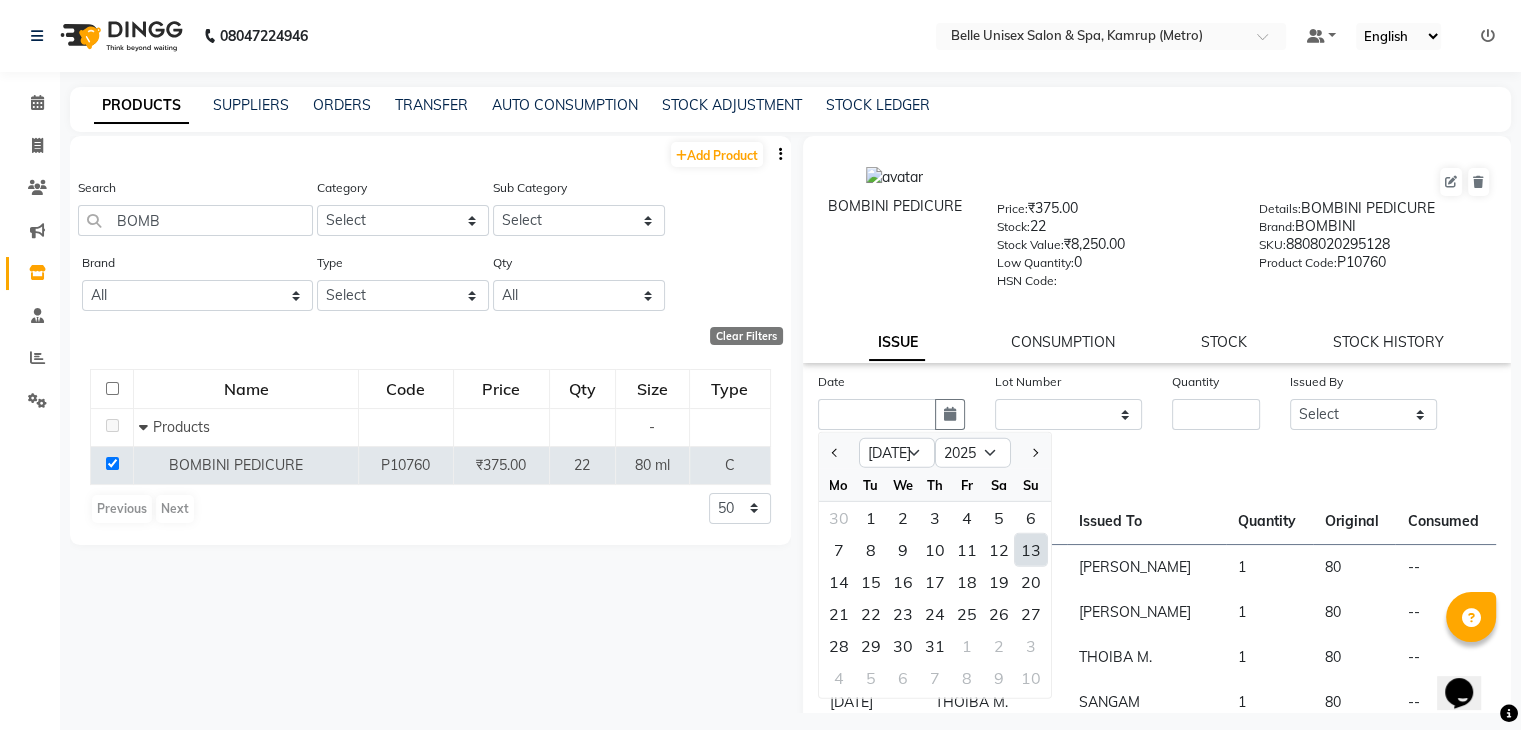 click on "13" 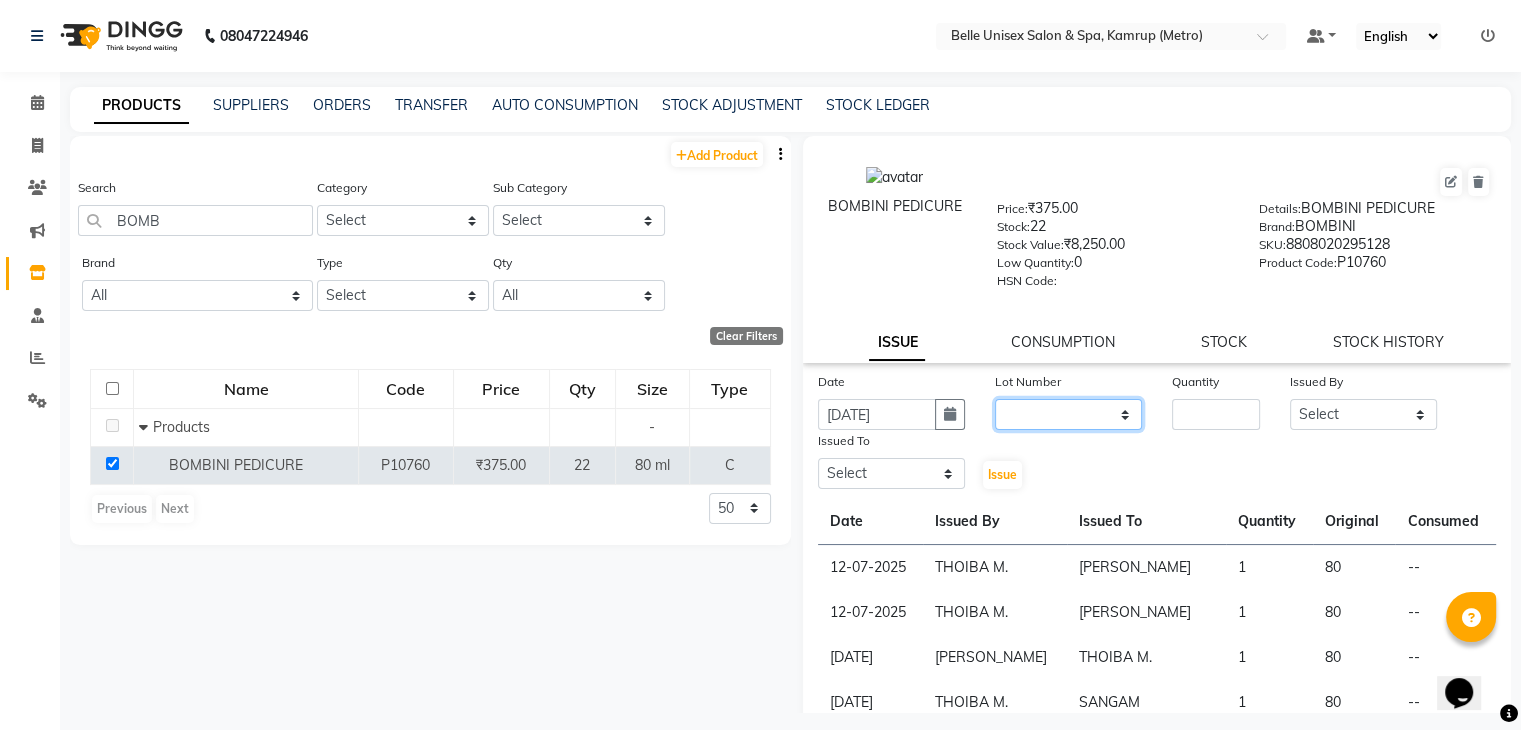 click on "None" 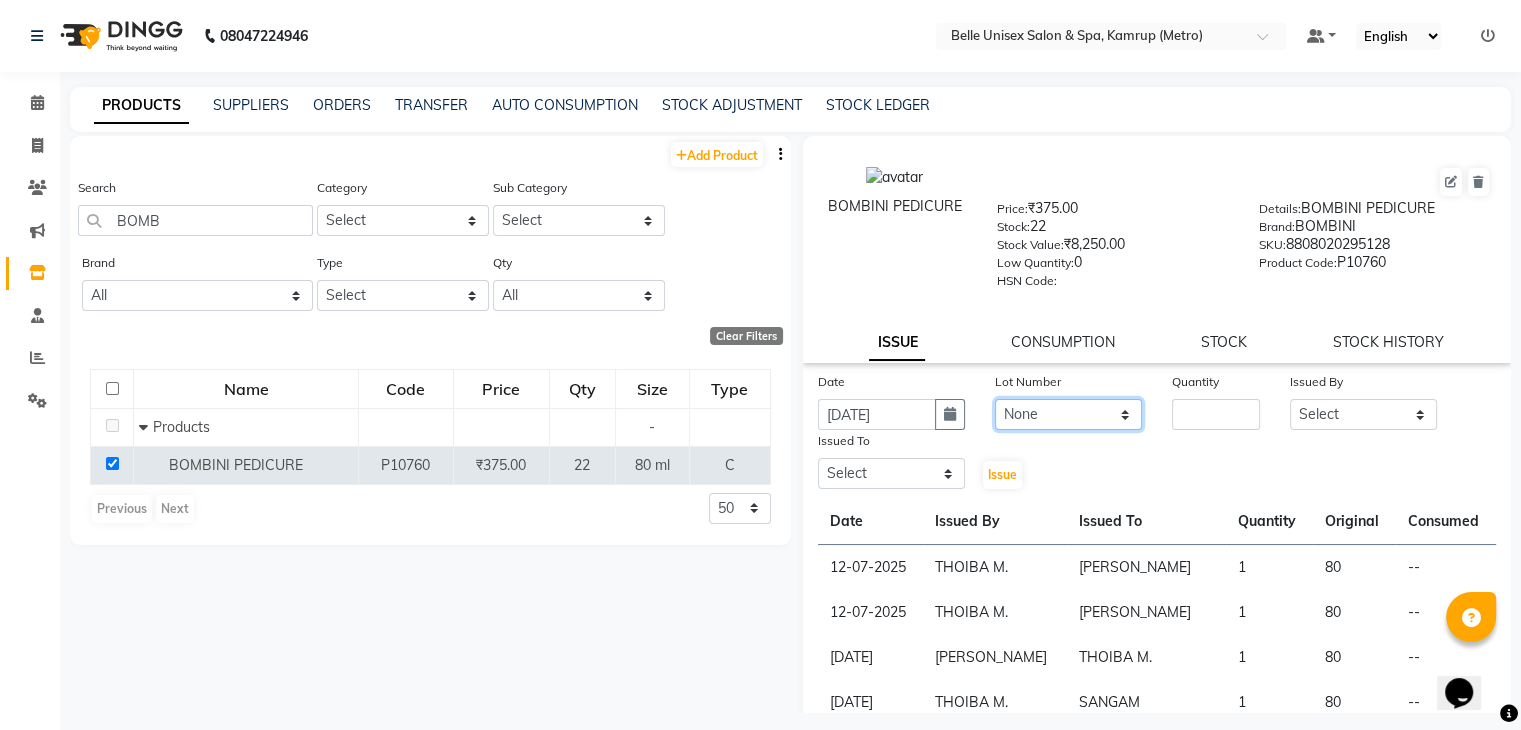 click on "None" 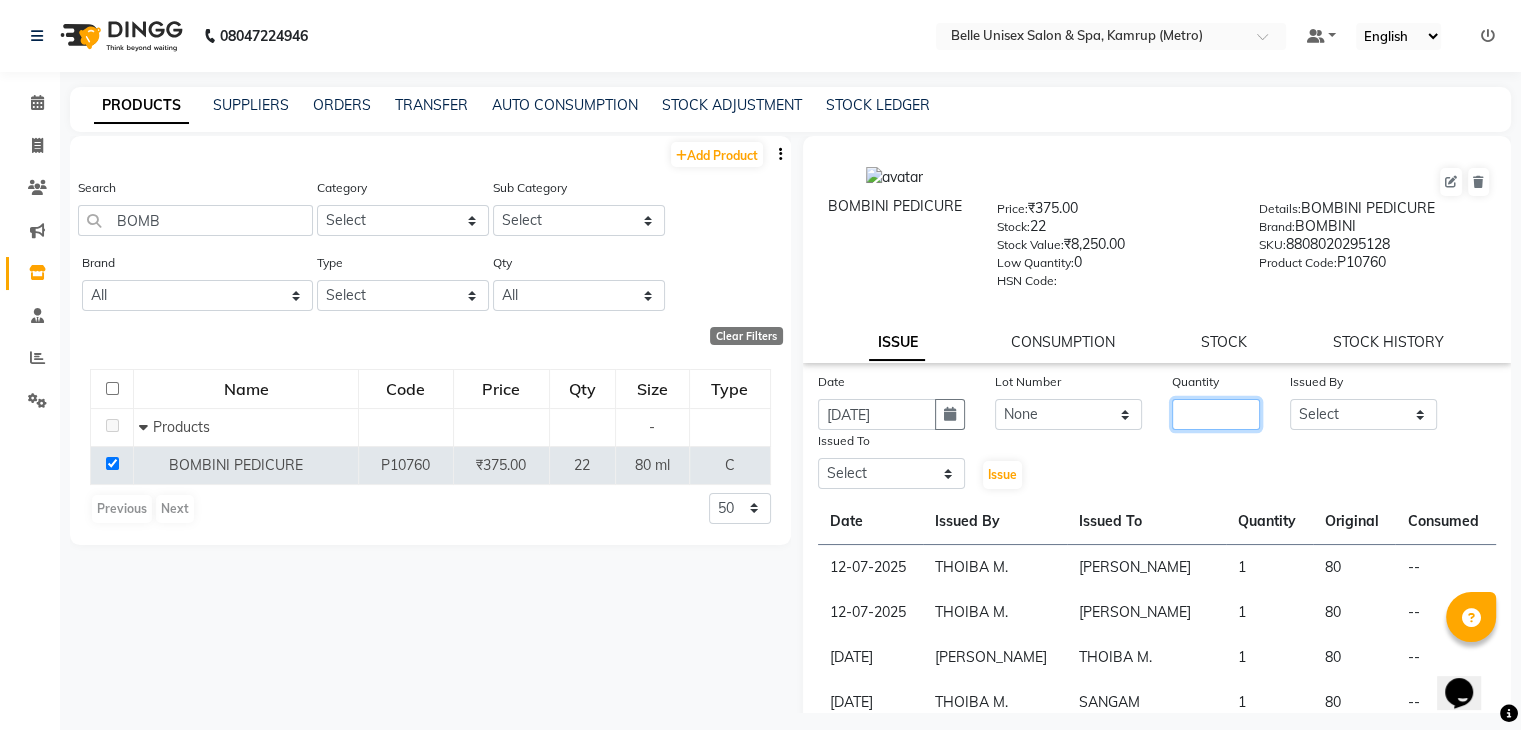click 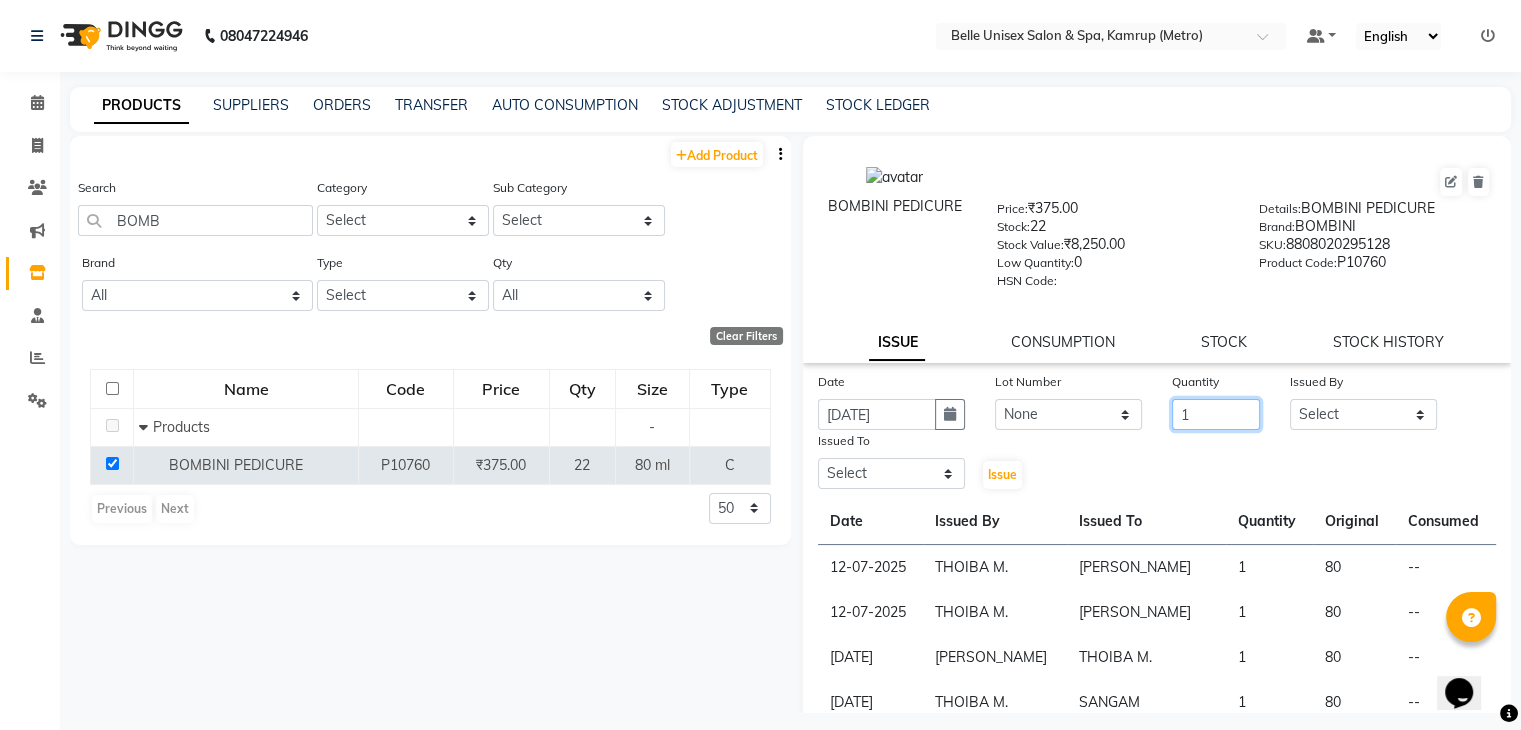 type on "1" 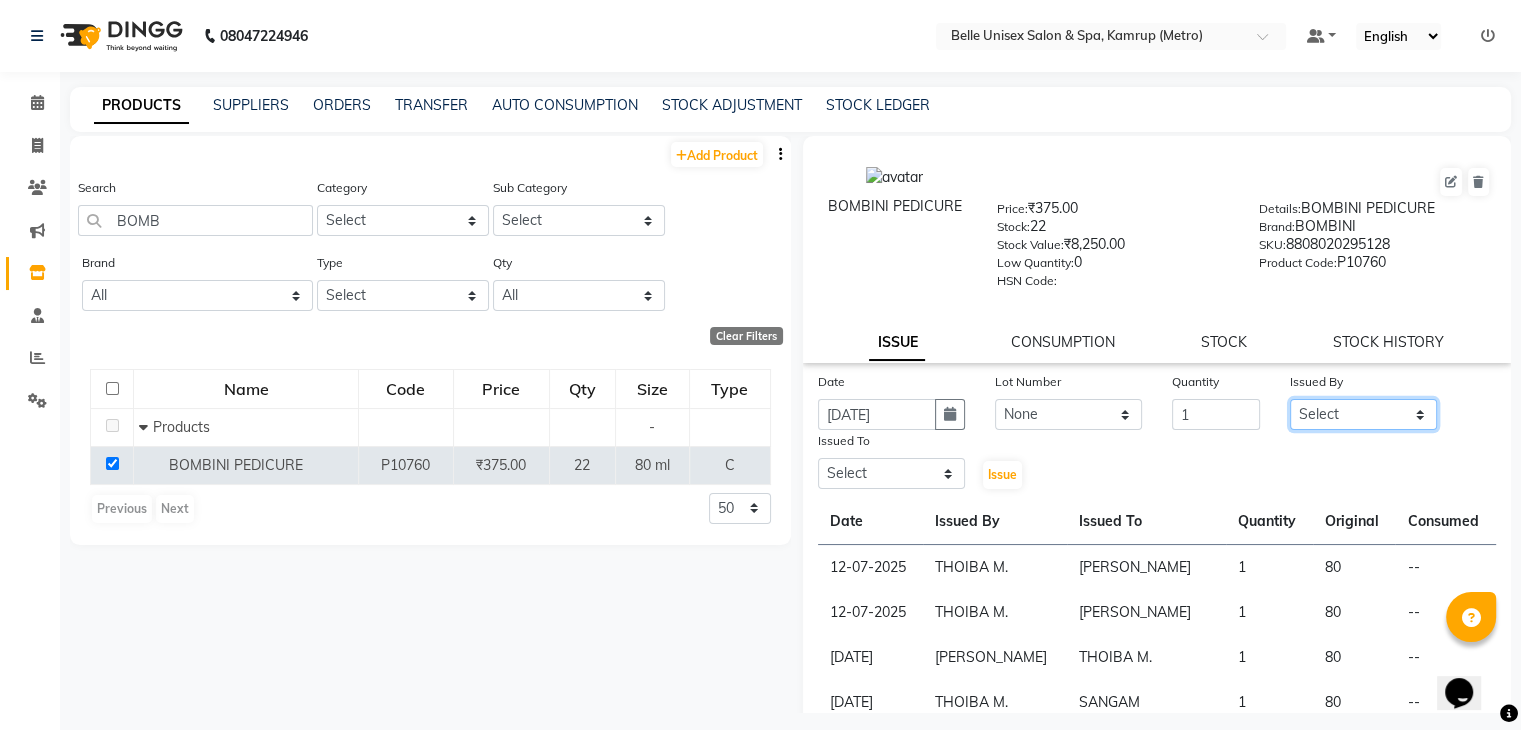 click on "Select ABBE Admin id ALEX UHD  ASEM  COUNTER SALE  IMLE AO JUPITARA(HK) PURNIMA HK  RANA KANTI SINHA   SABEHA SANGAM THERAPIST SOBITA BU THOIBA M." 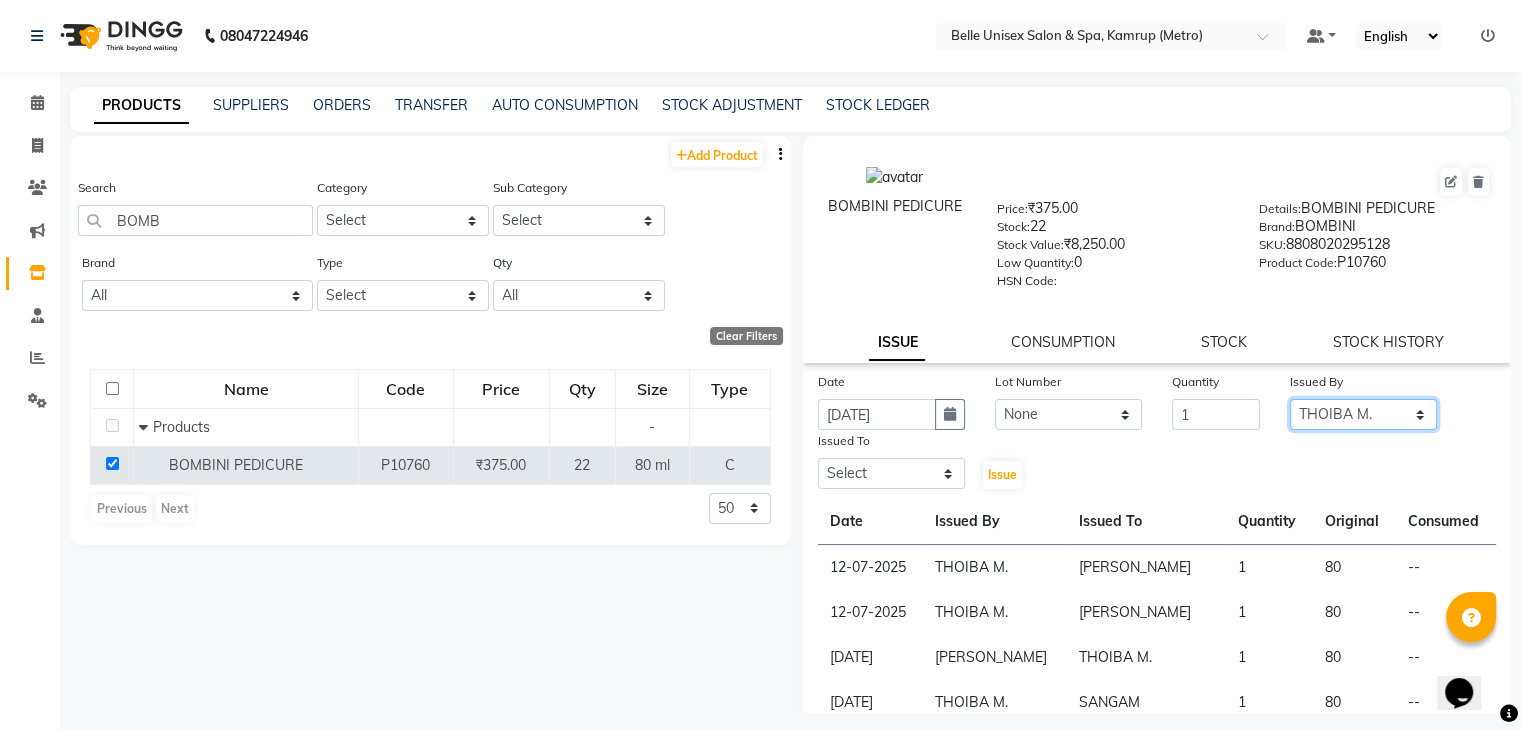 click on "Select ABBE Admin id ALEX UHD  ASEM  COUNTER SALE  IMLE AO JUPITARA(HK) PURNIMA HK  RANA KANTI SINHA   SABEHA SANGAM THERAPIST SOBITA BU THOIBA M." 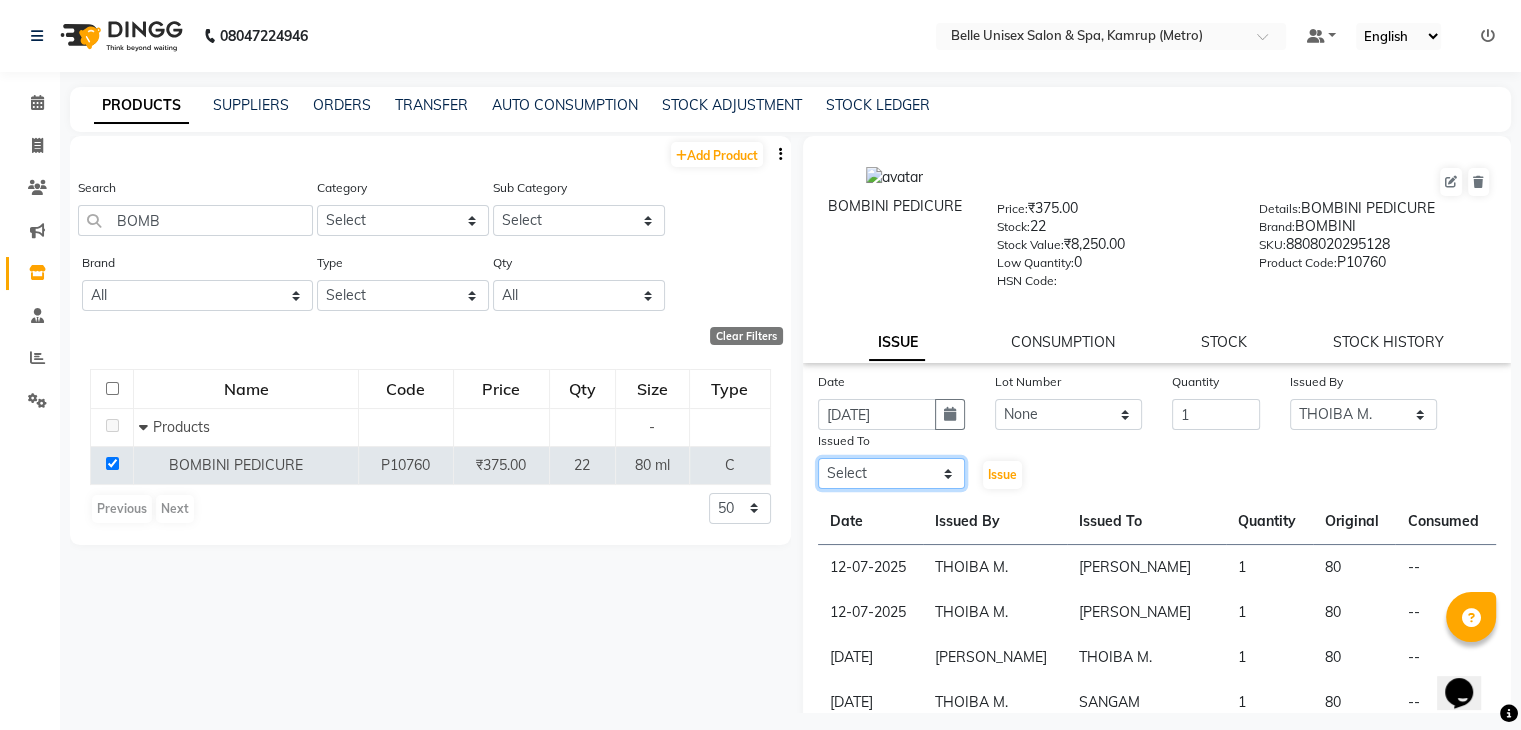 click on "Select ABBE Admin id ALEX UHD  ASEM  COUNTER SALE  IMLE AO JUPITARA(HK) PURNIMA HK  RANA KANTI SINHA   SABEHA SANGAM THERAPIST SOBITA BU THOIBA M." 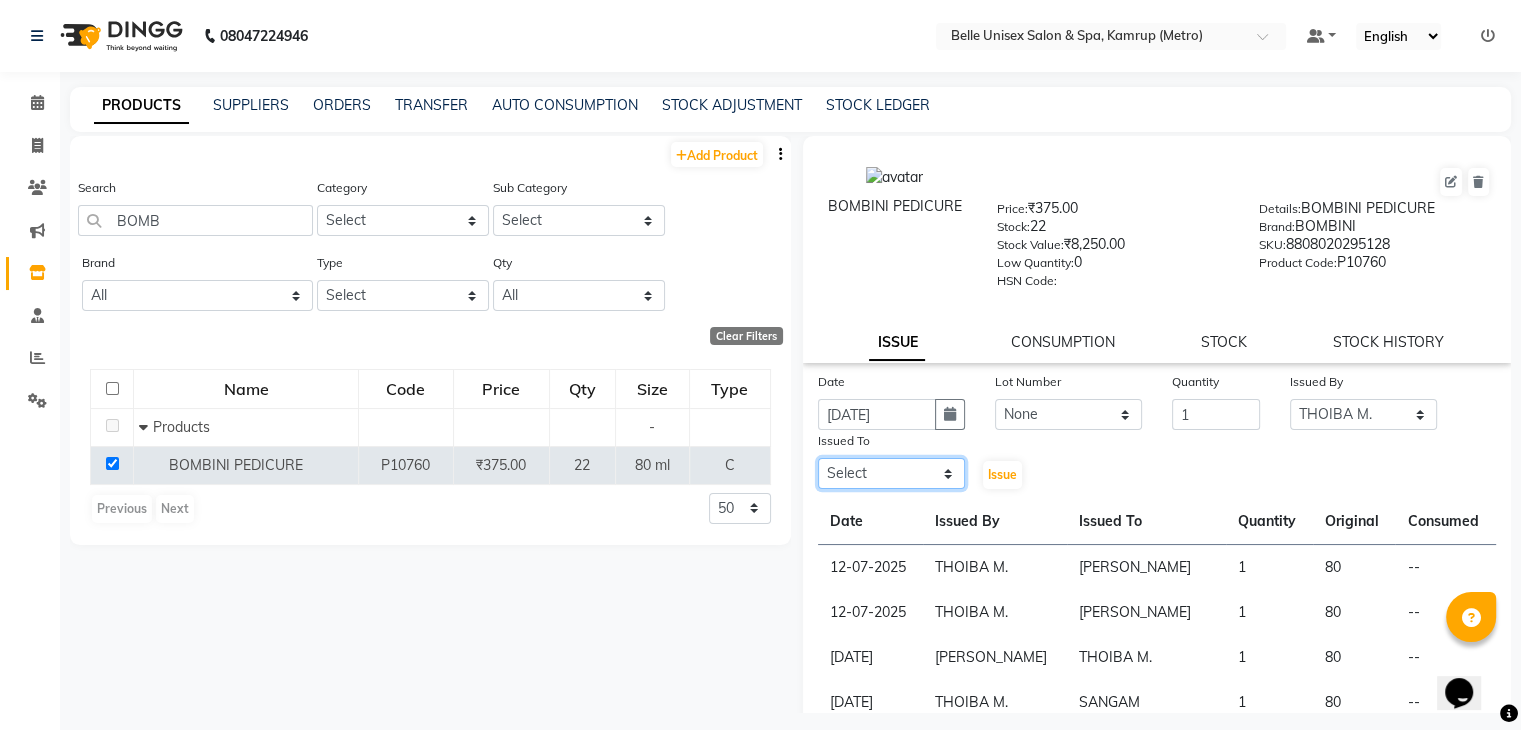 select on "82274" 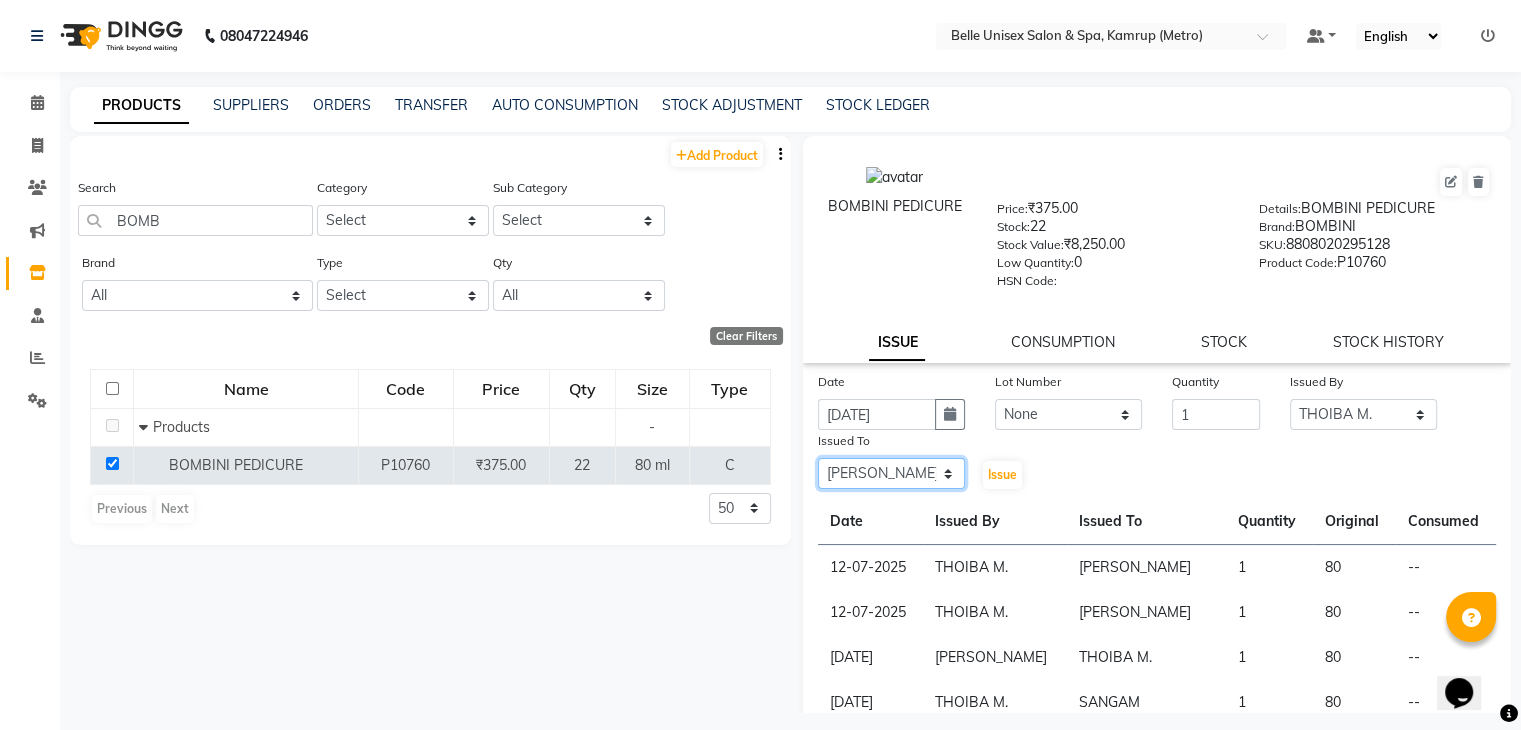 click on "Select ABBE Admin id ALEX UHD  ASEM  COUNTER SALE  IMLE AO JUPITARA(HK) PURNIMA HK  RANA KANTI SINHA   SABEHA SANGAM THERAPIST SOBITA BU THOIBA M." 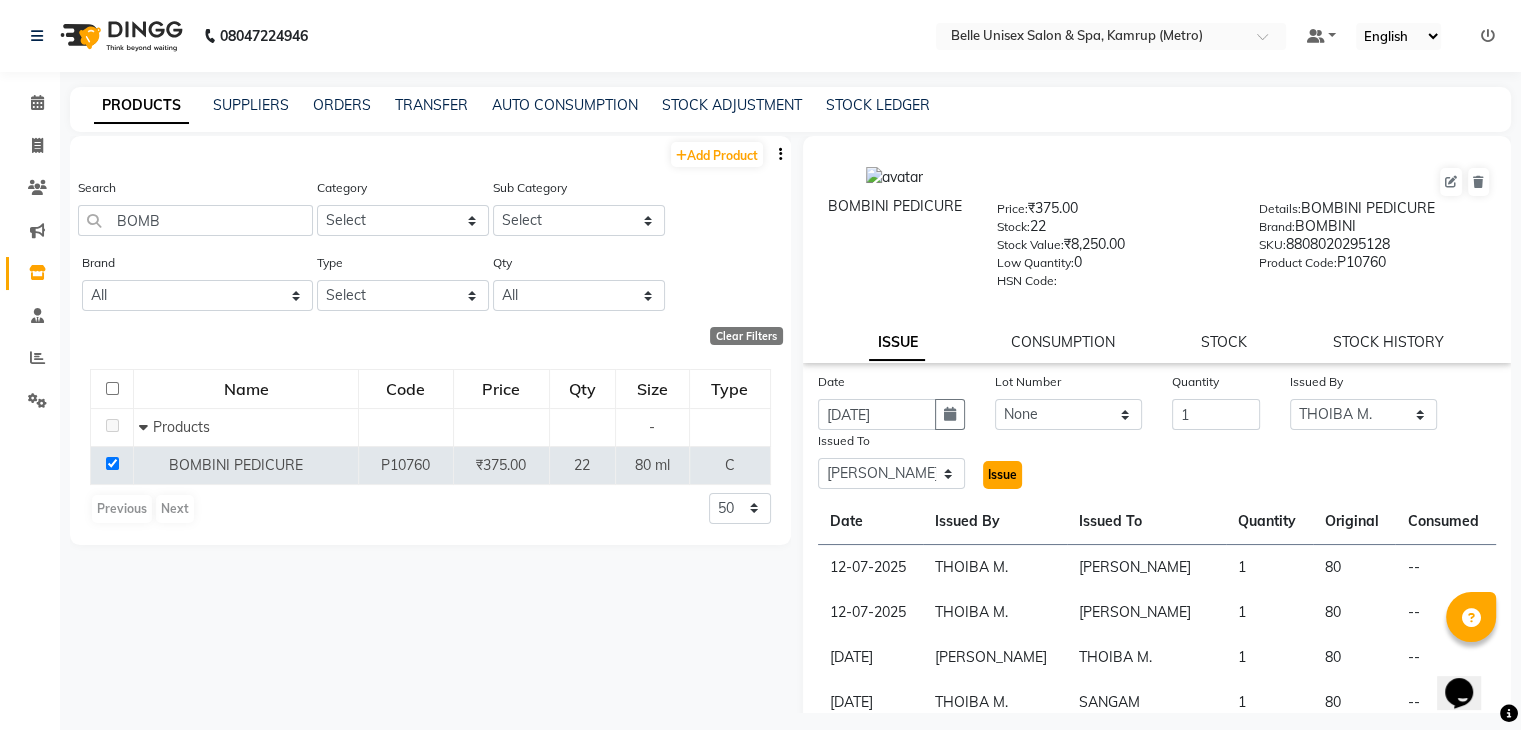 click on "Issue" 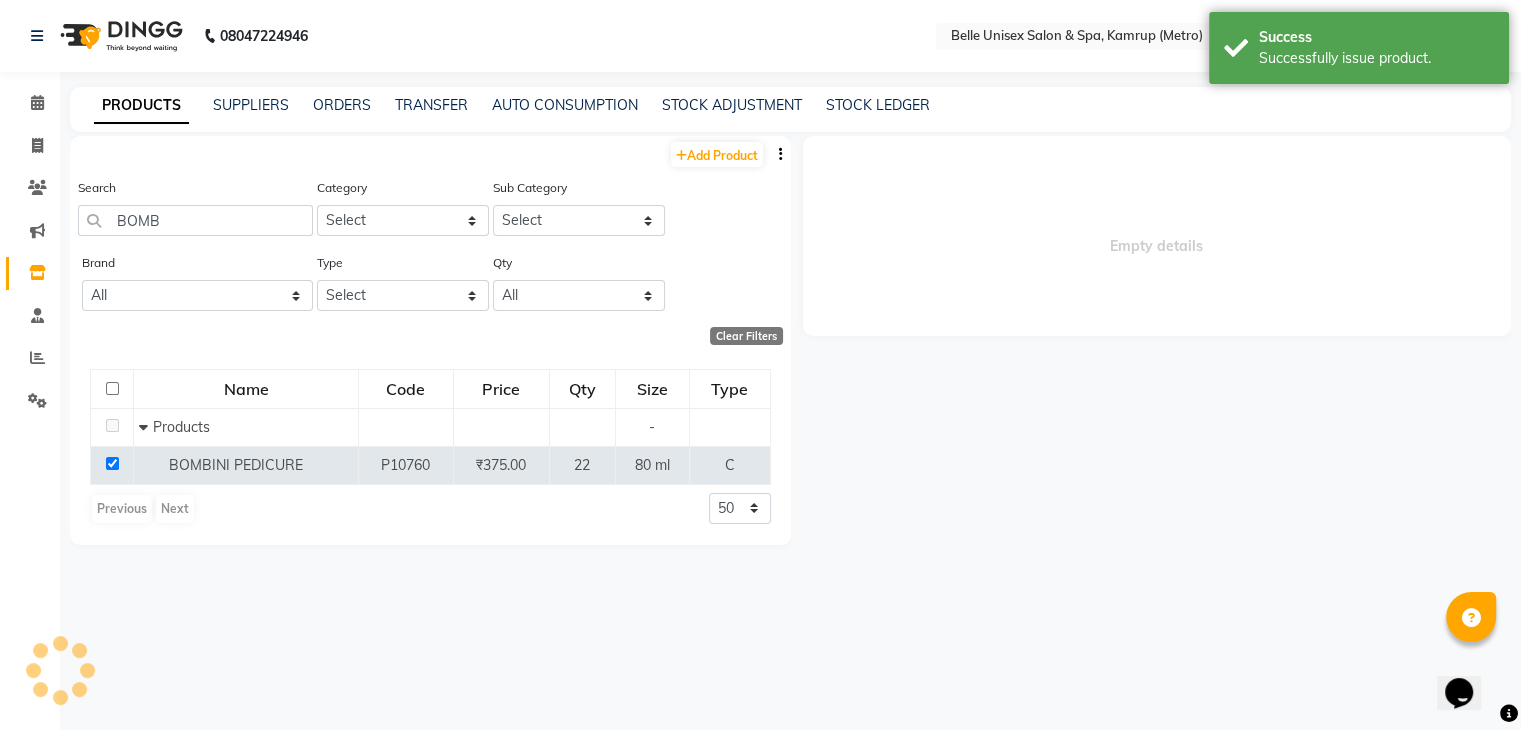 select 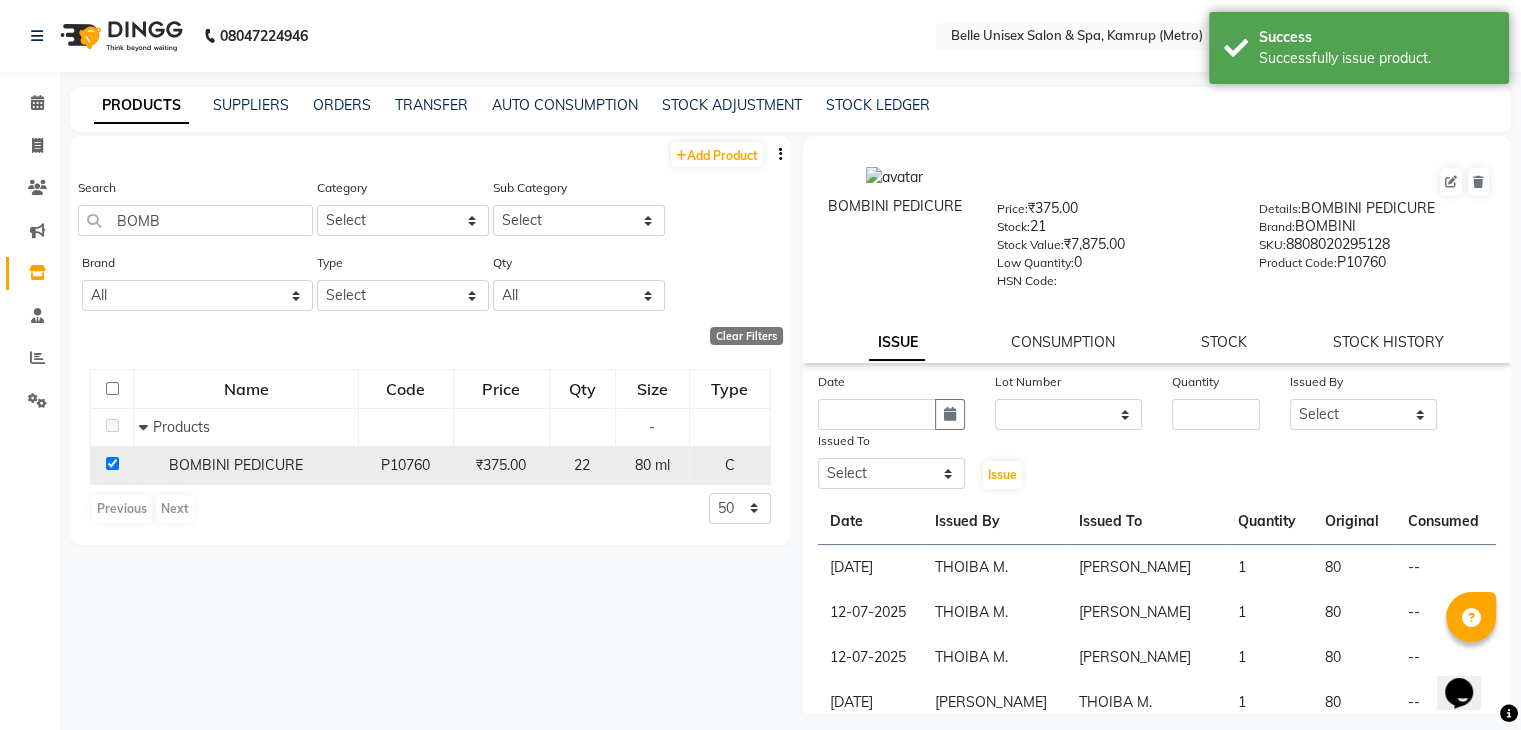 click 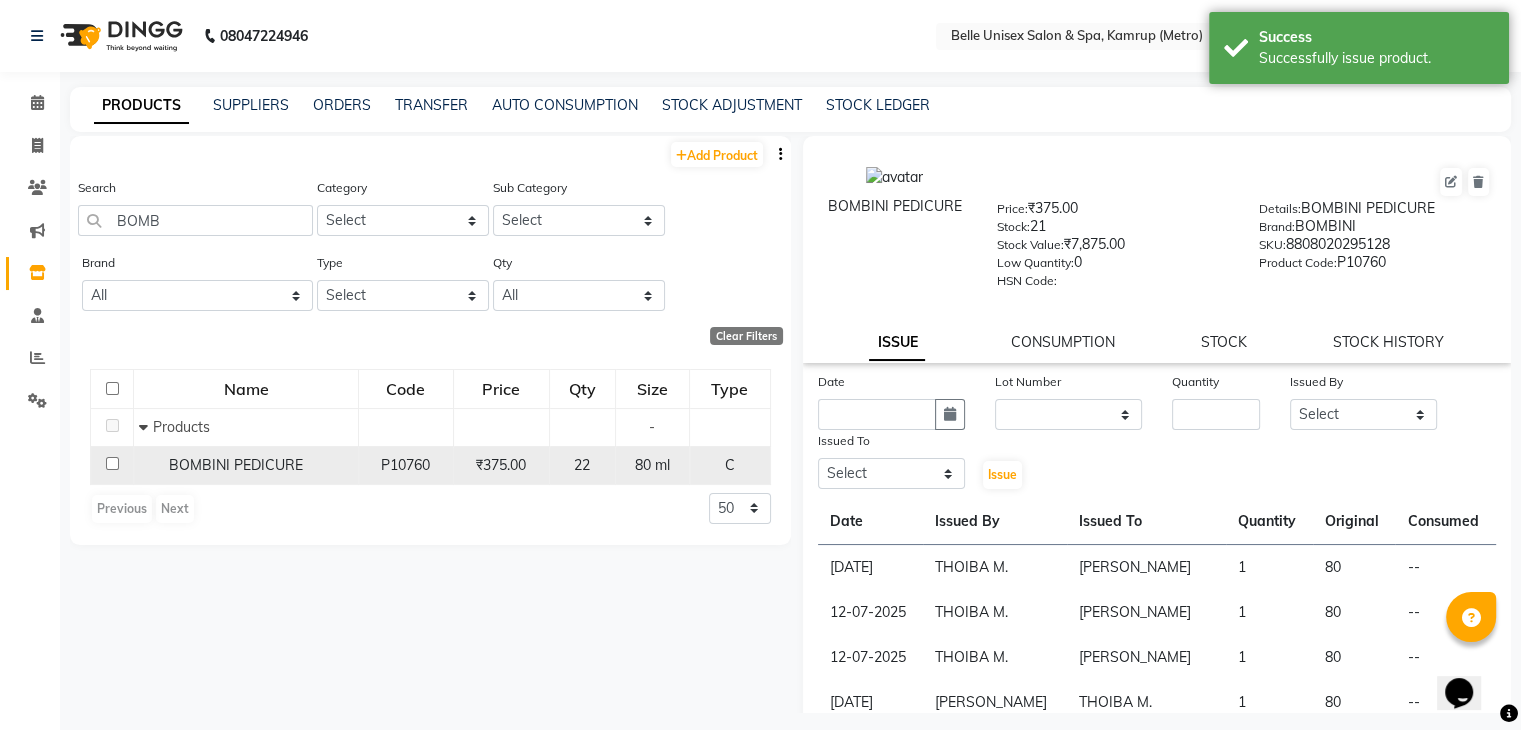 checkbox on "false" 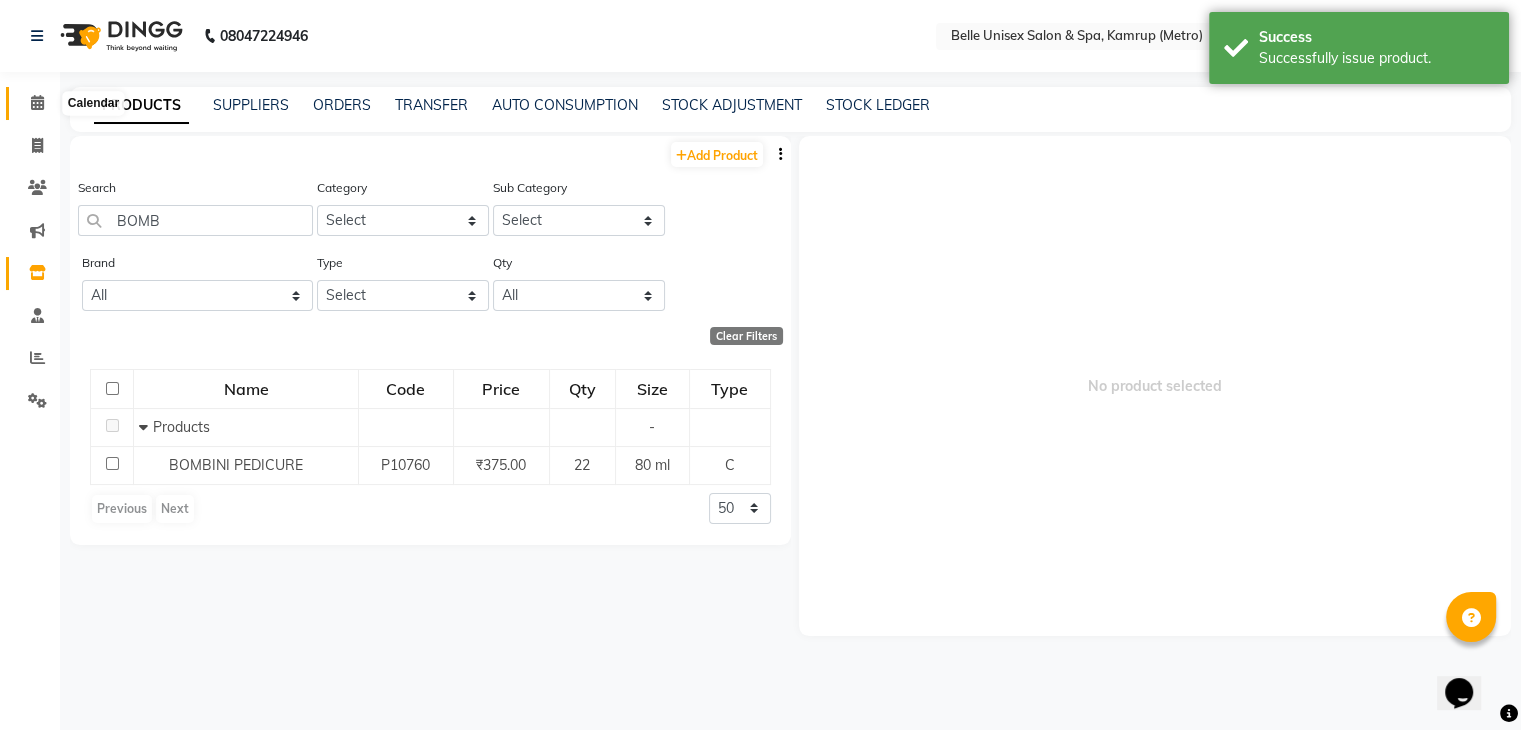 click 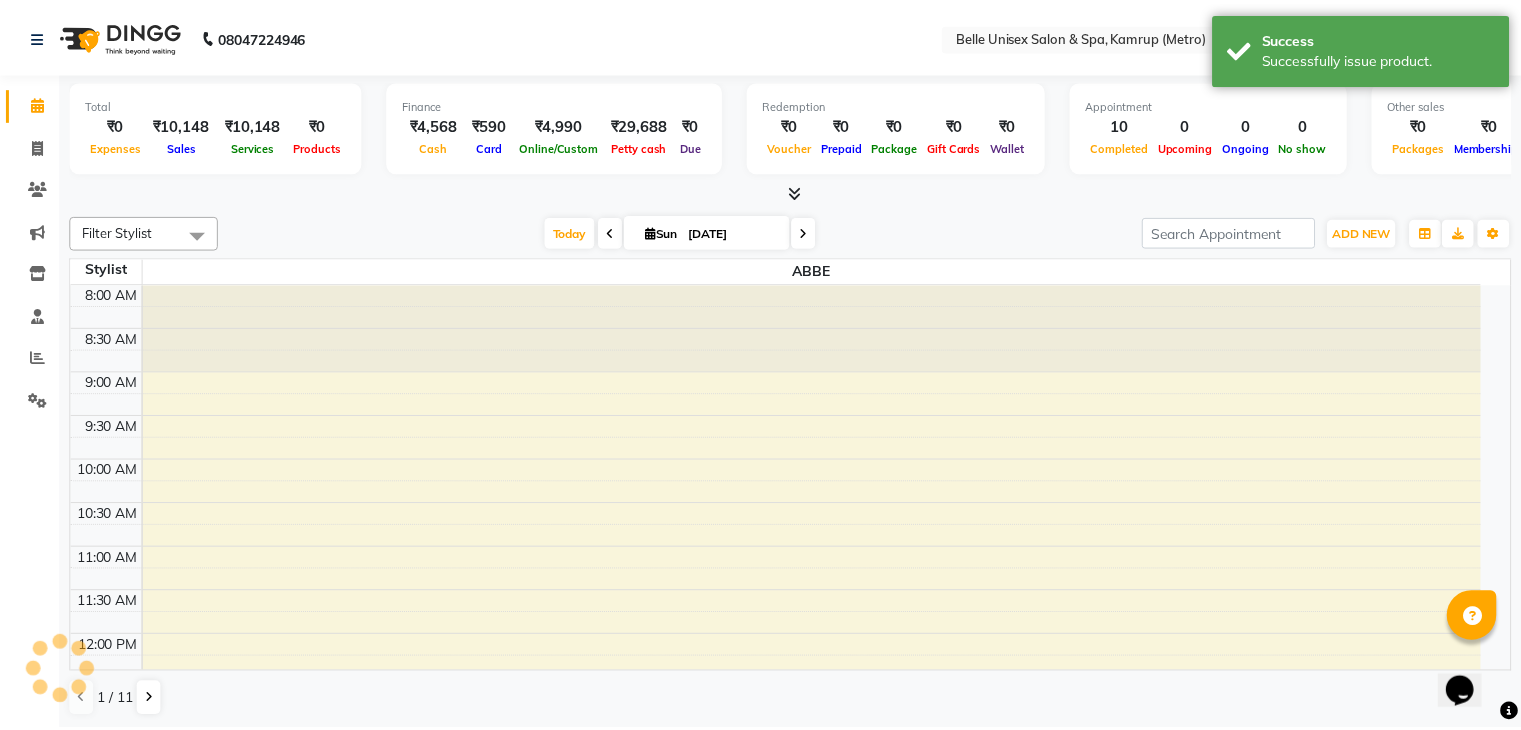 scroll, scrollTop: 705, scrollLeft: 0, axis: vertical 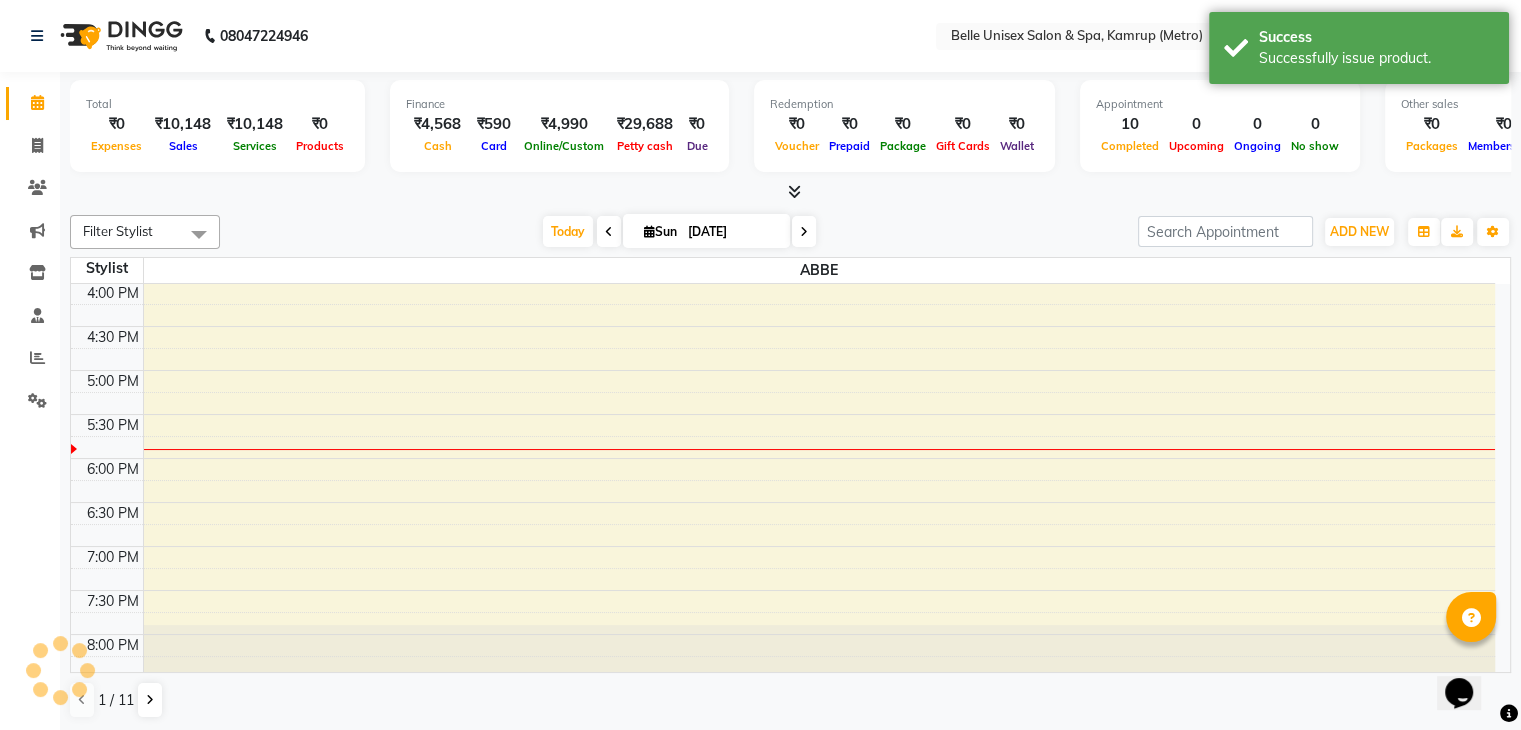 click at bounding box center (790, 192) 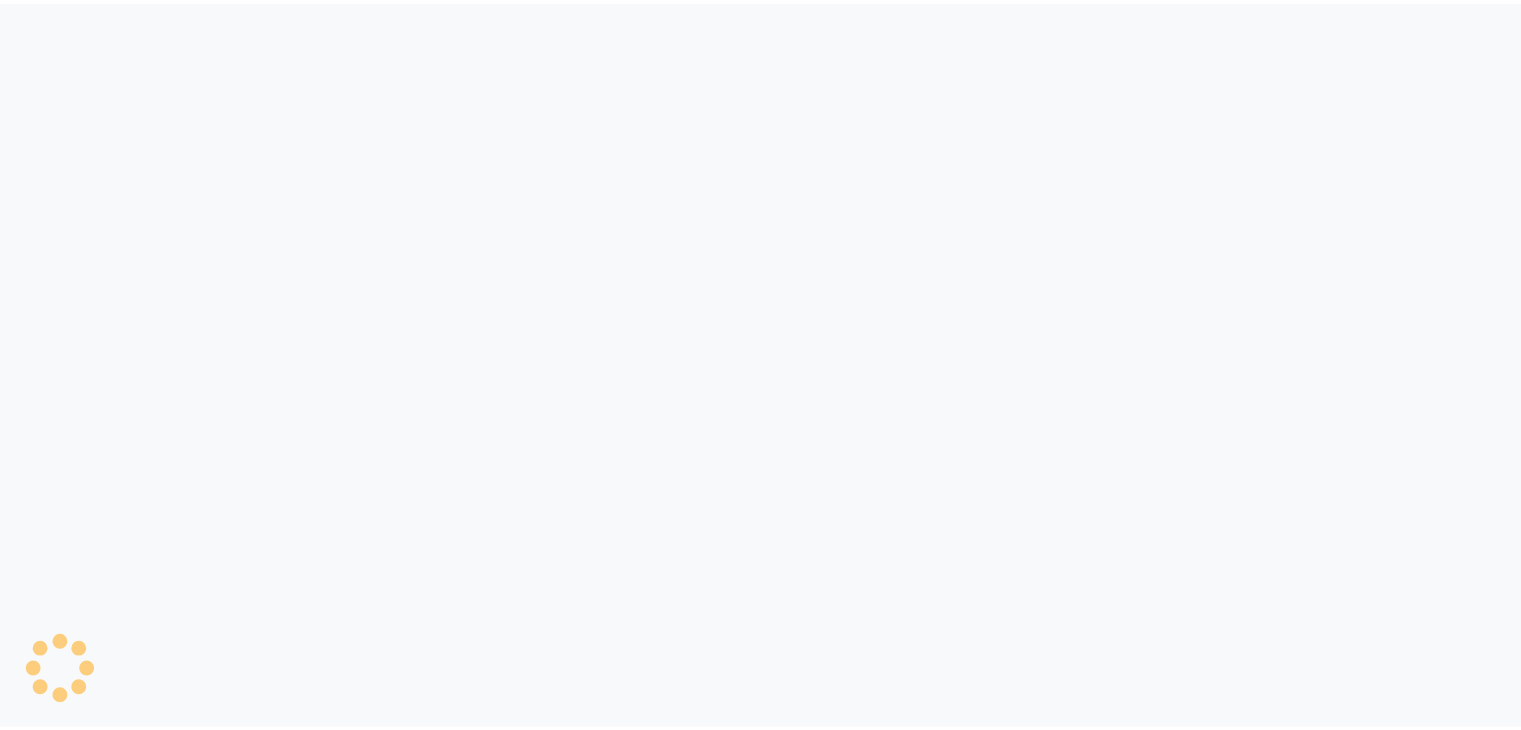 scroll, scrollTop: 0, scrollLeft: 0, axis: both 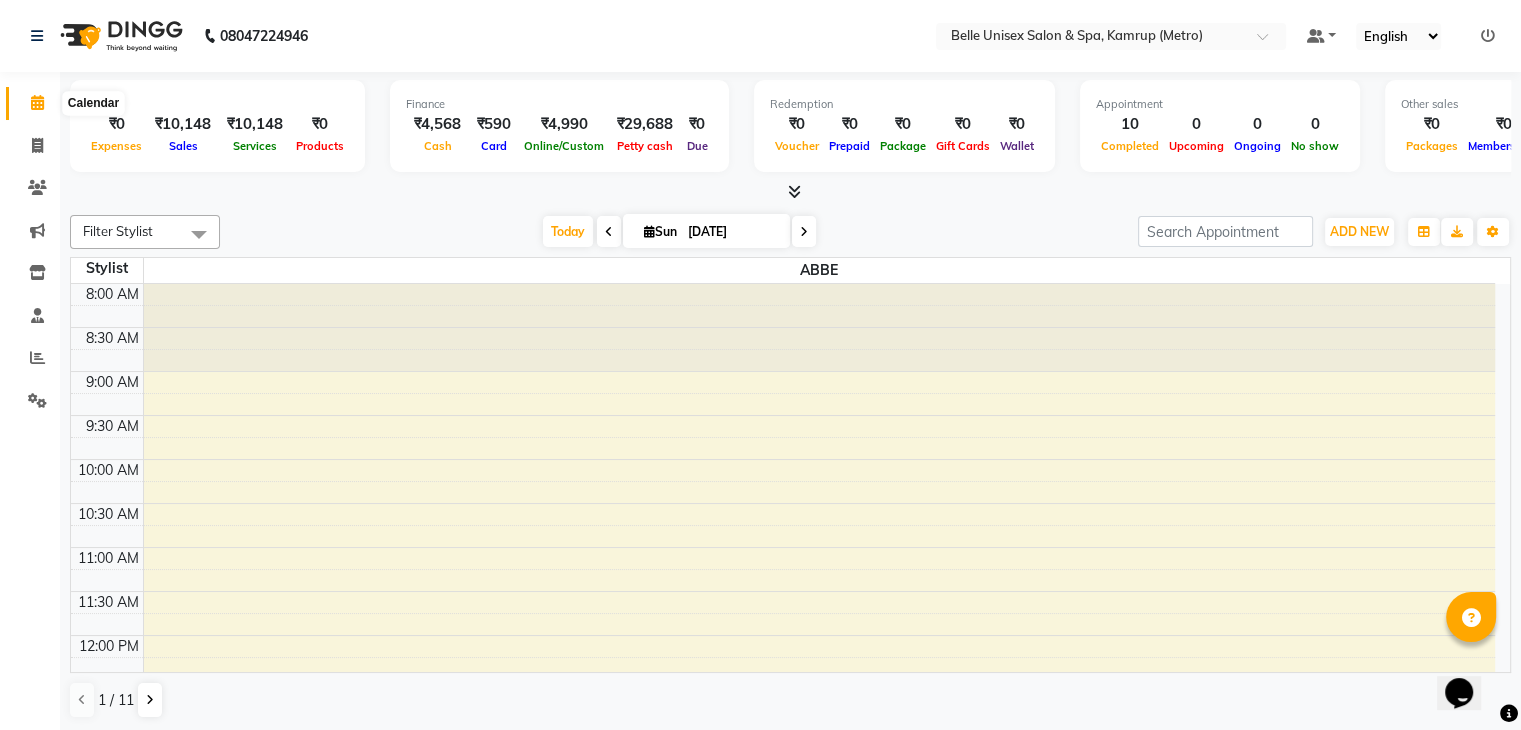 click 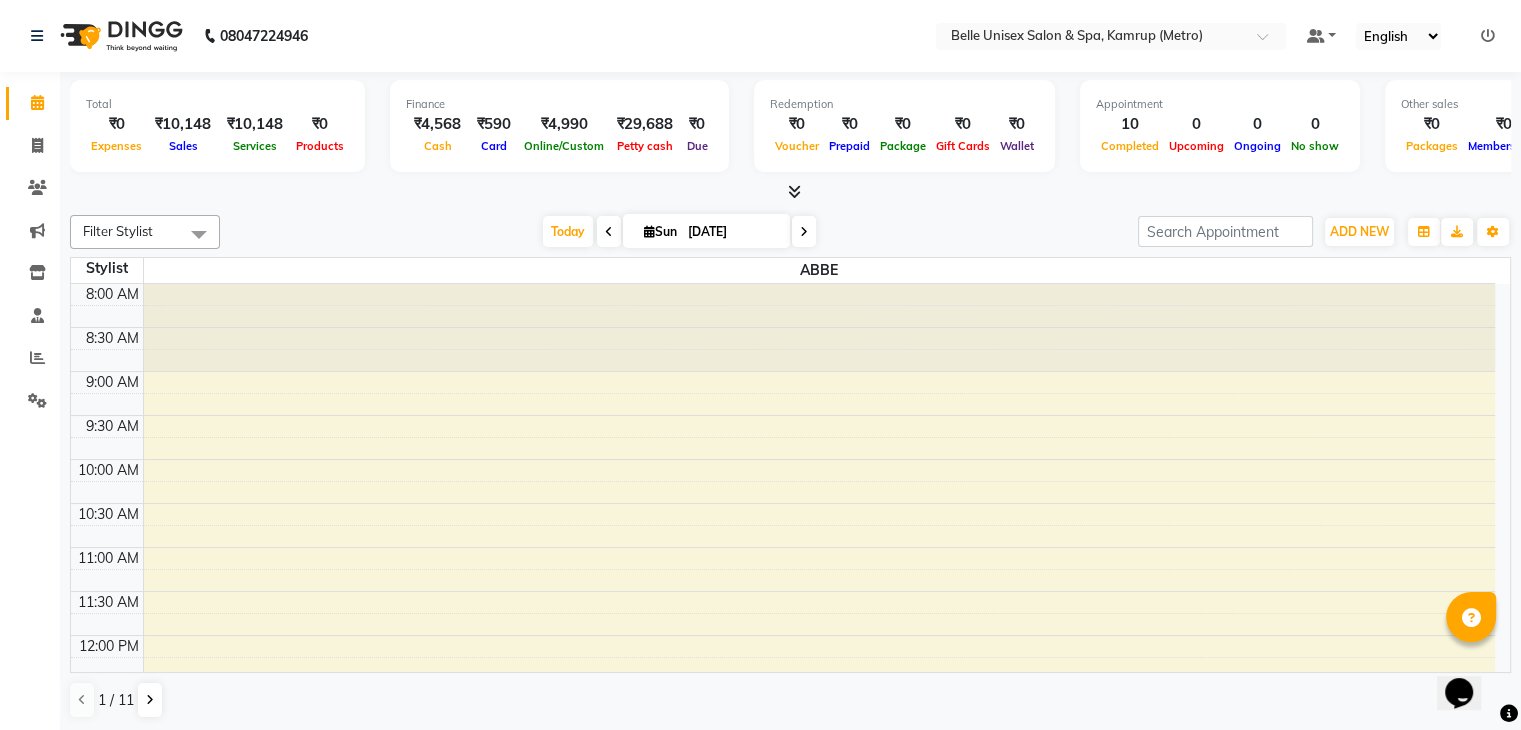 click on "Total  ₹0  Expenses ₹10,148  Sales ₹10,148  Services ₹0  Products Finance  ₹4,568  Cash ₹590  Card ₹4,990  Online/Custom ₹29,688 Petty cash ₹0 Due  Redemption  ₹0 Voucher ₹0 Prepaid ₹0 Package ₹0  Gift Cards ₹0  Wallet  Appointment  10 Completed 0 Upcoming 0 Ongoing 0 No show  Other sales  ₹0  Packages ₹0  Memberships ₹0  Vouchers ₹0  Prepaids ₹0  Gift Cards" at bounding box center (790, 137) 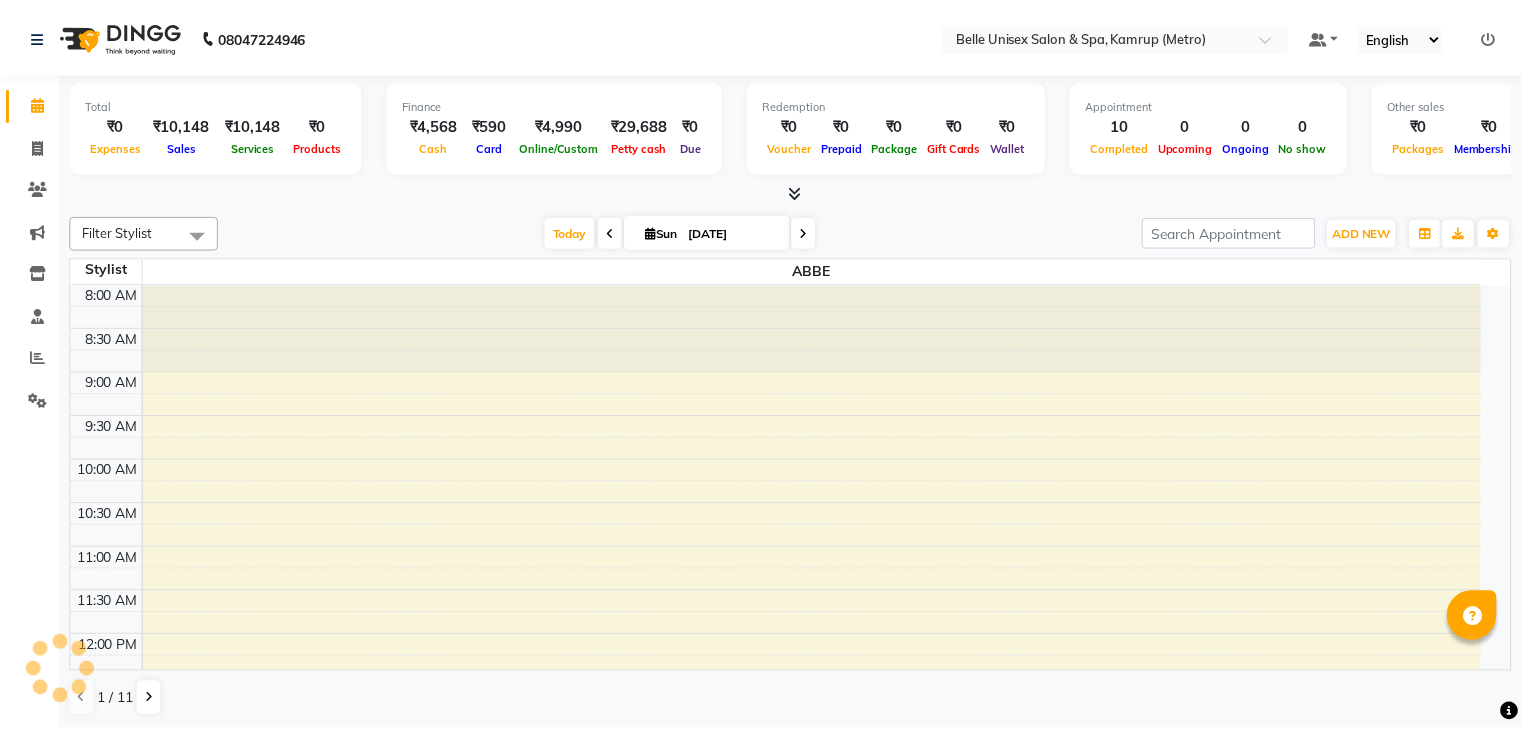scroll, scrollTop: 0, scrollLeft: 0, axis: both 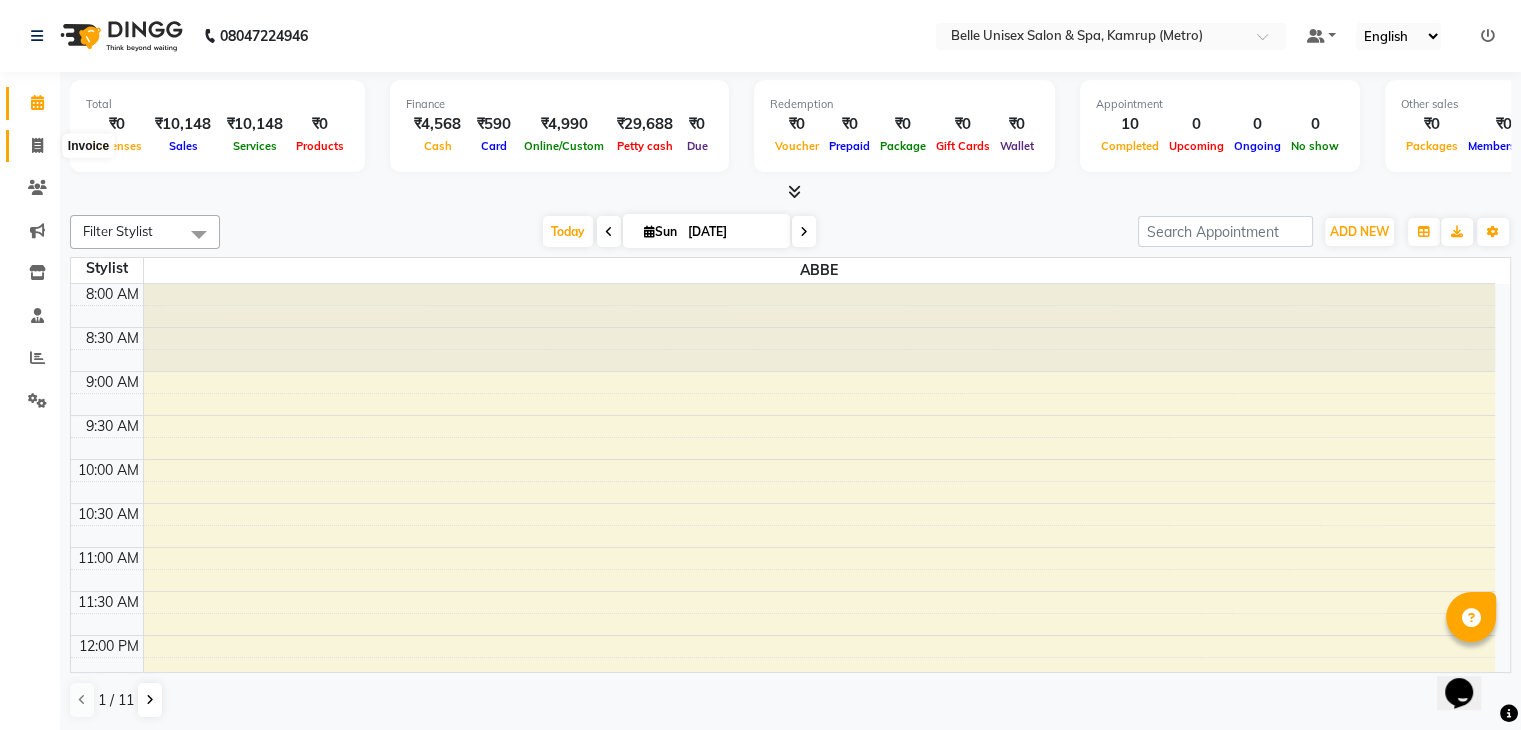 click 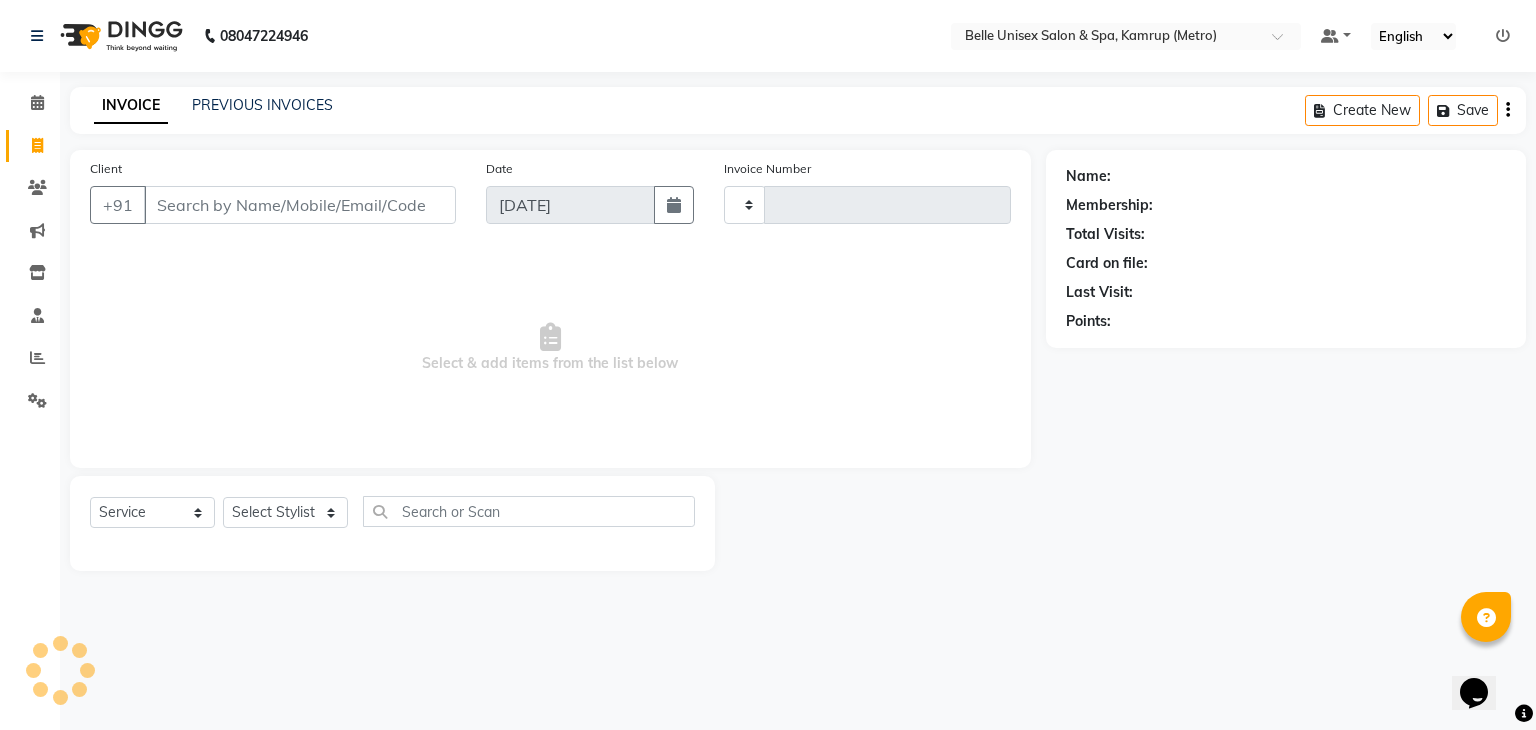 type on "0739" 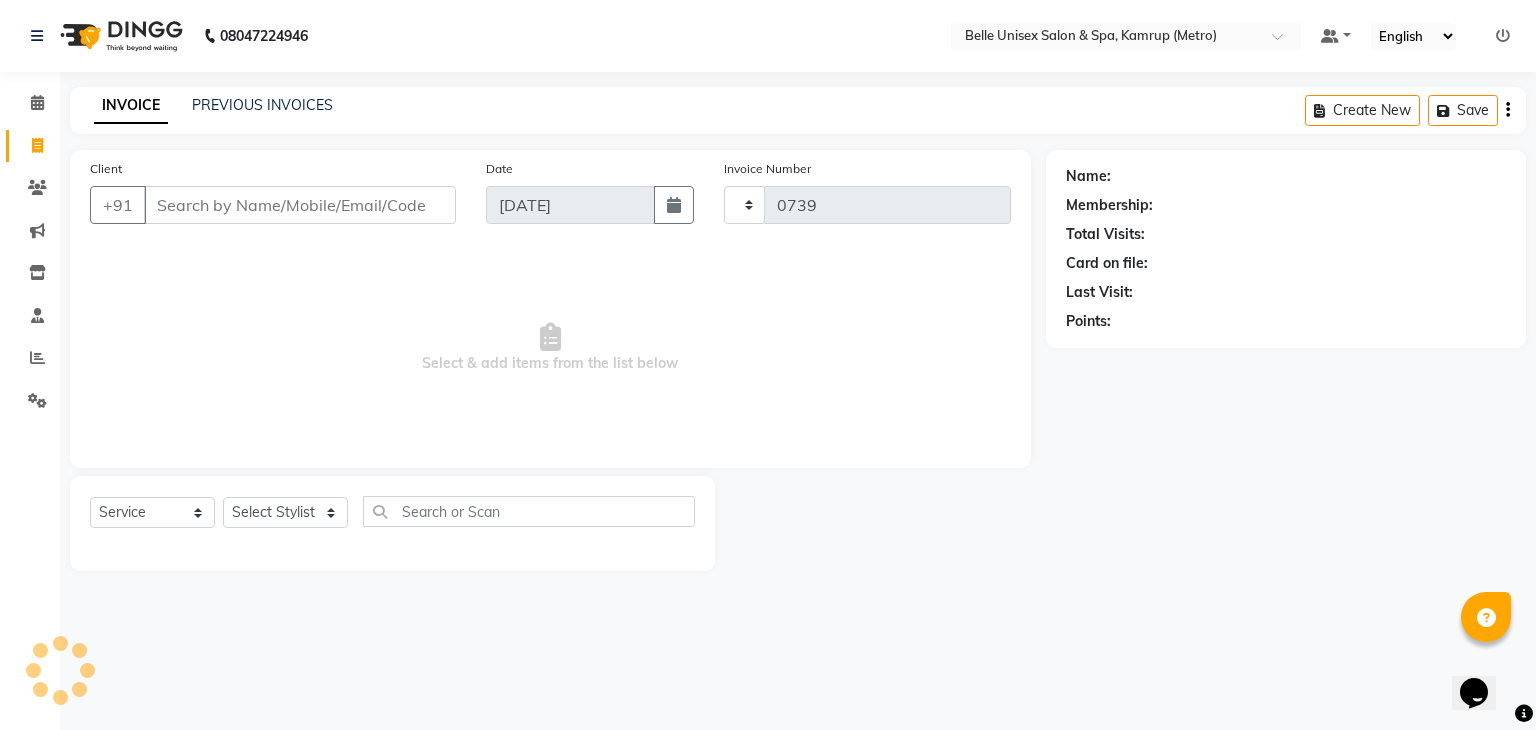 select on "7291" 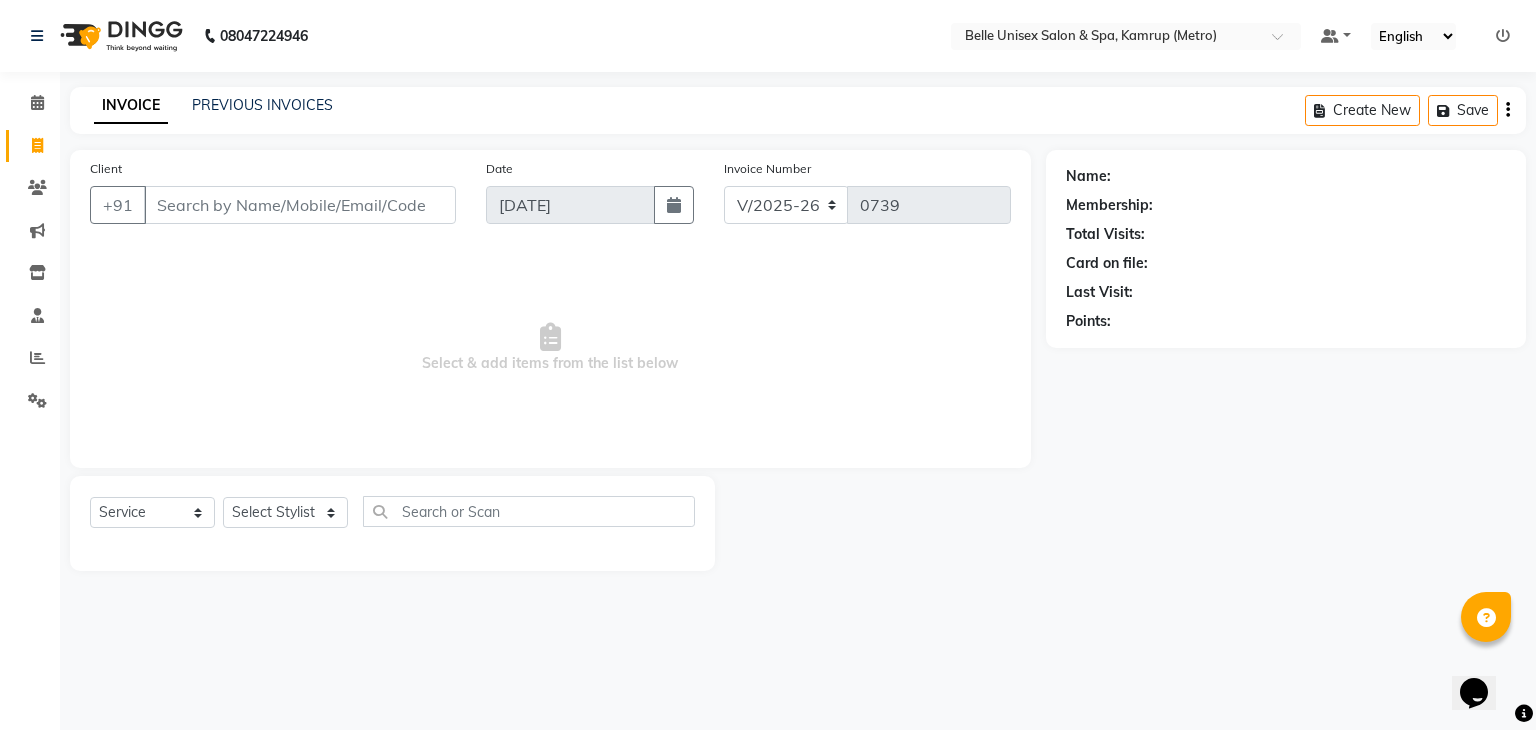 click on "PREVIOUS INVOICES" 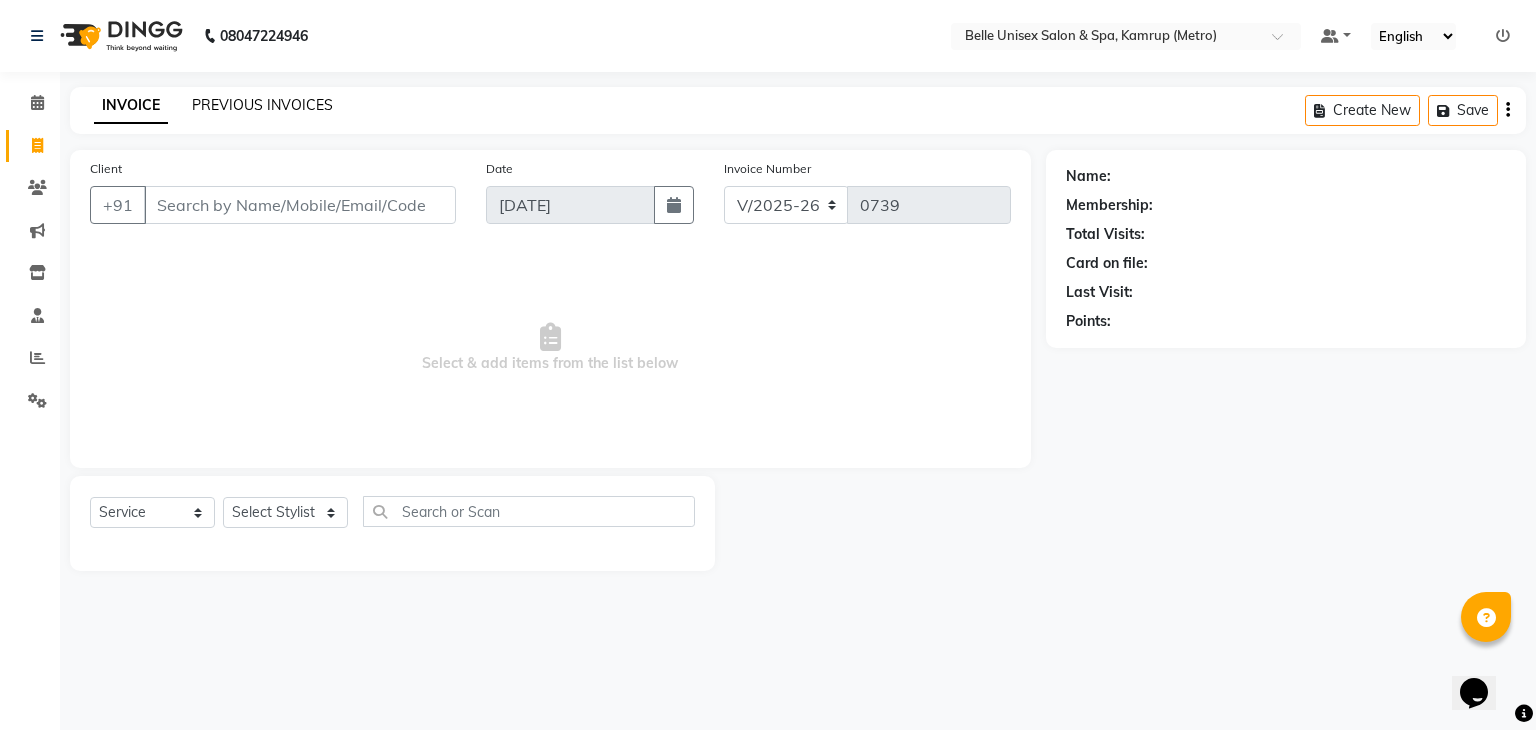 click on "PREVIOUS INVOICES" 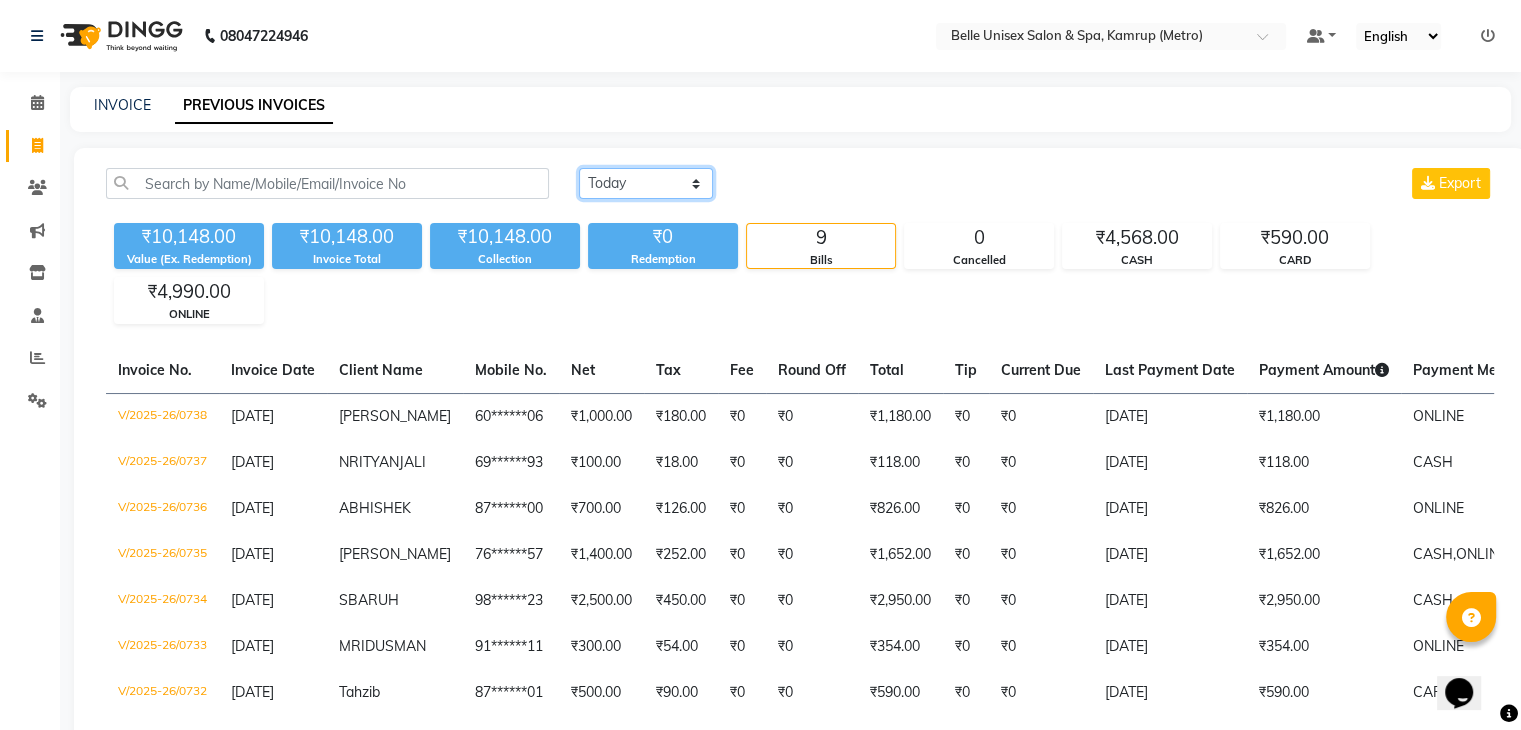 click on "Today Yesterday Custom Range" 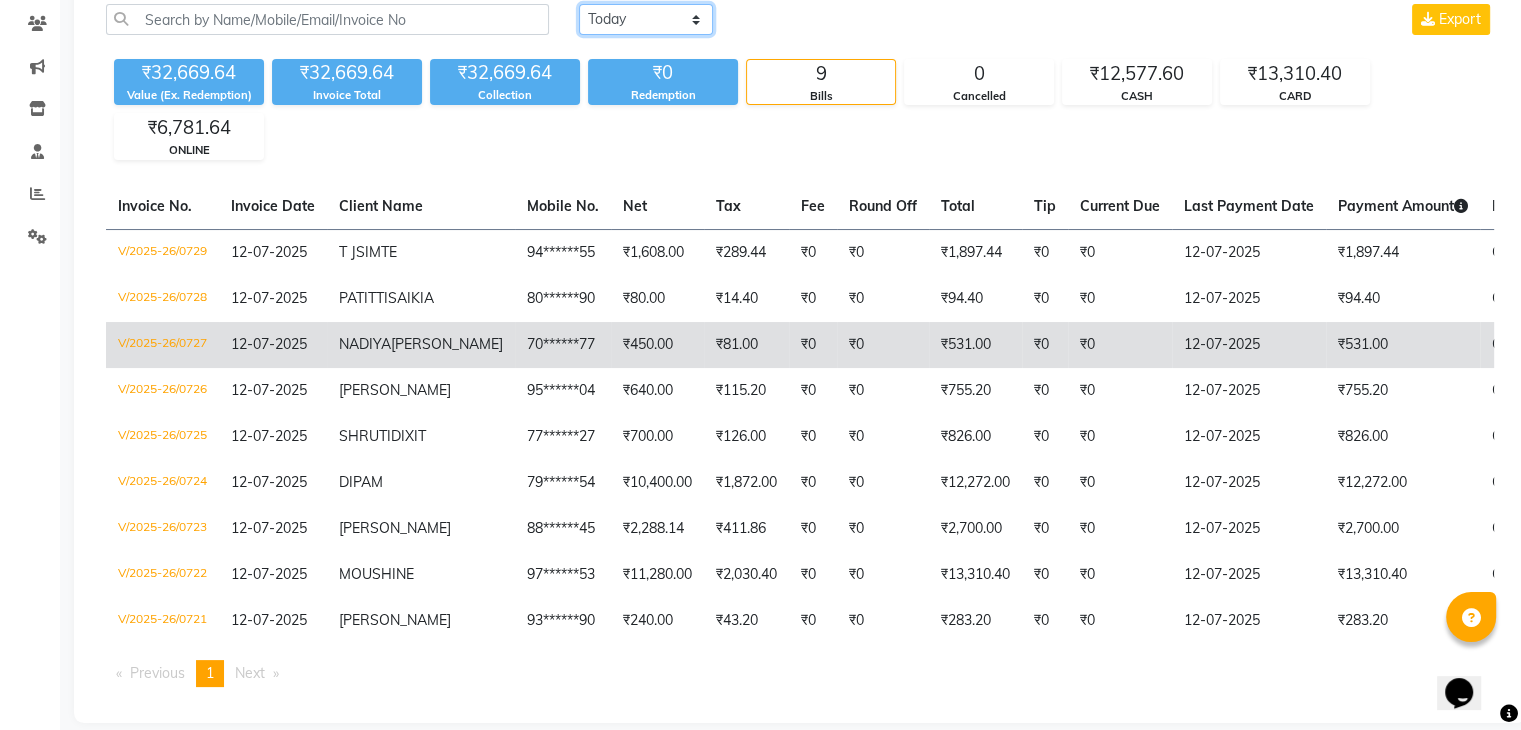 scroll, scrollTop: 200, scrollLeft: 0, axis: vertical 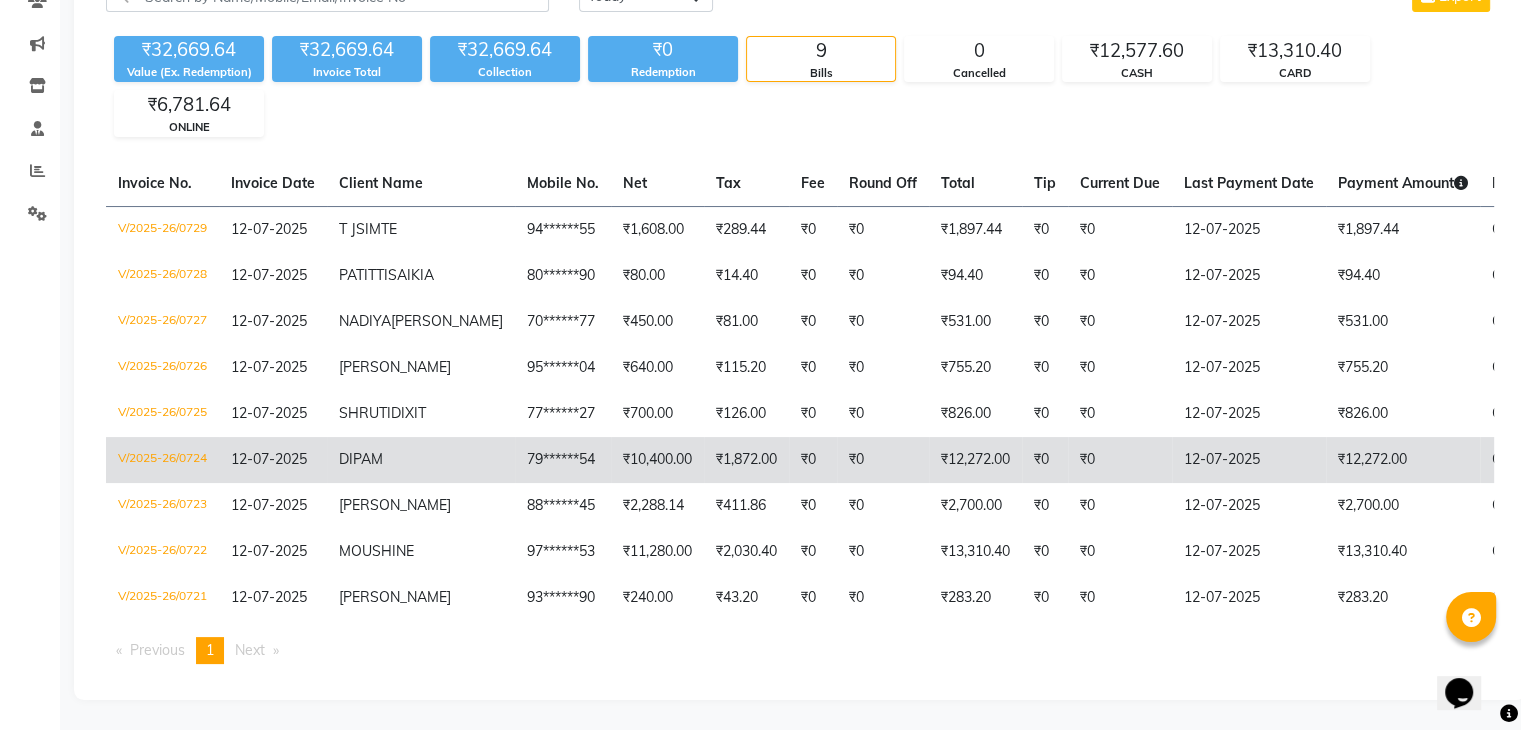 click on "V/2025-26/0724" 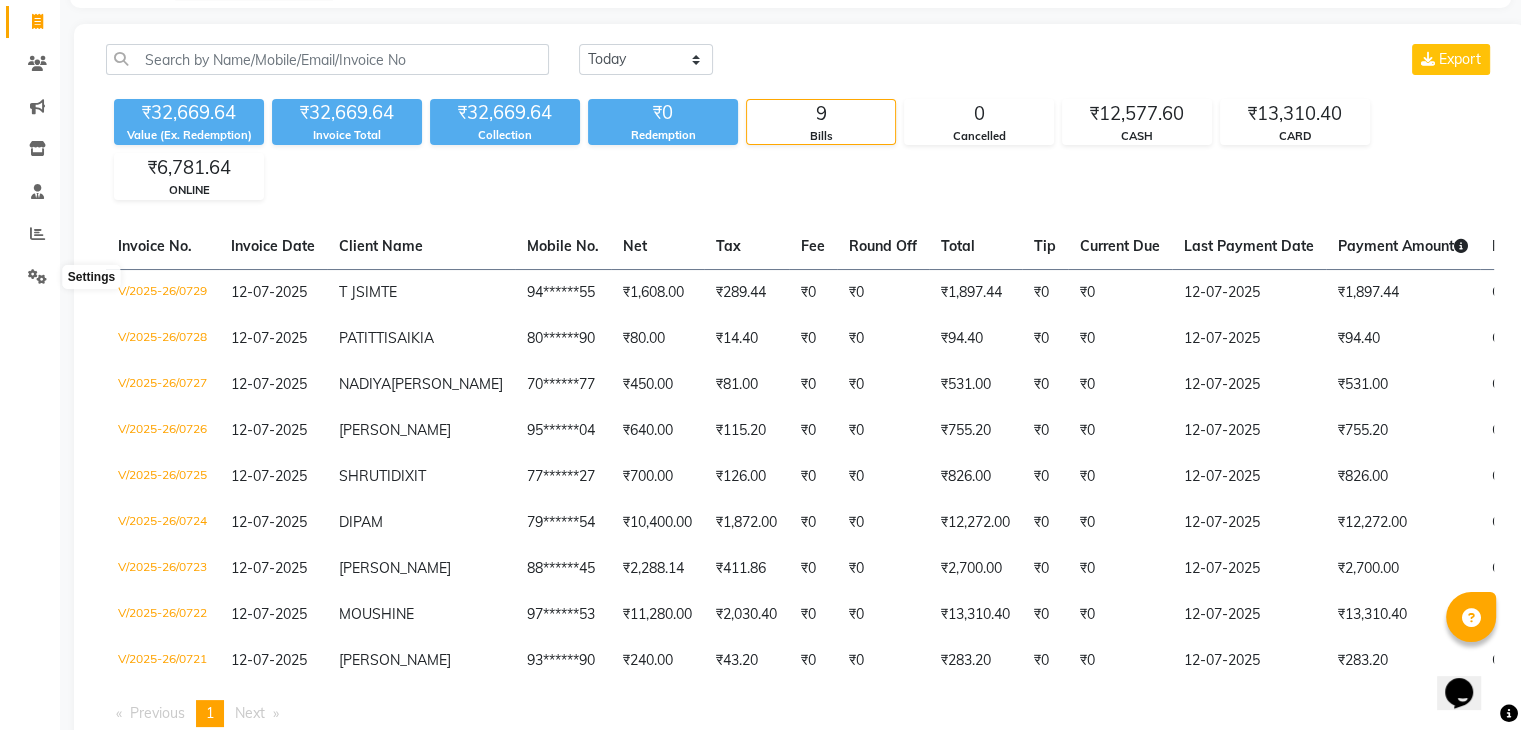scroll, scrollTop: 0, scrollLeft: 0, axis: both 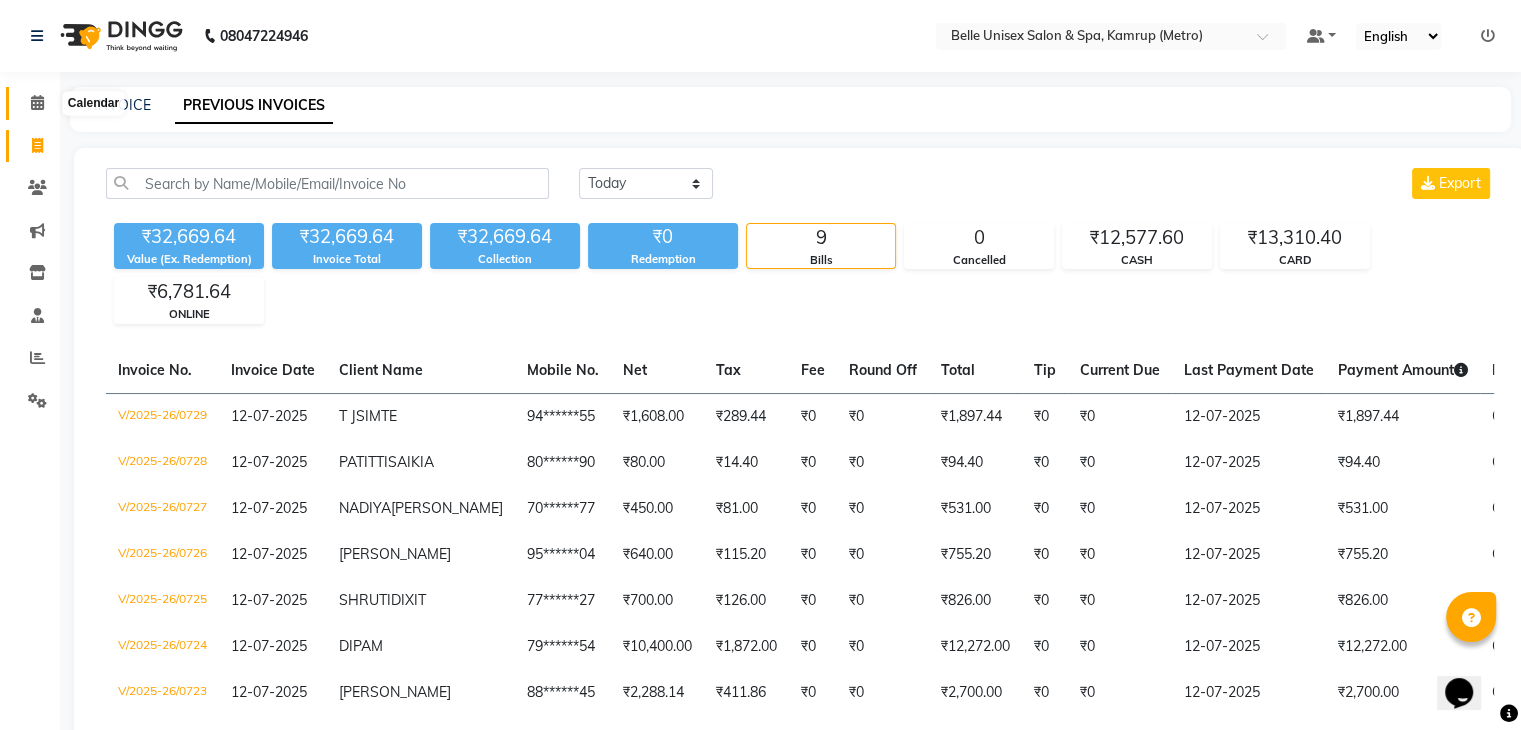 click 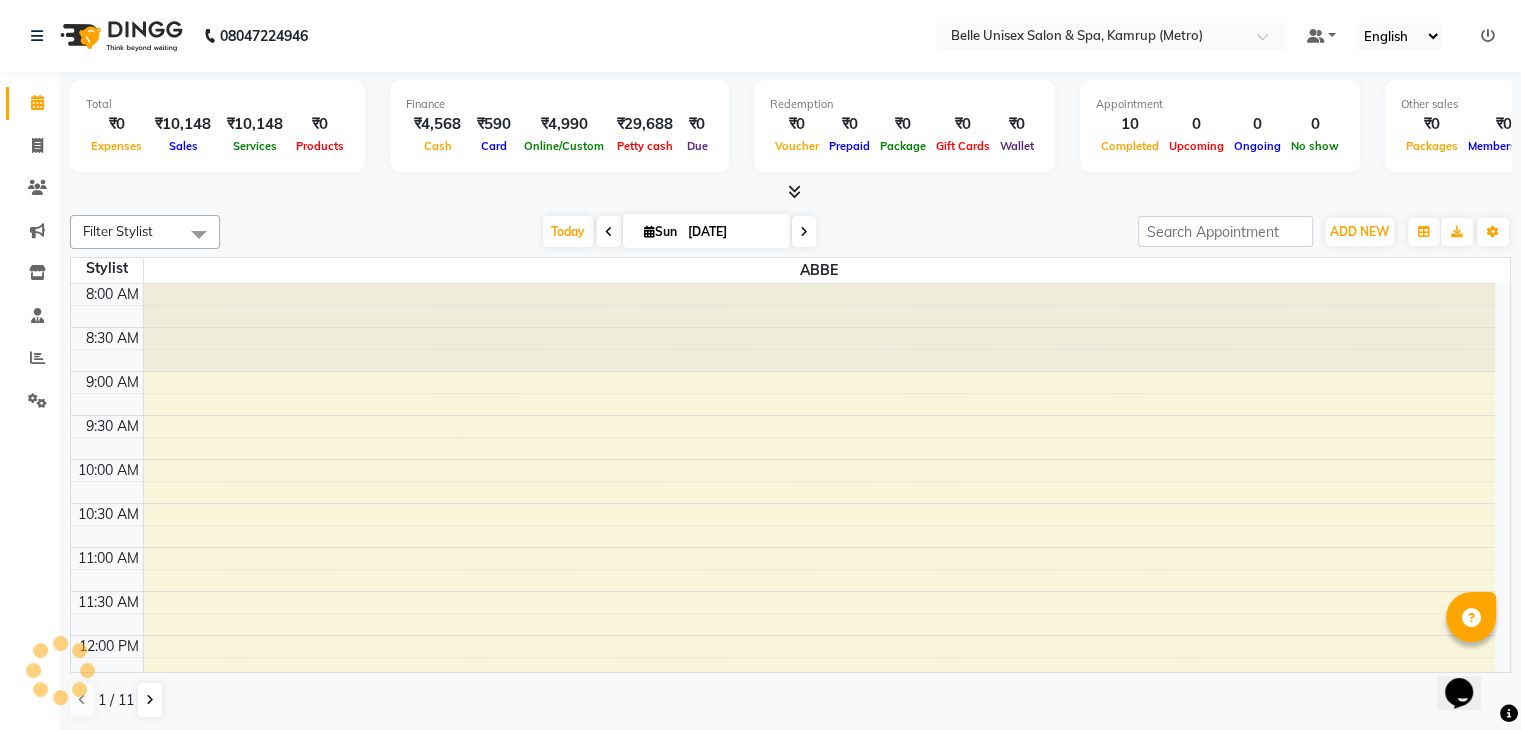 scroll, scrollTop: 0, scrollLeft: 0, axis: both 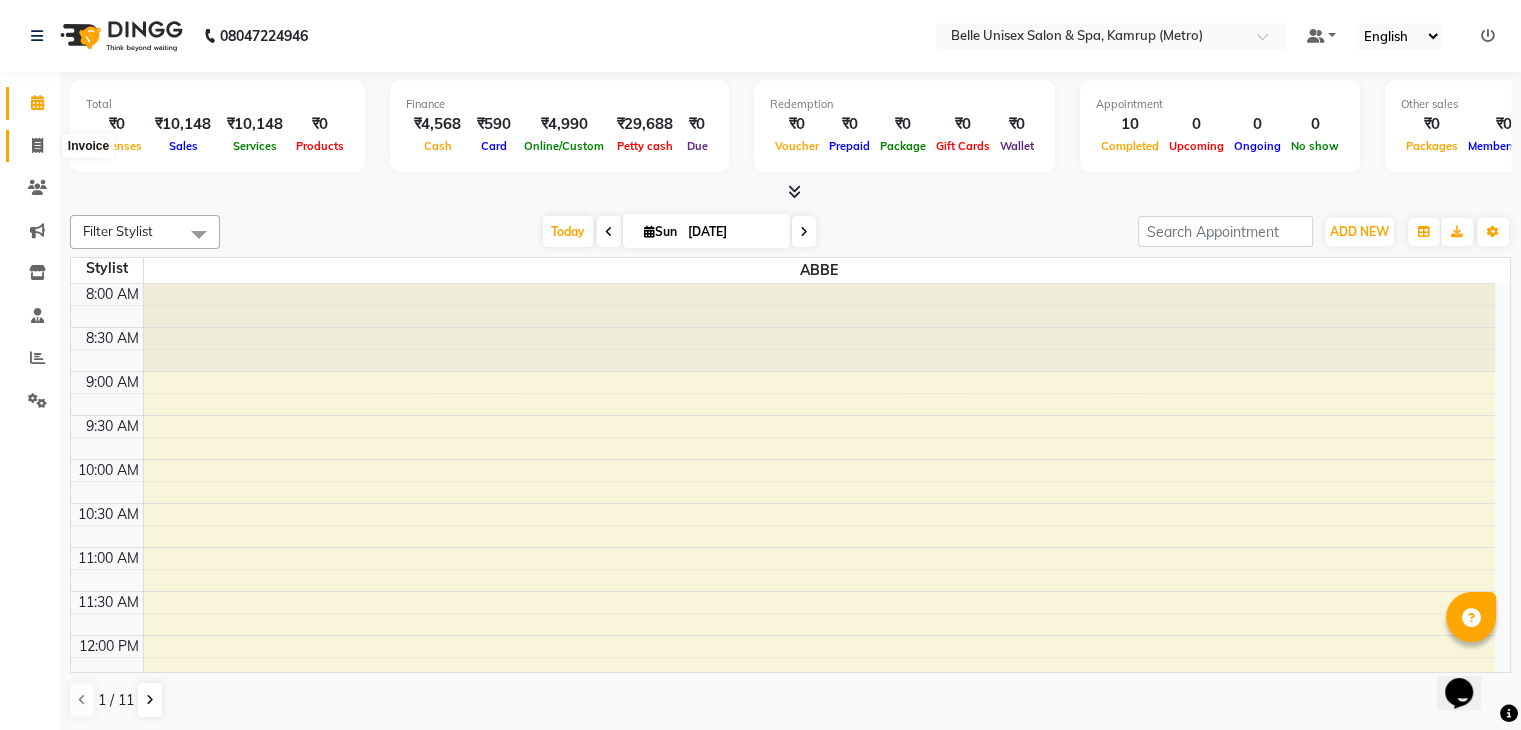 click 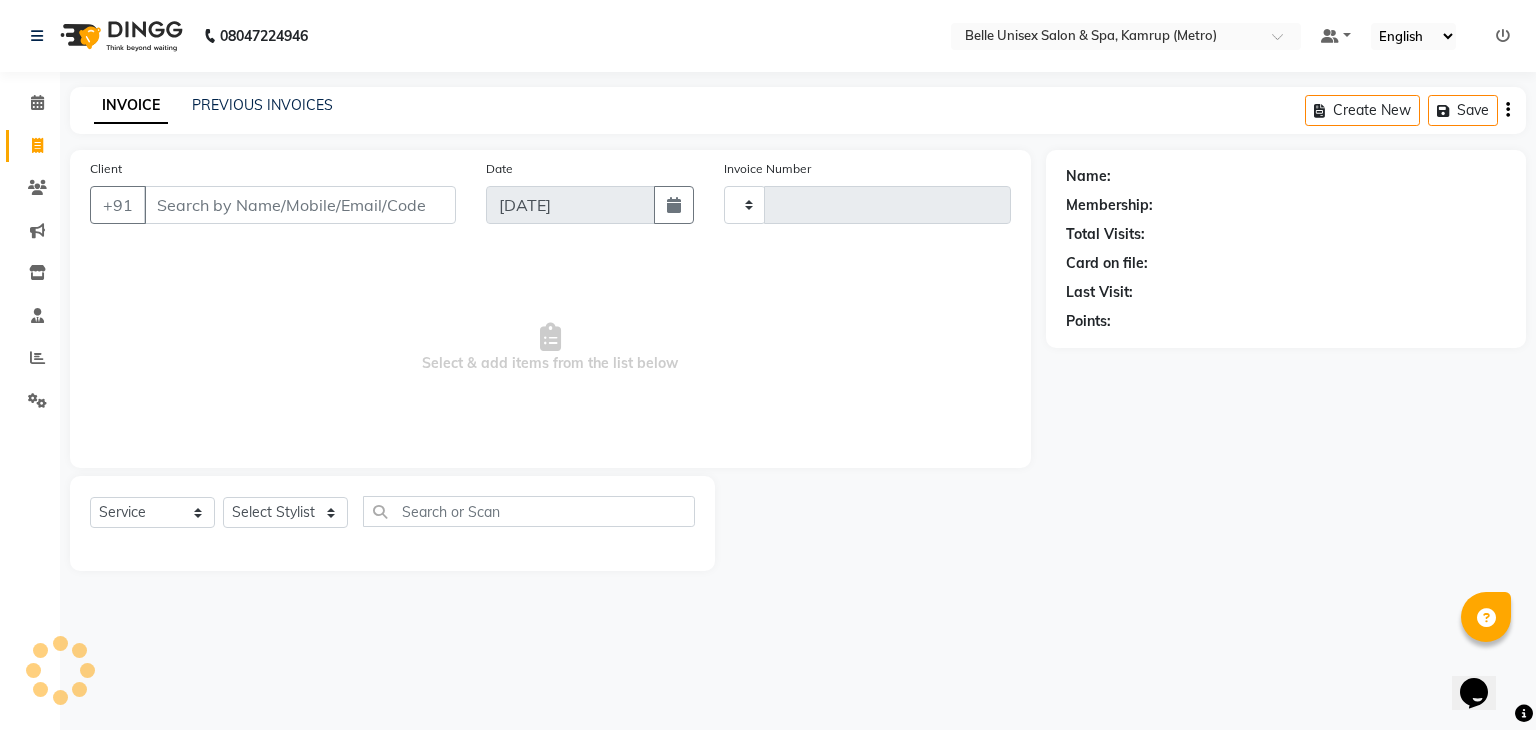 type on "0739" 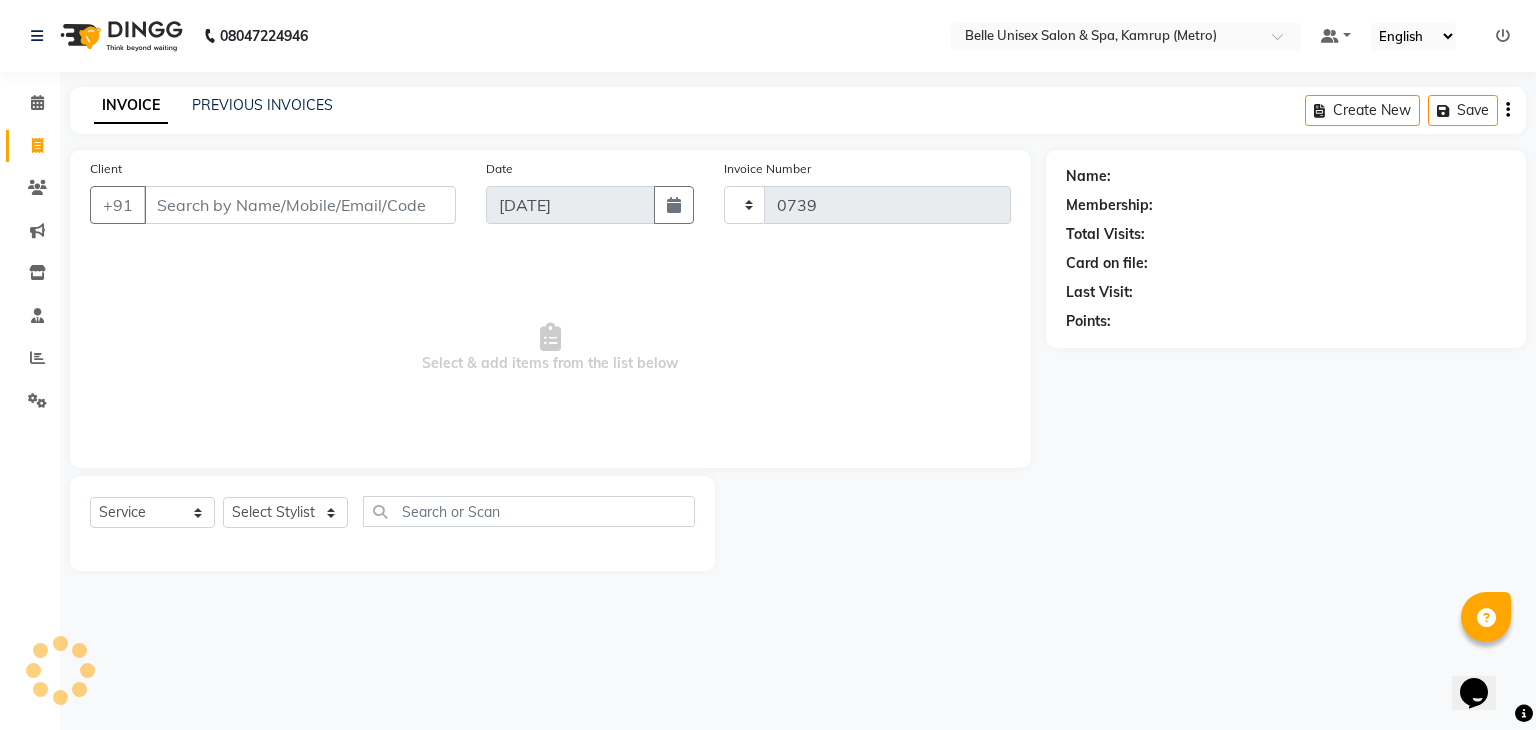 select on "7291" 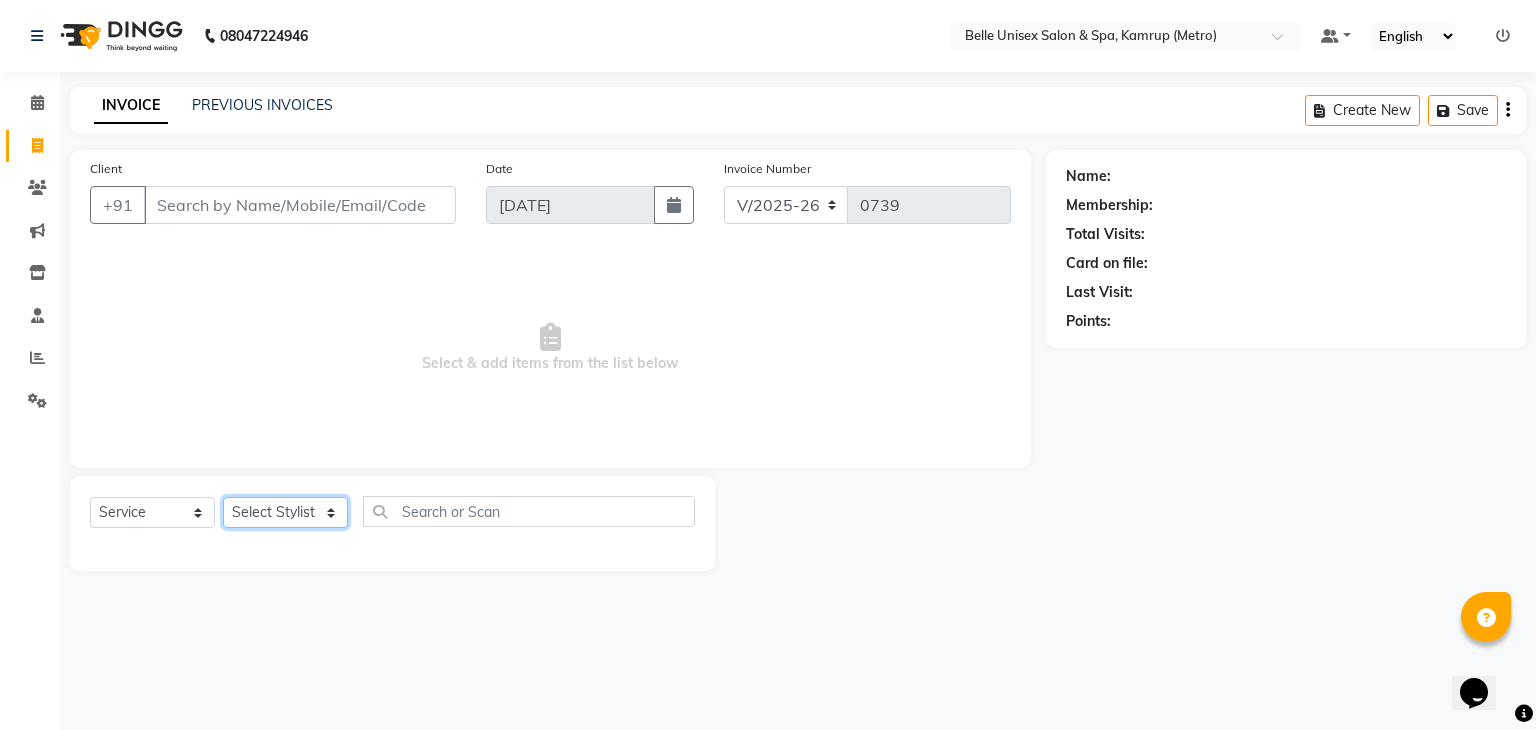 click on "Select Stylist ABBE Admin id ALEX UHD  ASEM  COUNTER SALE  IMLE AO JUPITARA(HK) PURNIMA HK  RANA KANTI SINHA   SABEHA SANGAM THERAPIST SOBITA BU THOIBA M." 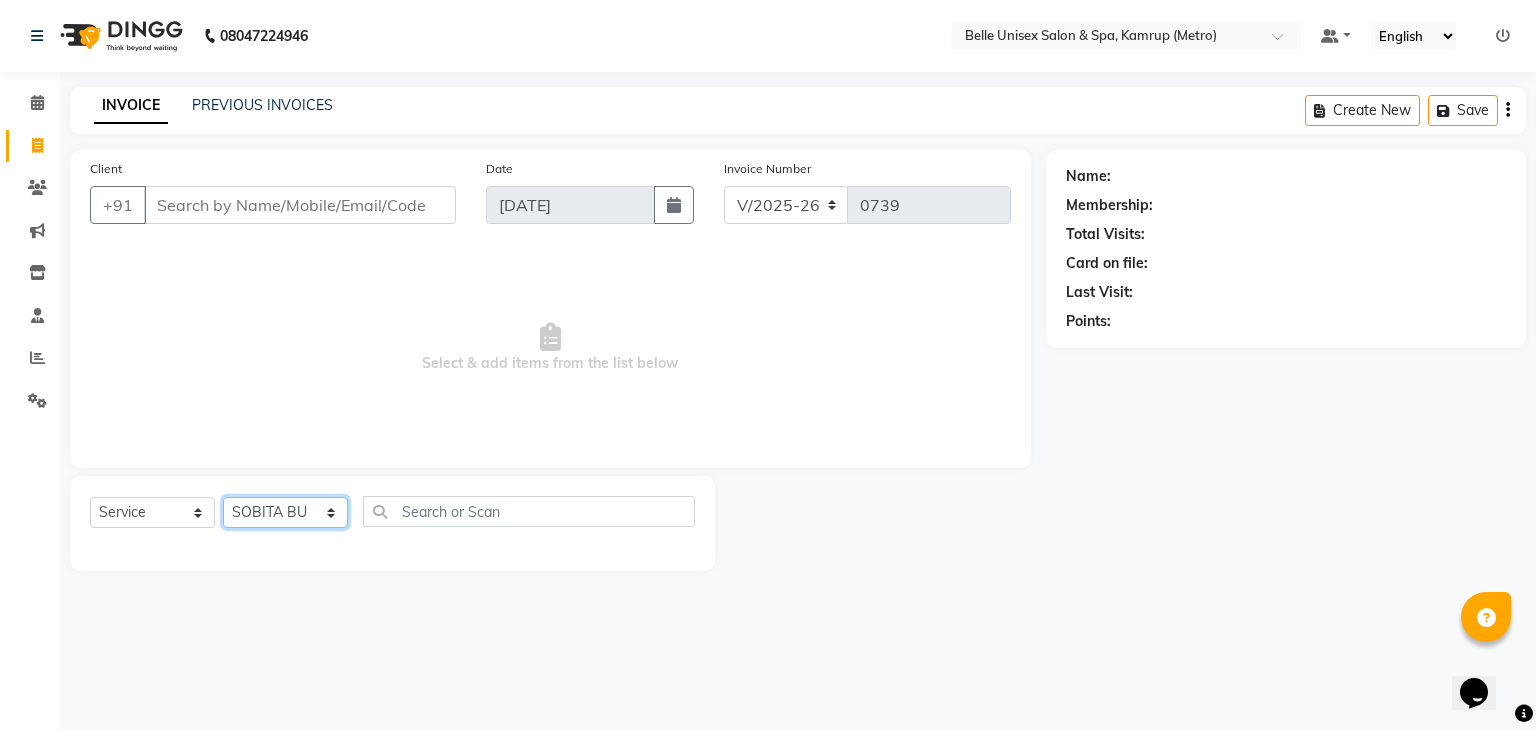 click on "Select Stylist ABBE Admin id ALEX UHD  ASEM  COUNTER SALE  IMLE AO JUPITARA(HK) PURNIMA HK  RANA KANTI SINHA   SABEHA SANGAM THERAPIST SOBITA BU THOIBA M." 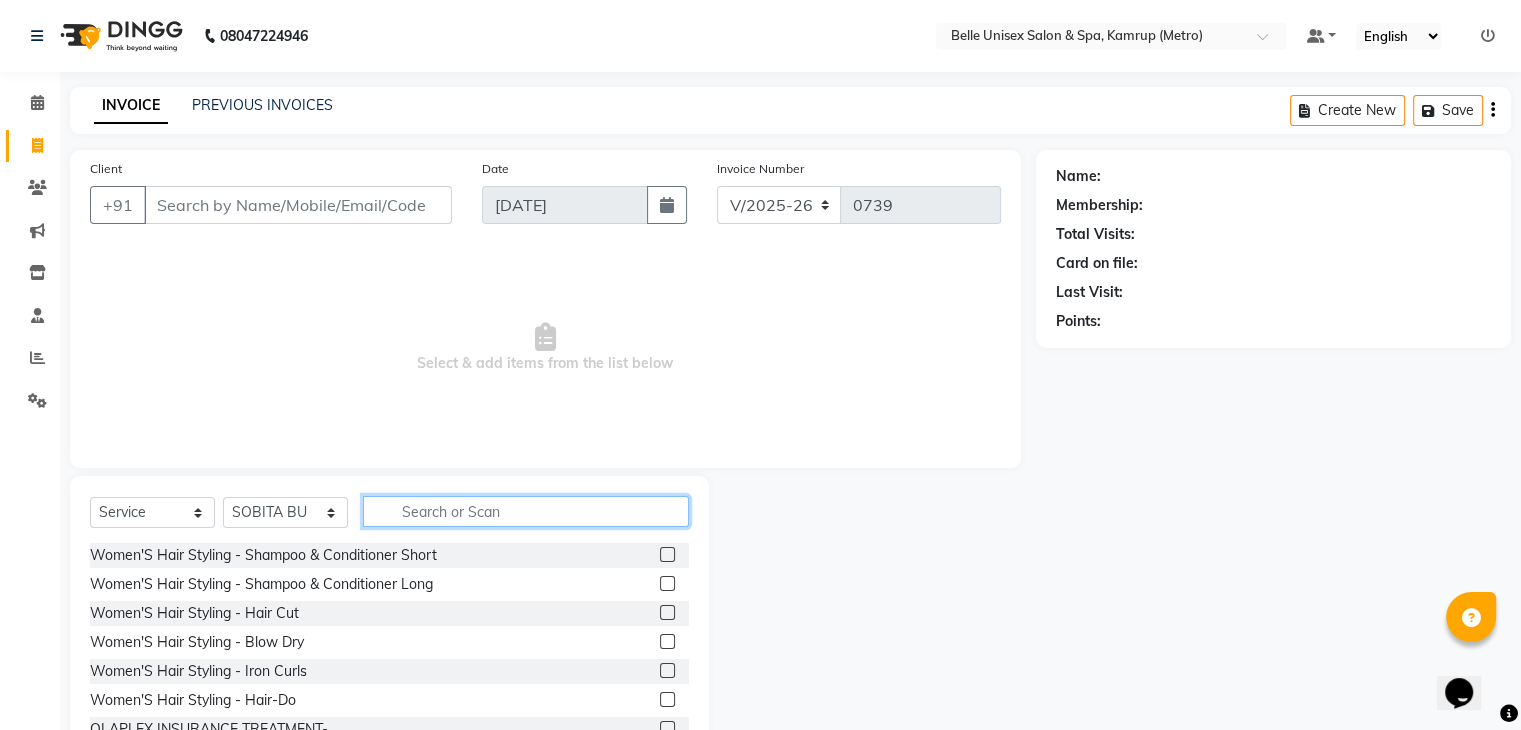 click 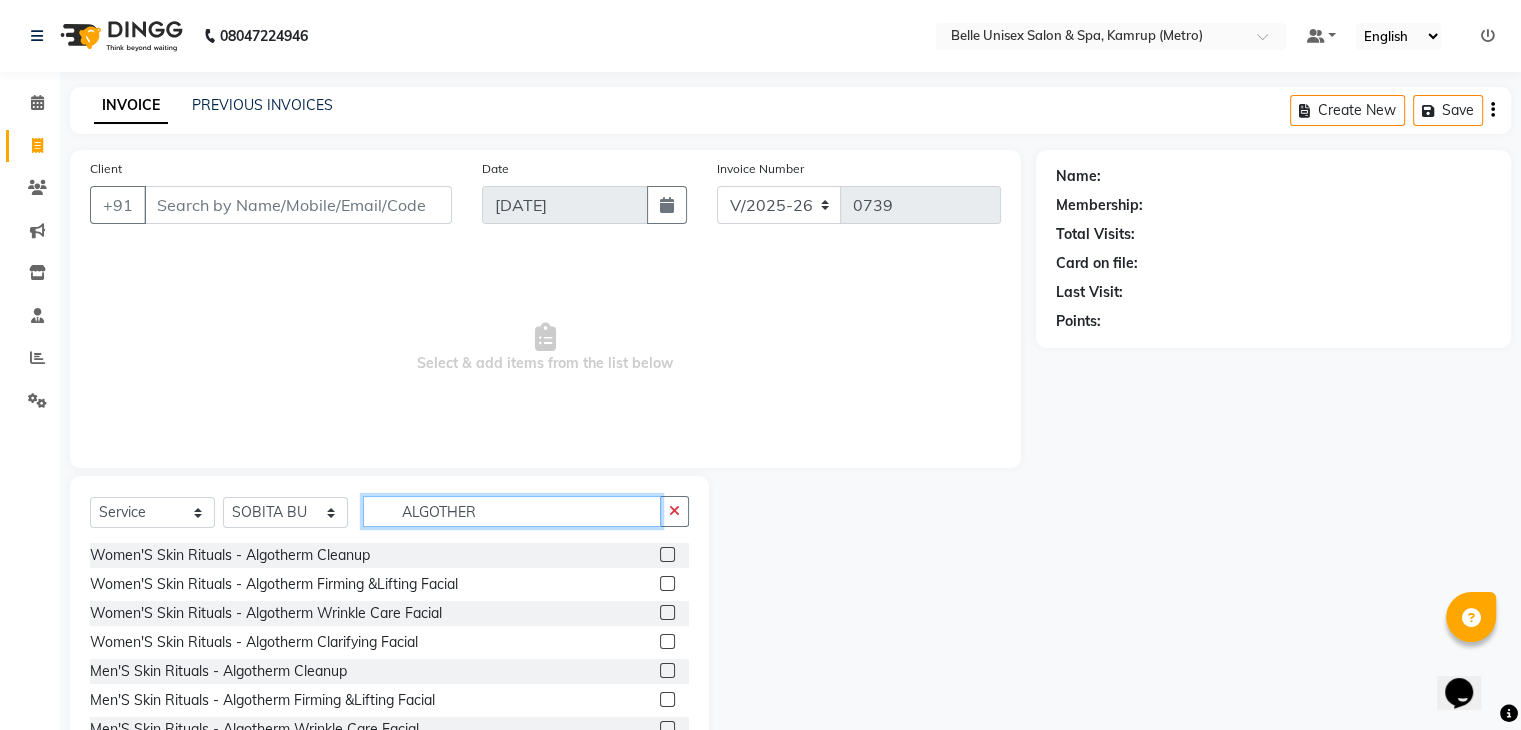 type on "ALGOTHER" 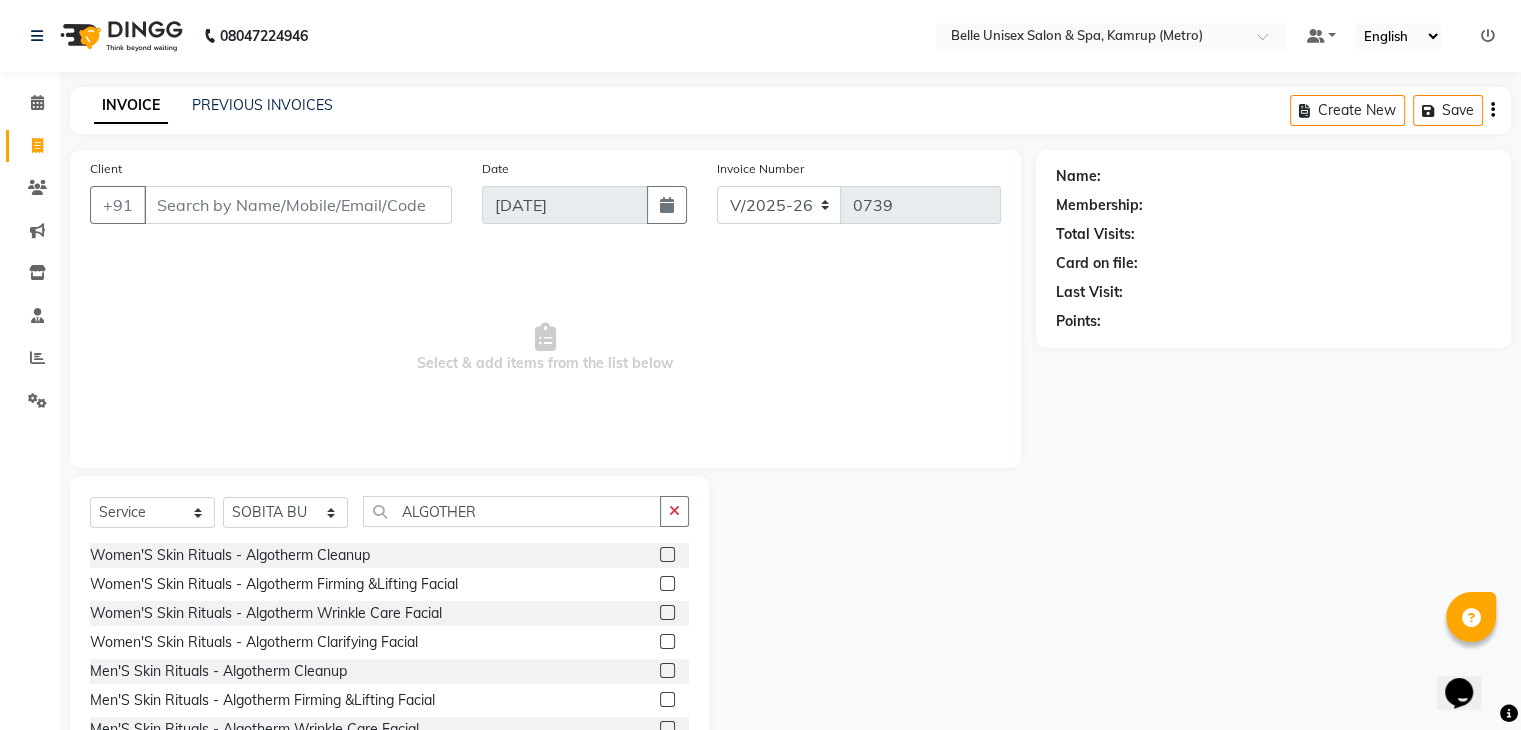 click 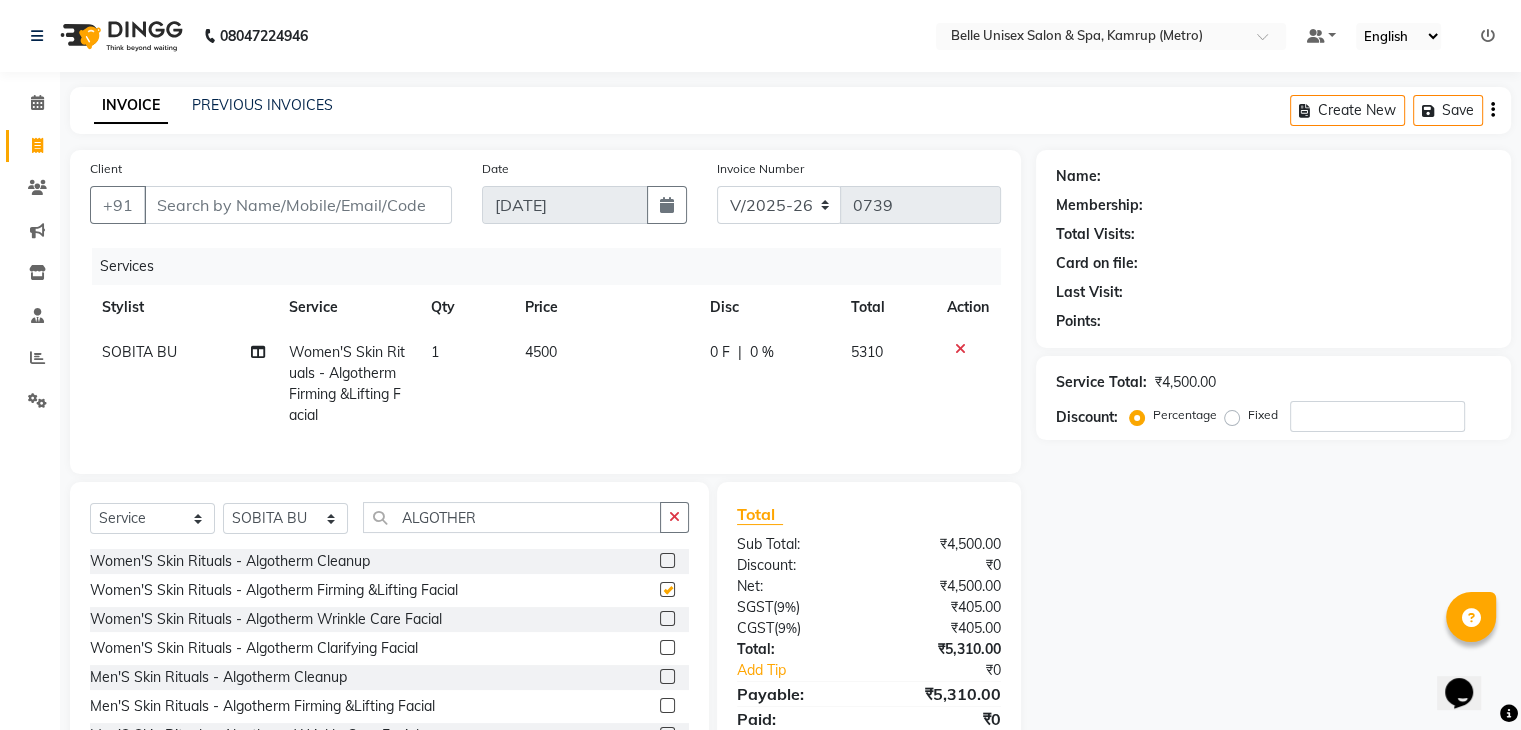 checkbox on "false" 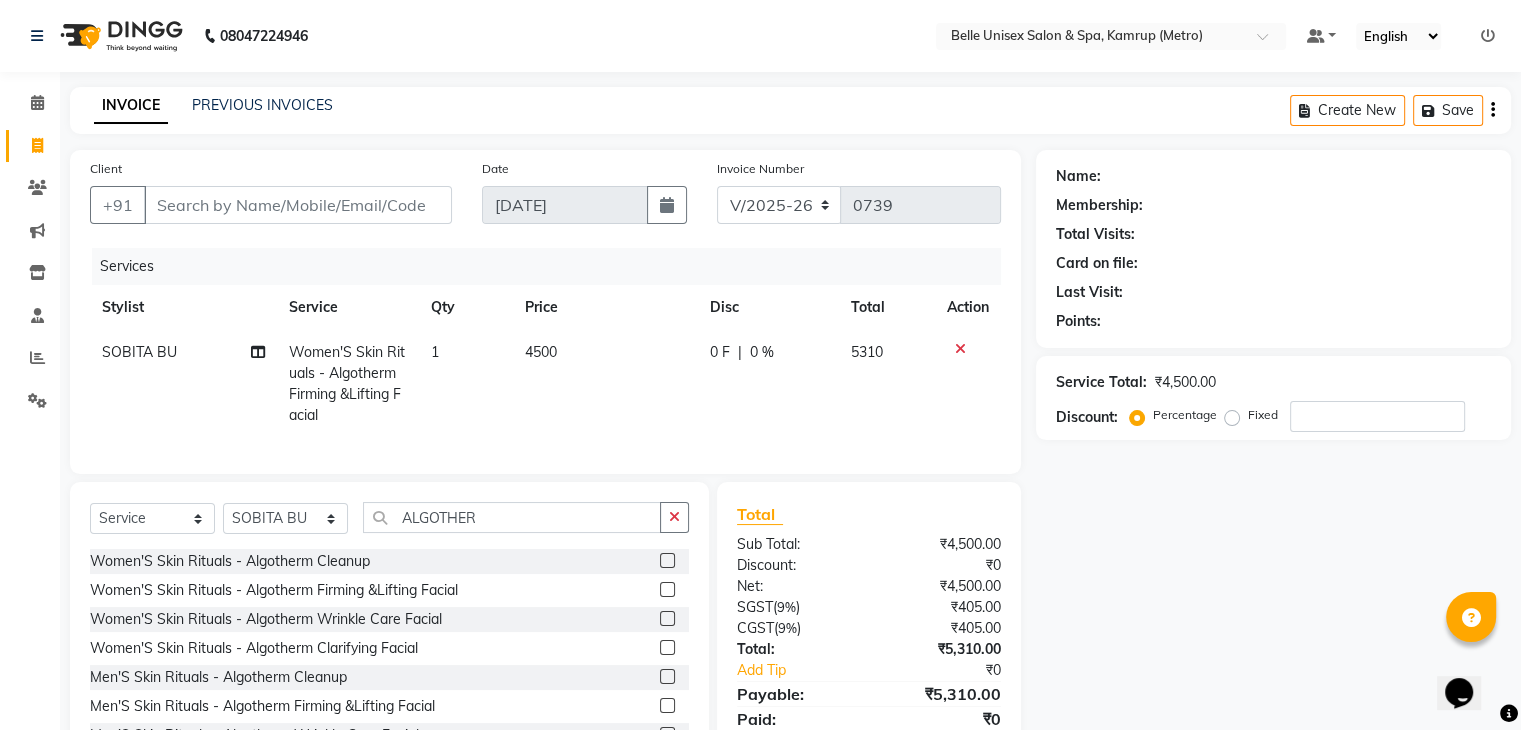 scroll, scrollTop: 93, scrollLeft: 0, axis: vertical 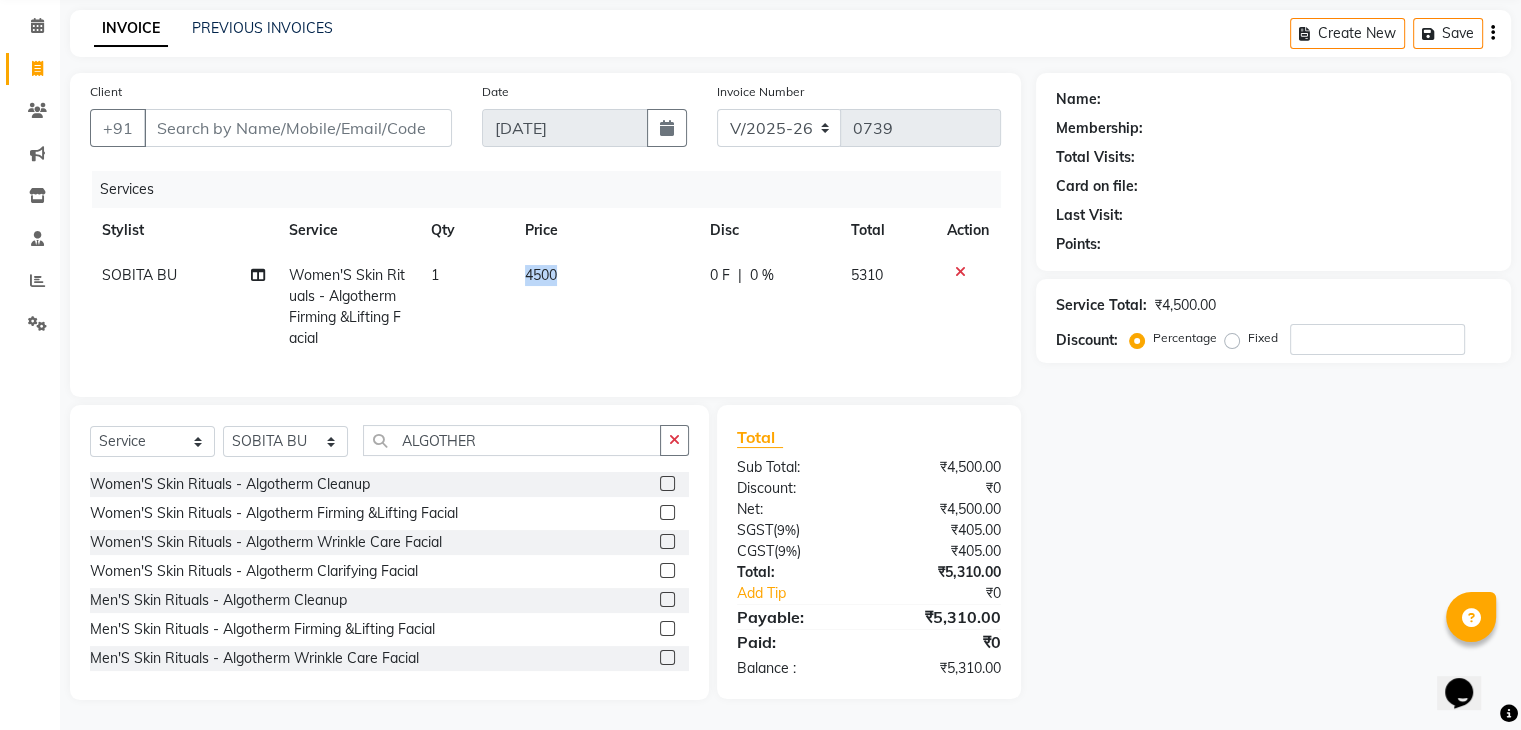 drag, startPoint x: 580, startPoint y: 269, endPoint x: 500, endPoint y: 268, distance: 80.00625 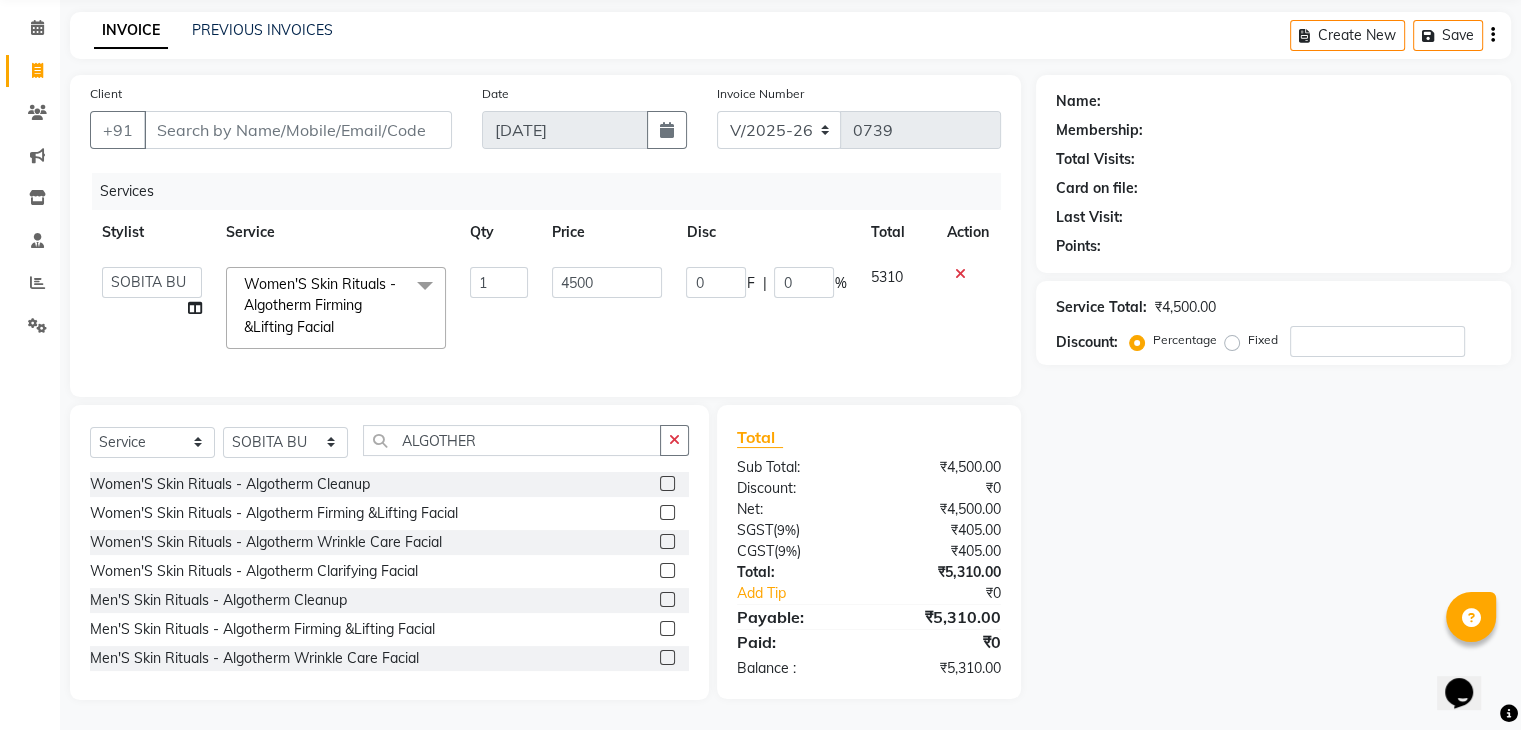 scroll, scrollTop: 91, scrollLeft: 0, axis: vertical 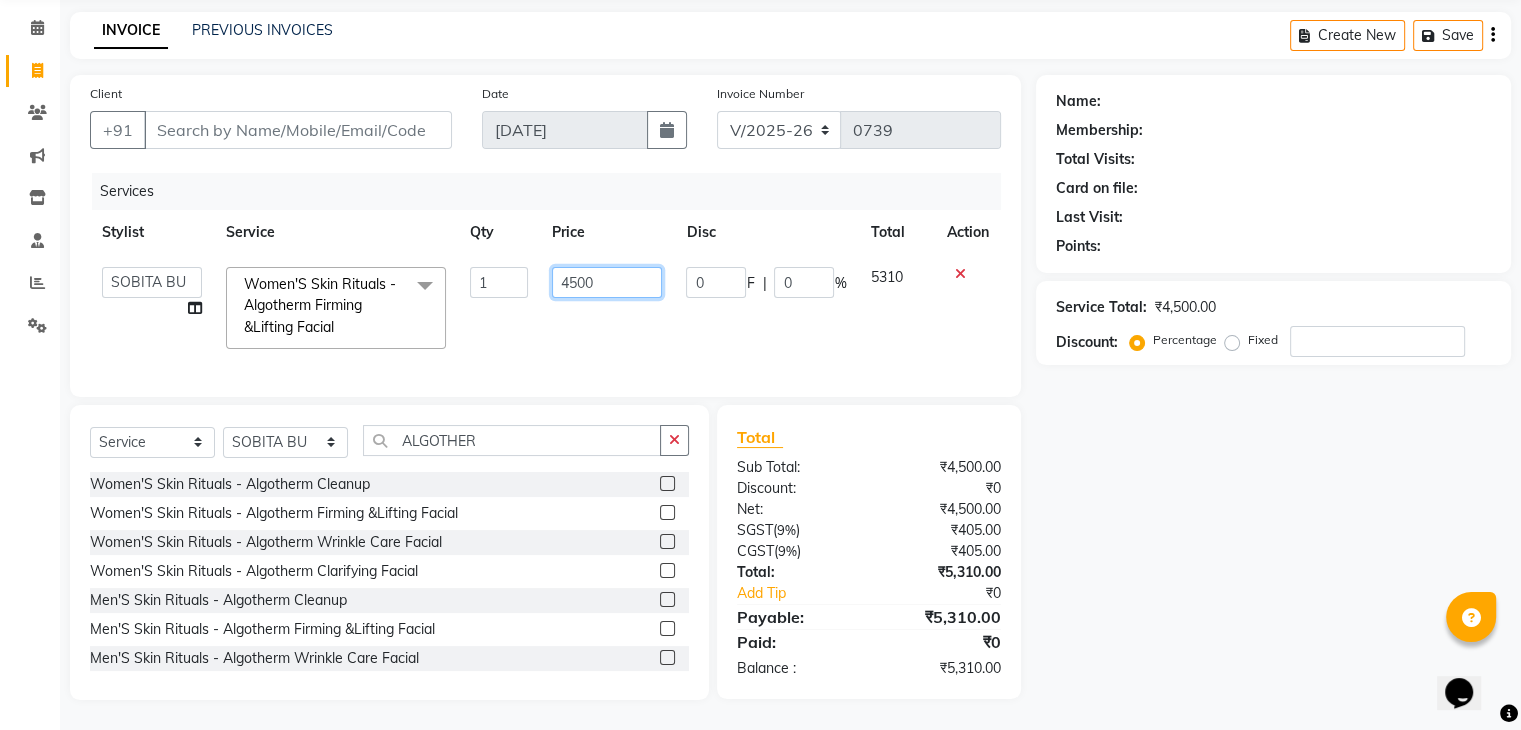 drag, startPoint x: 636, startPoint y: 270, endPoint x: 516, endPoint y: 272, distance: 120.01666 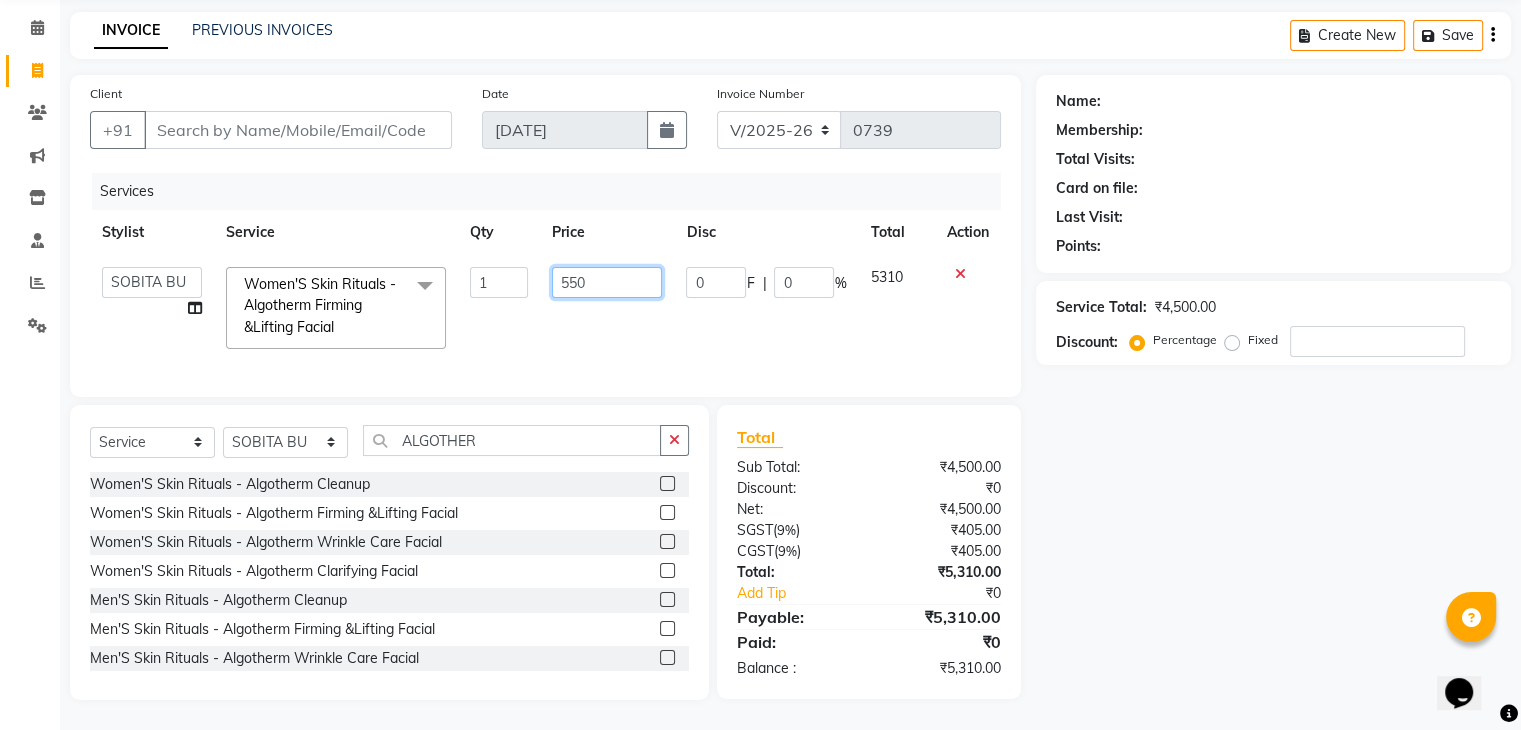 type on "5500" 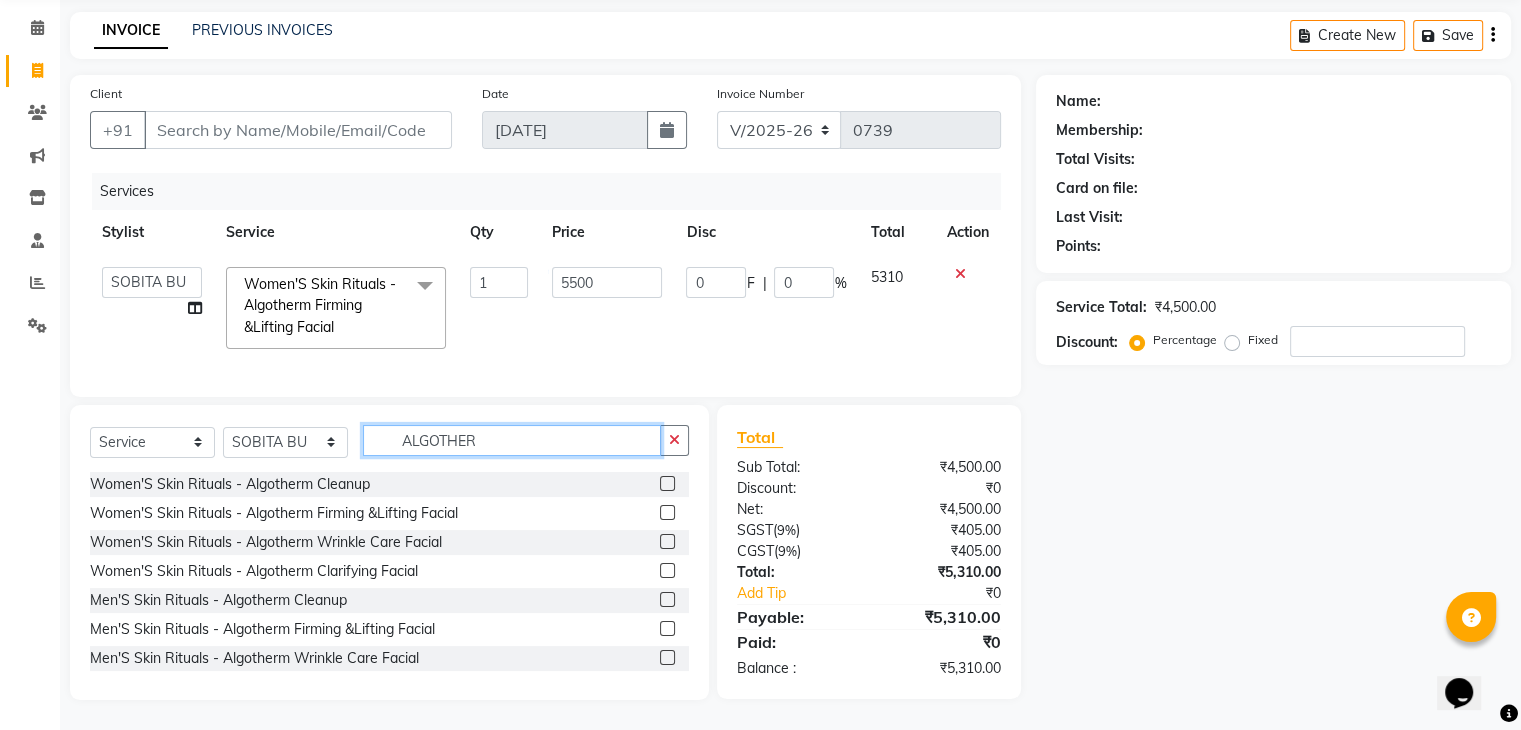 click on "ALGOTHER" 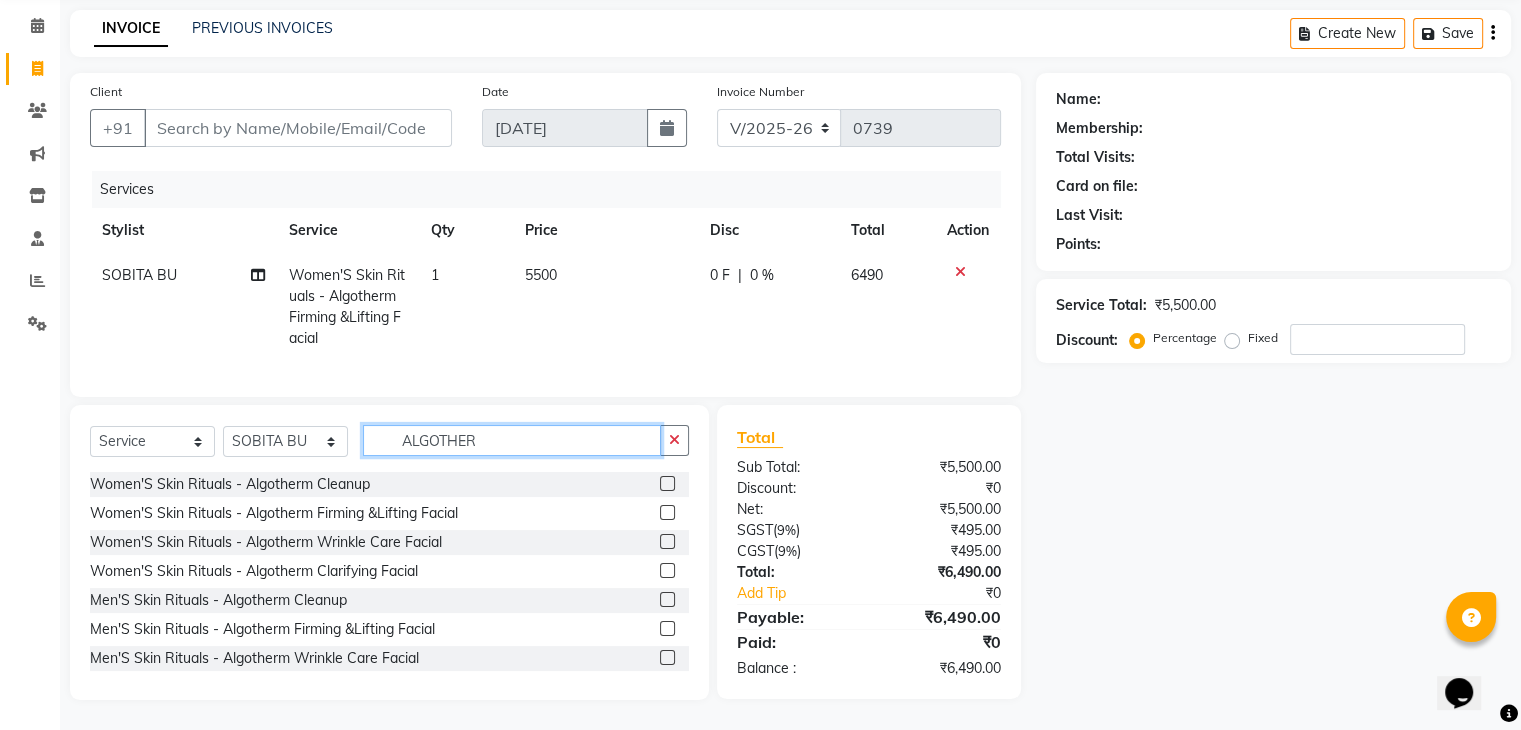 drag, startPoint x: 524, startPoint y: 455, endPoint x: 388, endPoint y: 460, distance: 136.09187 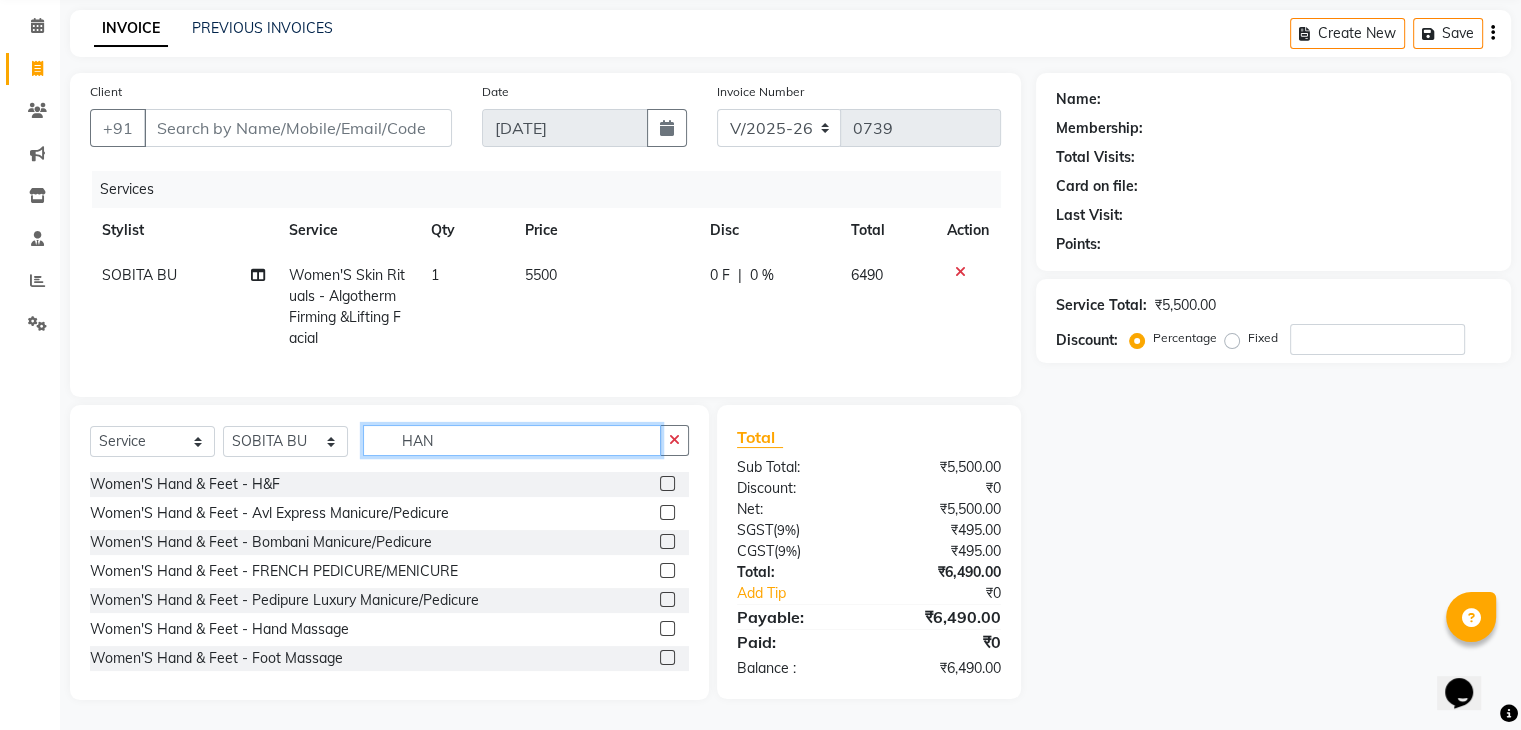 type on "HAND" 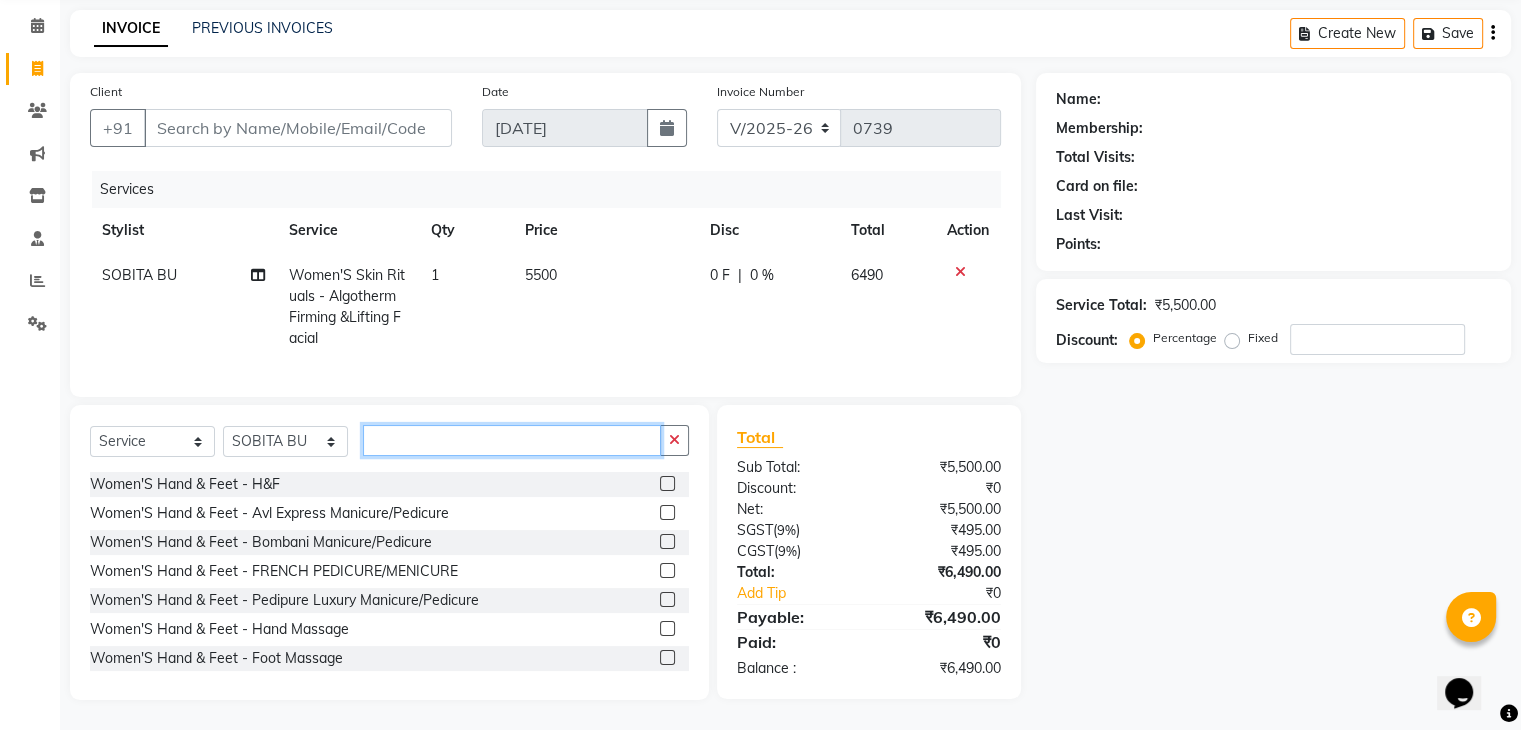 drag, startPoint x: 497, startPoint y: 446, endPoint x: 221, endPoint y: 450, distance: 276.029 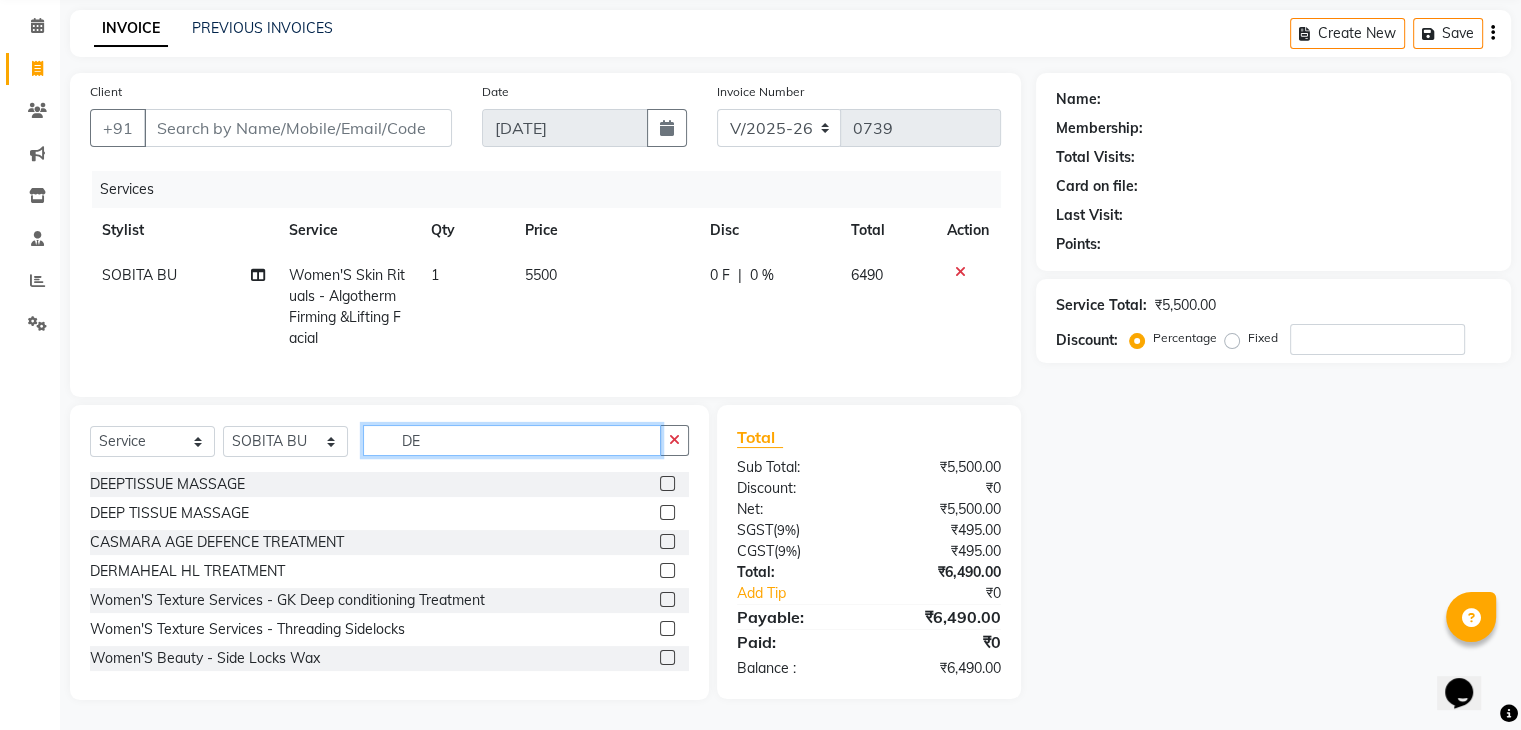 type on "DE" 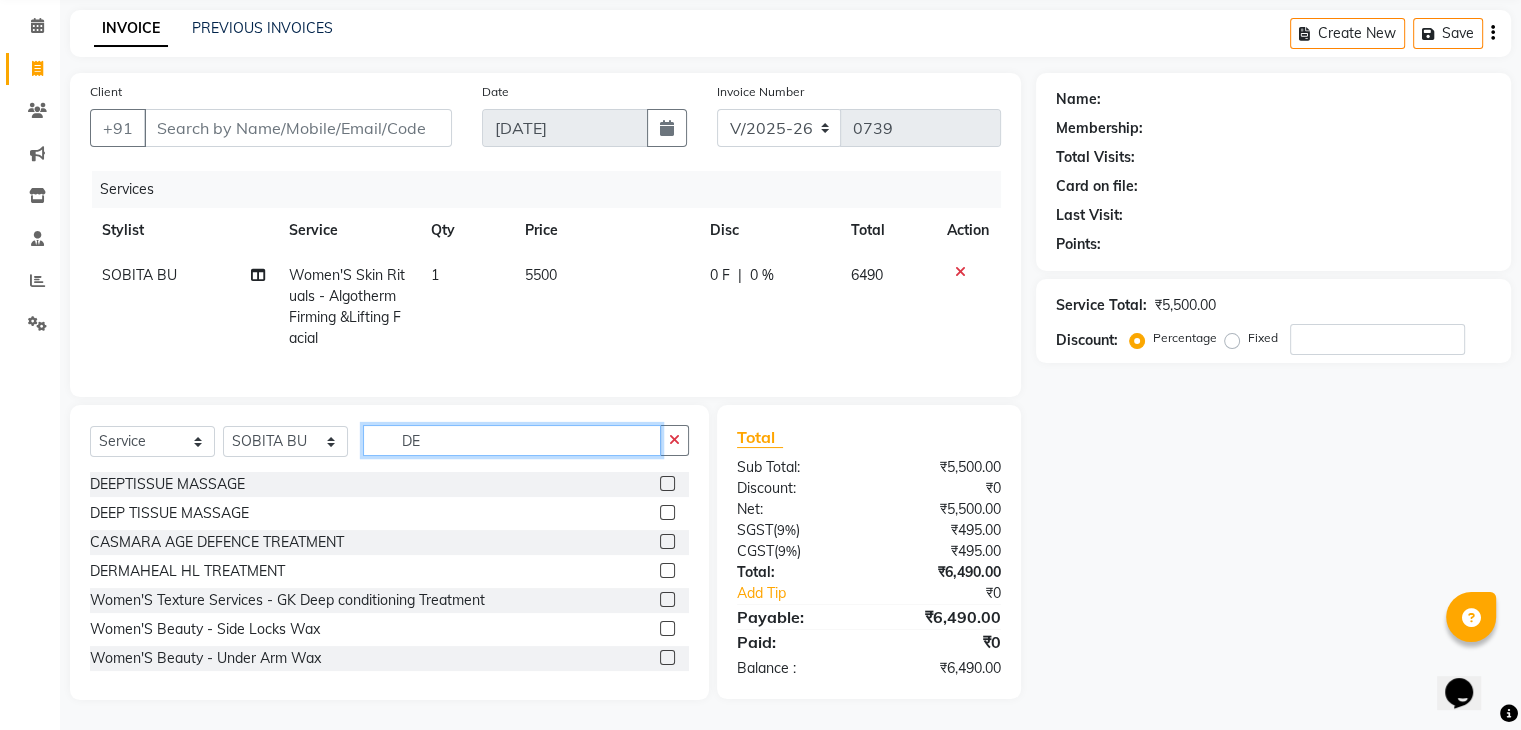 scroll, scrollTop: 3, scrollLeft: 0, axis: vertical 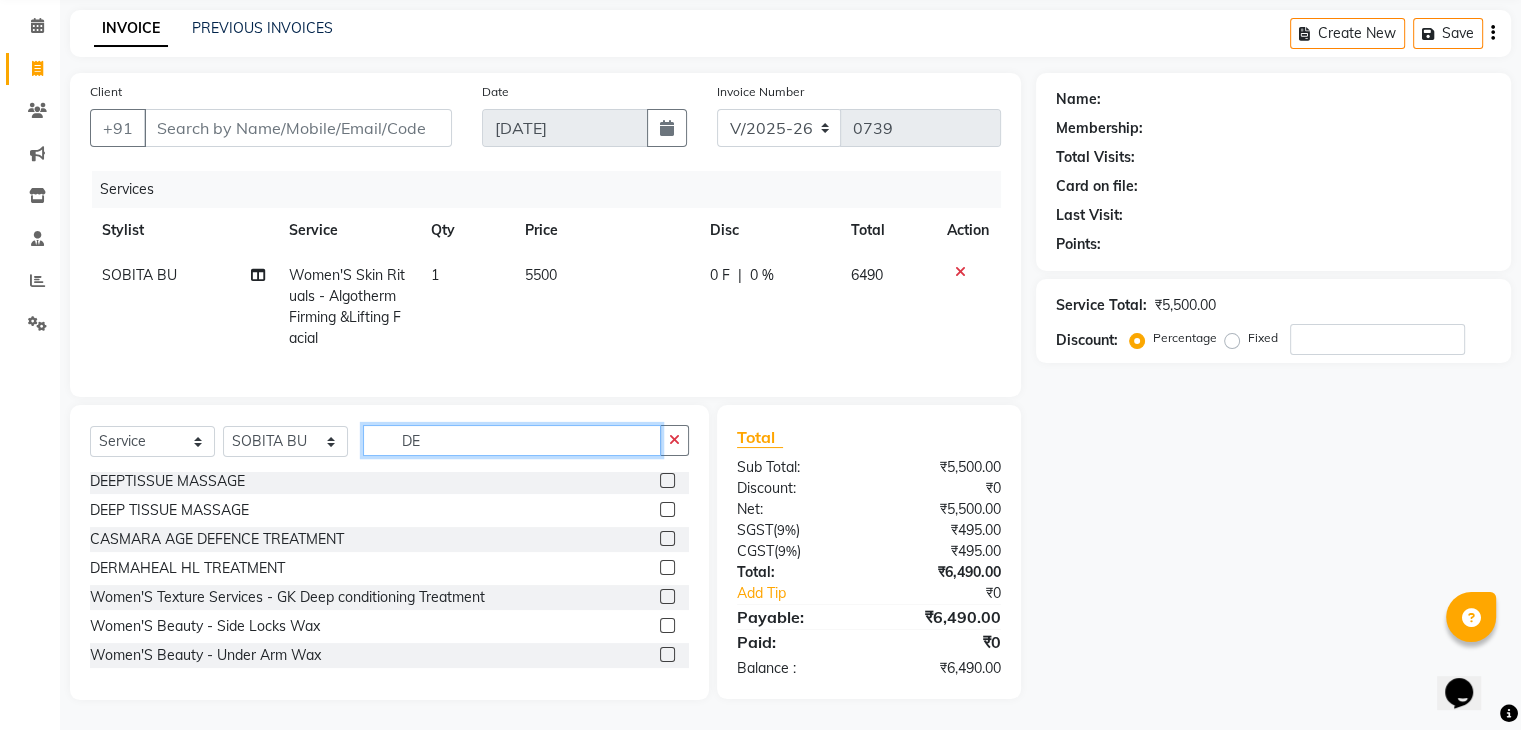 drag, startPoint x: 495, startPoint y: 441, endPoint x: 236, endPoint y: 454, distance: 259.32605 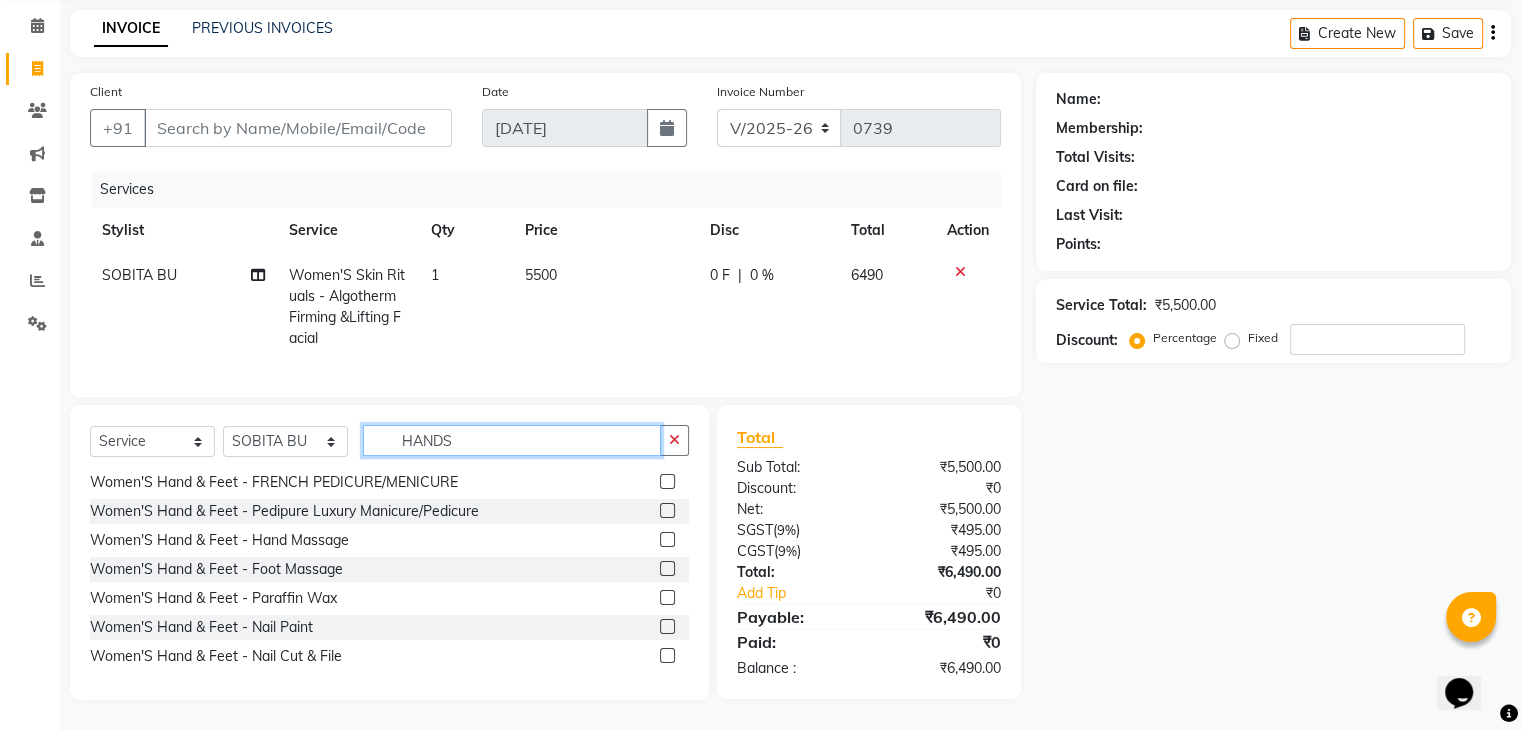 scroll, scrollTop: 0, scrollLeft: 0, axis: both 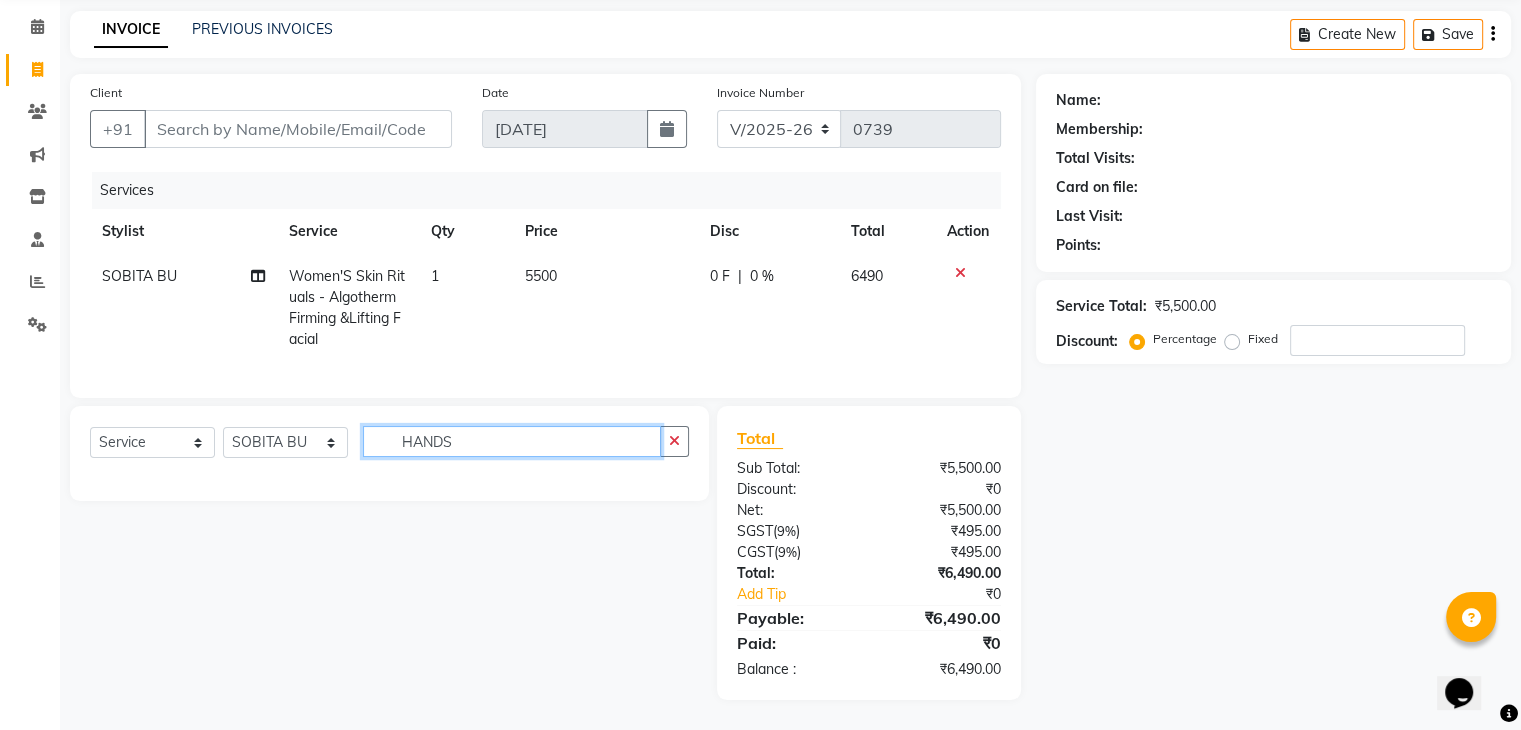 type on "HAND" 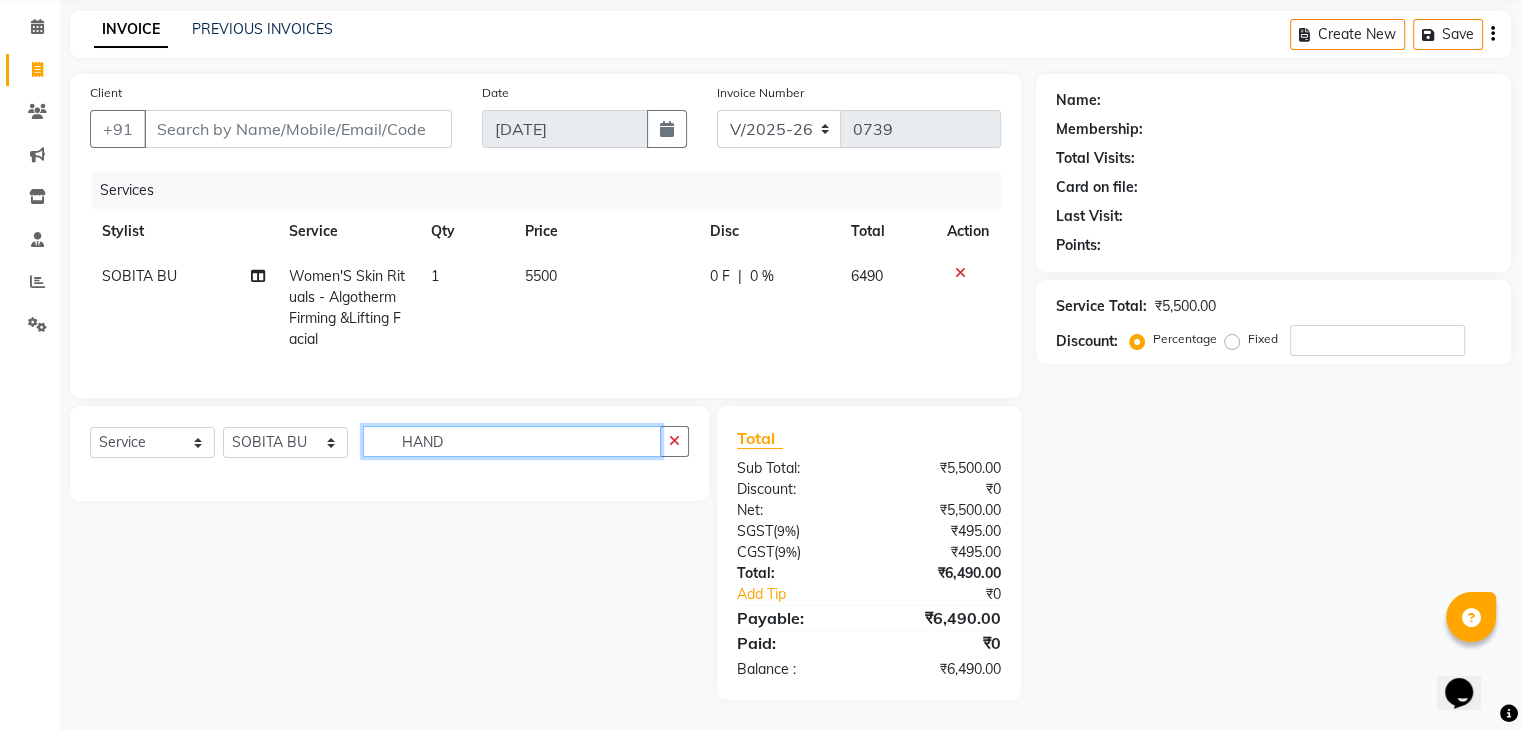 scroll, scrollTop: 93, scrollLeft: 0, axis: vertical 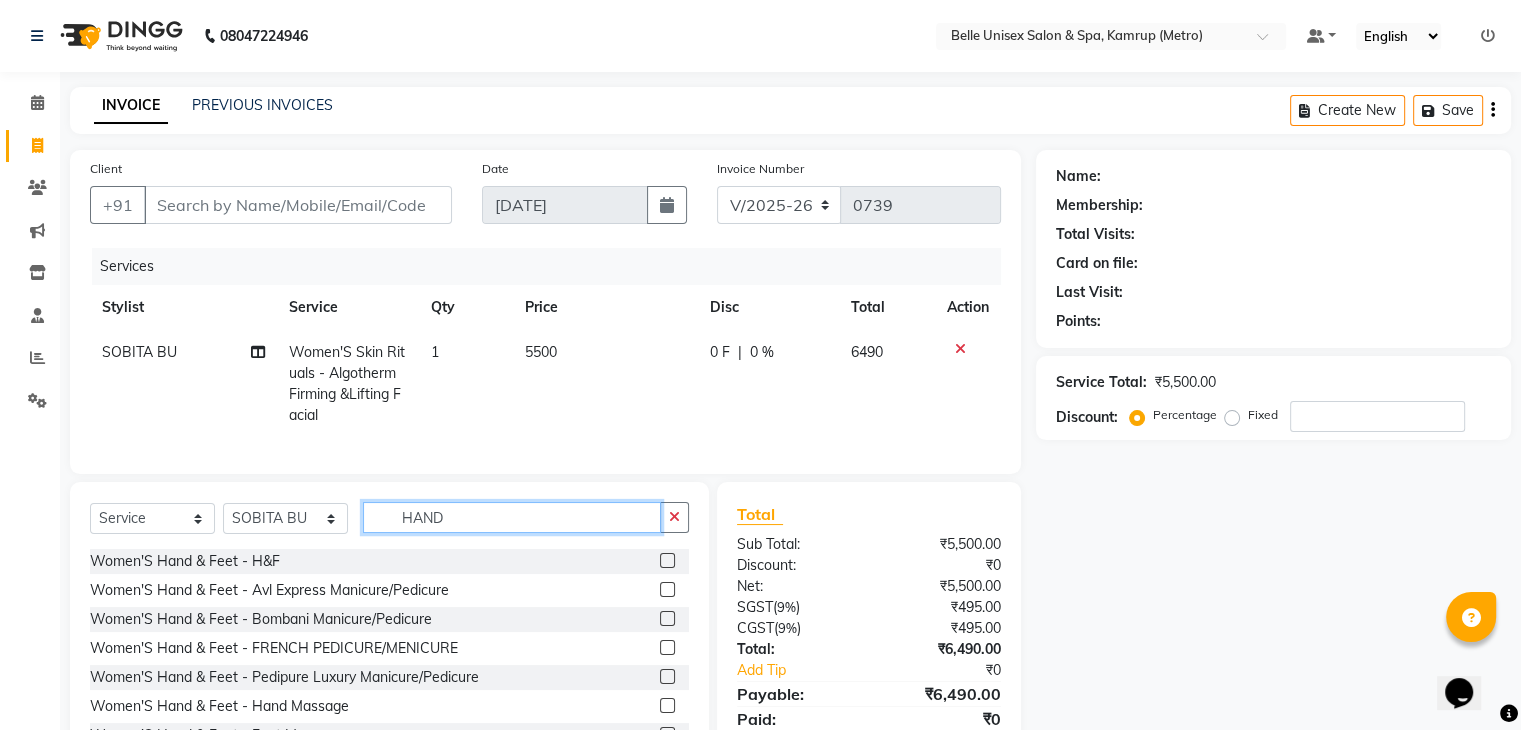 drag, startPoint x: 461, startPoint y: 534, endPoint x: 276, endPoint y: 539, distance: 185.06755 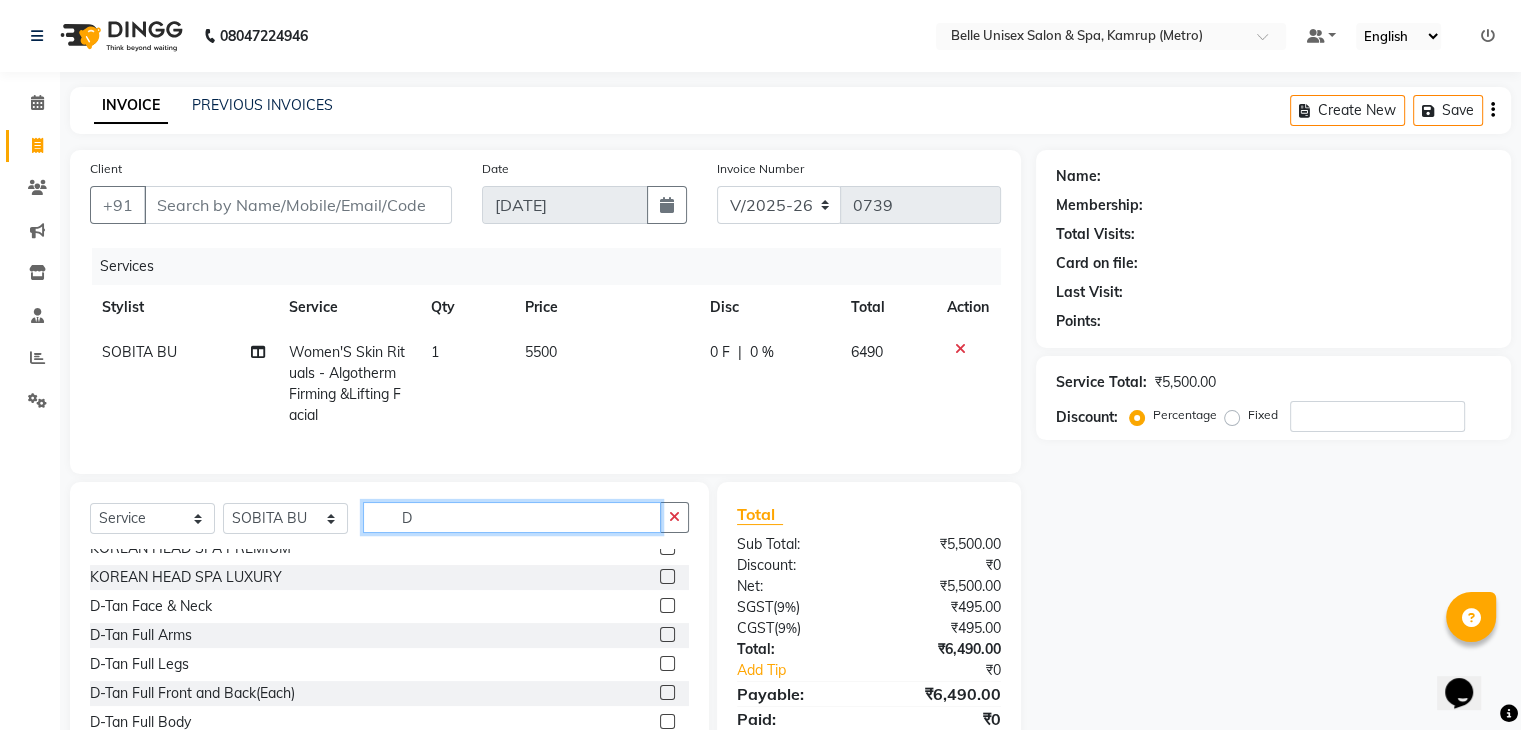 scroll, scrollTop: 800, scrollLeft: 0, axis: vertical 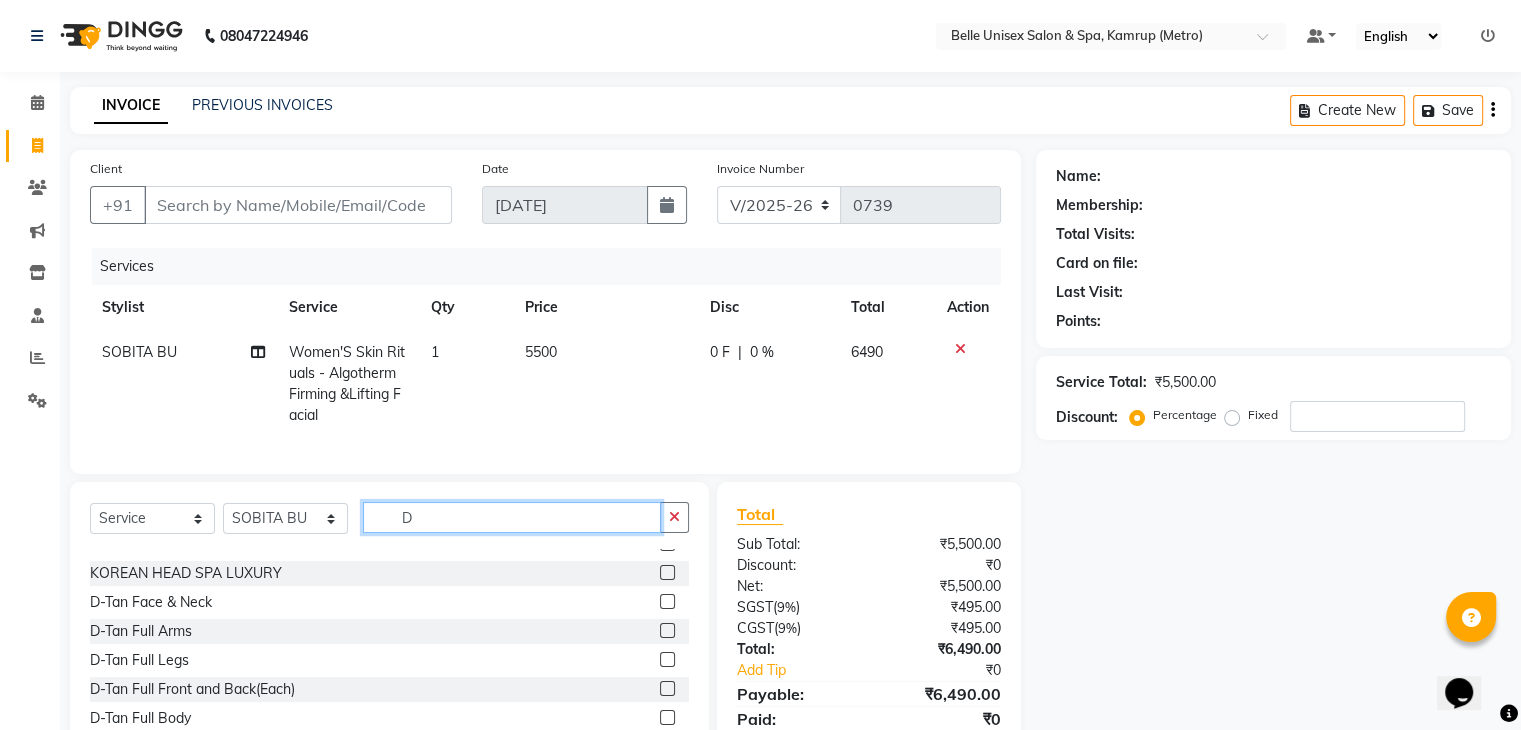 type on "D" 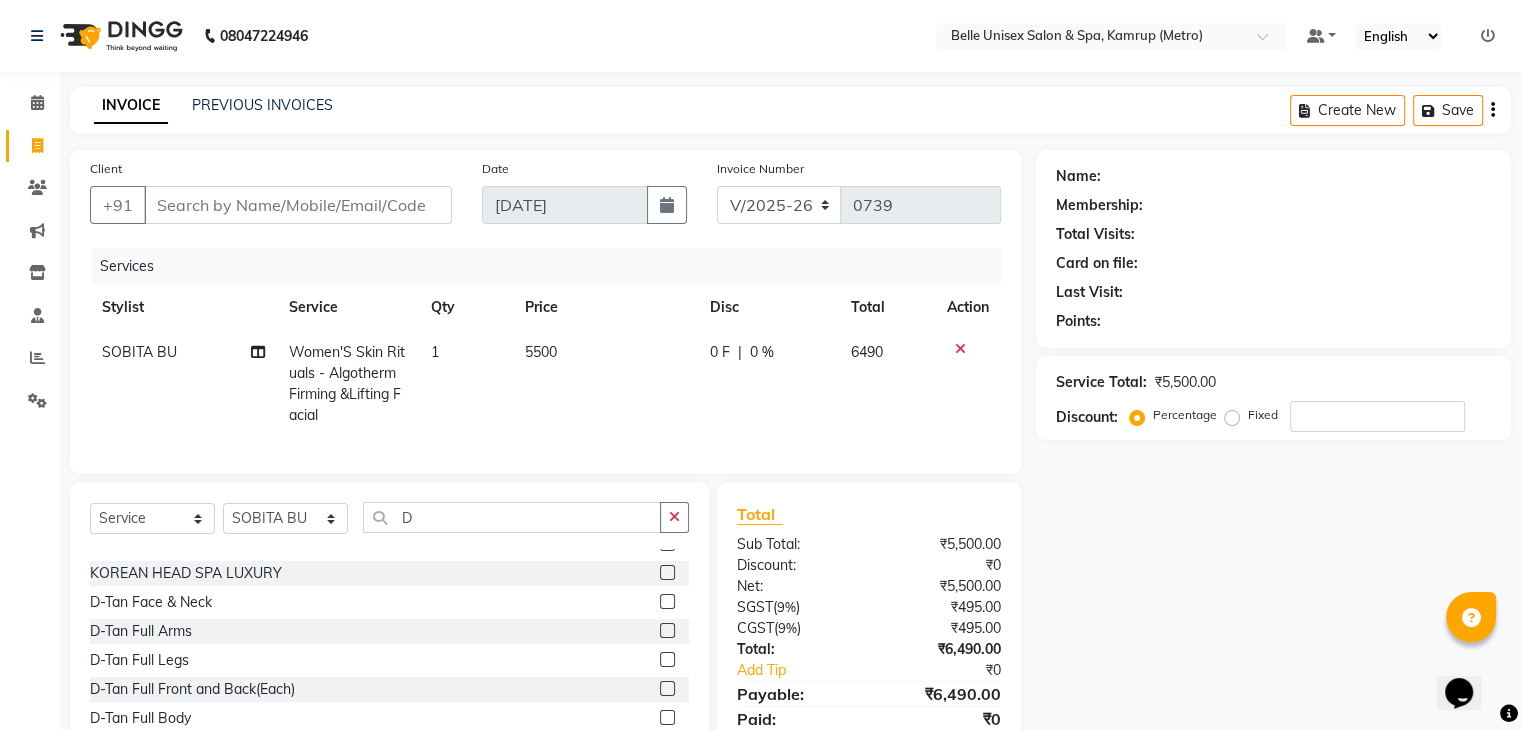 click 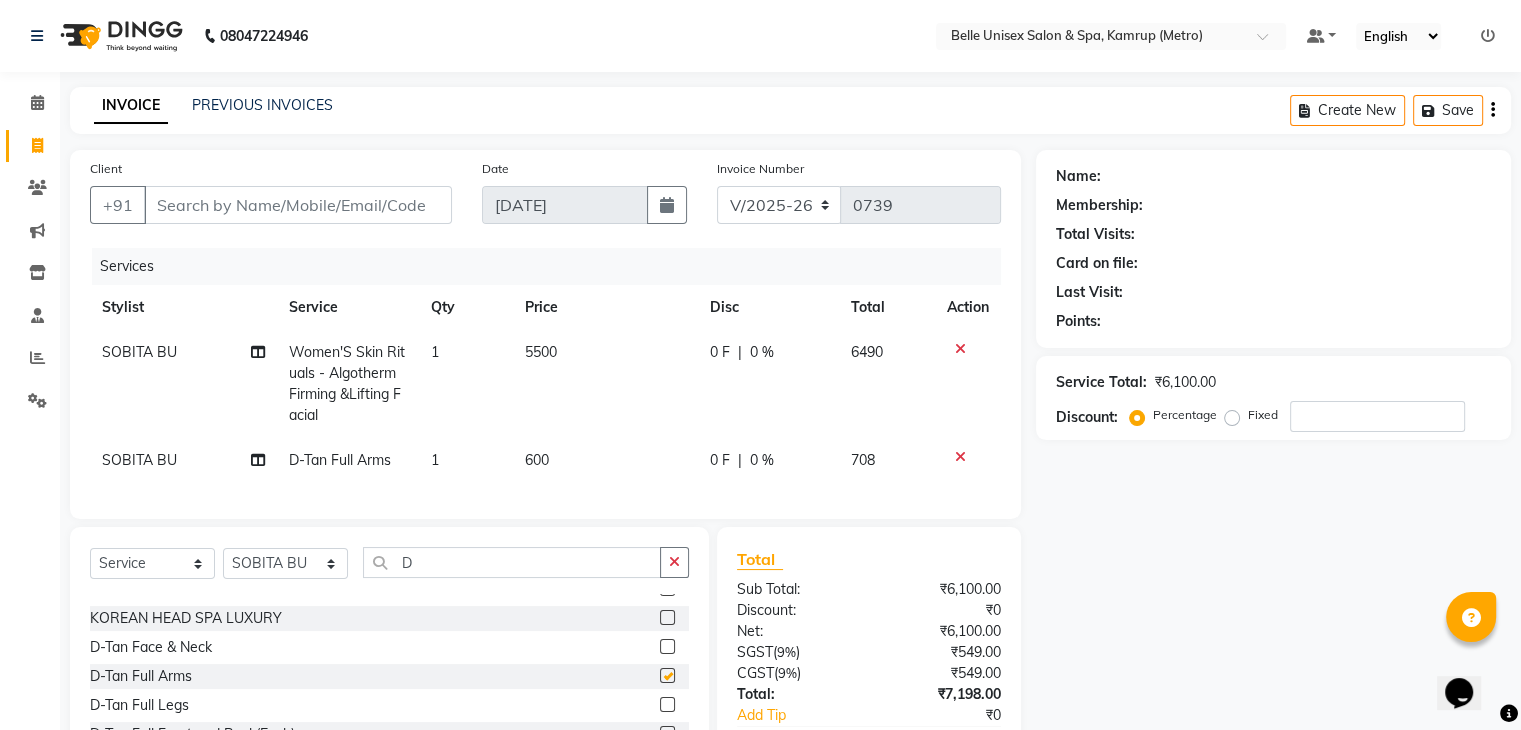 checkbox on "false" 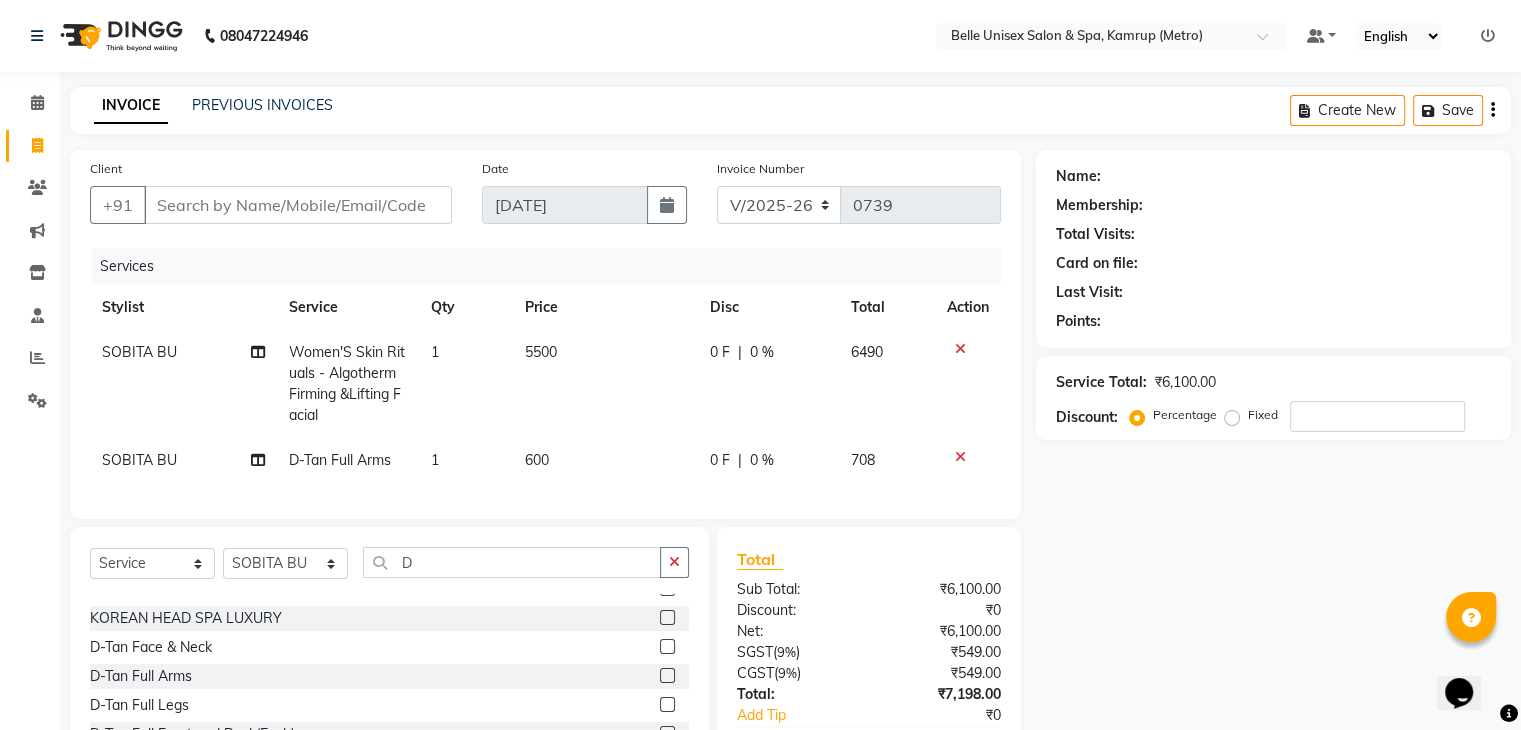 click on "5500" 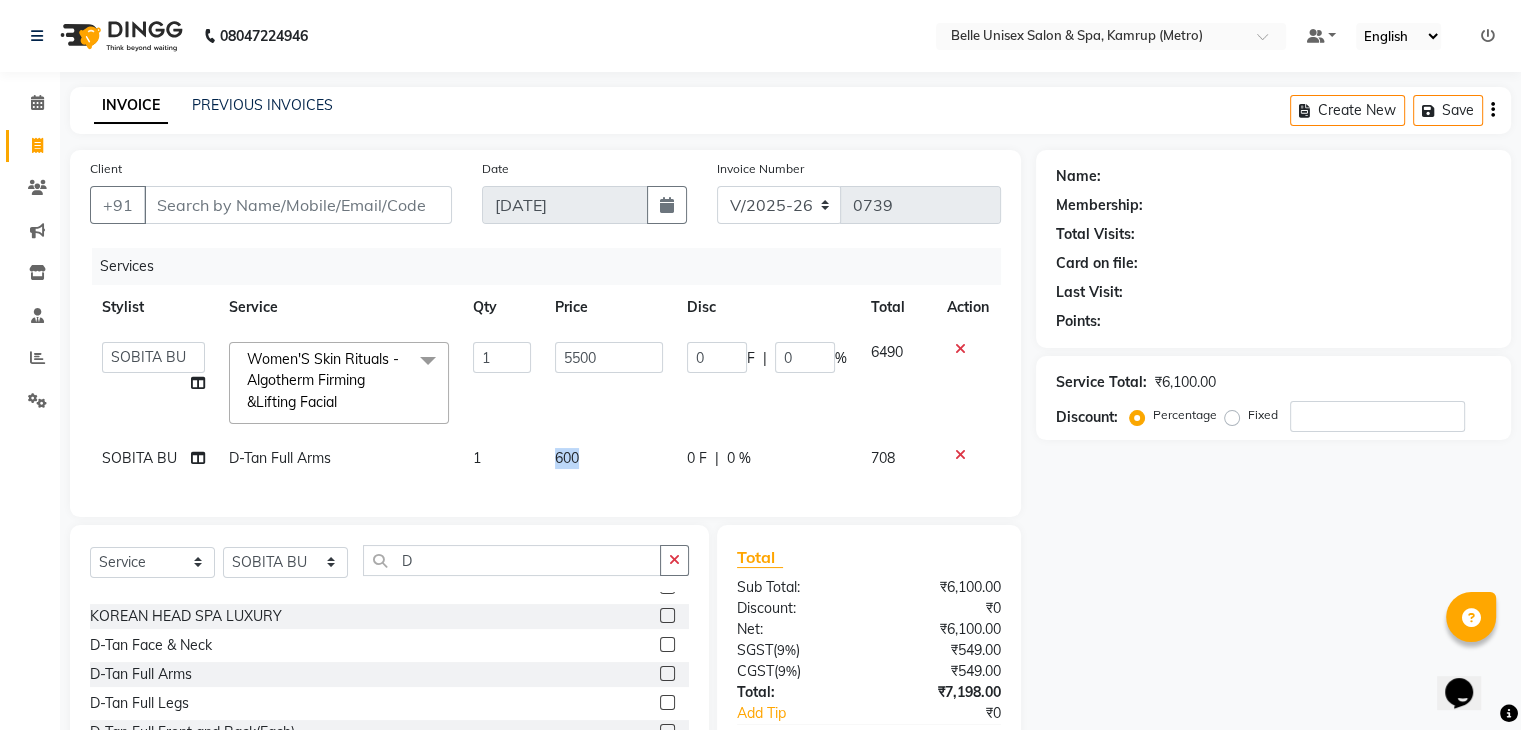 drag, startPoint x: 584, startPoint y: 459, endPoint x: 545, endPoint y: 459, distance: 39 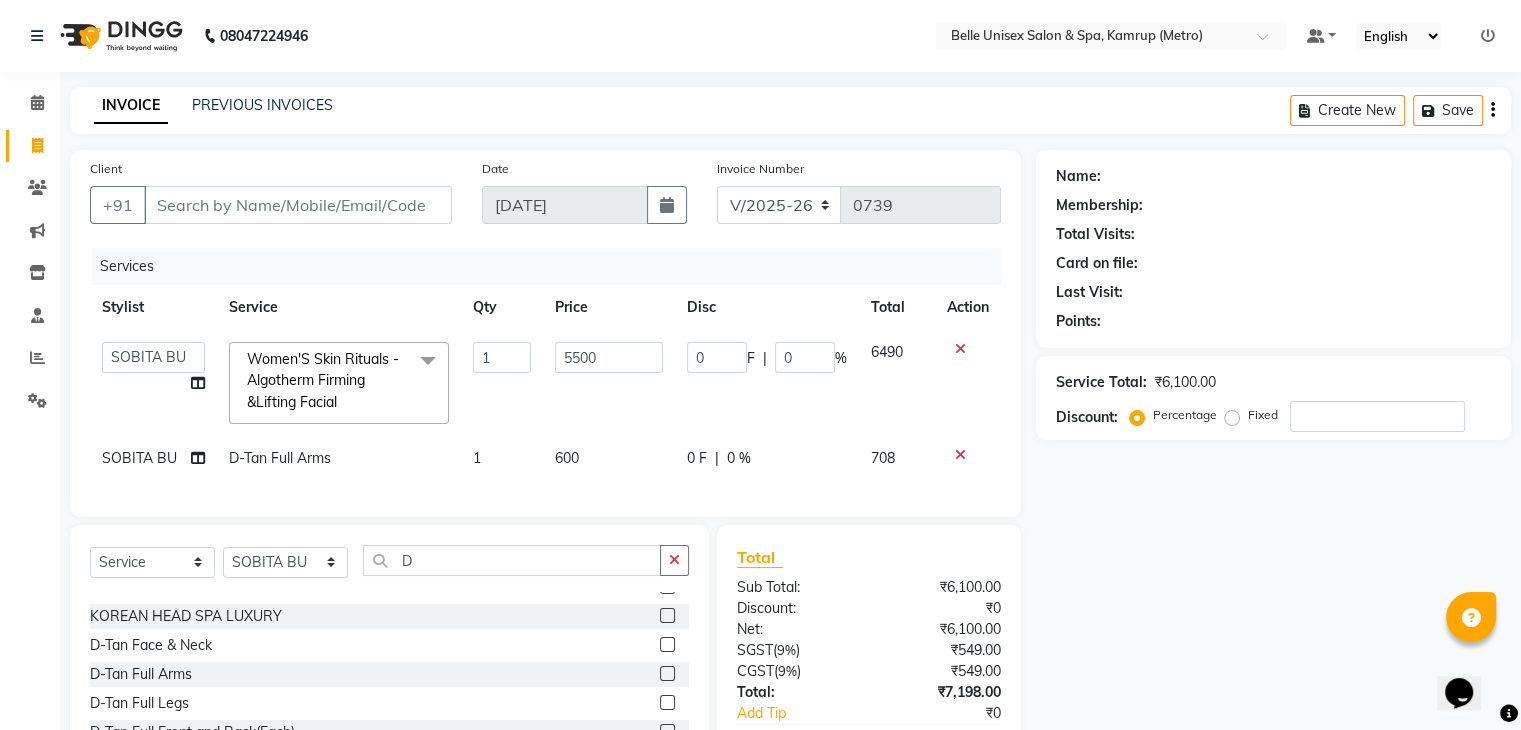 select on "83129" 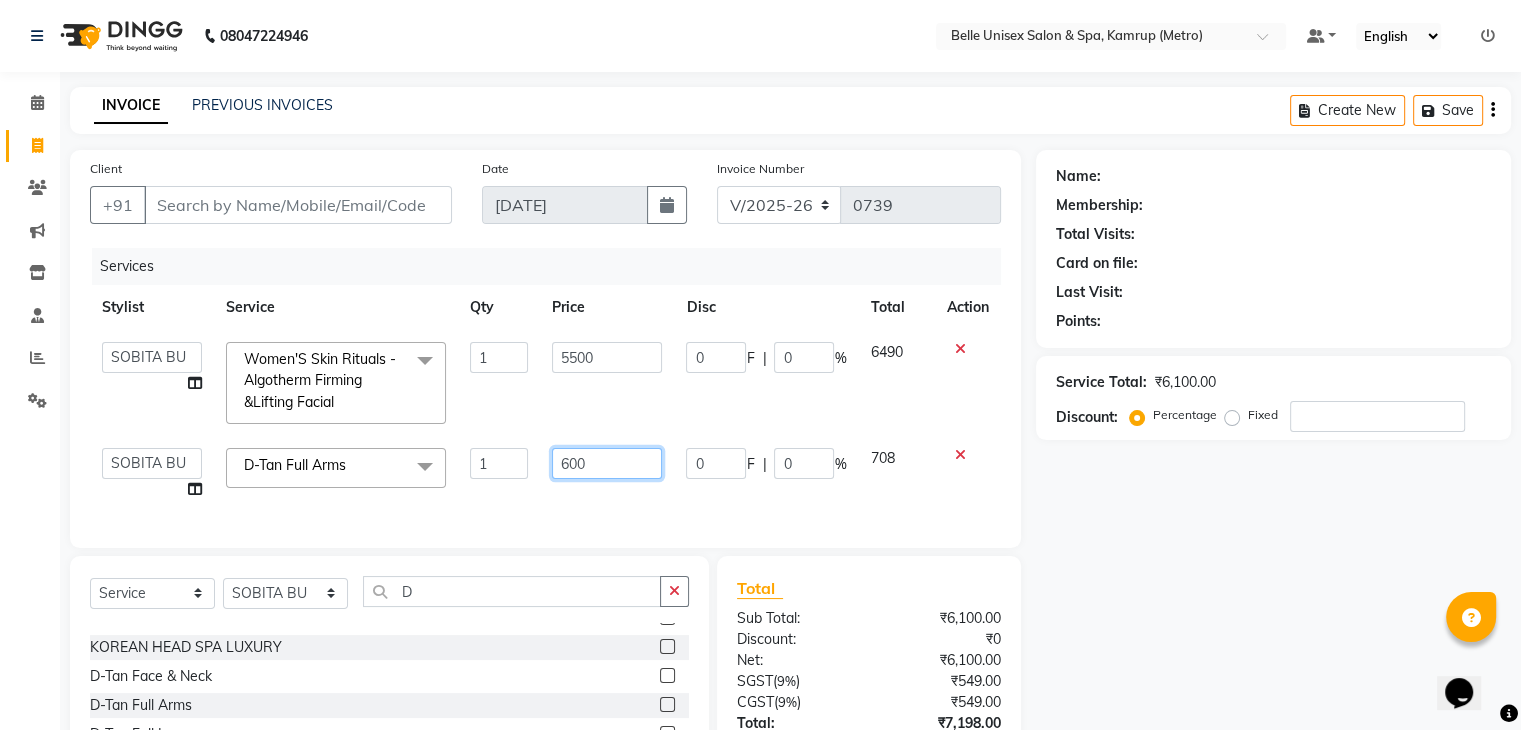 drag, startPoint x: 606, startPoint y: 467, endPoint x: 525, endPoint y: 468, distance: 81.00617 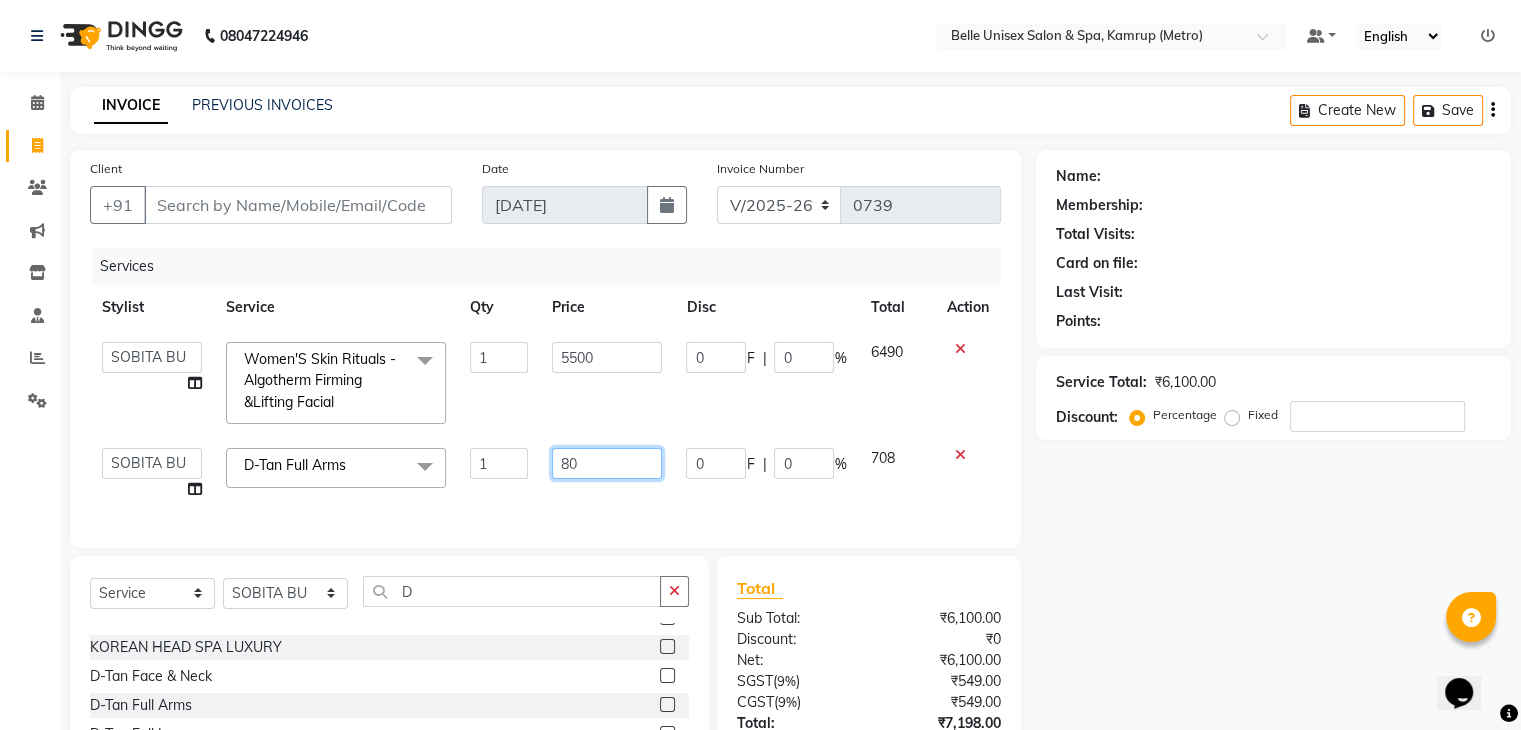 type on "800" 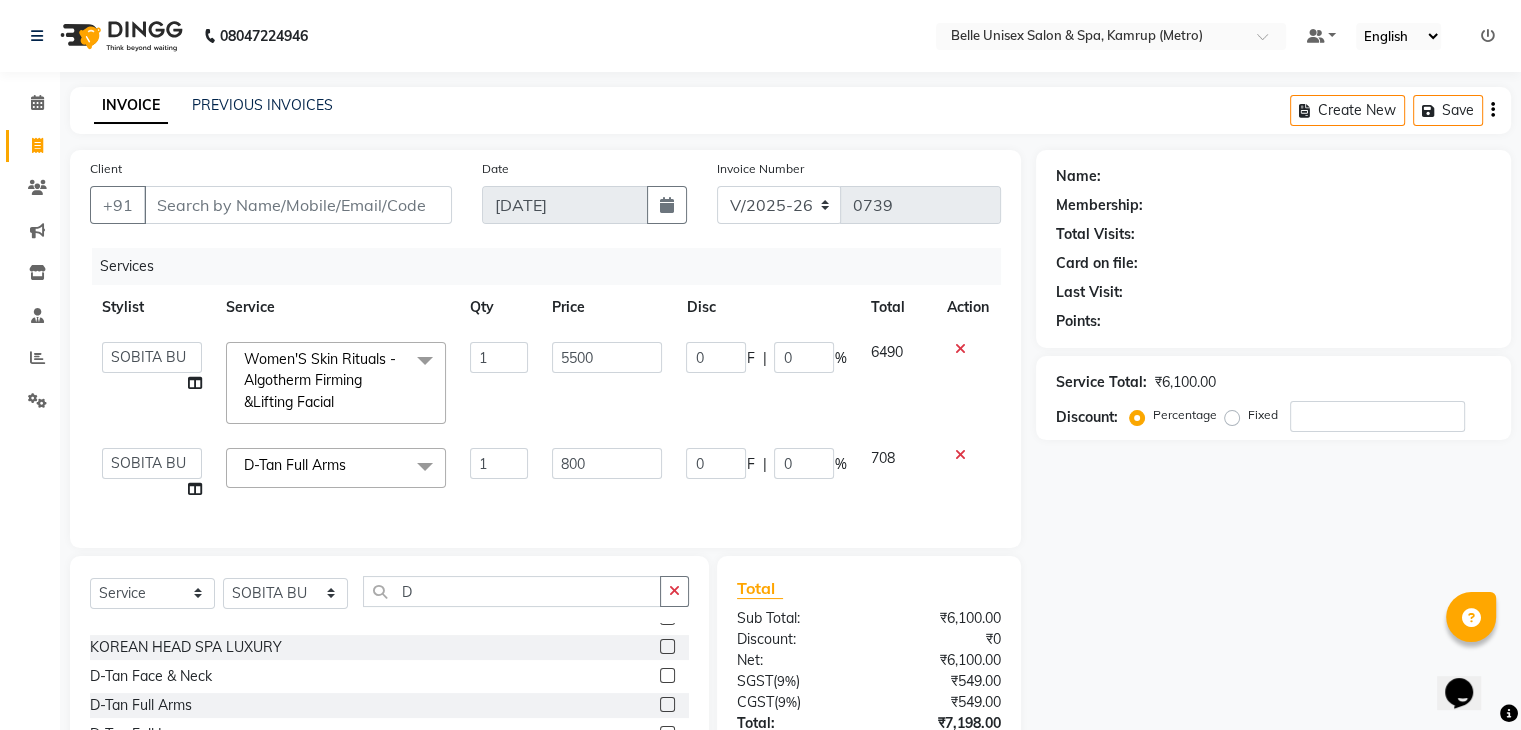click on "Services Stylist Service Qty Price Disc Total Action  ABBE   Admin id   ALEX UHD    ASEM    COUNTER SALE    IMLE AO   JUPITARA(HK)   PURNIMA HK    RANA KANTI SINHA     SABEHA   SANGAM THERAPIST   SOBITA BU   THOIBA M.  Women'S Skin Rituals - Algotherm Firming &Lifting Facial  x Women'S Hair Styling - Shampoo & Conditioner Short Women'S Hair Styling - Shampoo & Conditioner Long Women'S Hair Styling - Hair Cut Women'S Hair Styling - Blow Dry Women'S Hair Styling - Iron Curls Women'S Hair Styling - Hair-Do OLAPLEX INSURANCE TREATMENT- DEEPTISSUE MASSAGE DEEP TISSUE MASSAGE BELLYNESS MASSAGE SWEDISH  SAREEDRAPING KANPEKI PAPAYA MARSHMELLOW KANPEKI GINGER WALLNUT JAMAICAN SORELL BLANCH FACIAL KANPEKI UPENDICE KANPEKI SENSI ACE FACIAL  KANPEKI SAVE THE DATE BRIDAL FACIAL  KANPEKI PRO HYDRA FACIAL  KANPEKI PRO MATTE FACIAL  KANPEKI PRO MERGE FACIAL KANPEKI FRUITSHU CHOCOLATE FACIAL  KANPEKI FRUITSHU QUINAO WHITENING FACIAL  CASMARA RGNERIM TREATMENT  CASMARA SKIN SENSATION TREATMENT  CASMARA GOJI TREATMENT  1 5500" 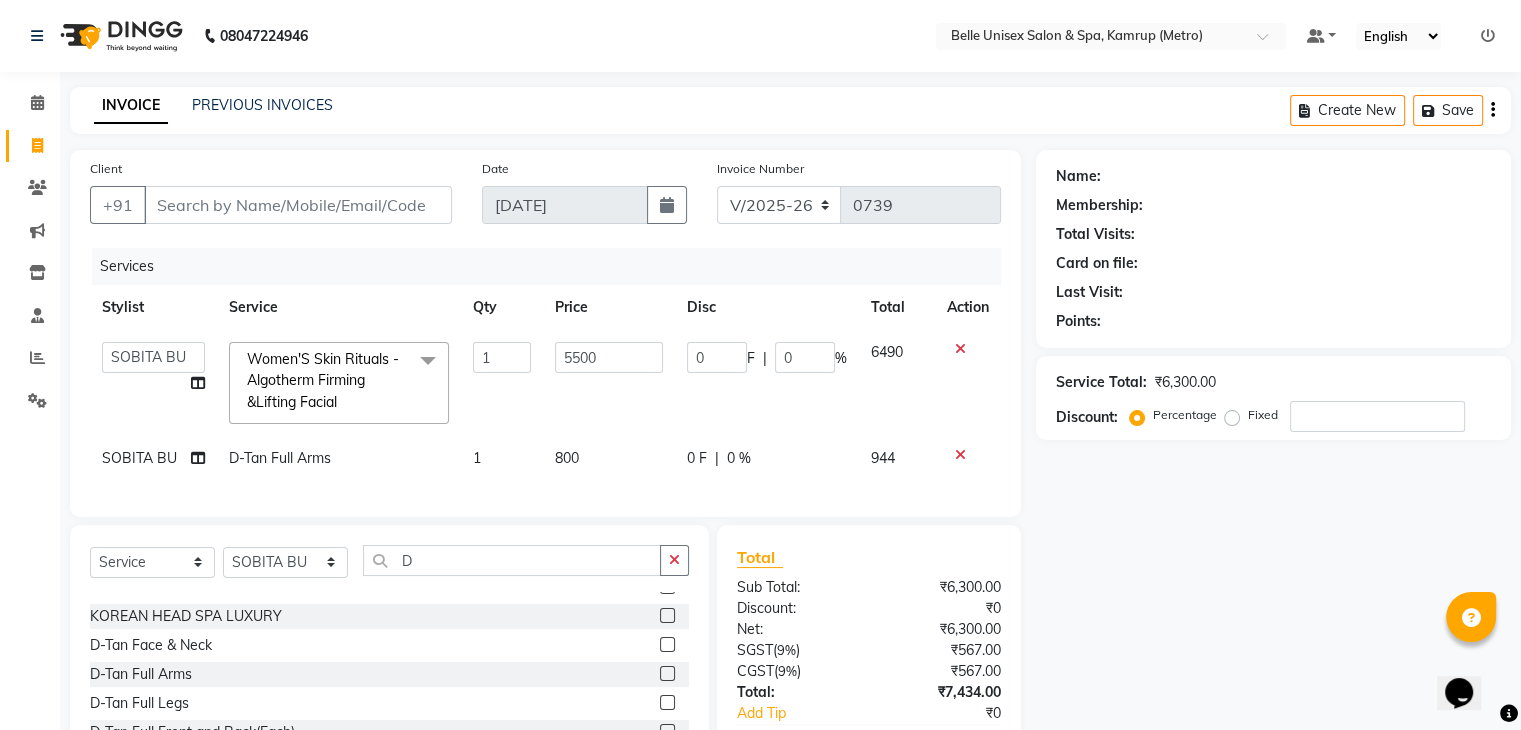 scroll, scrollTop: 136, scrollLeft: 0, axis: vertical 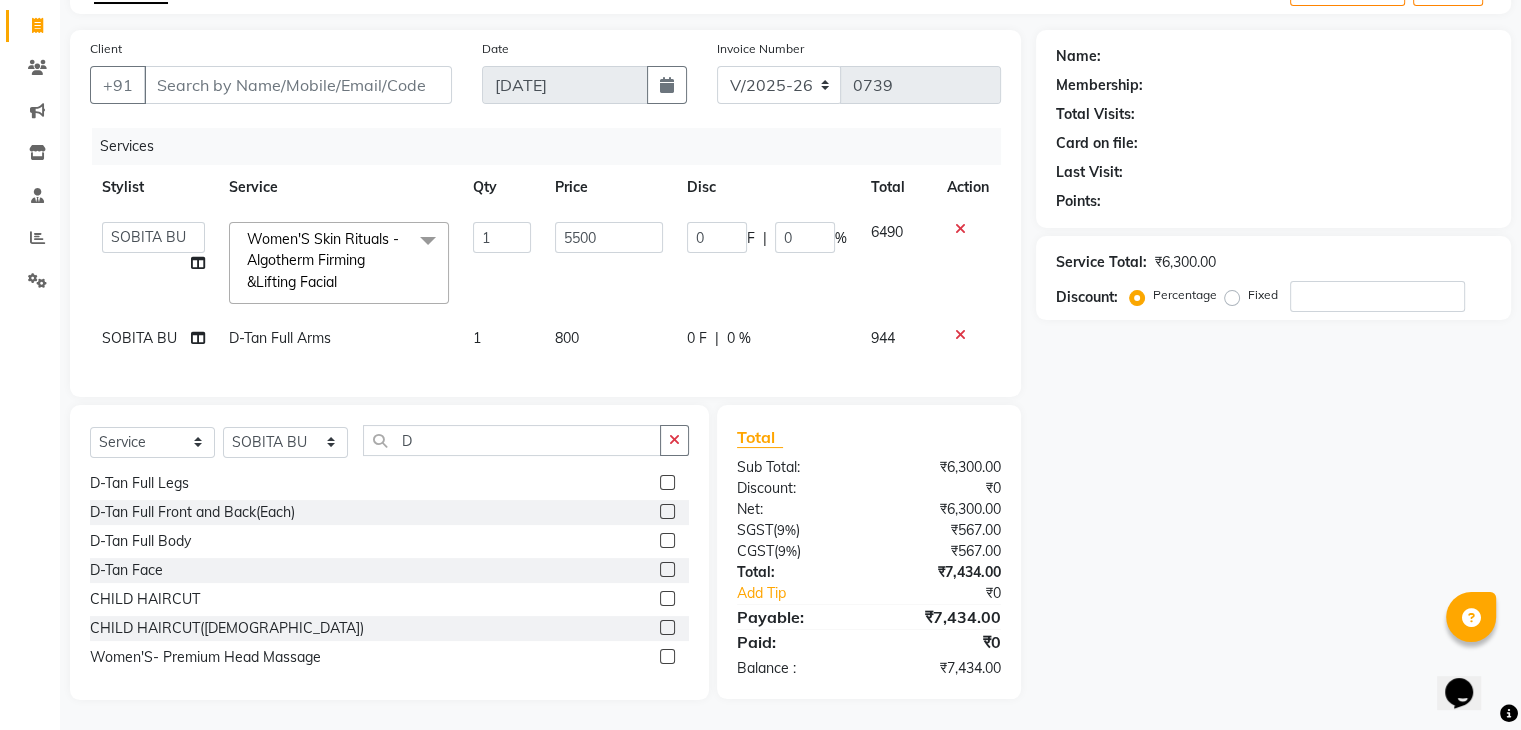 click 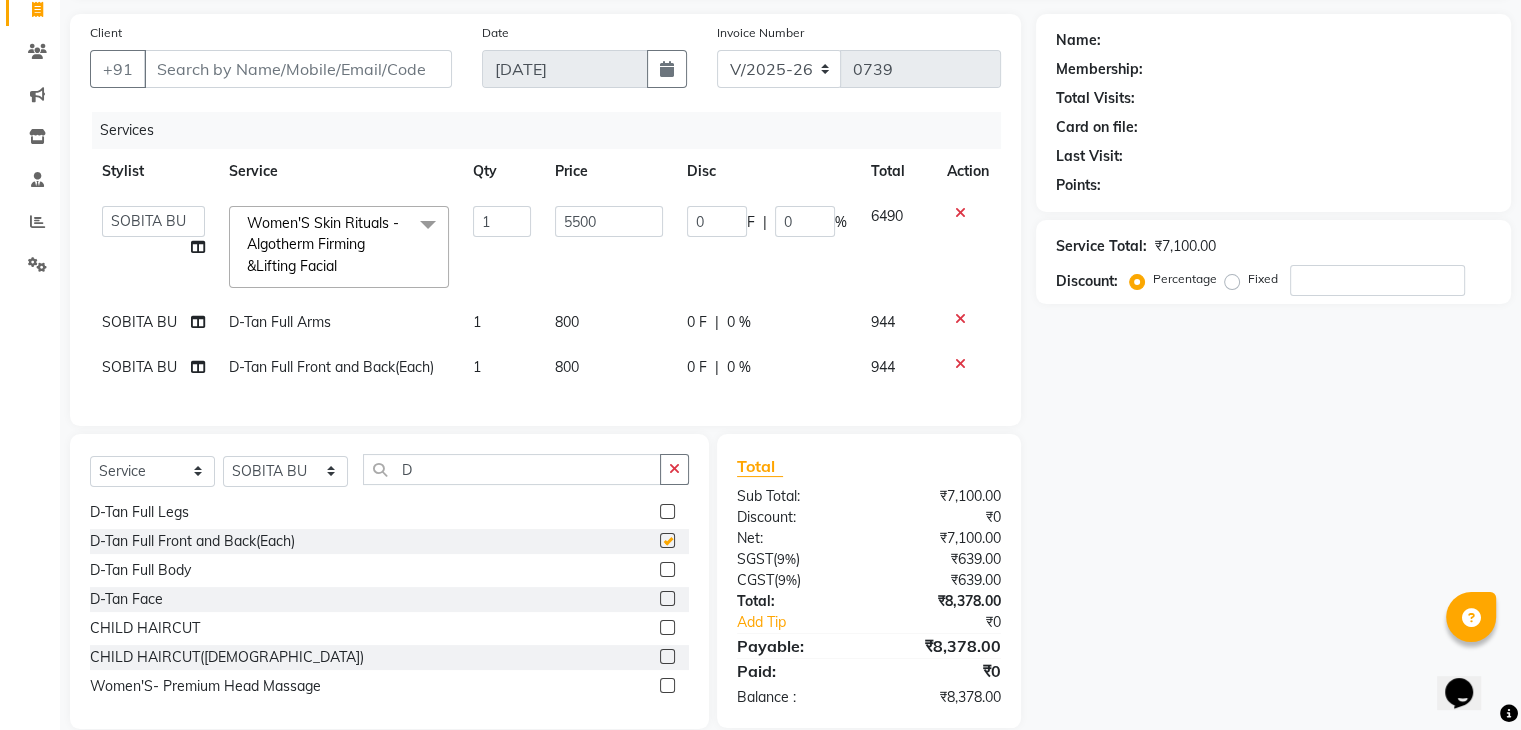 checkbox on "false" 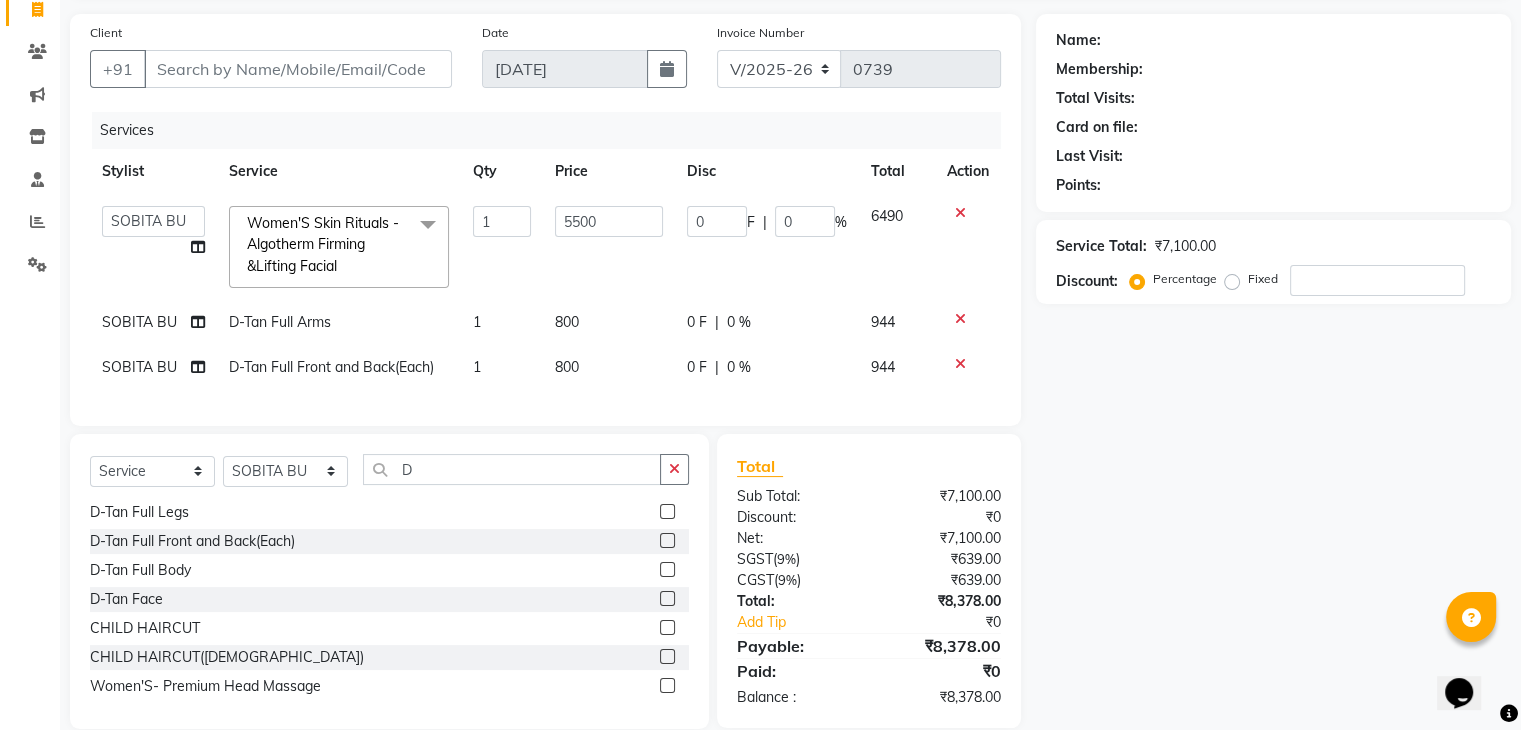 click 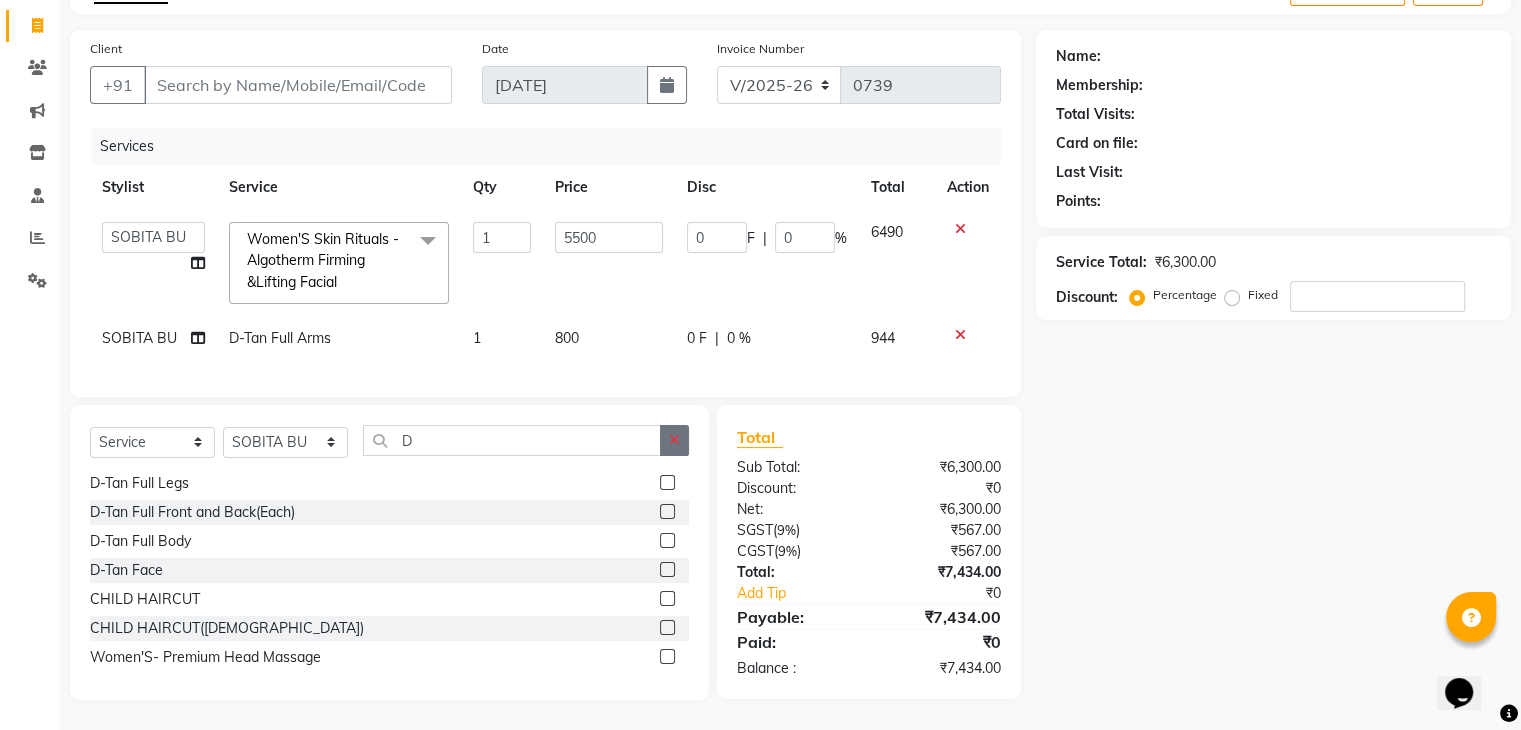 click 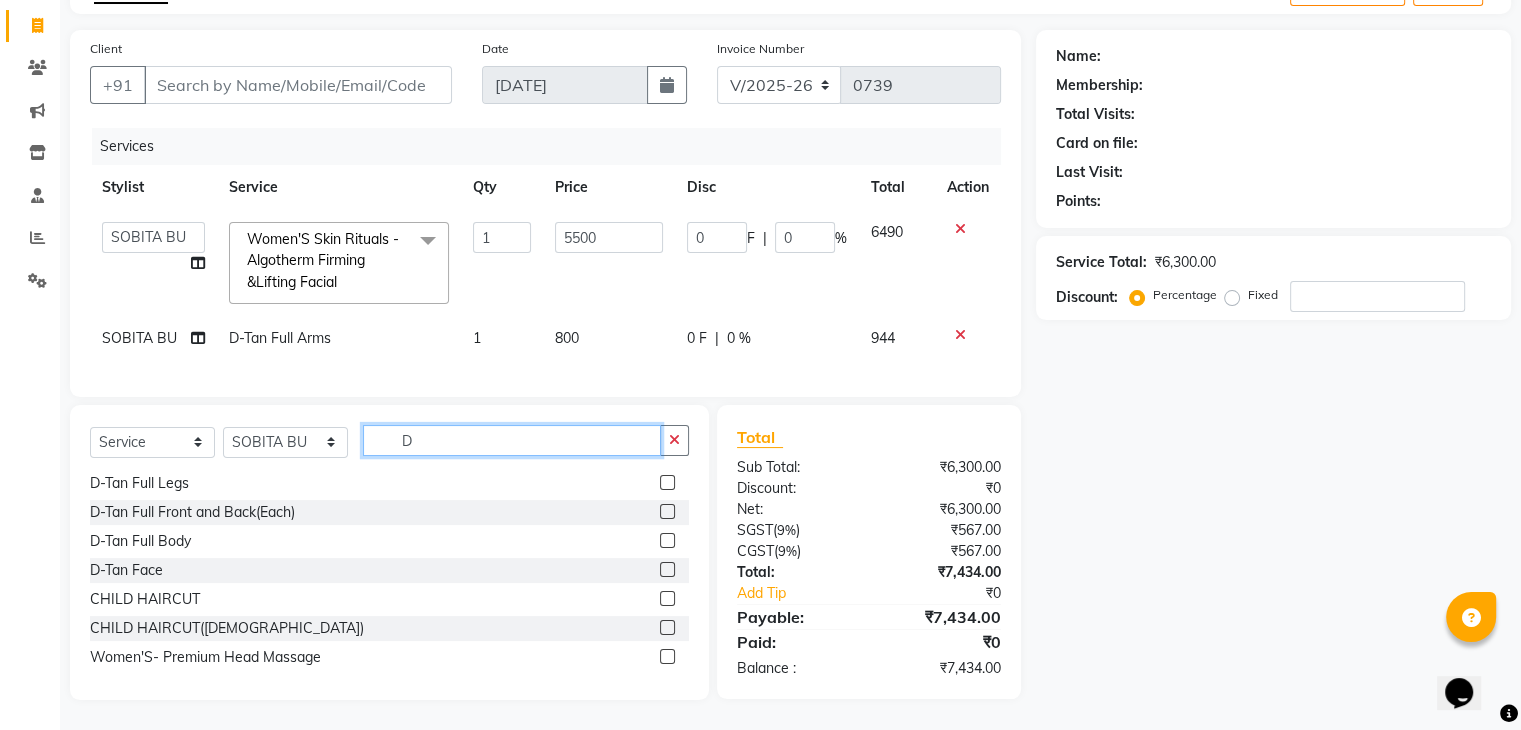 type 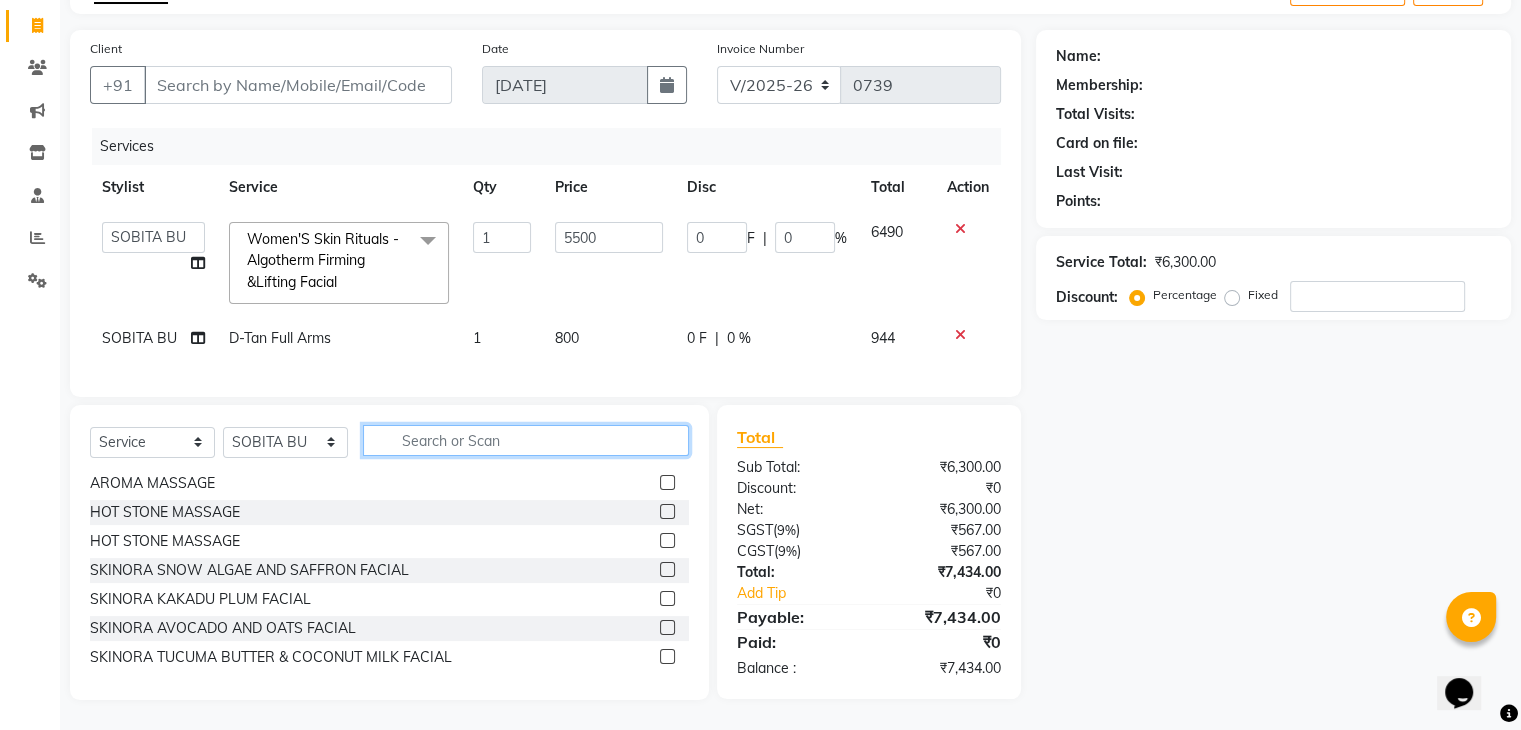 scroll, scrollTop: 0, scrollLeft: 0, axis: both 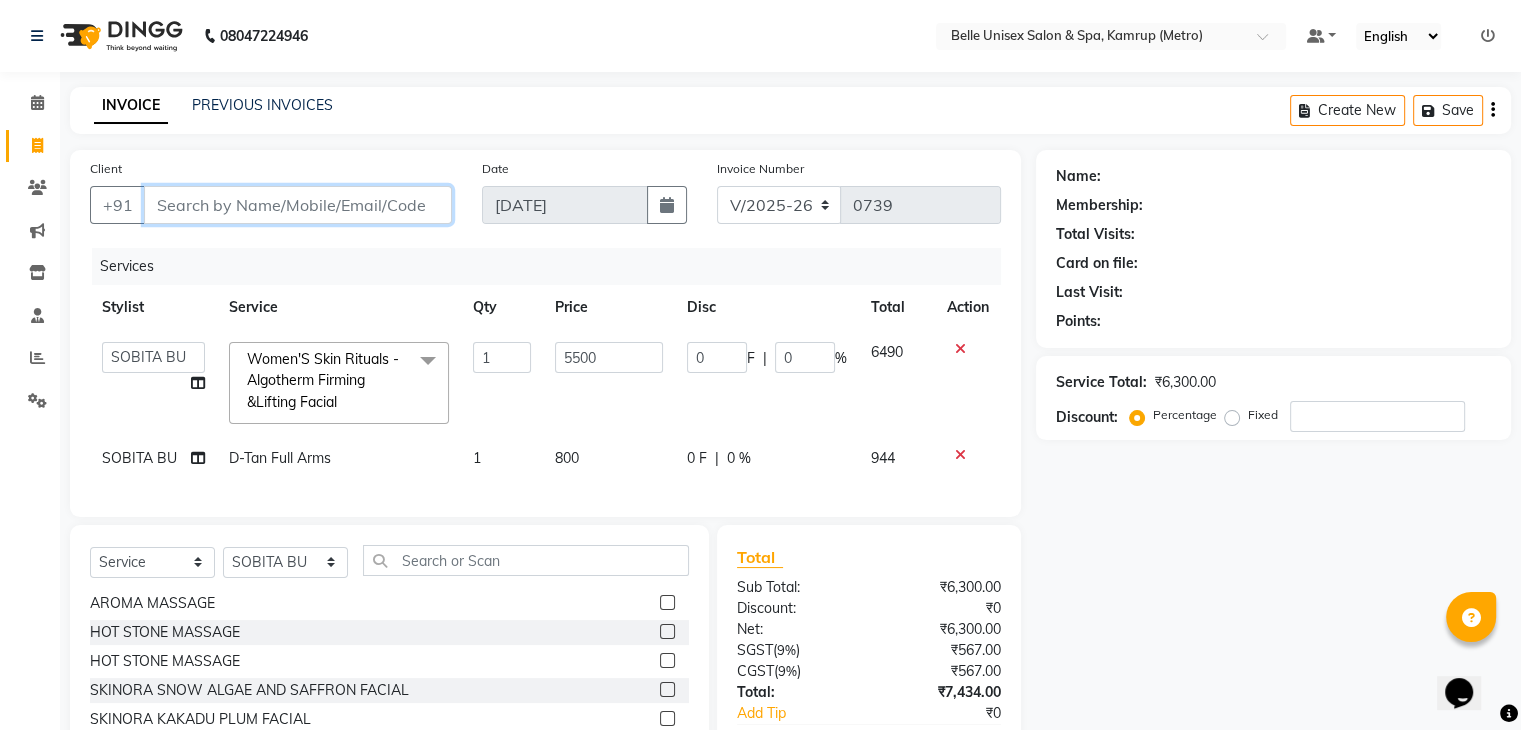 click on "Client" at bounding box center (298, 205) 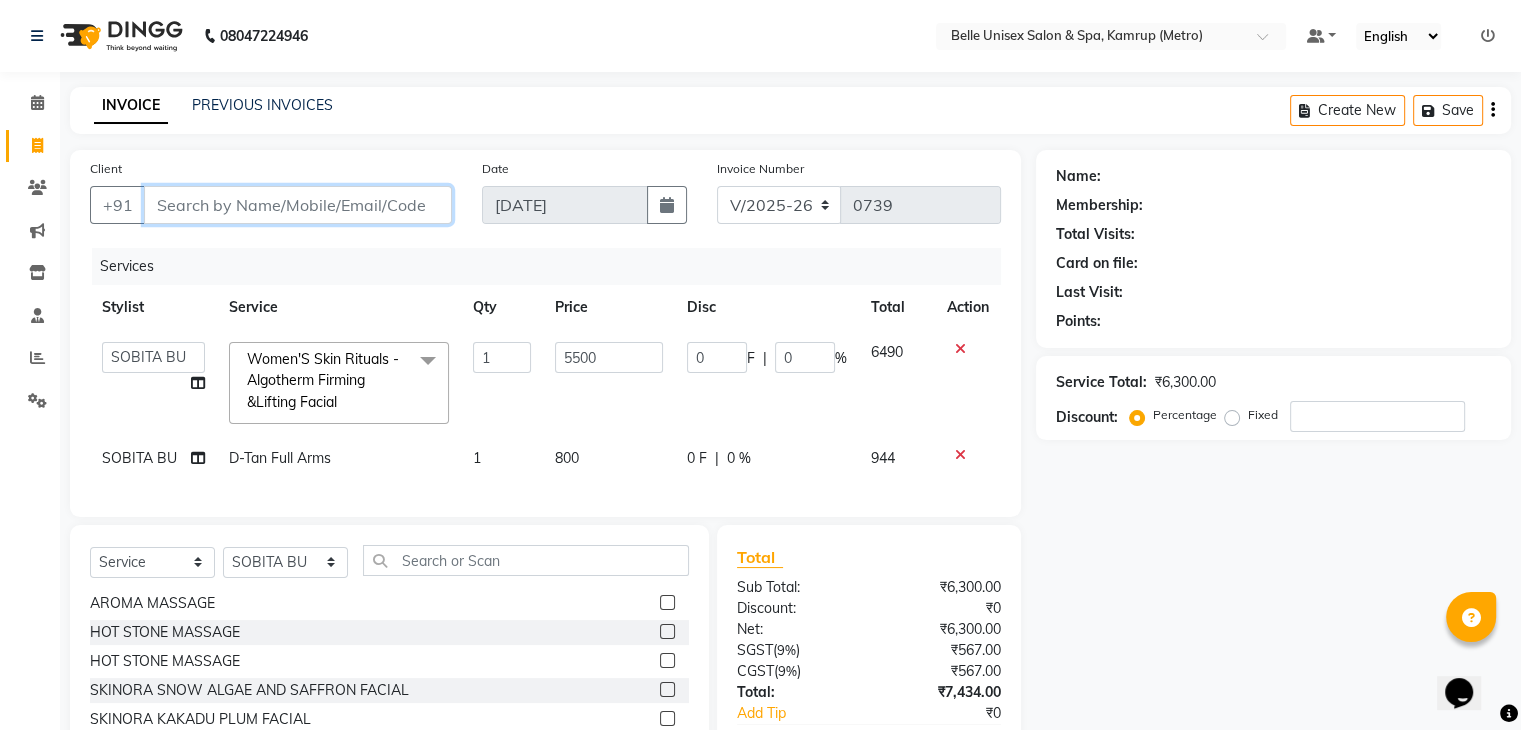 type on "9" 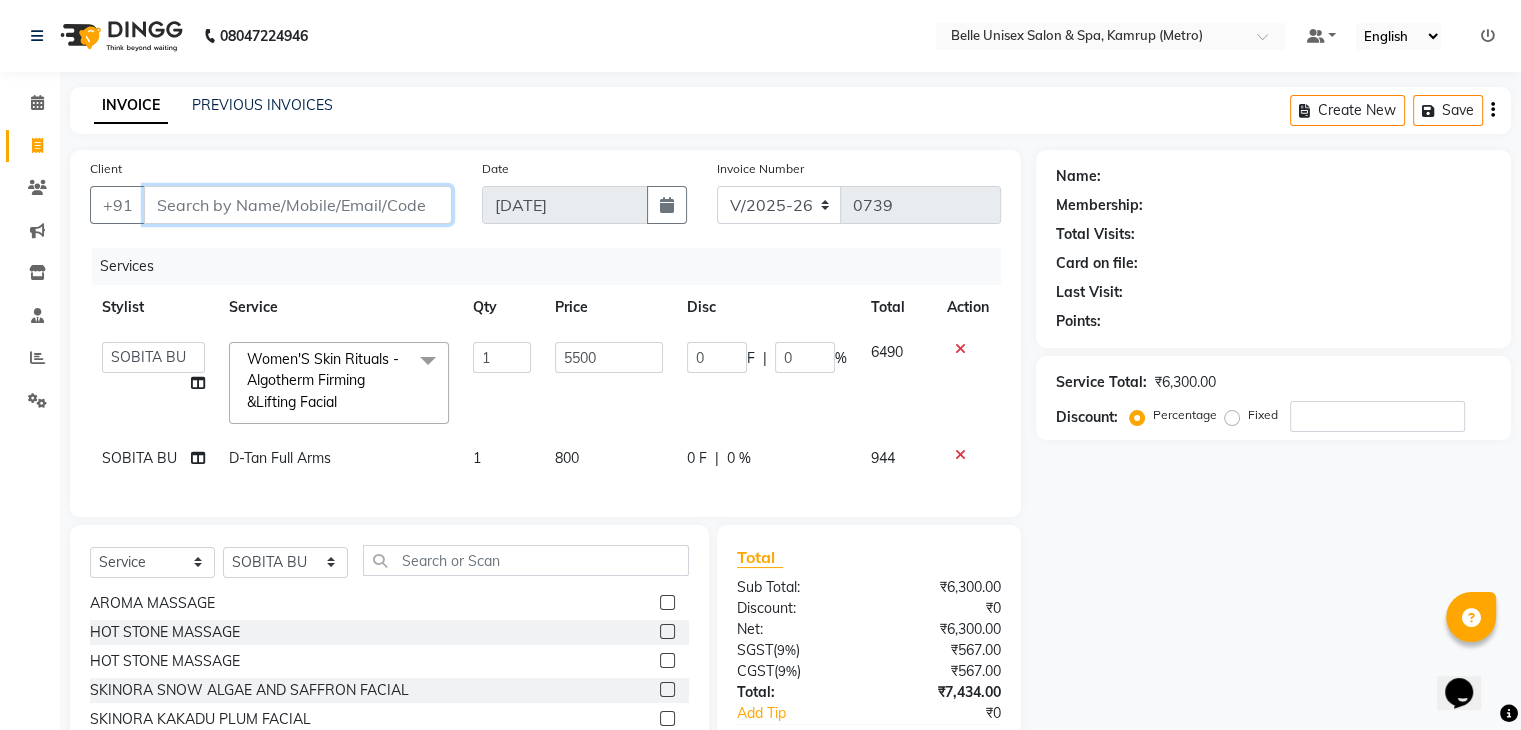 type on "0" 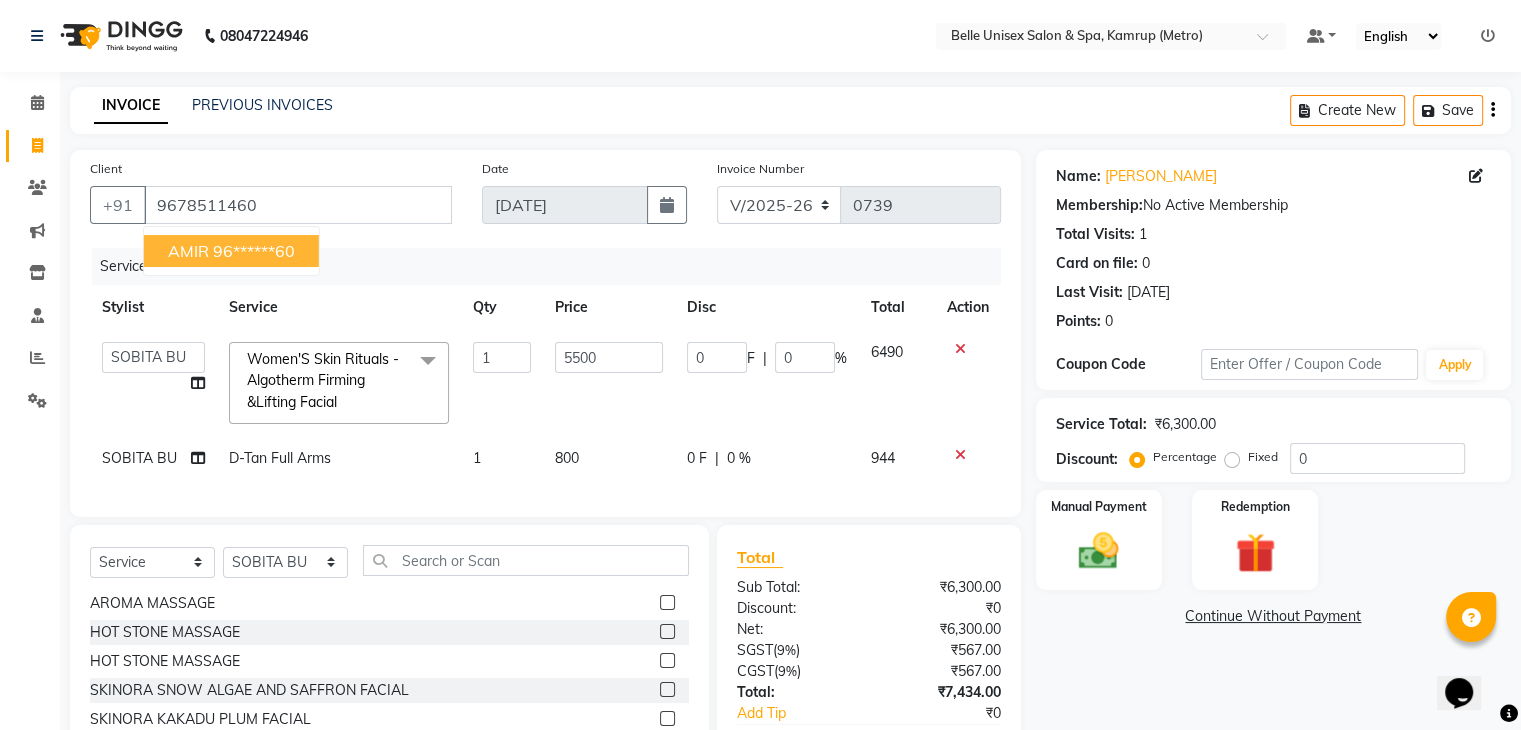 click on "96******60" at bounding box center (254, 251) 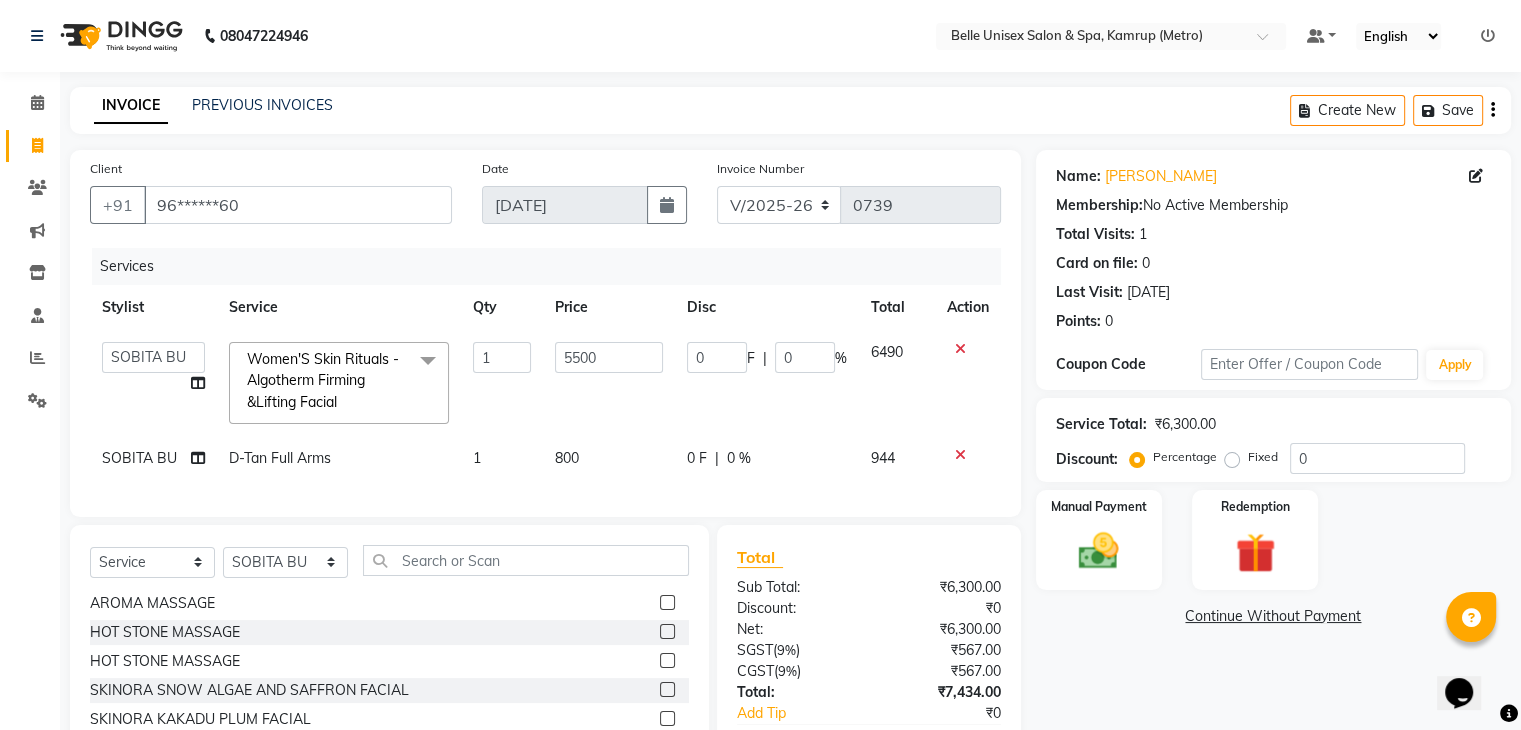 scroll, scrollTop: 136, scrollLeft: 0, axis: vertical 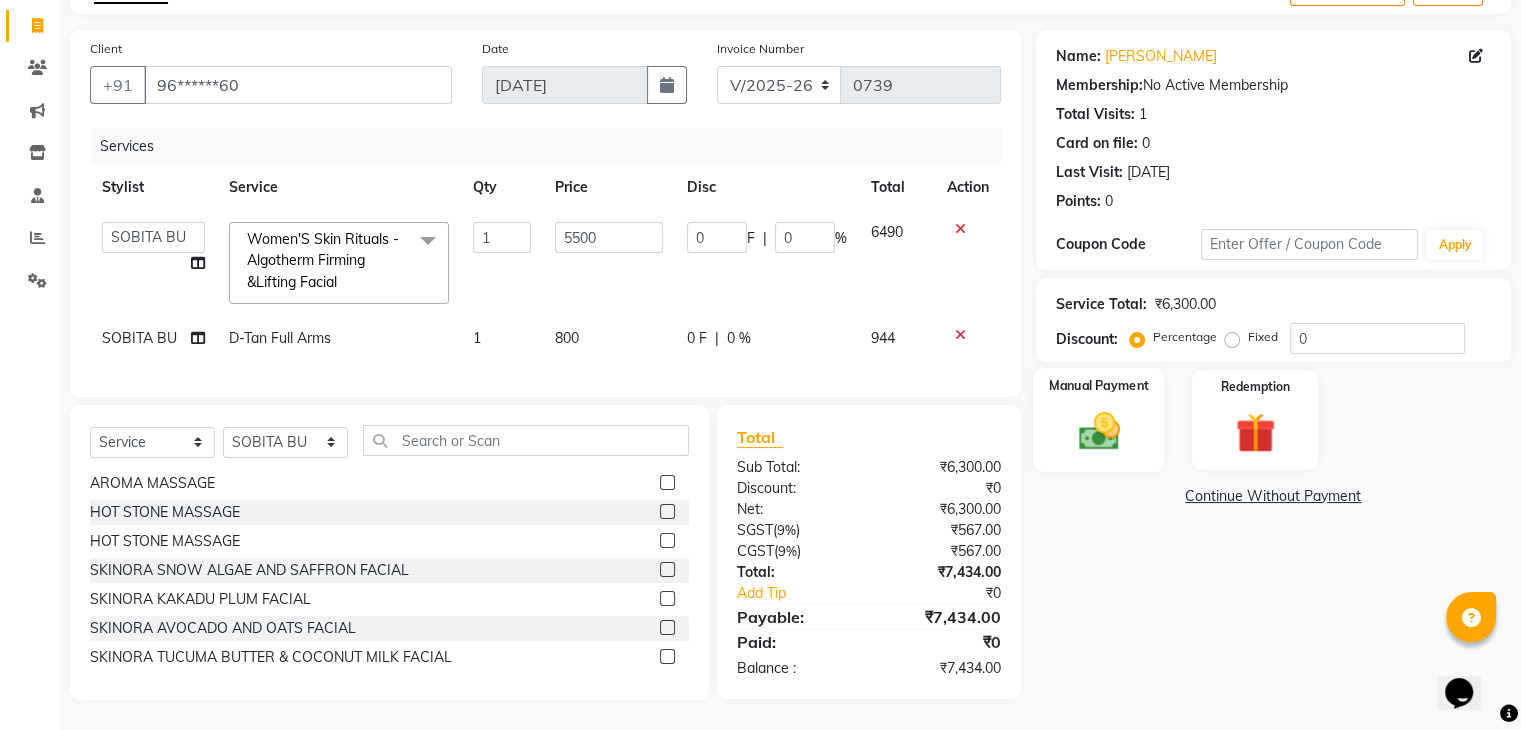 click 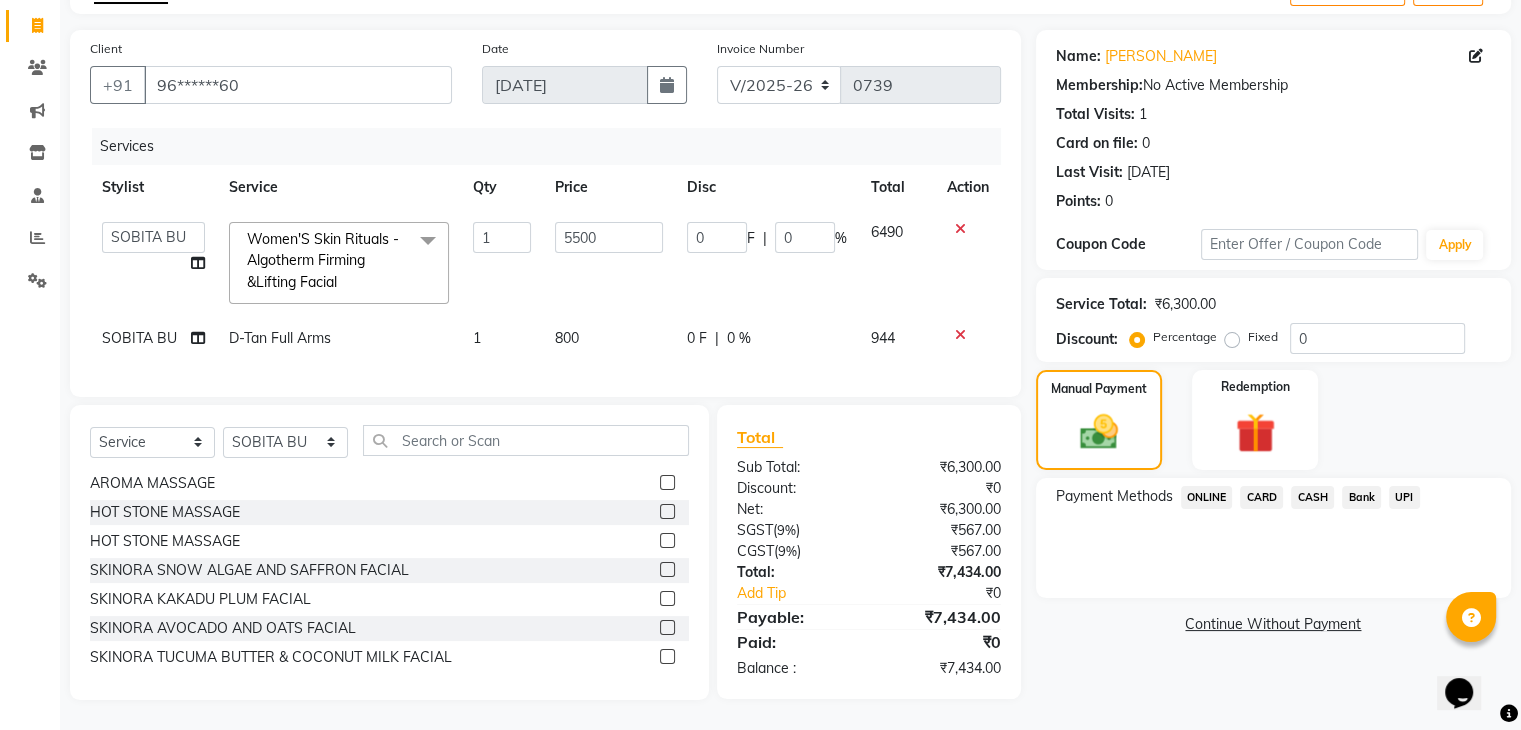 click on "ONLINE" 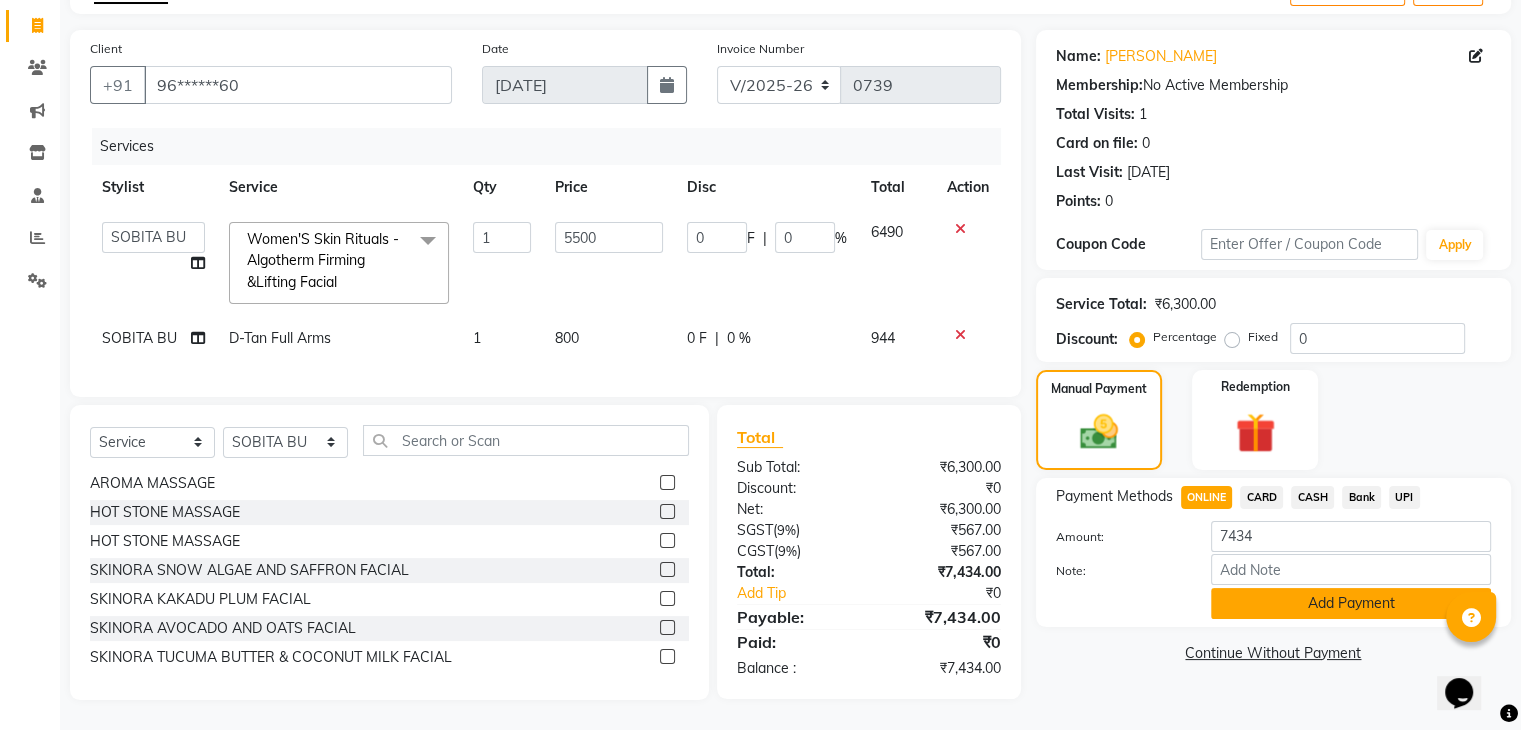 click on "Add Payment" 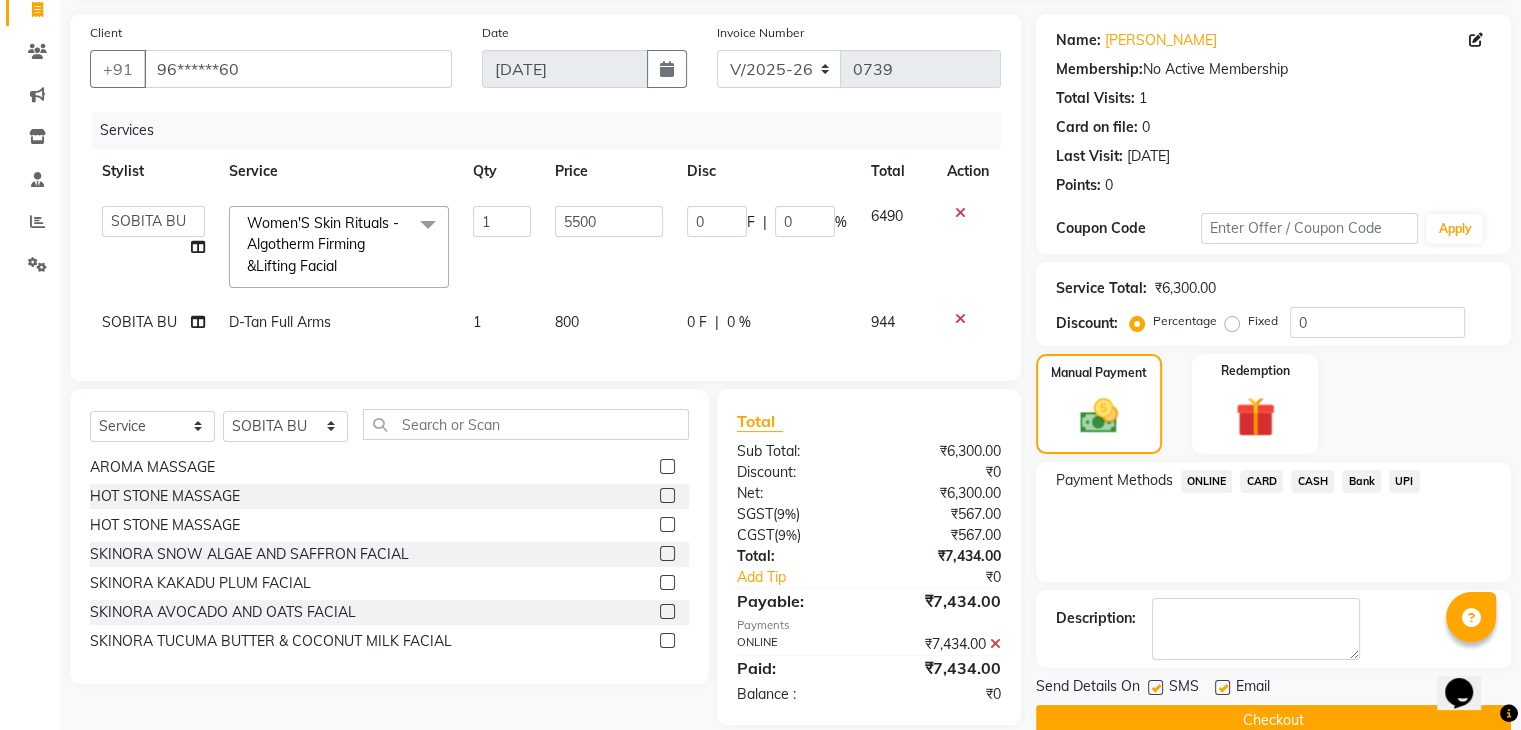scroll, scrollTop: 176, scrollLeft: 0, axis: vertical 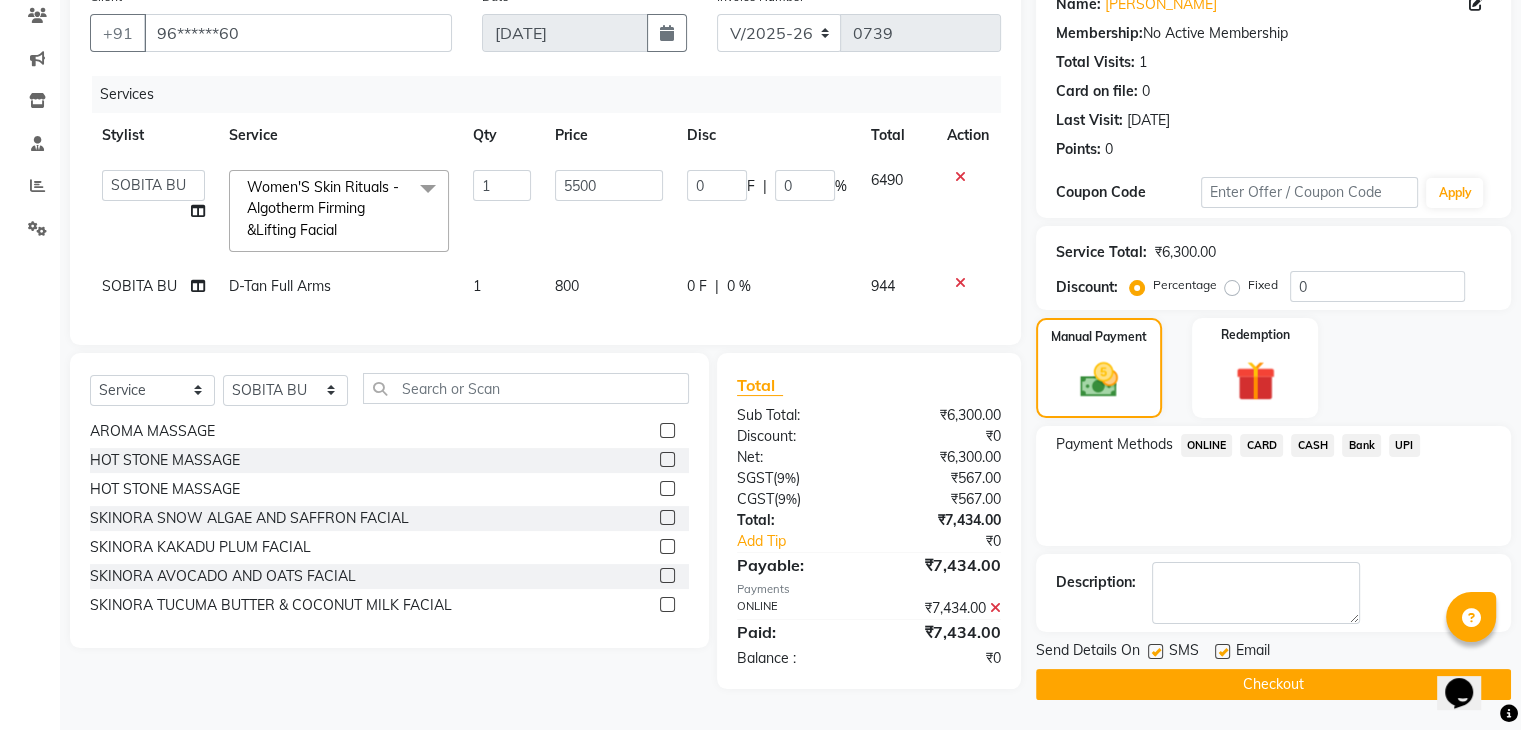 click on "Checkout" 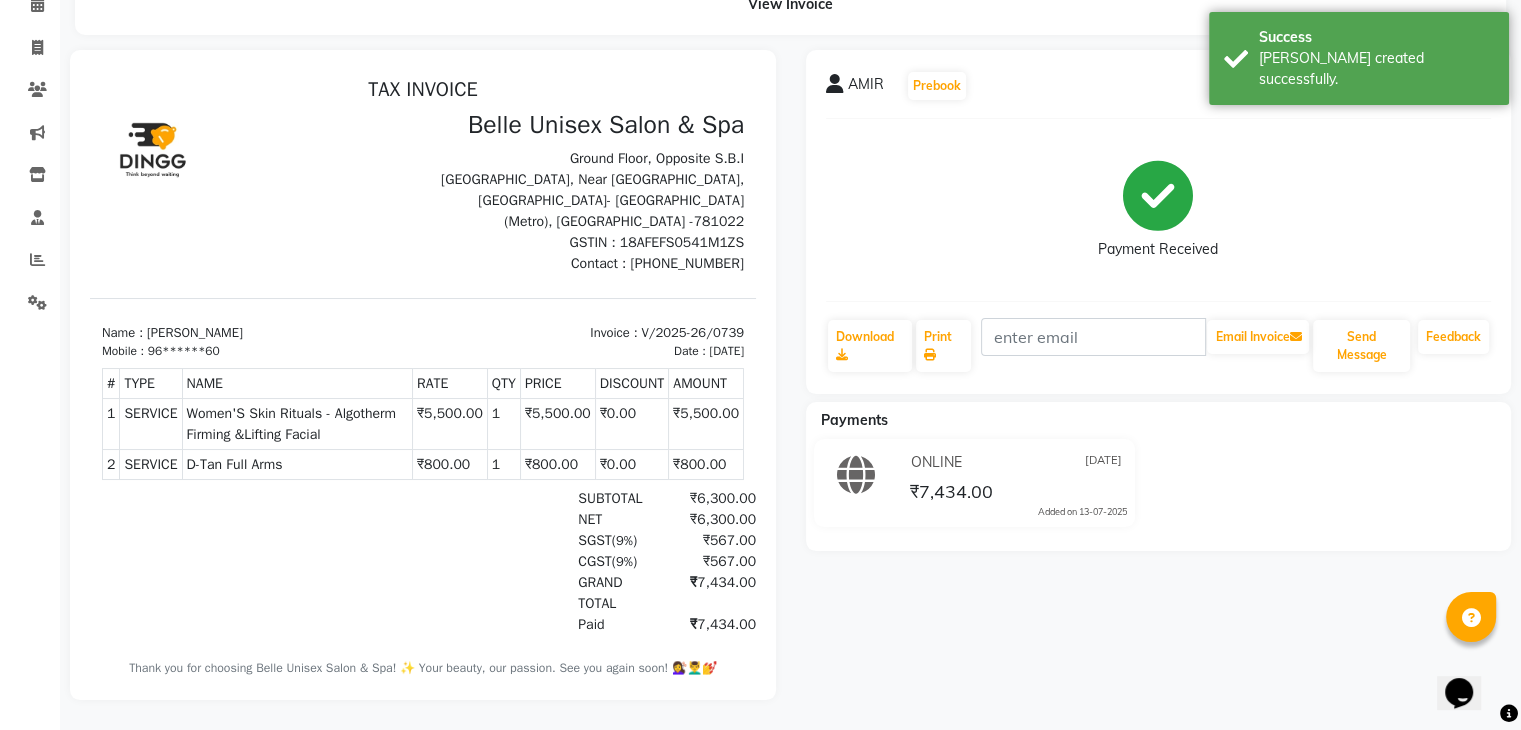 scroll, scrollTop: 112, scrollLeft: 0, axis: vertical 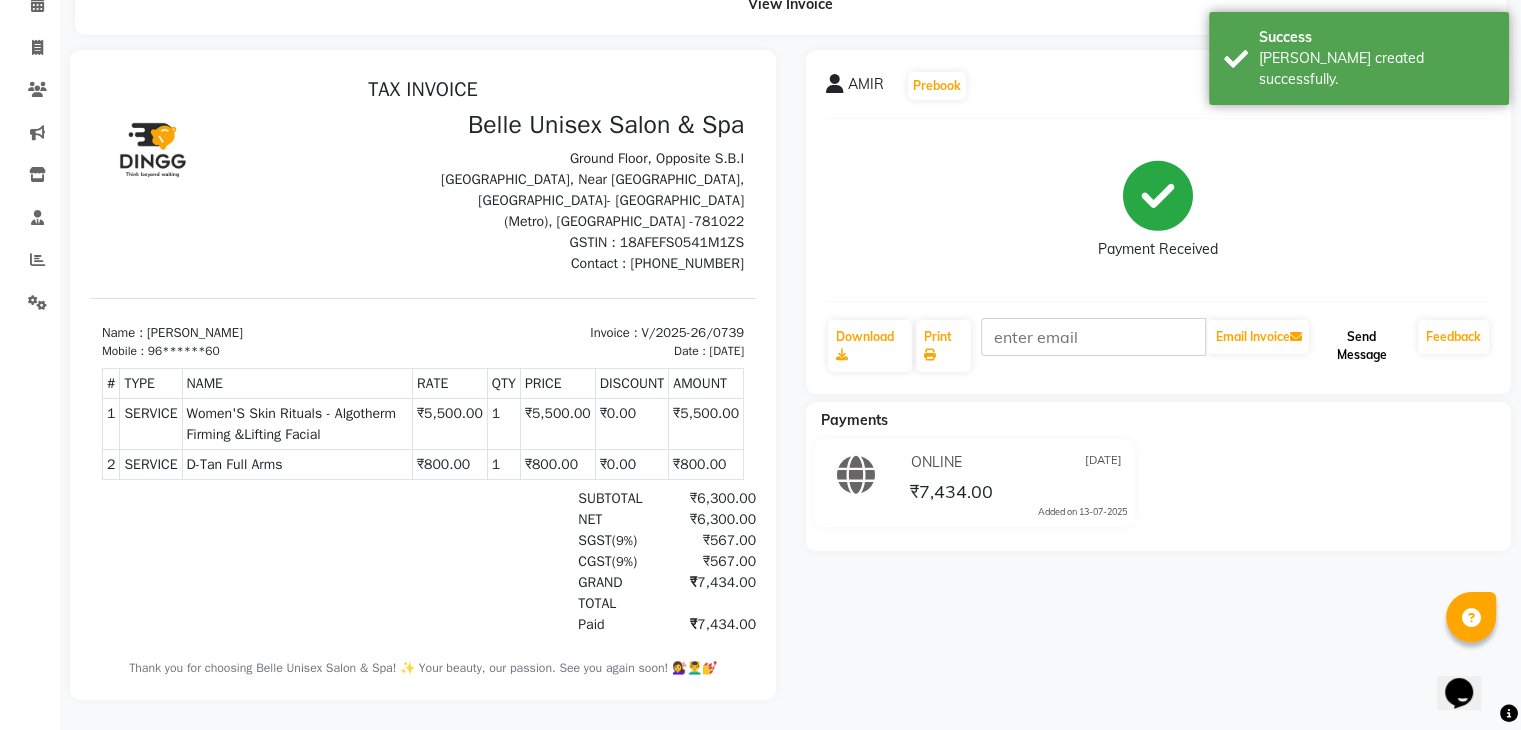 click on "Send Message" 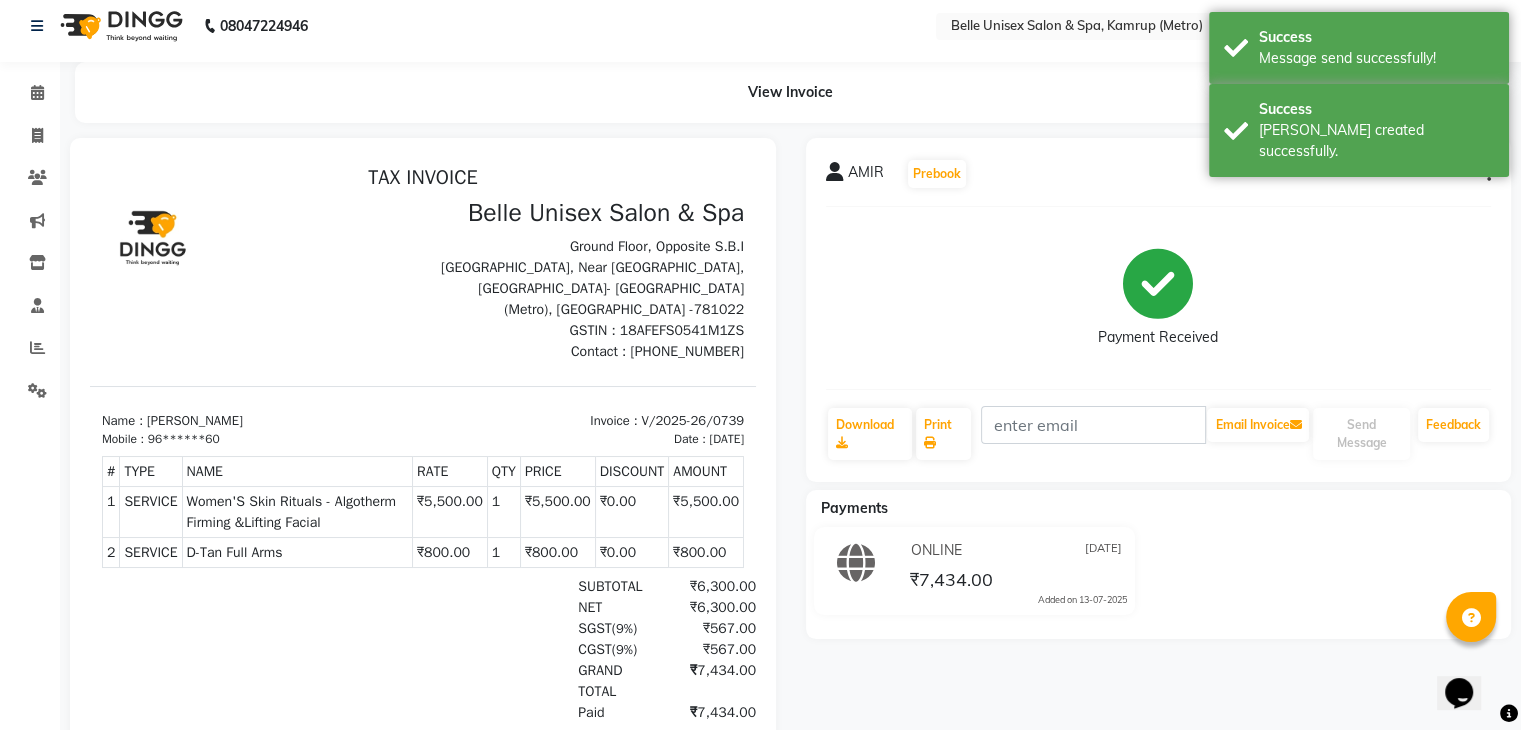 scroll, scrollTop: 0, scrollLeft: 0, axis: both 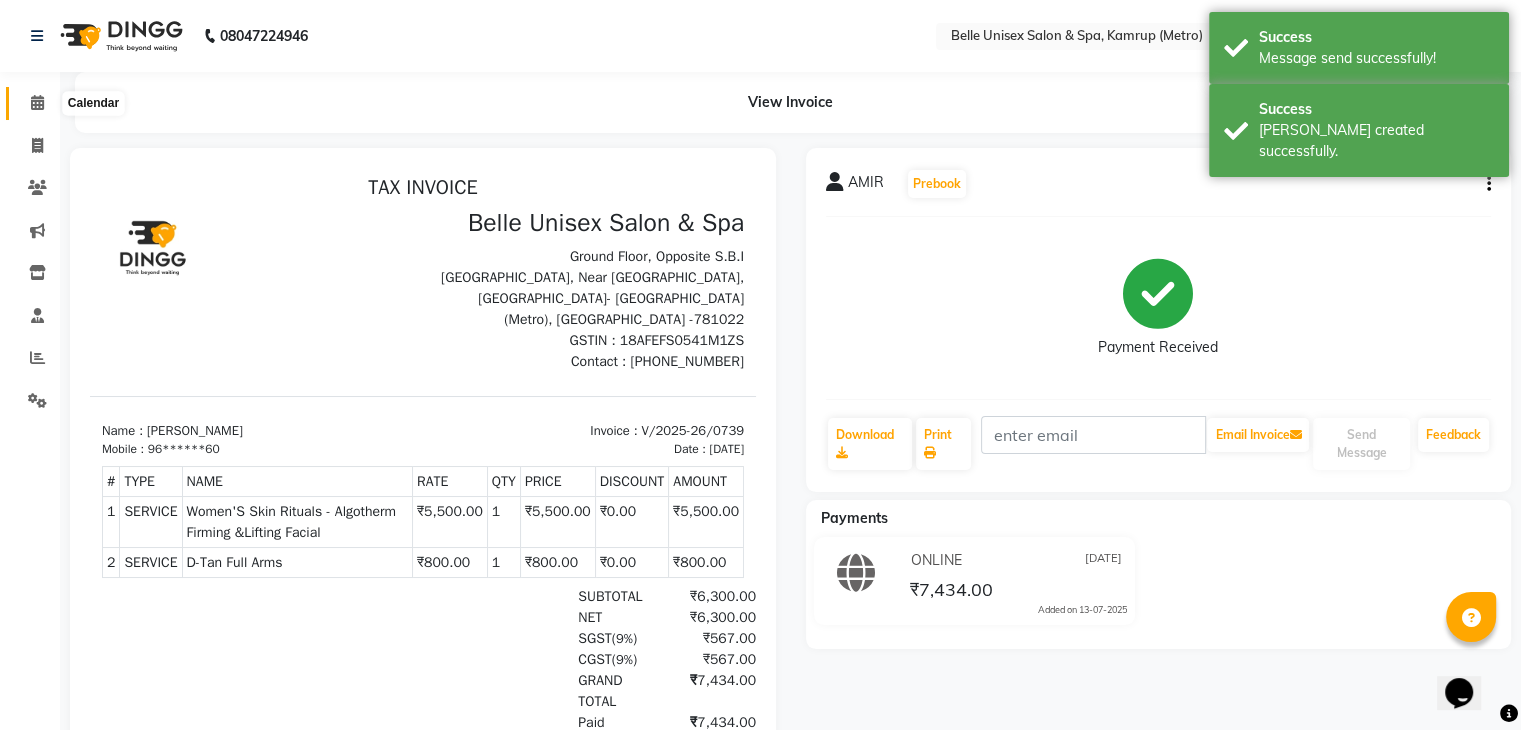 click 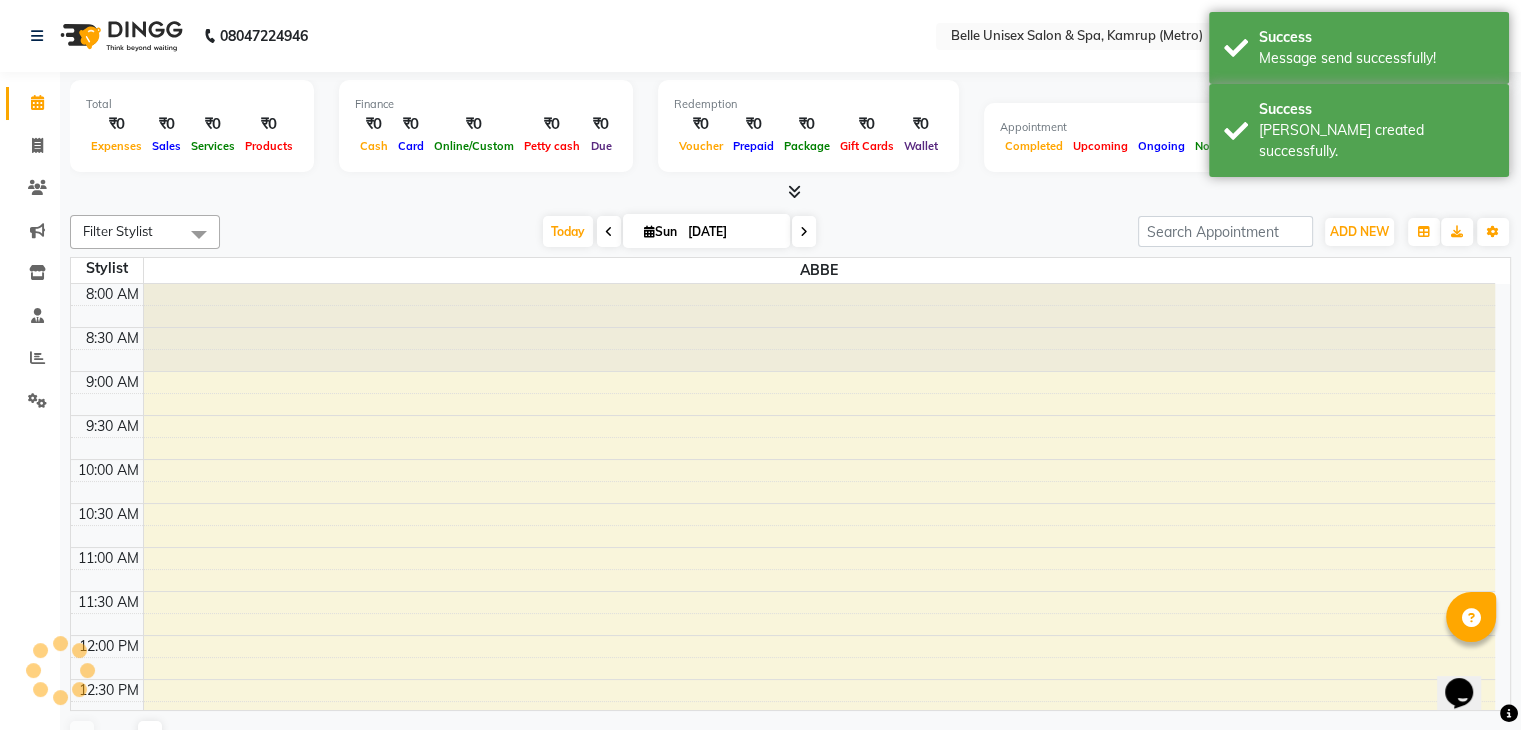 scroll, scrollTop: 0, scrollLeft: 0, axis: both 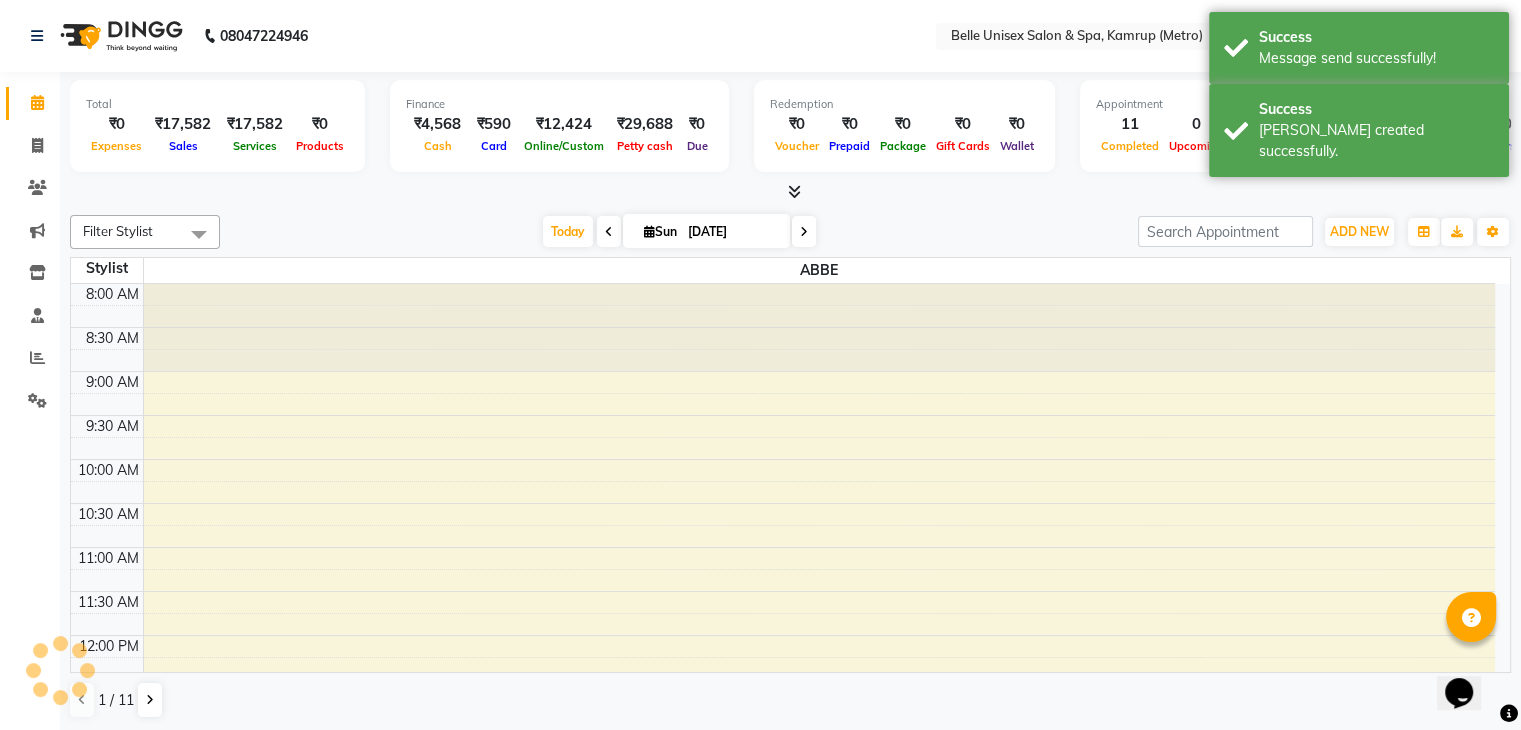 click at bounding box center (790, 192) 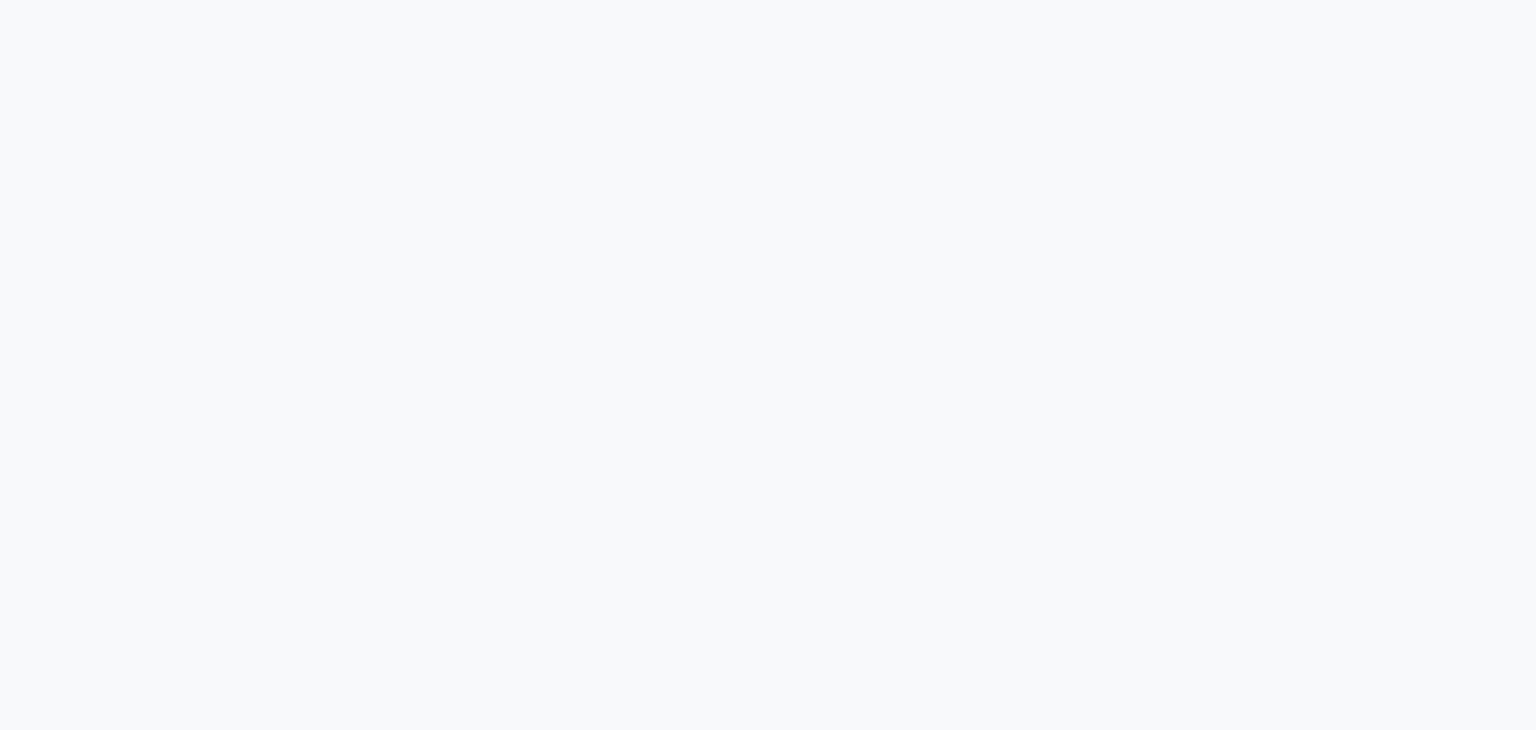 scroll, scrollTop: 0, scrollLeft: 0, axis: both 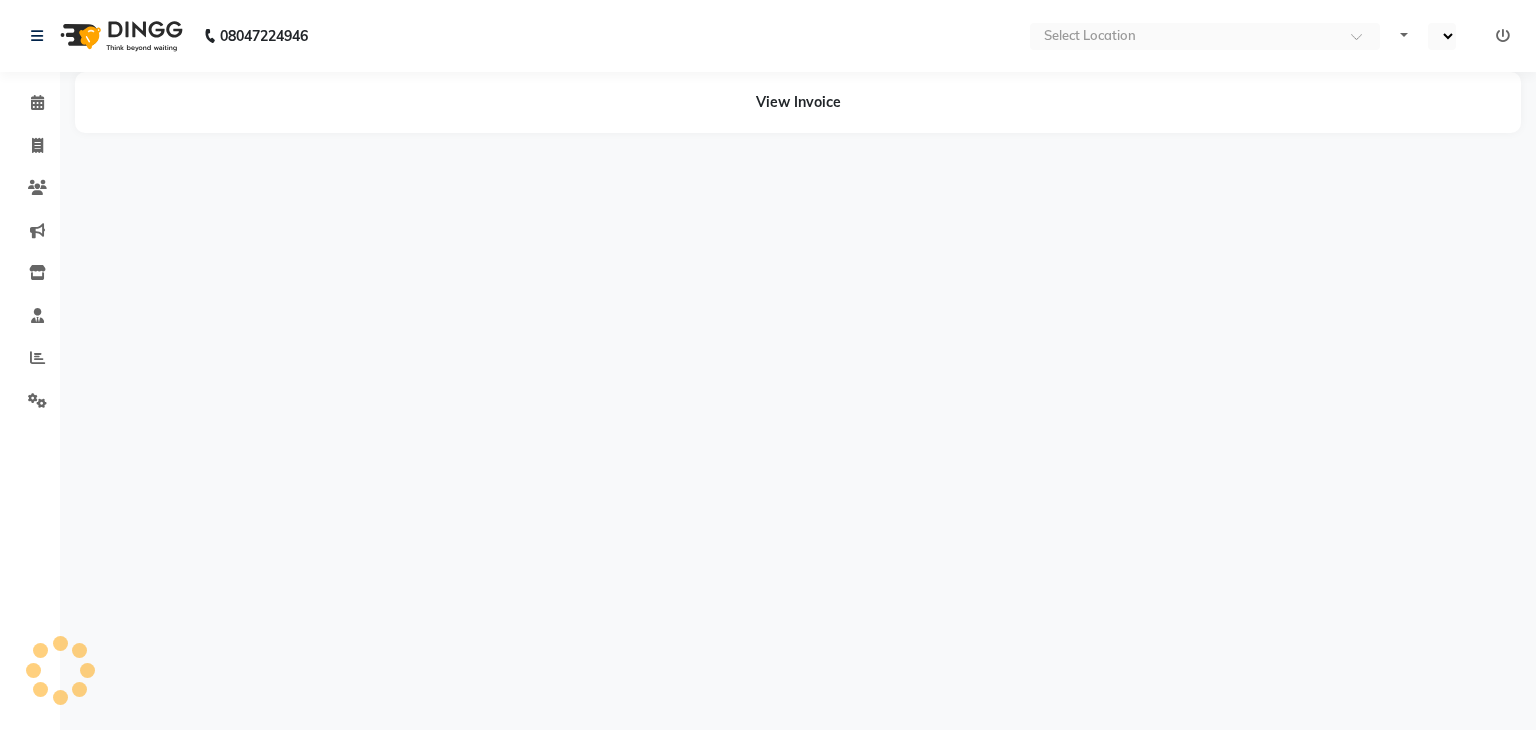 select on "en" 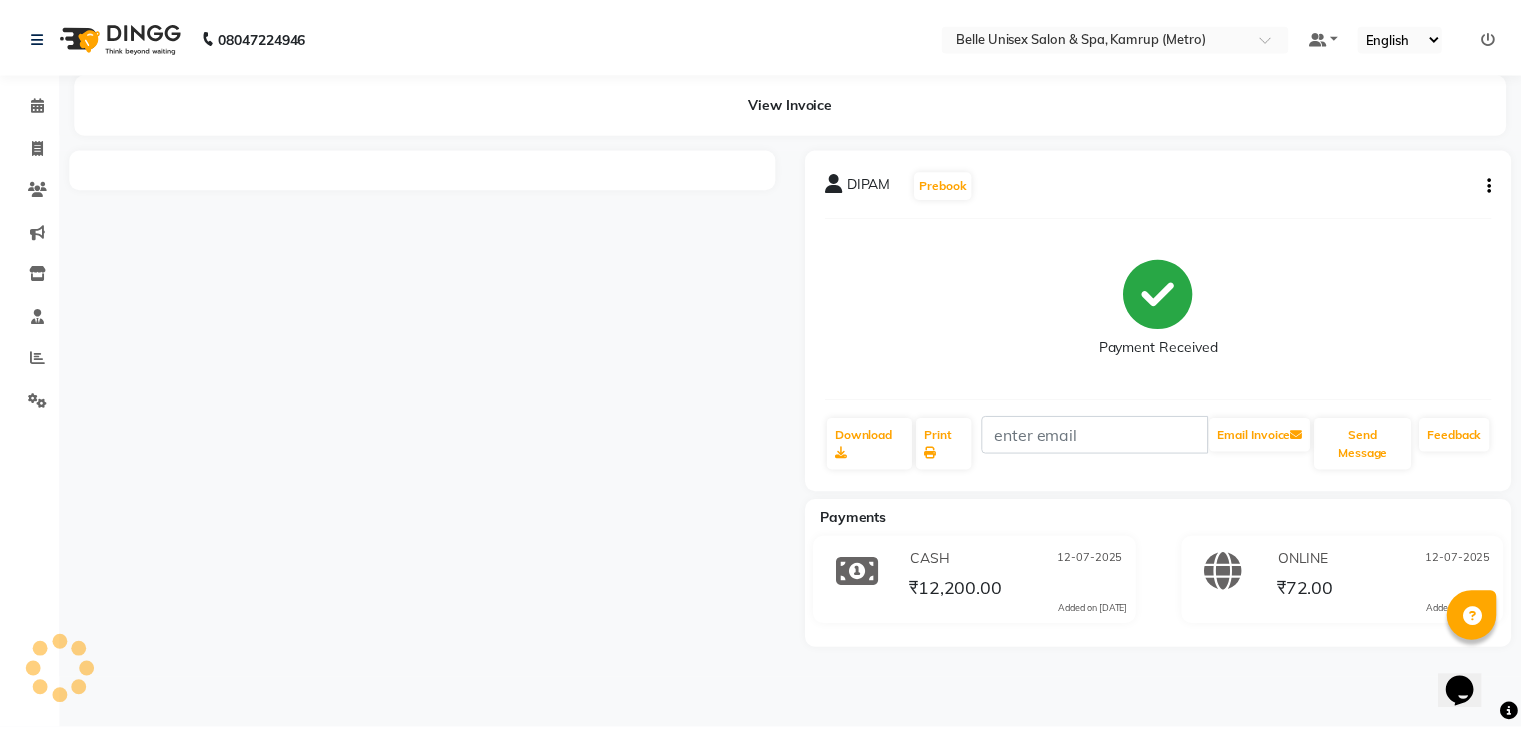 scroll, scrollTop: 0, scrollLeft: 0, axis: both 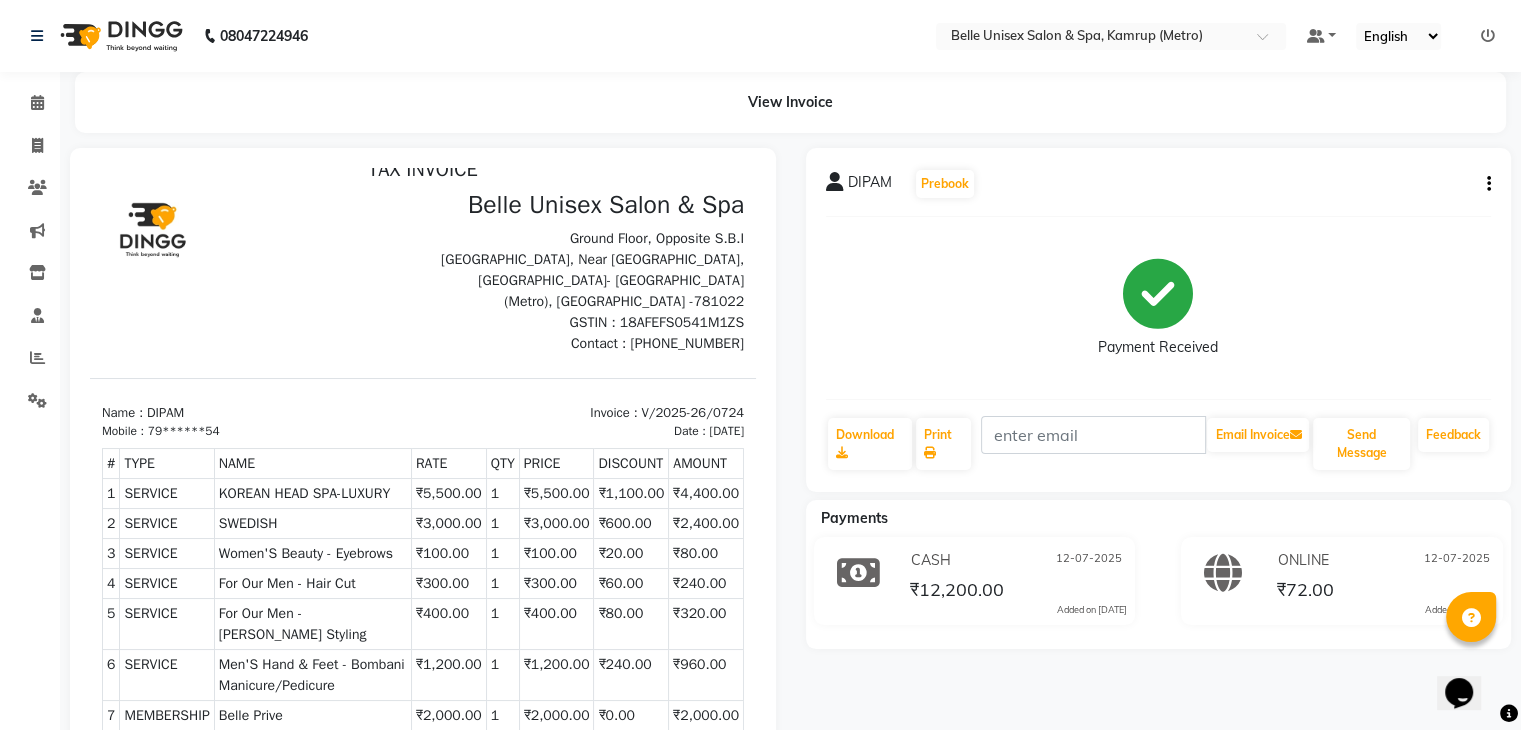 click 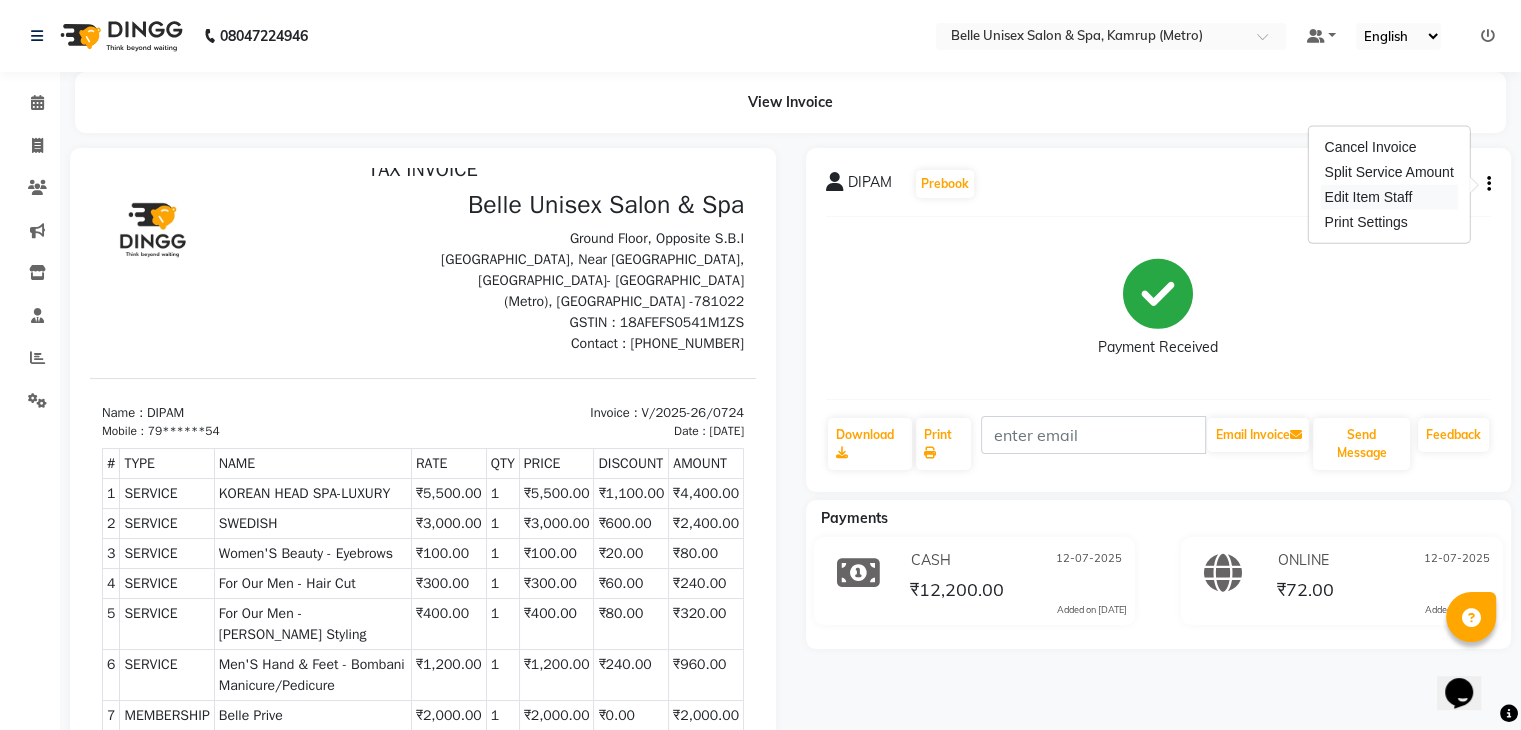click on "Edit Item Staff" at bounding box center (1388, 197) 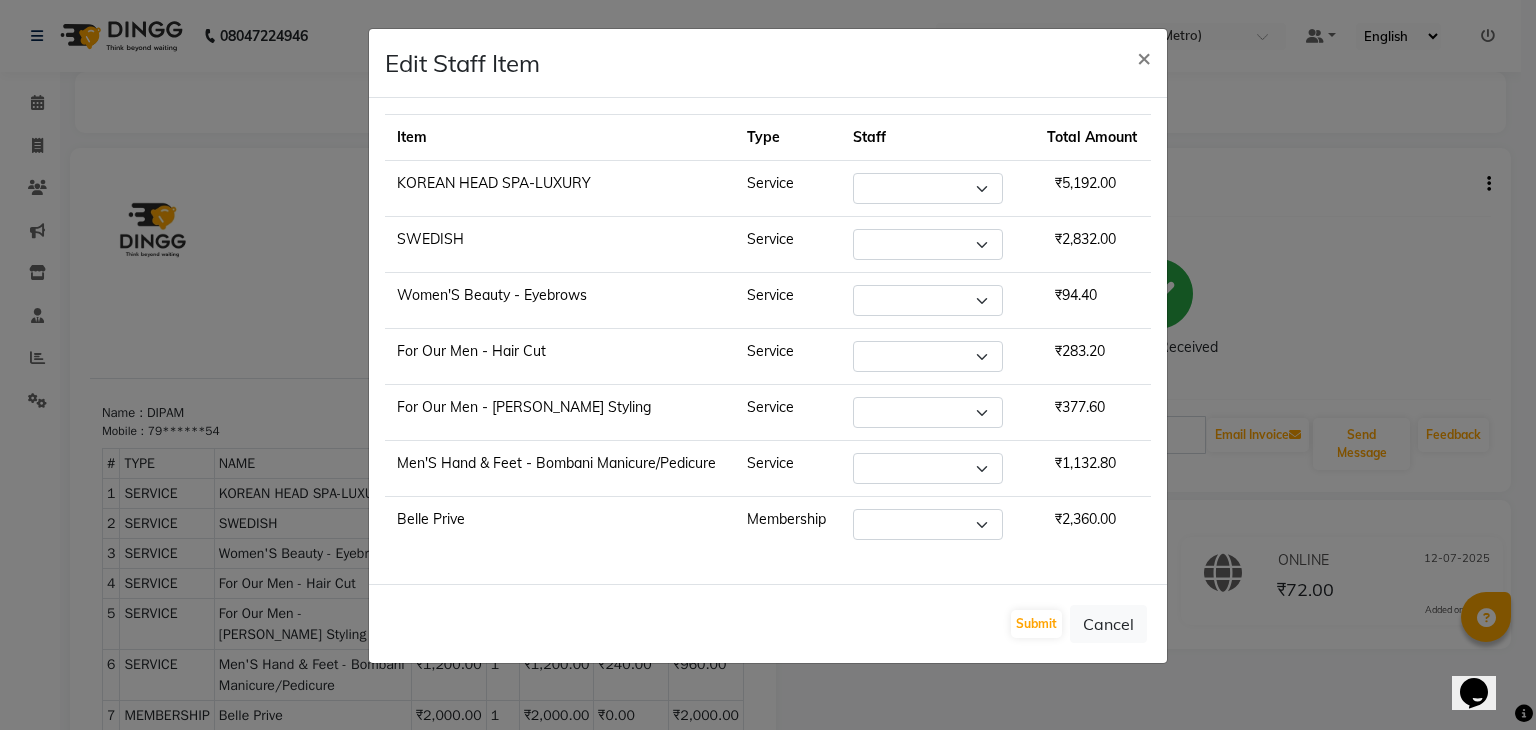 select on "67293" 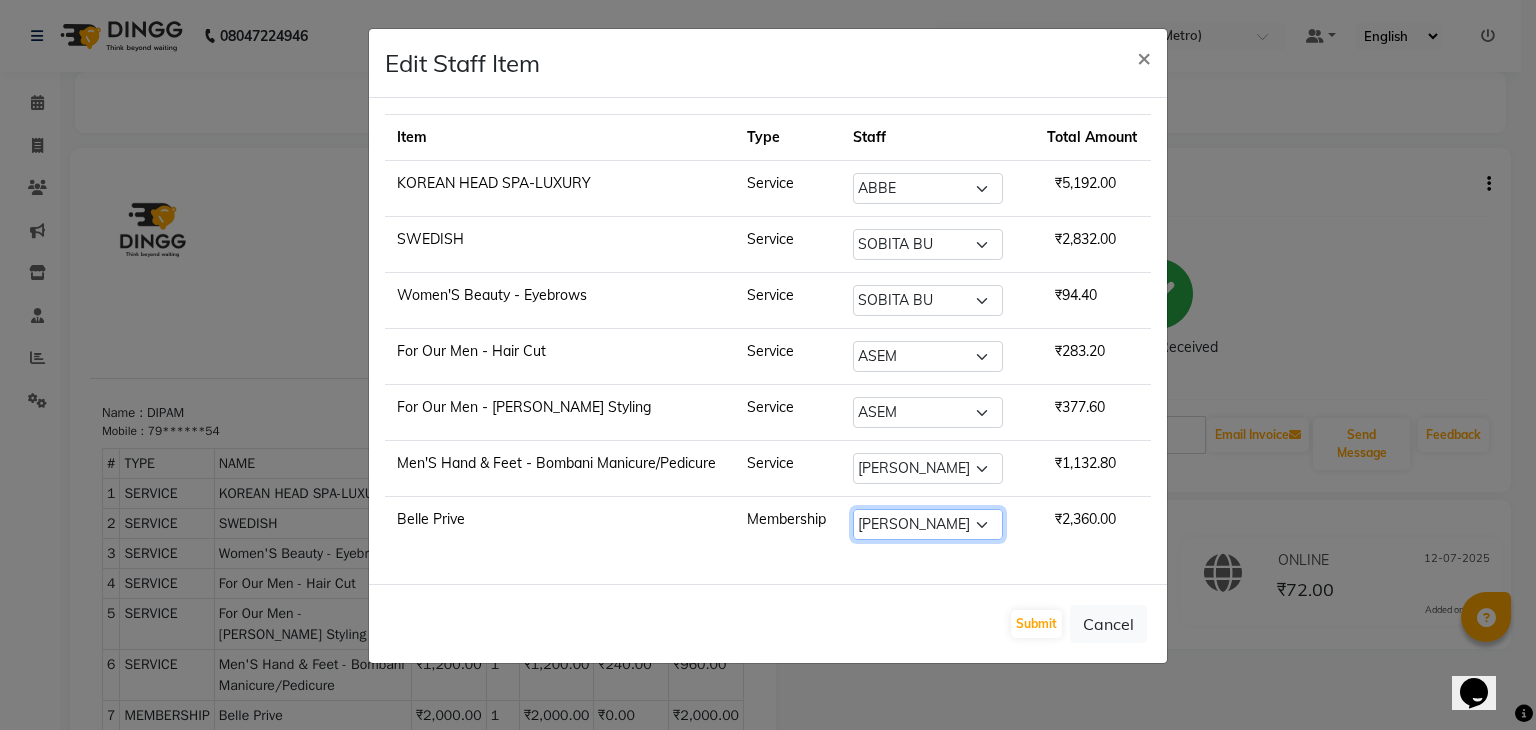 click on "Select  ABBE   Admin id   [PERSON_NAME]    ASEM    COUNTER SALE    [PERSON_NAME]   [PERSON_NAME](HK)   PURNIMA [PERSON_NAME] [PERSON_NAME]     [PERSON_NAME] THERAPIST   SOBITA BU   THOIBA M." 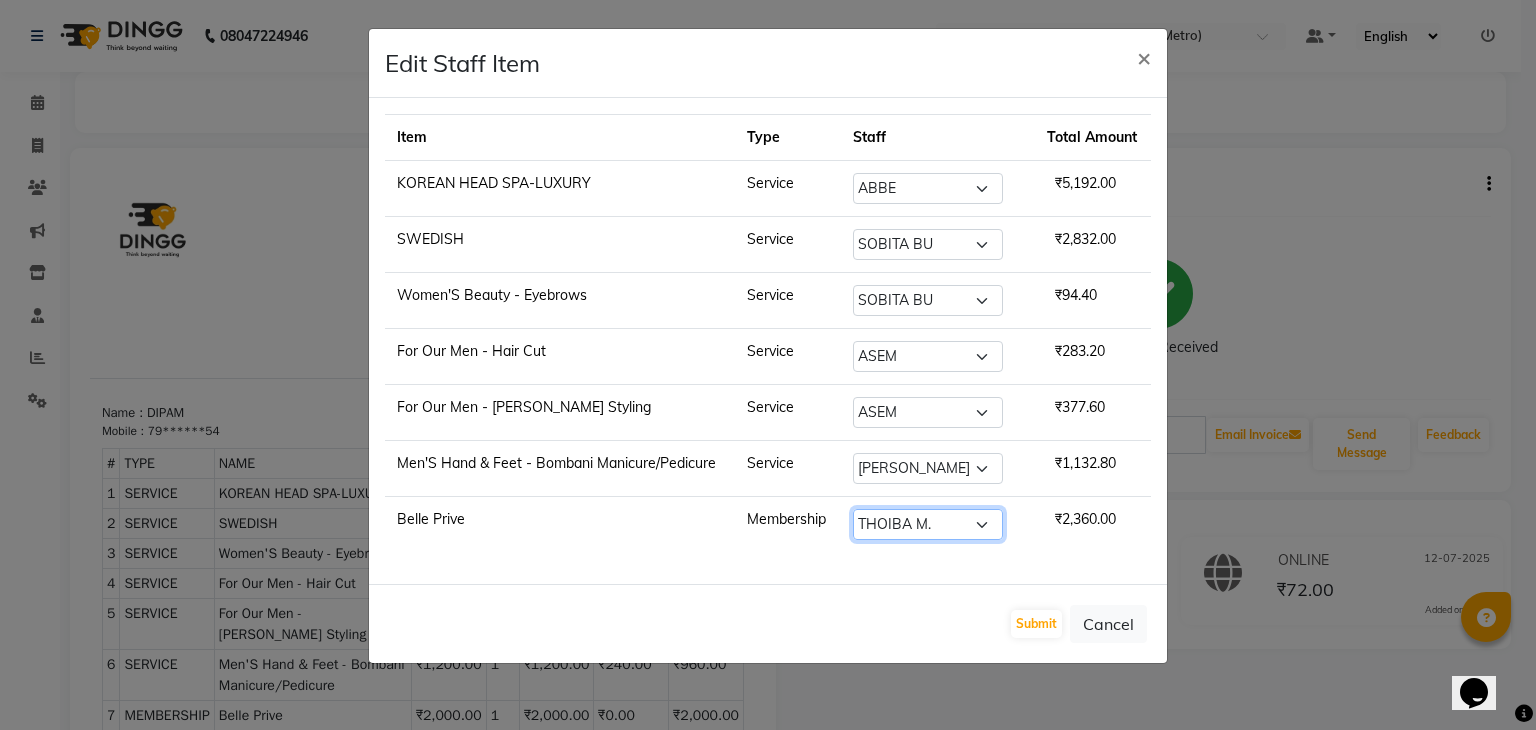 click on "Select  ABBE   Admin id   [PERSON_NAME]    ASEM    COUNTER SALE    [PERSON_NAME]   [PERSON_NAME](HK)   PURNIMA [PERSON_NAME] [PERSON_NAME]     [PERSON_NAME] THERAPIST   SOBITA BU   THOIBA M." 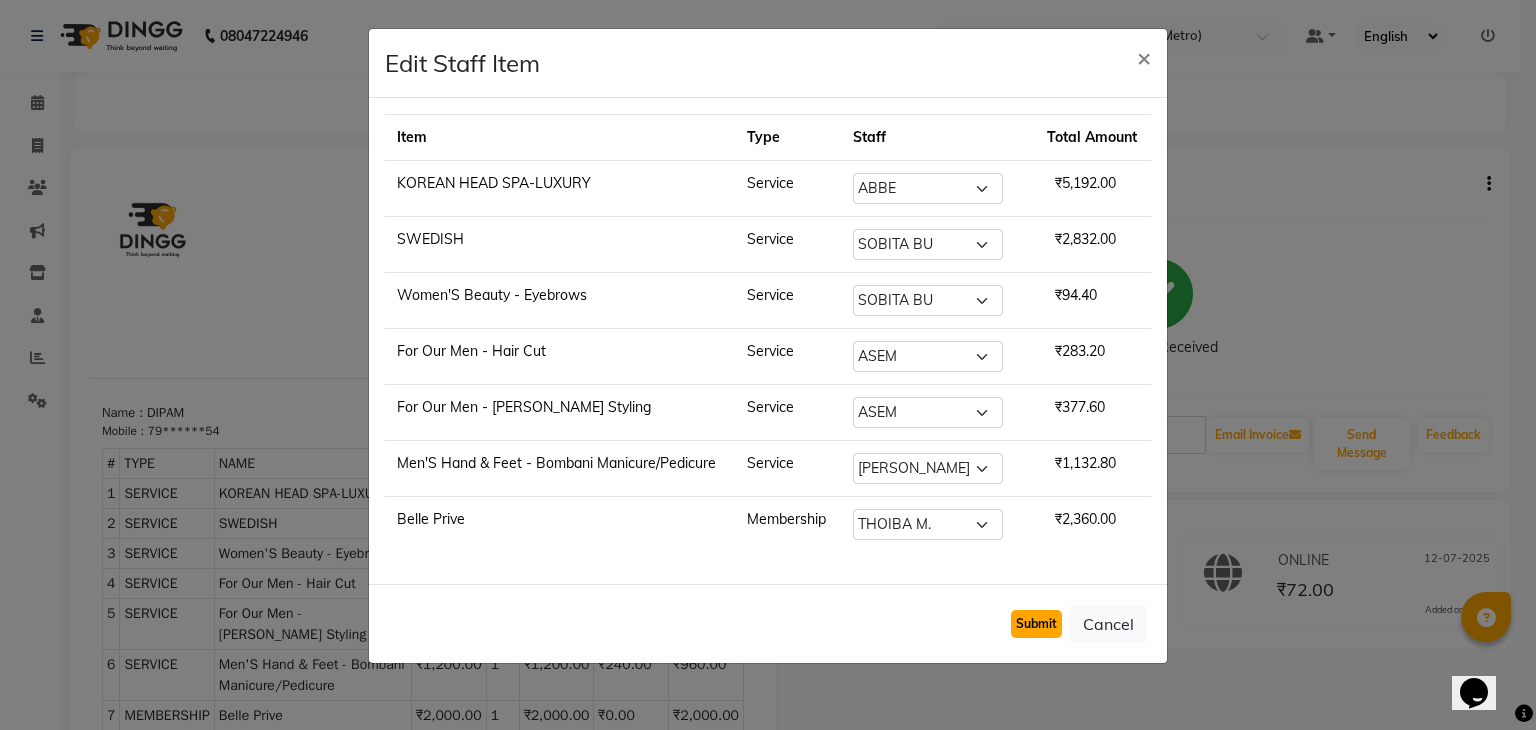 click on "Submit" 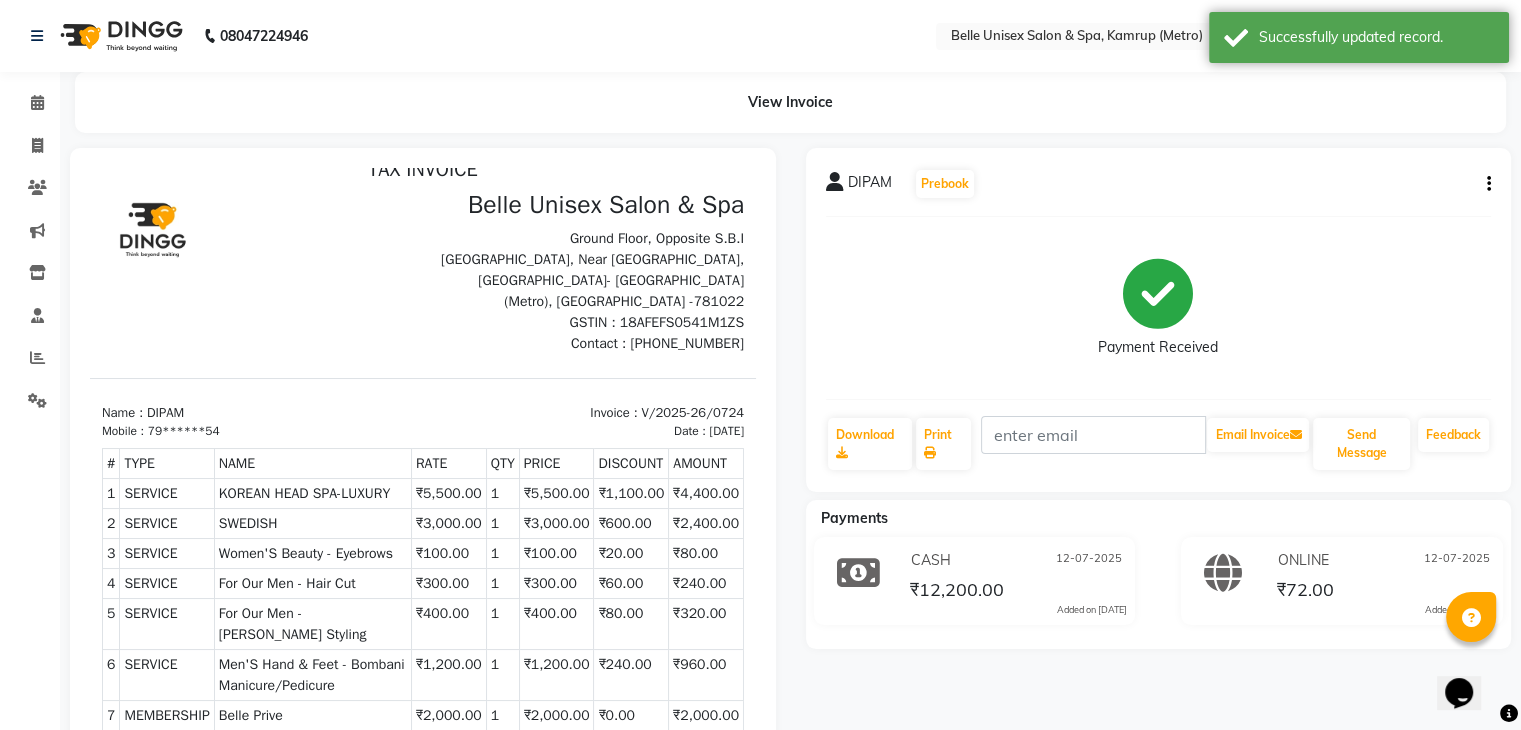 click 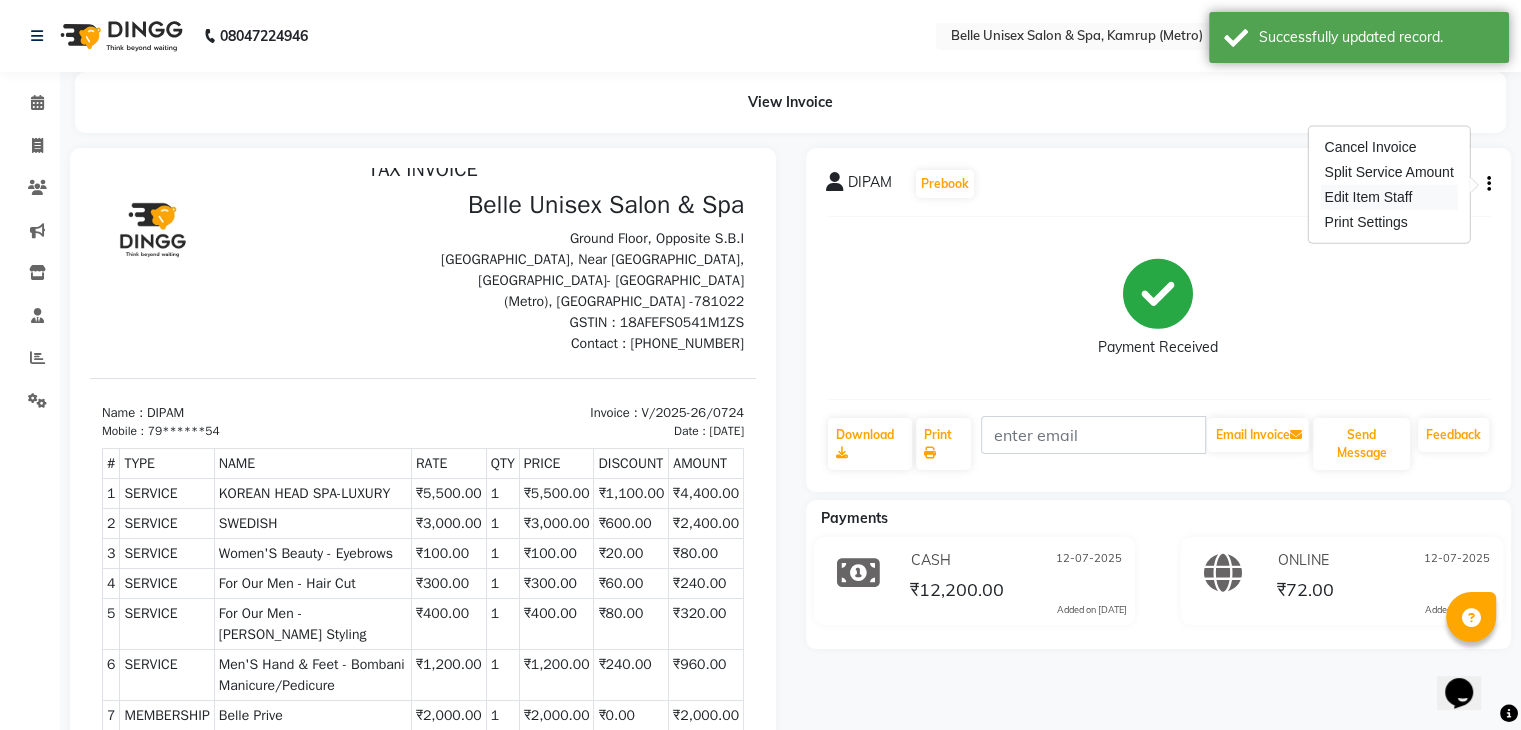 click on "Edit Item Staff" at bounding box center (1388, 197) 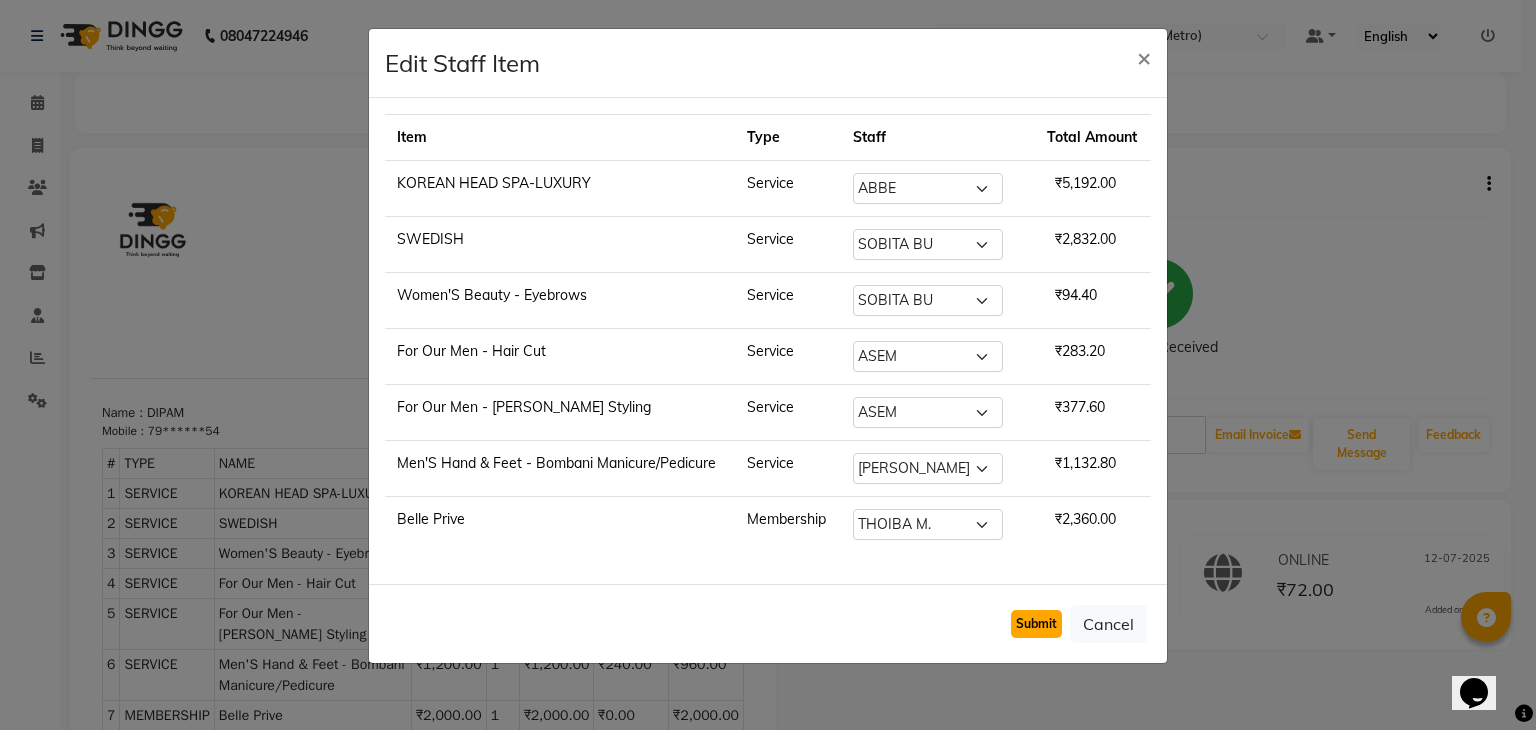 click on "Submit" 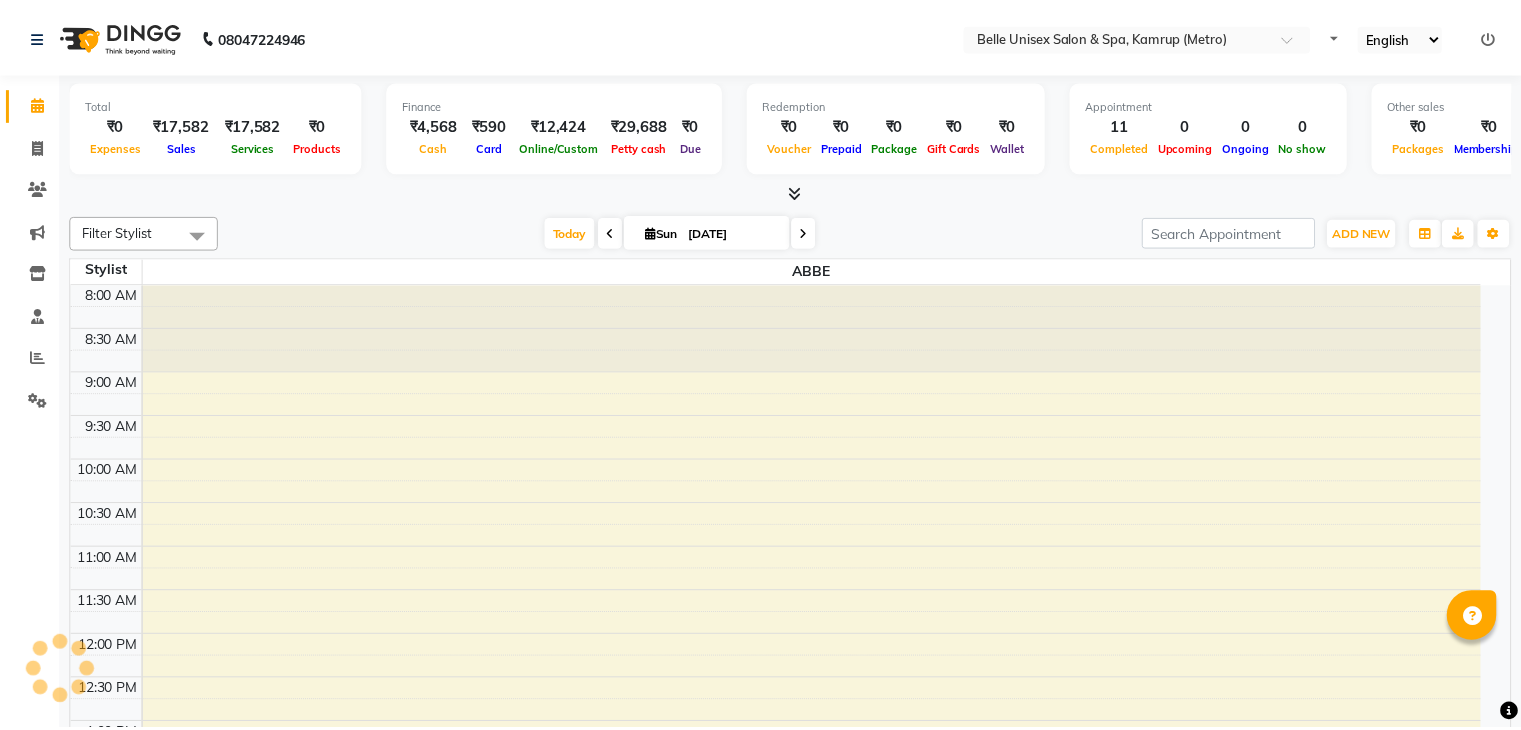scroll, scrollTop: 0, scrollLeft: 0, axis: both 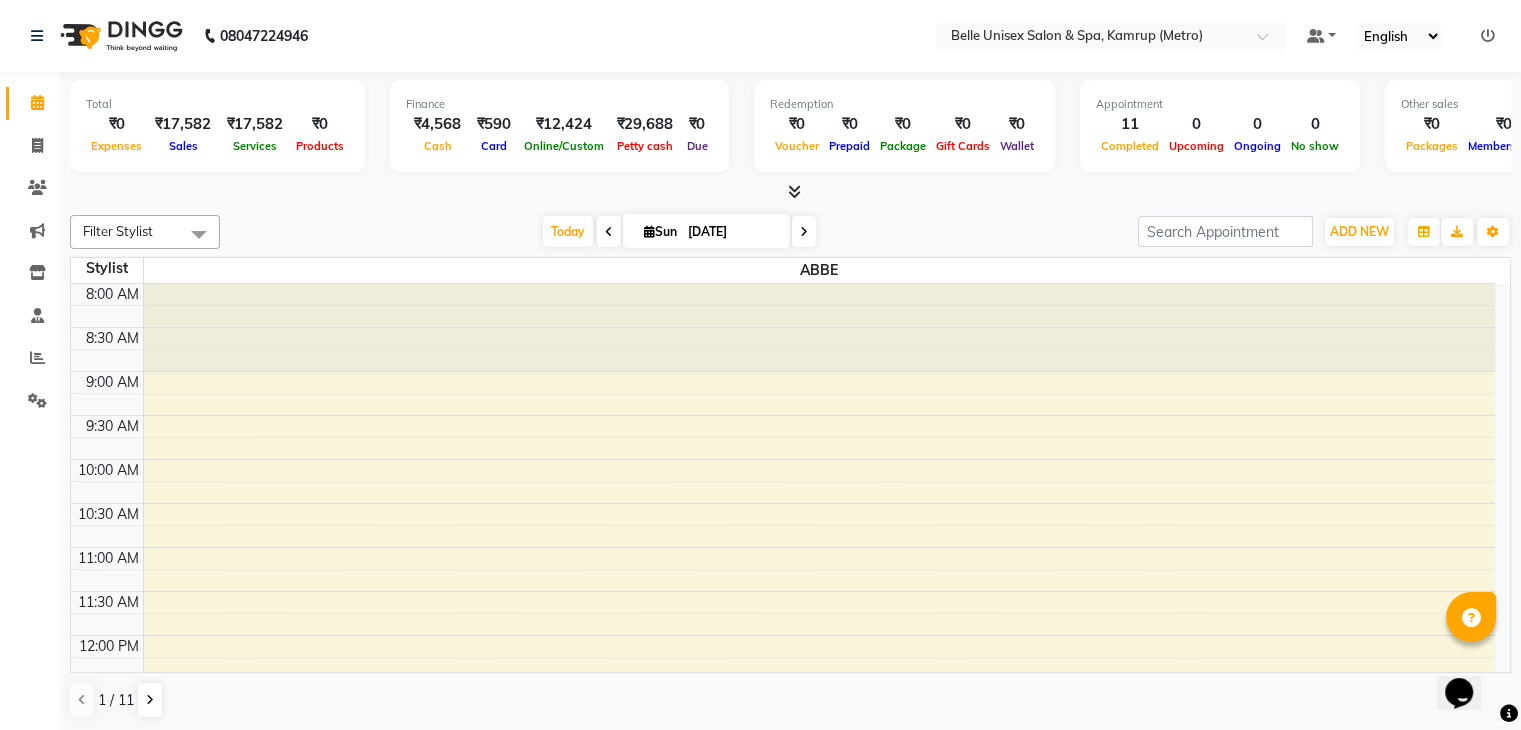 click on "Total  ₹0  Expenses ₹17,582  Sales ₹17,582  Services ₹0  Products" at bounding box center (217, 126) 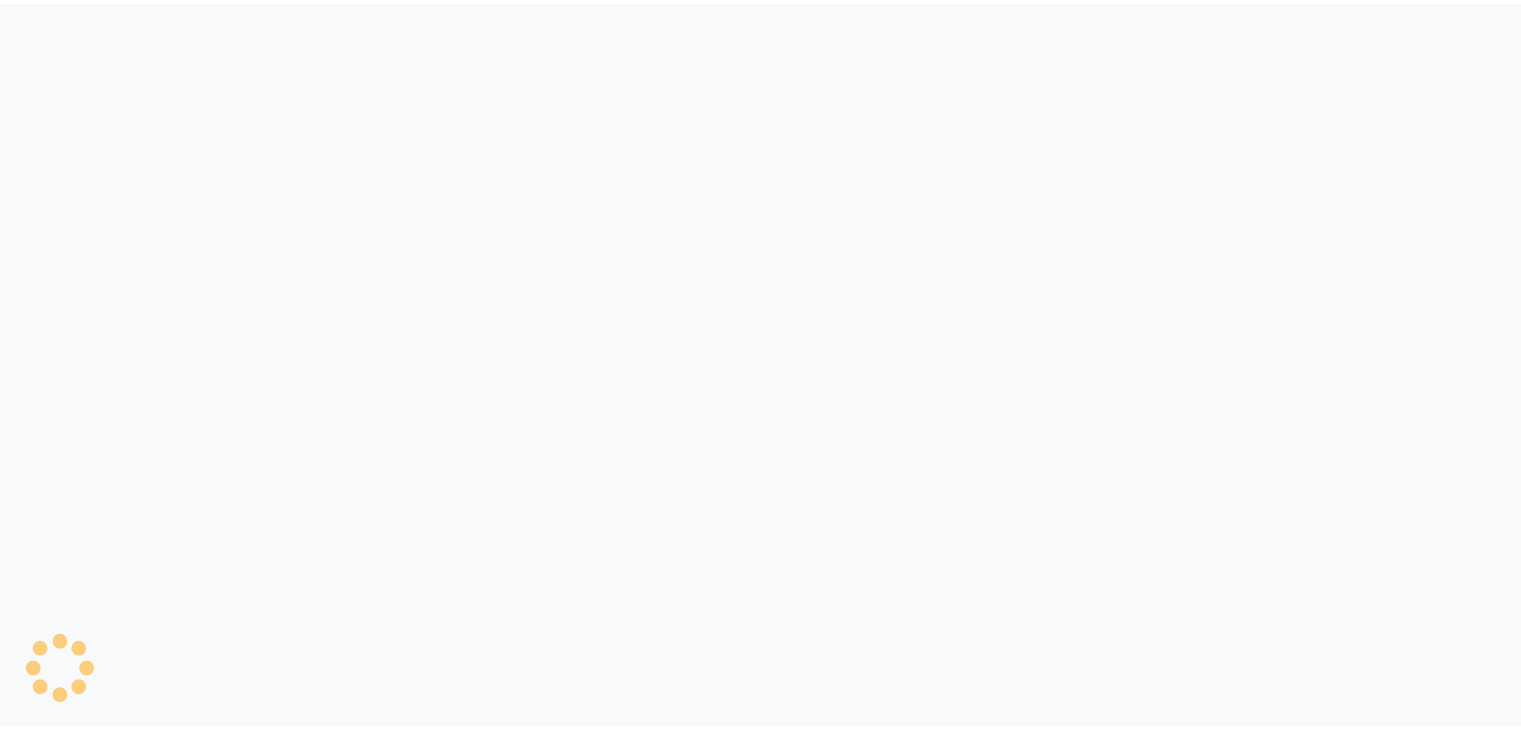 scroll, scrollTop: 0, scrollLeft: 0, axis: both 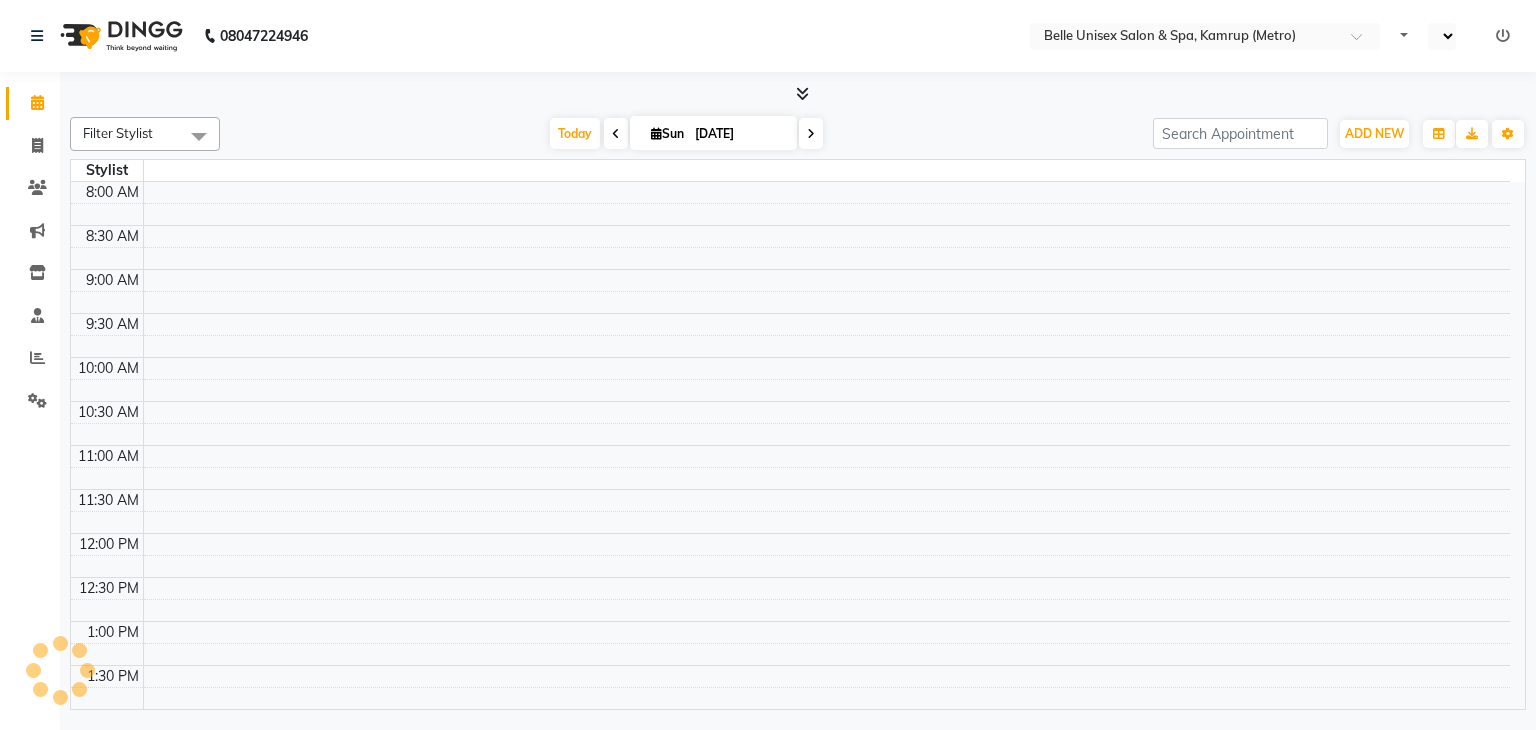 select on "en" 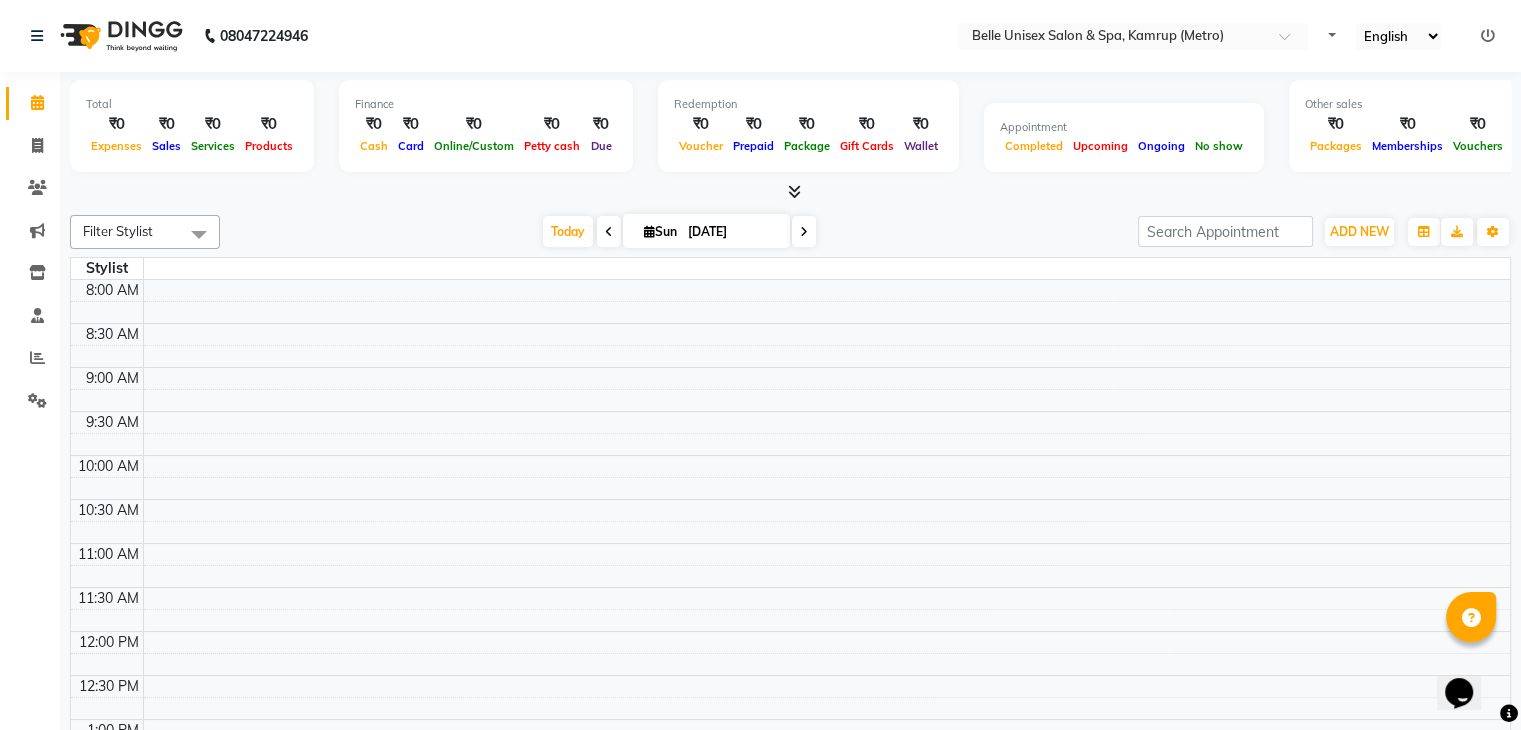 scroll, scrollTop: 0, scrollLeft: 0, axis: both 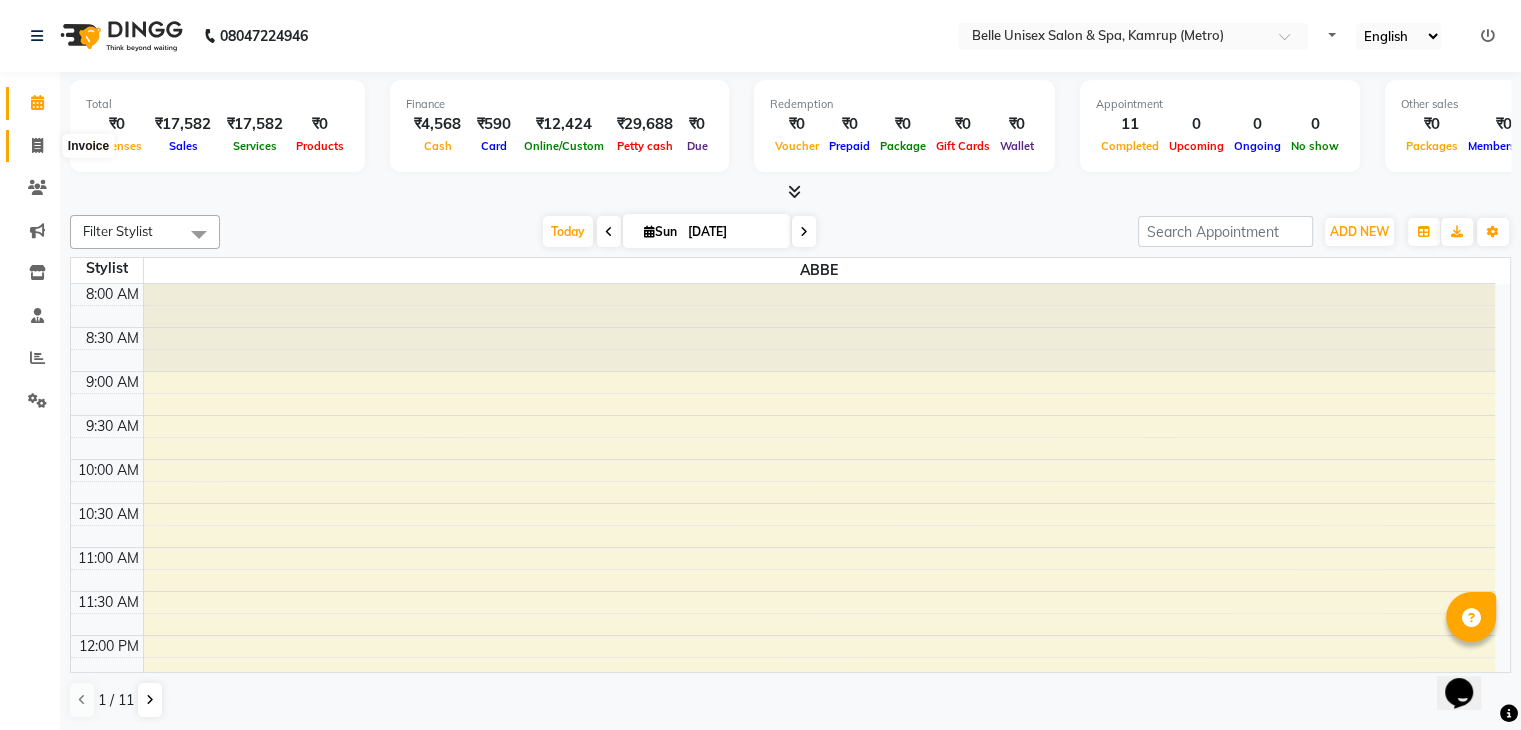 click 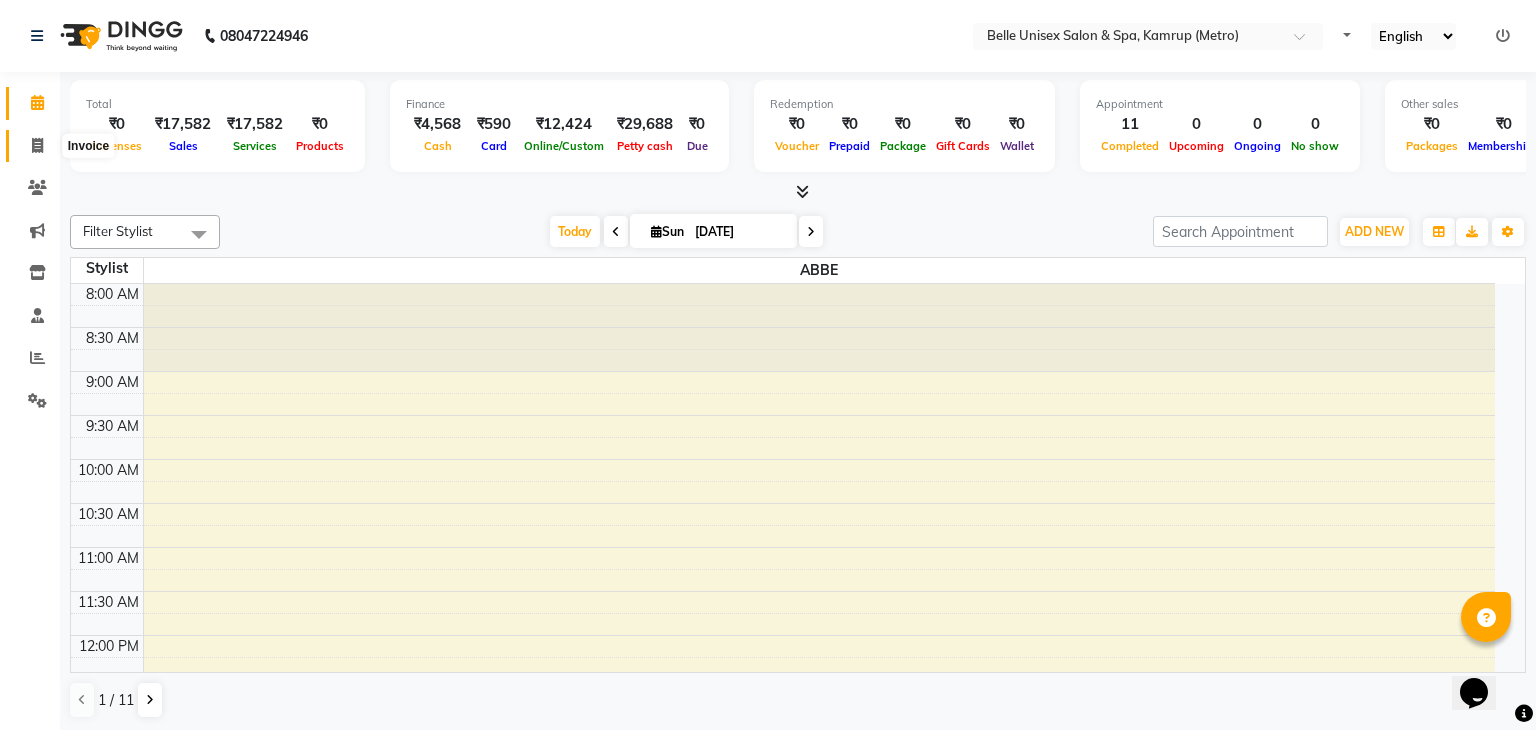 select on "service" 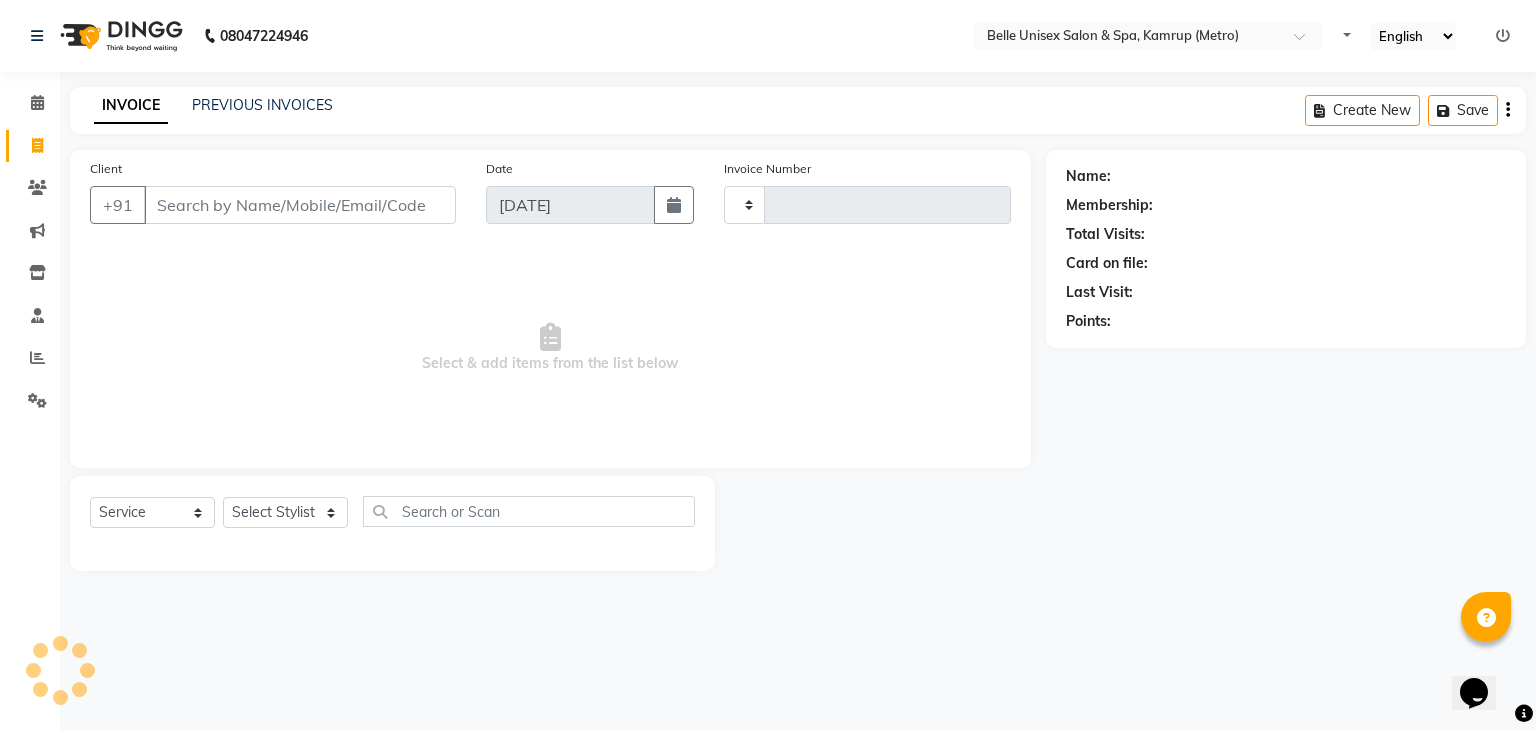 type on "0740" 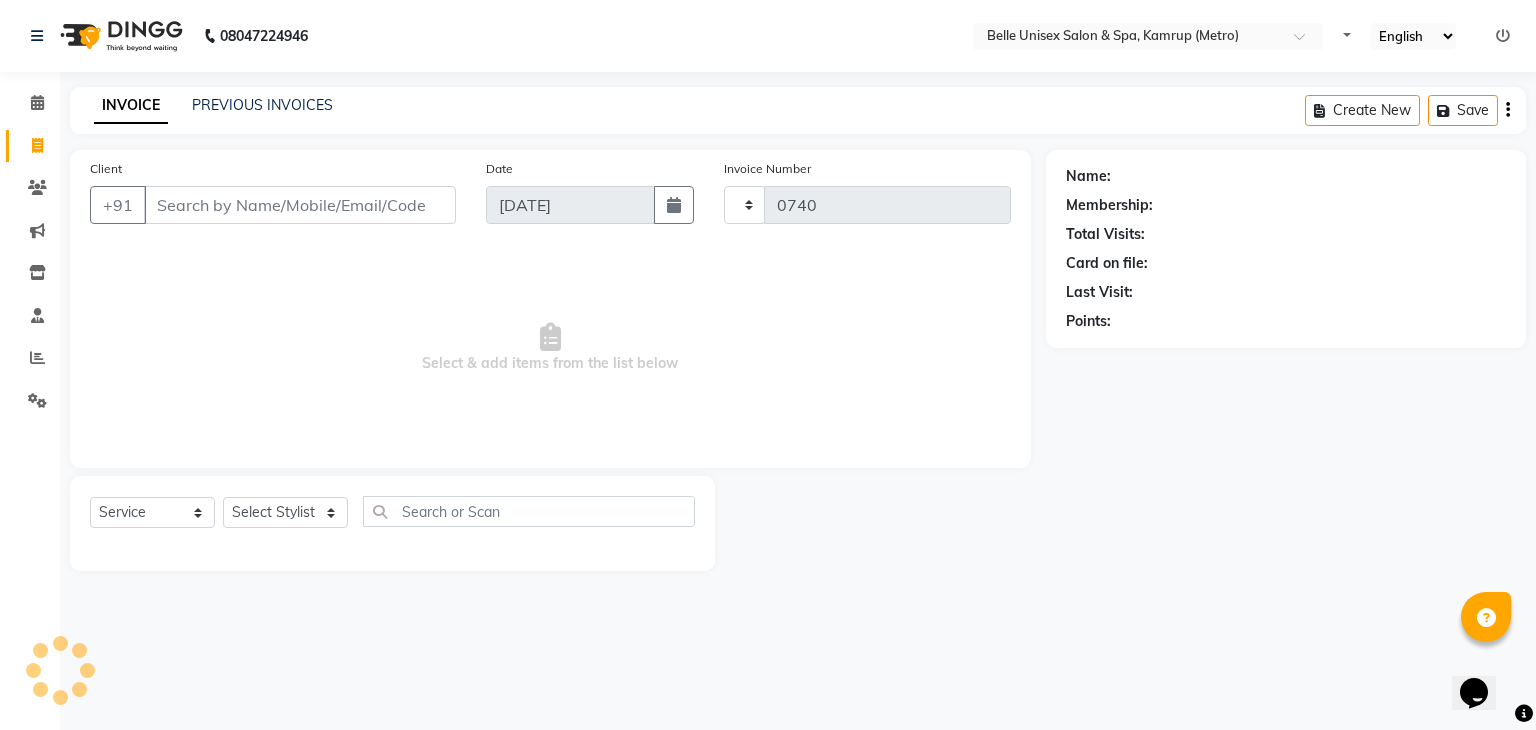 select on "7291" 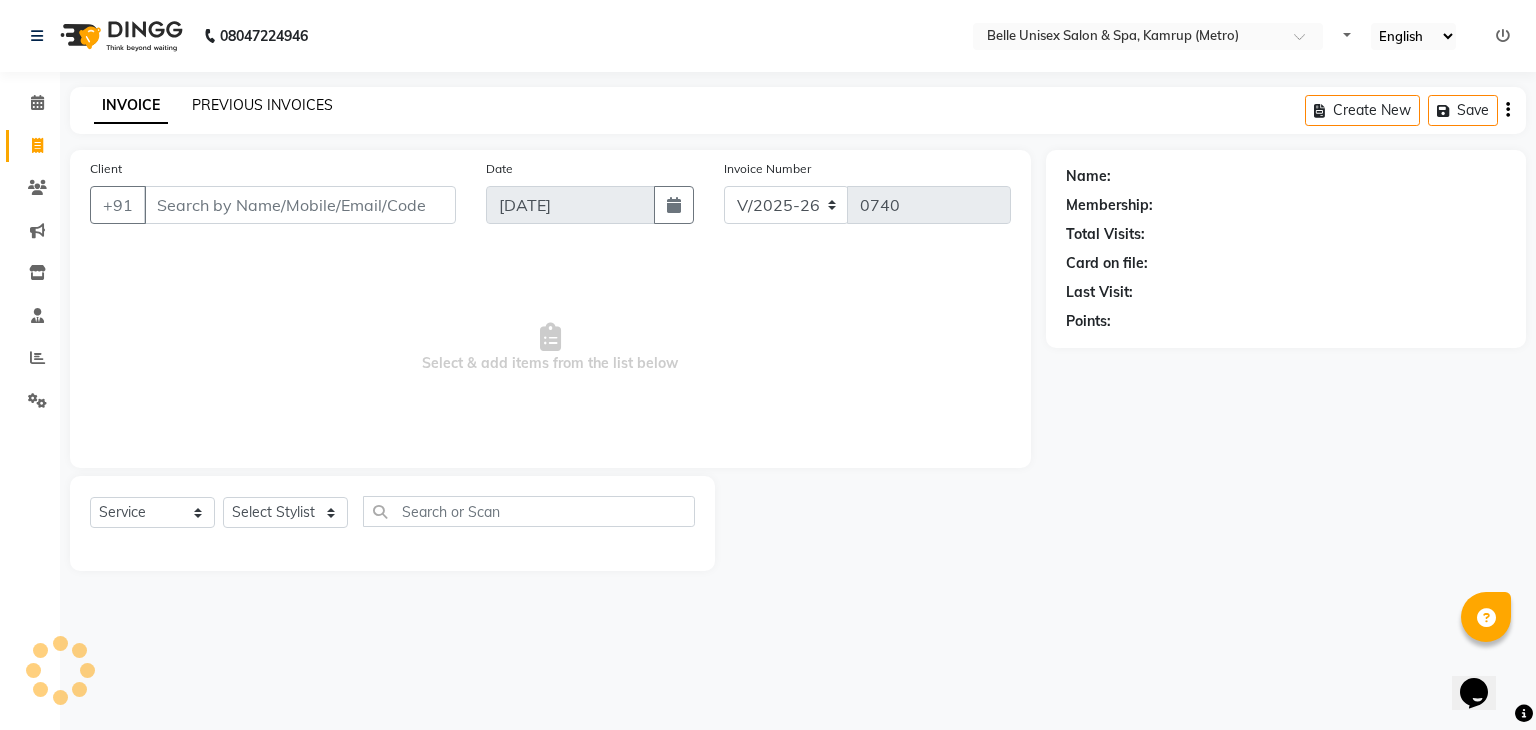 click on "PREVIOUS INVOICES" 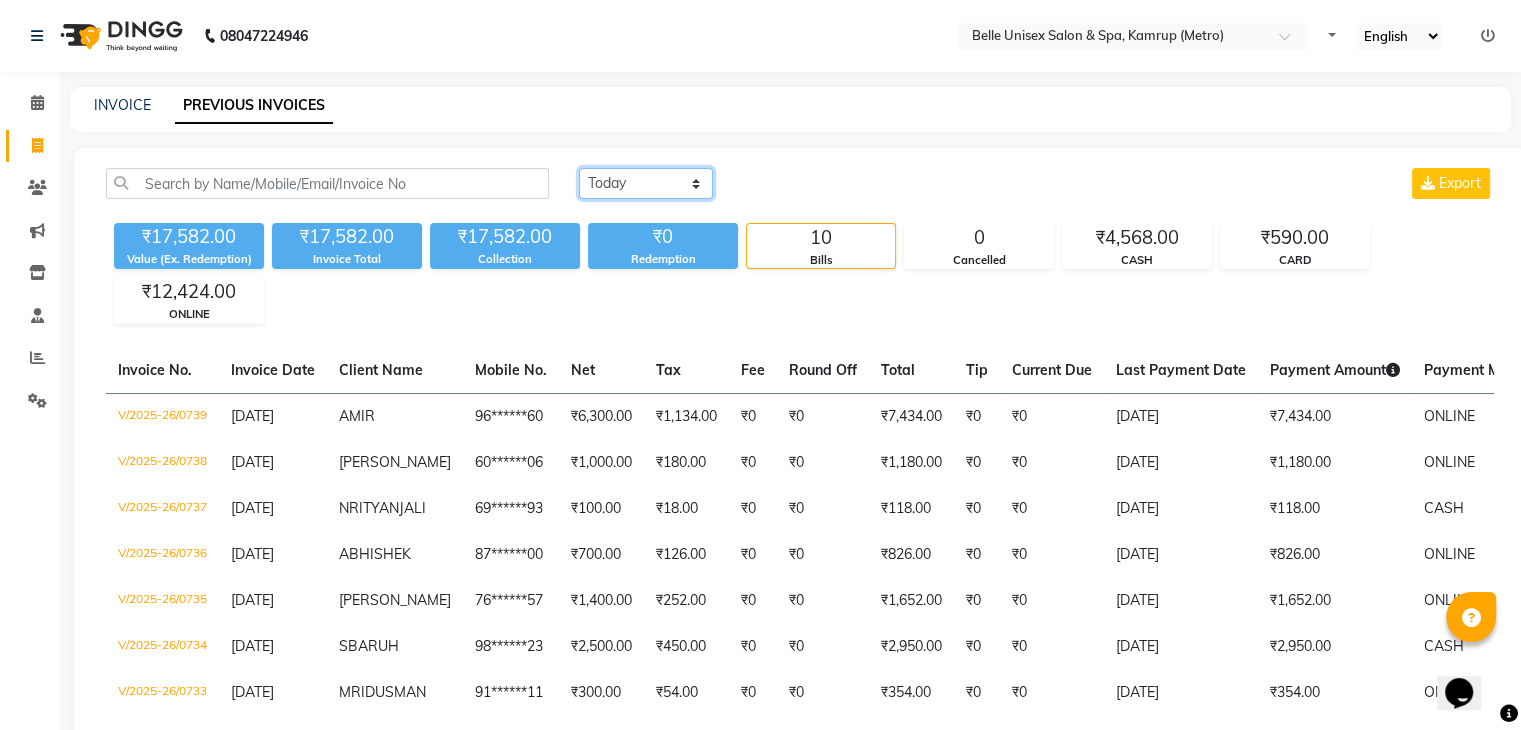 click on "[DATE] [DATE] Custom Range" 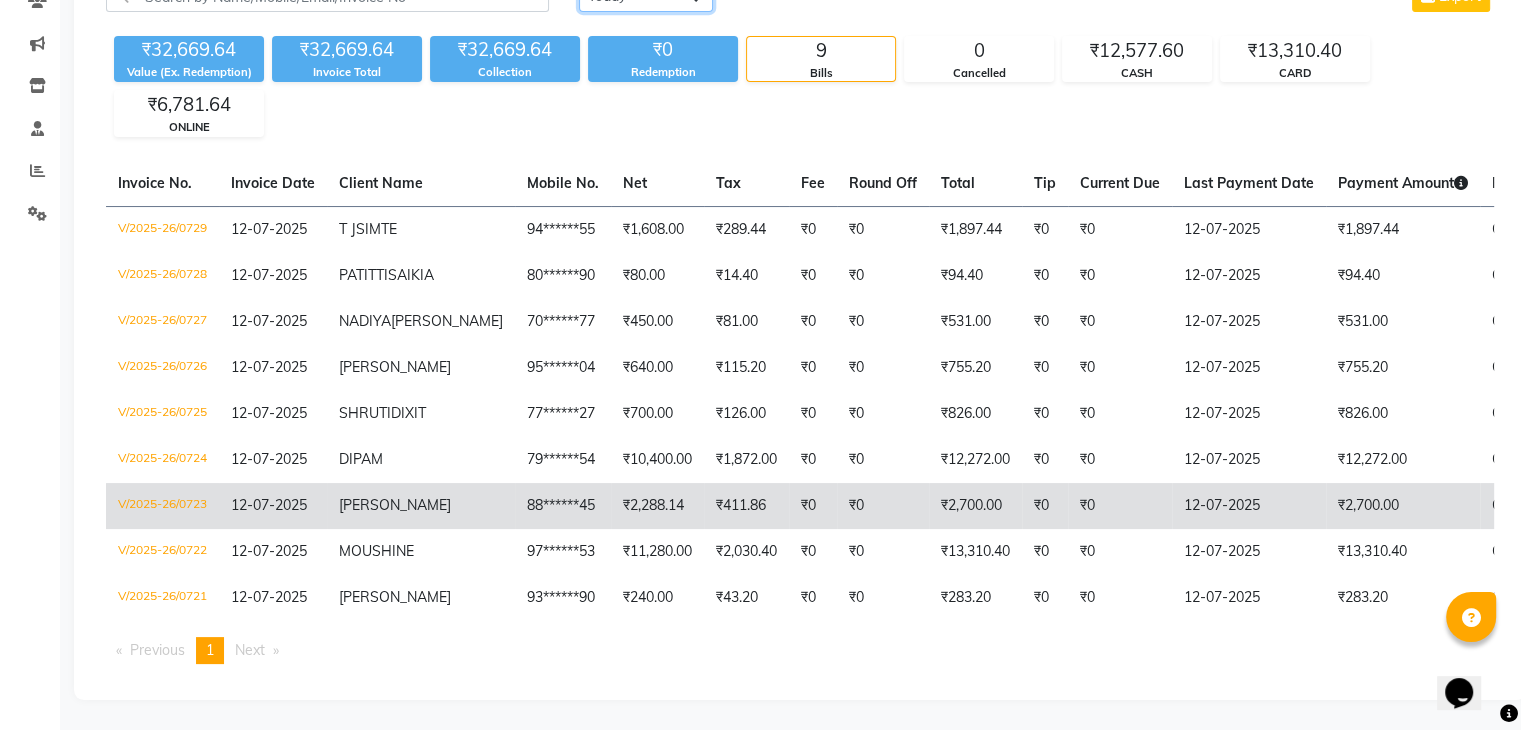 scroll, scrollTop: 262, scrollLeft: 0, axis: vertical 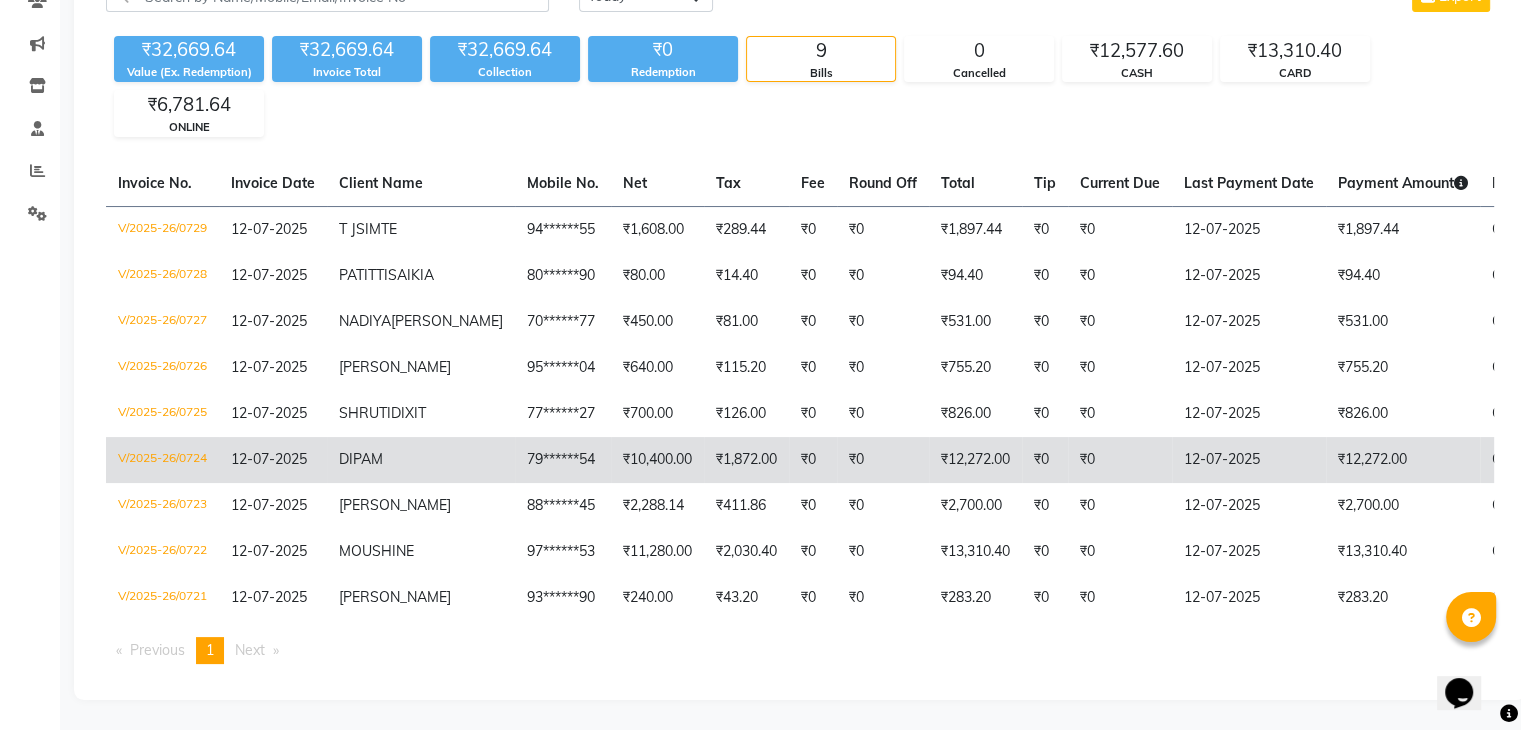 click on "V/2025-26/0724" 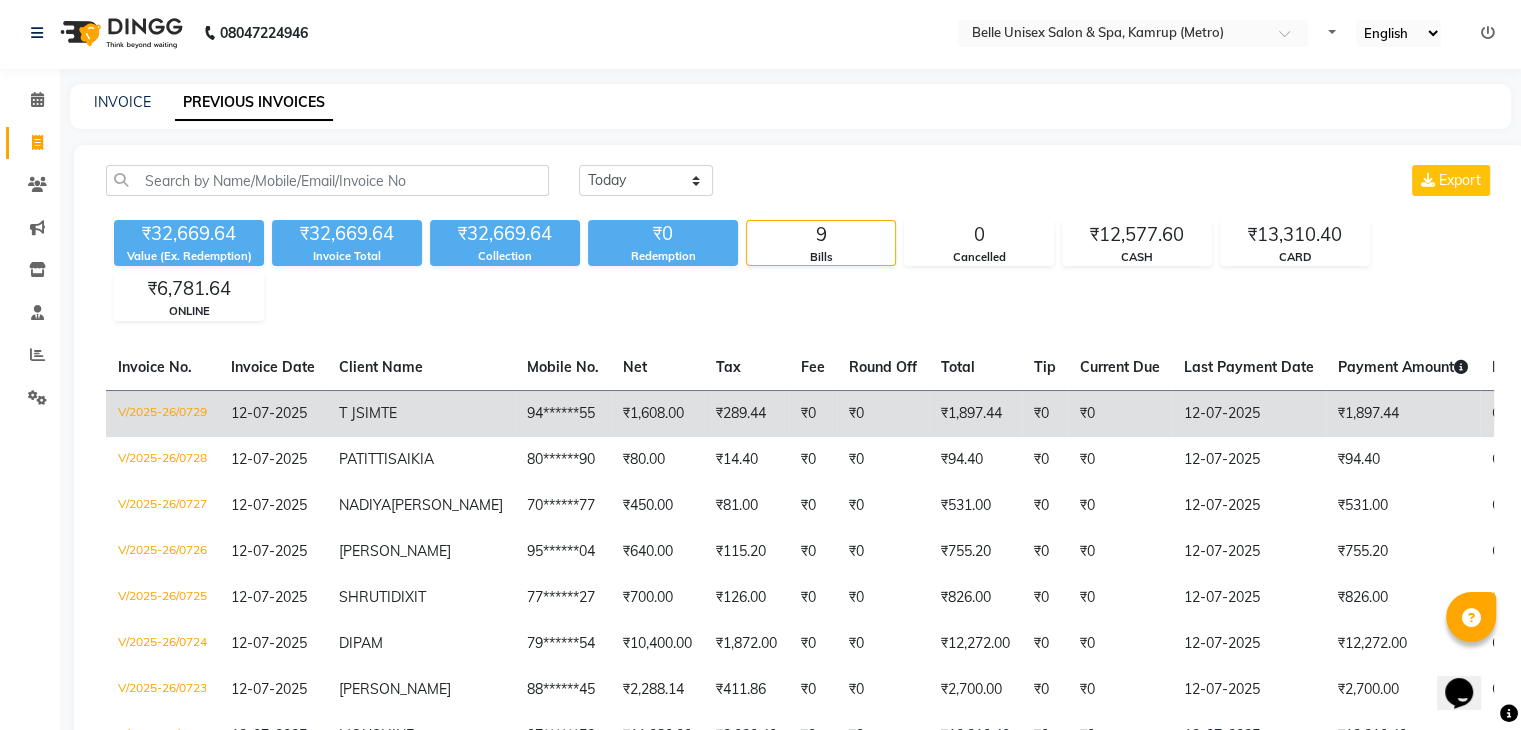 scroll, scrollTop: 0, scrollLeft: 0, axis: both 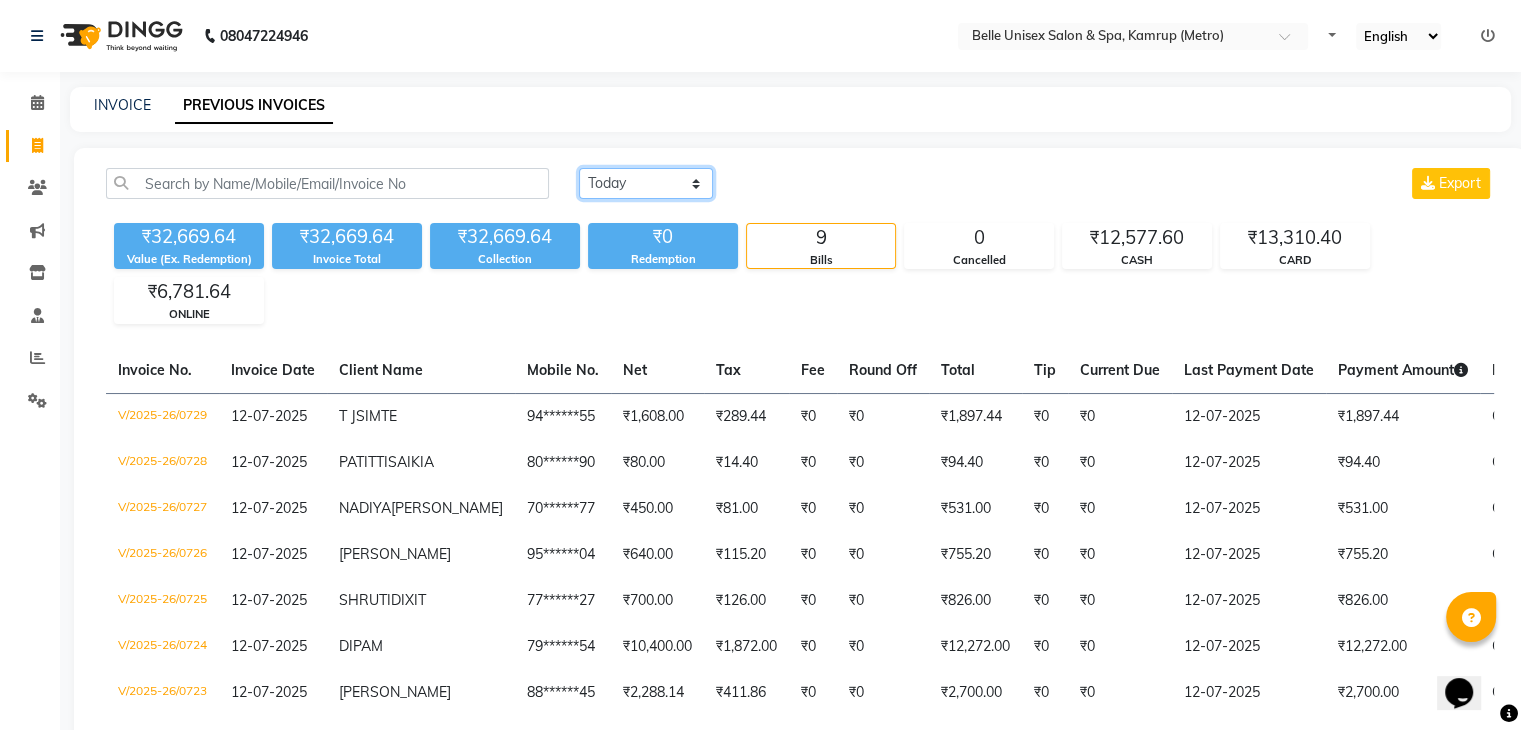 click on "[DATE] [DATE] Custom Range" 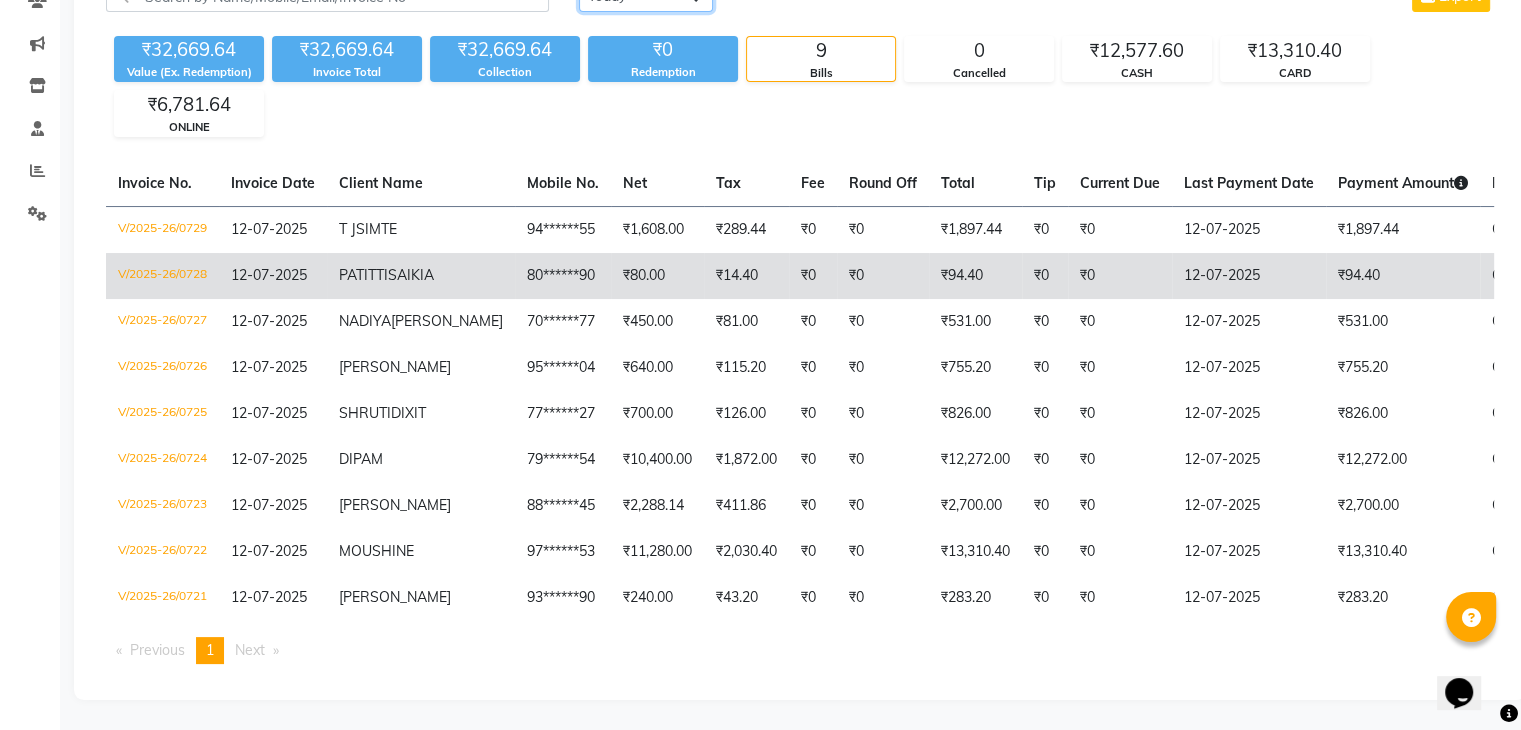 scroll, scrollTop: 262, scrollLeft: 0, axis: vertical 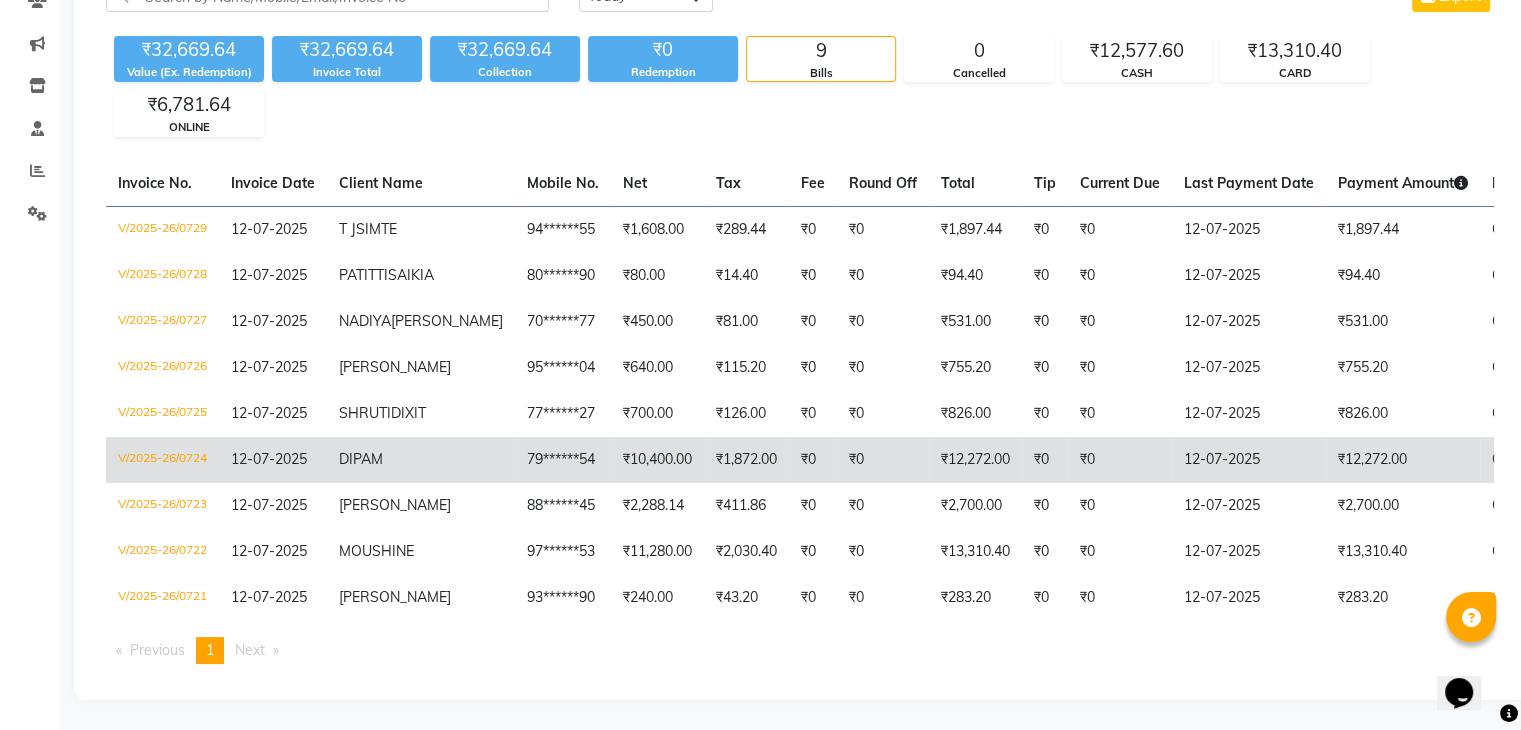 click on "V/2025-26/0724" 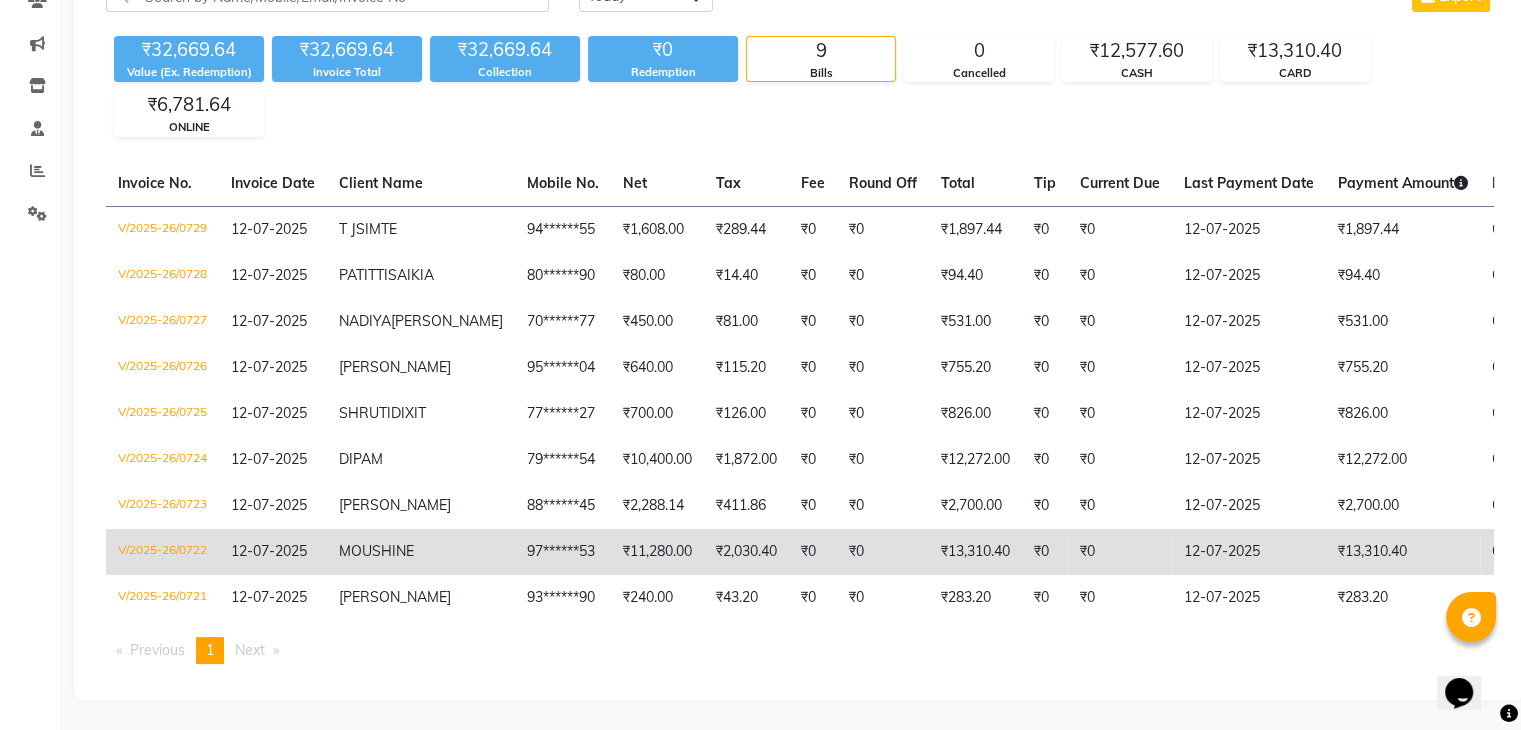 click on "V/2025-26/0722" 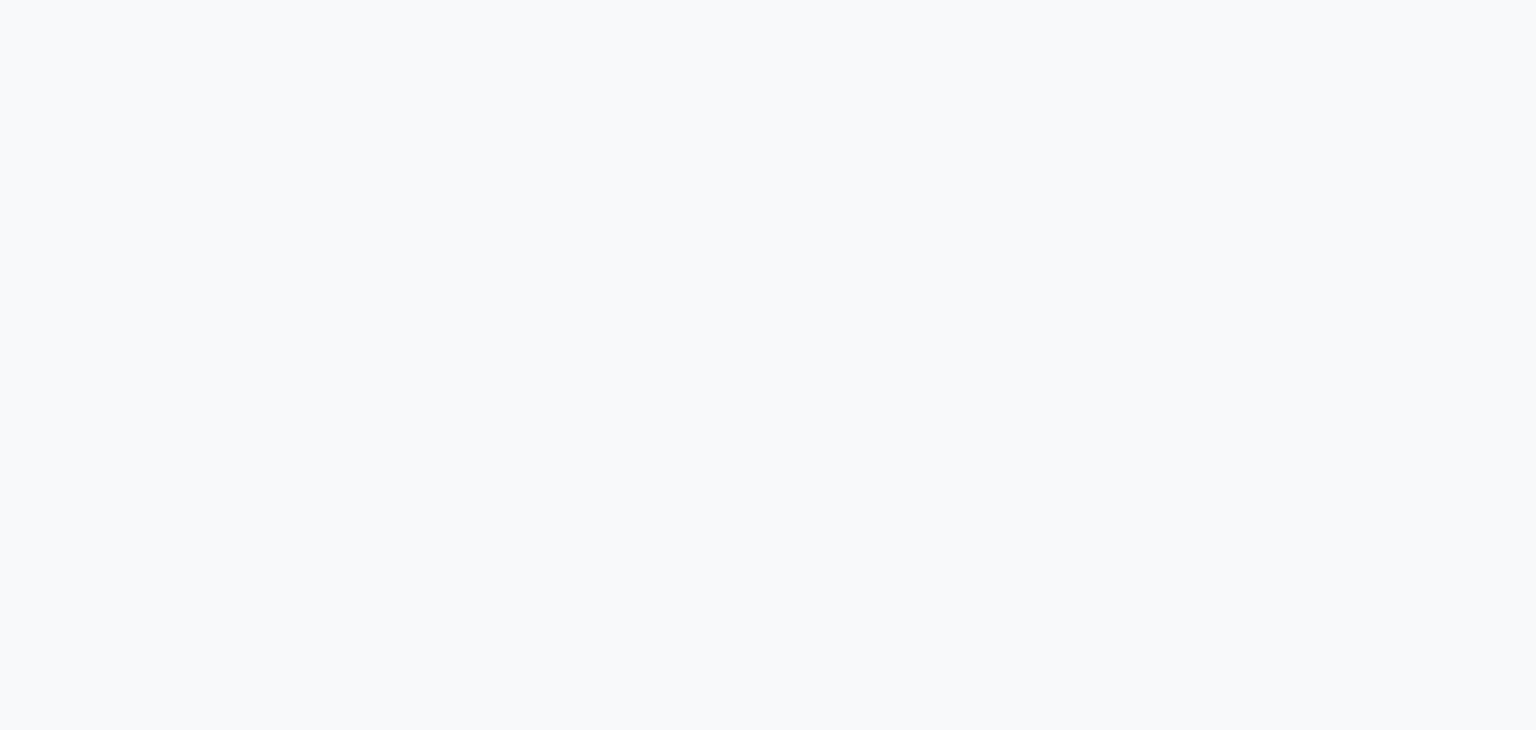 scroll, scrollTop: 0, scrollLeft: 0, axis: both 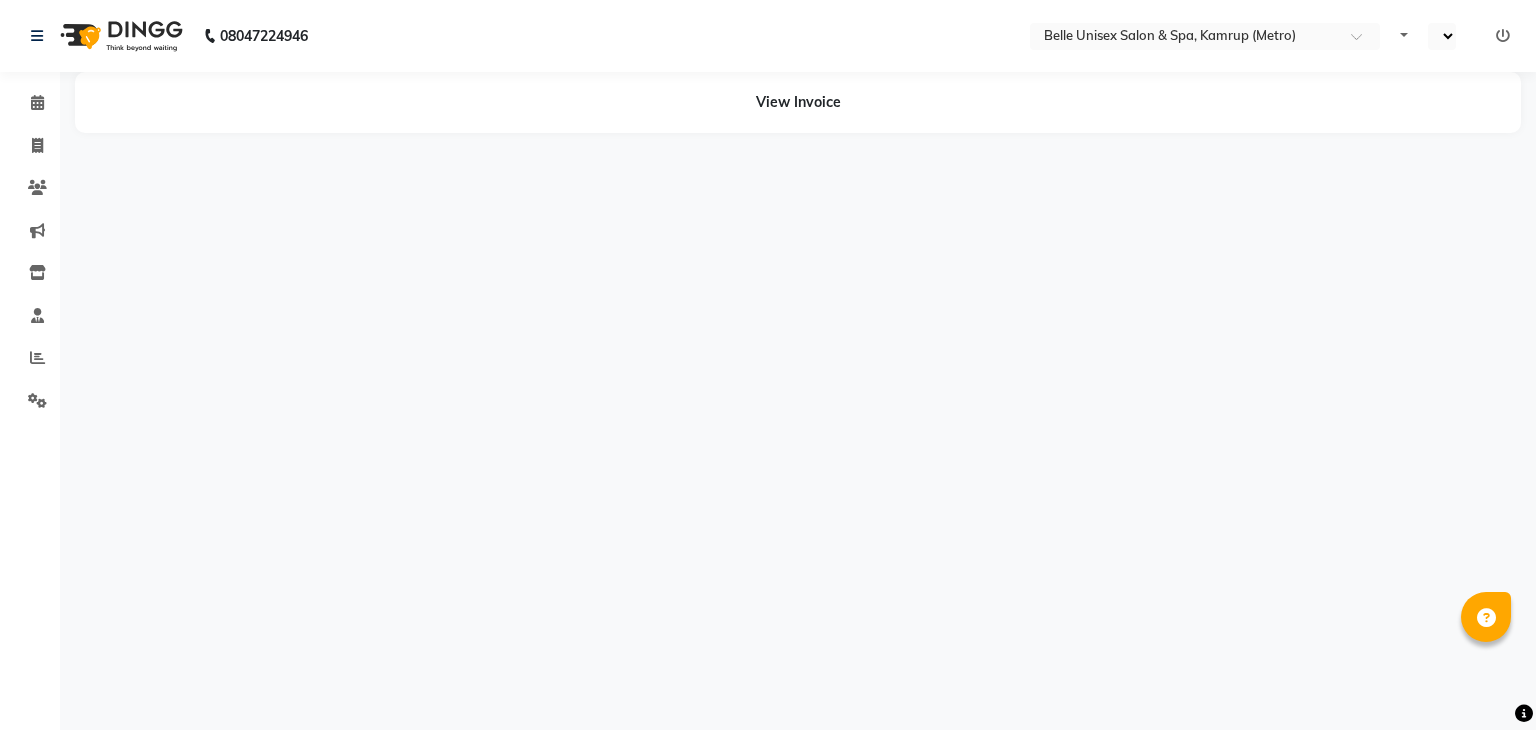 select on "en" 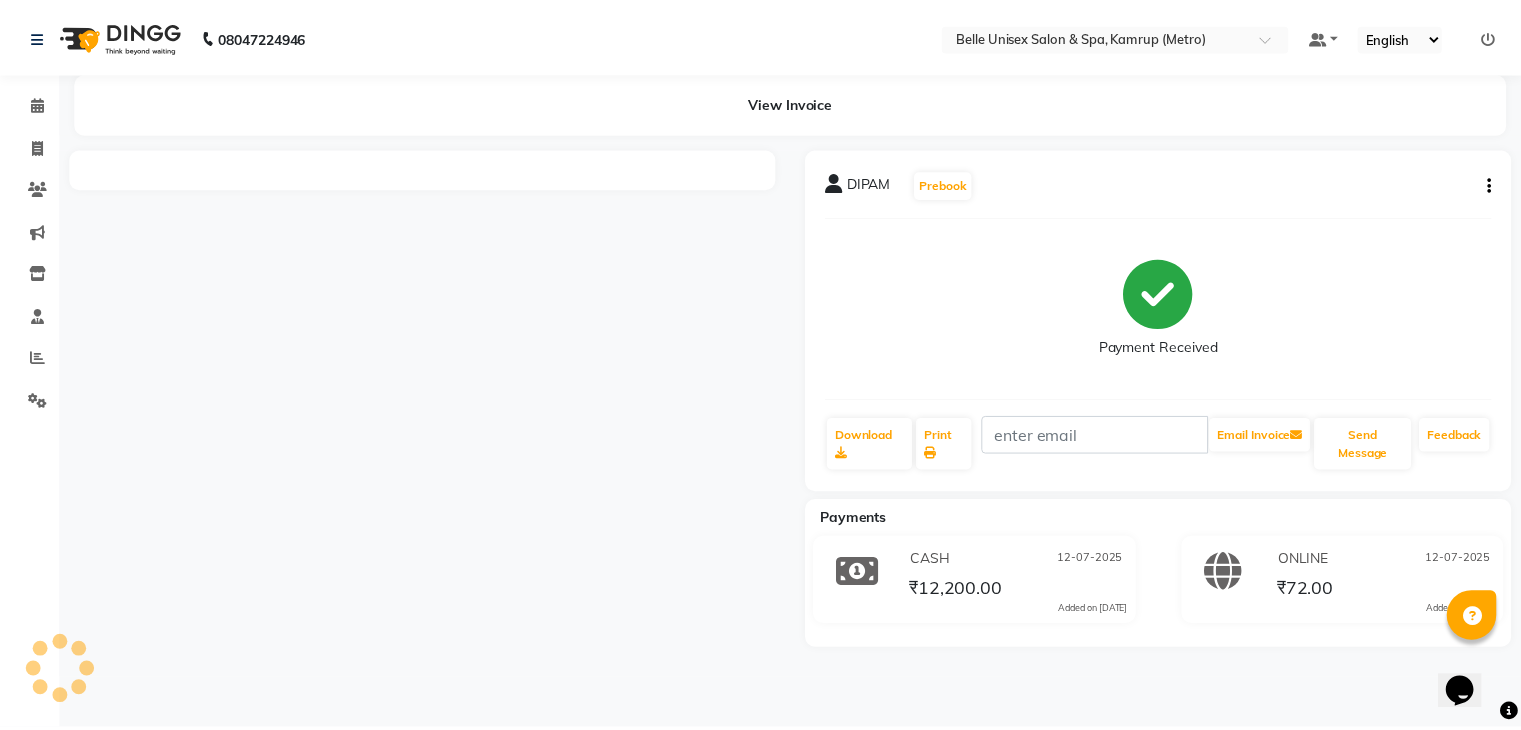 scroll, scrollTop: 0, scrollLeft: 0, axis: both 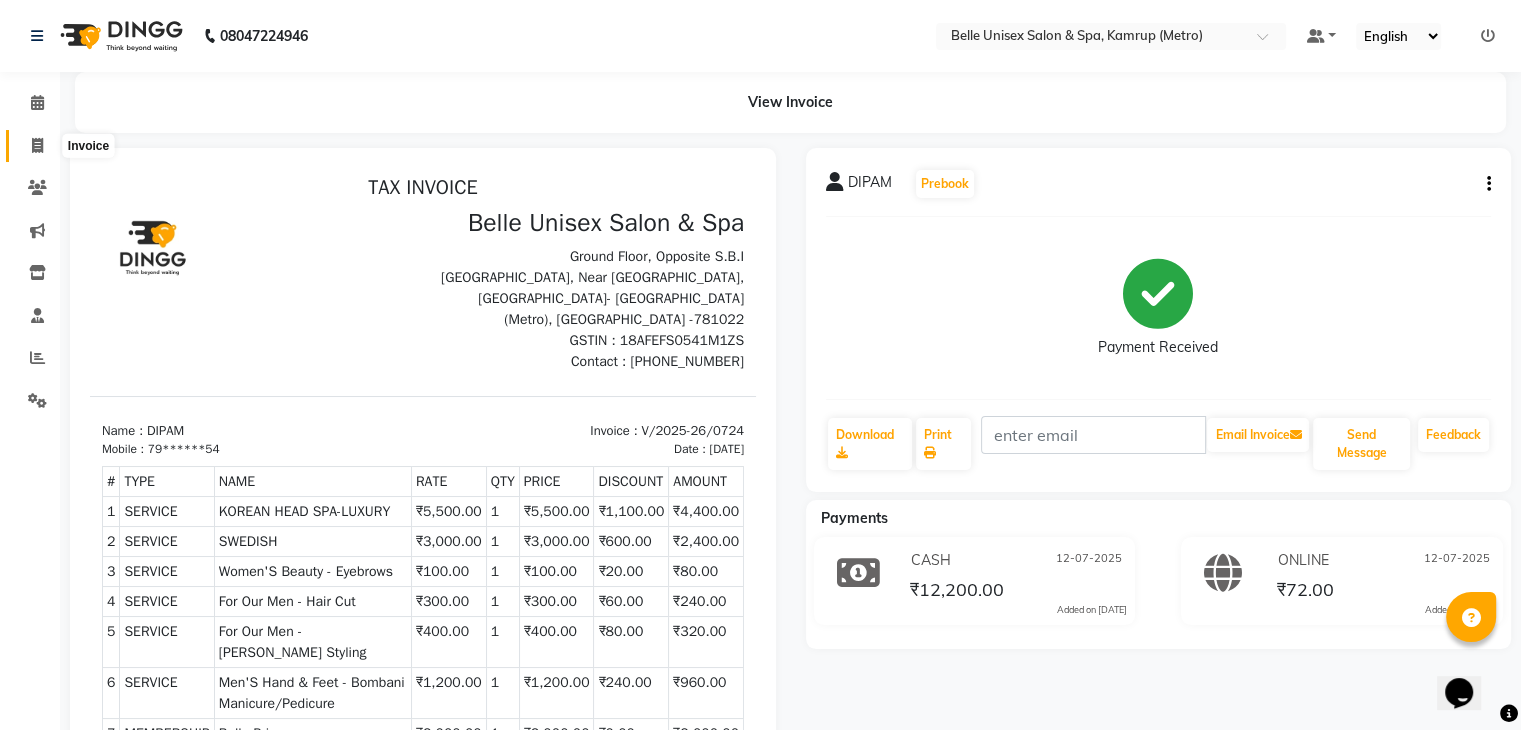 click 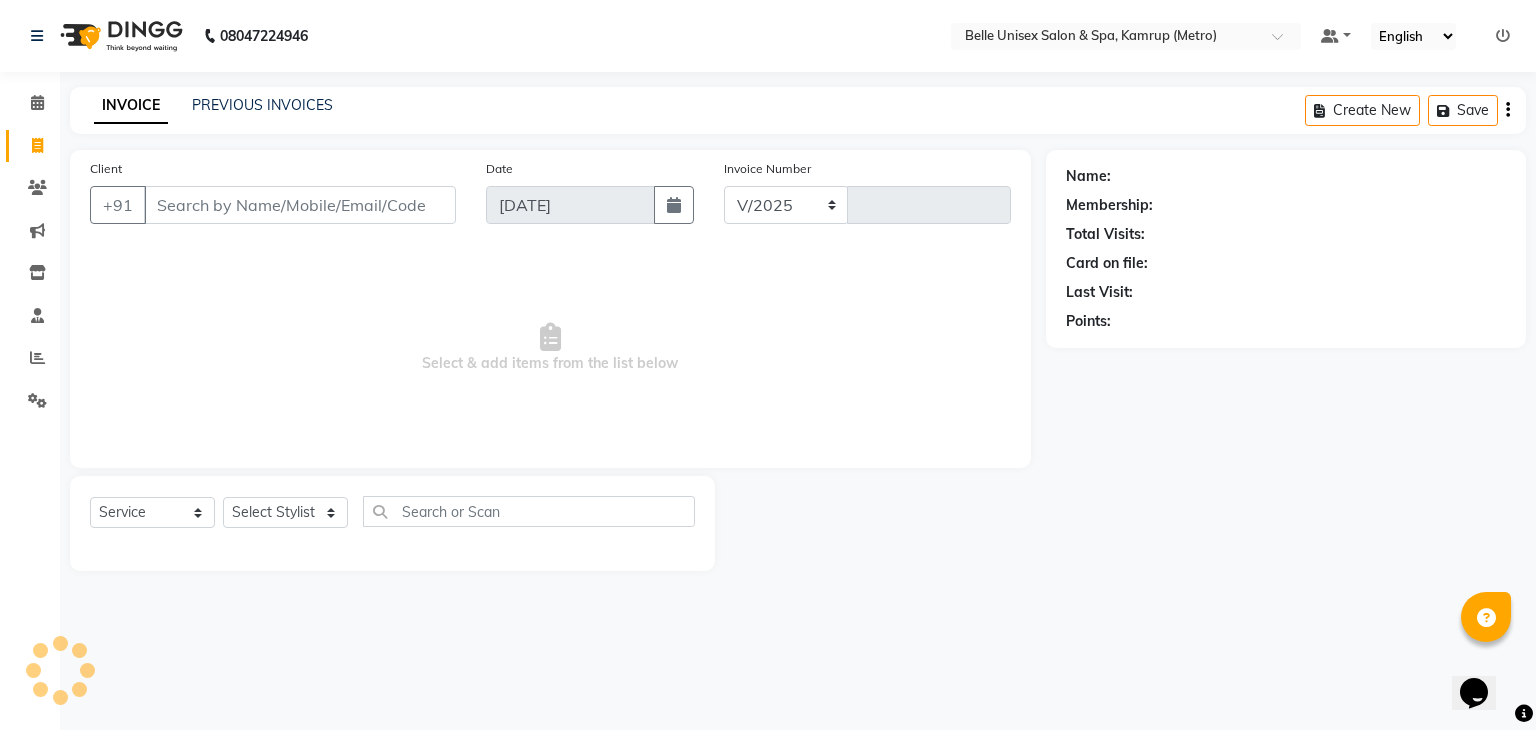 select on "7291" 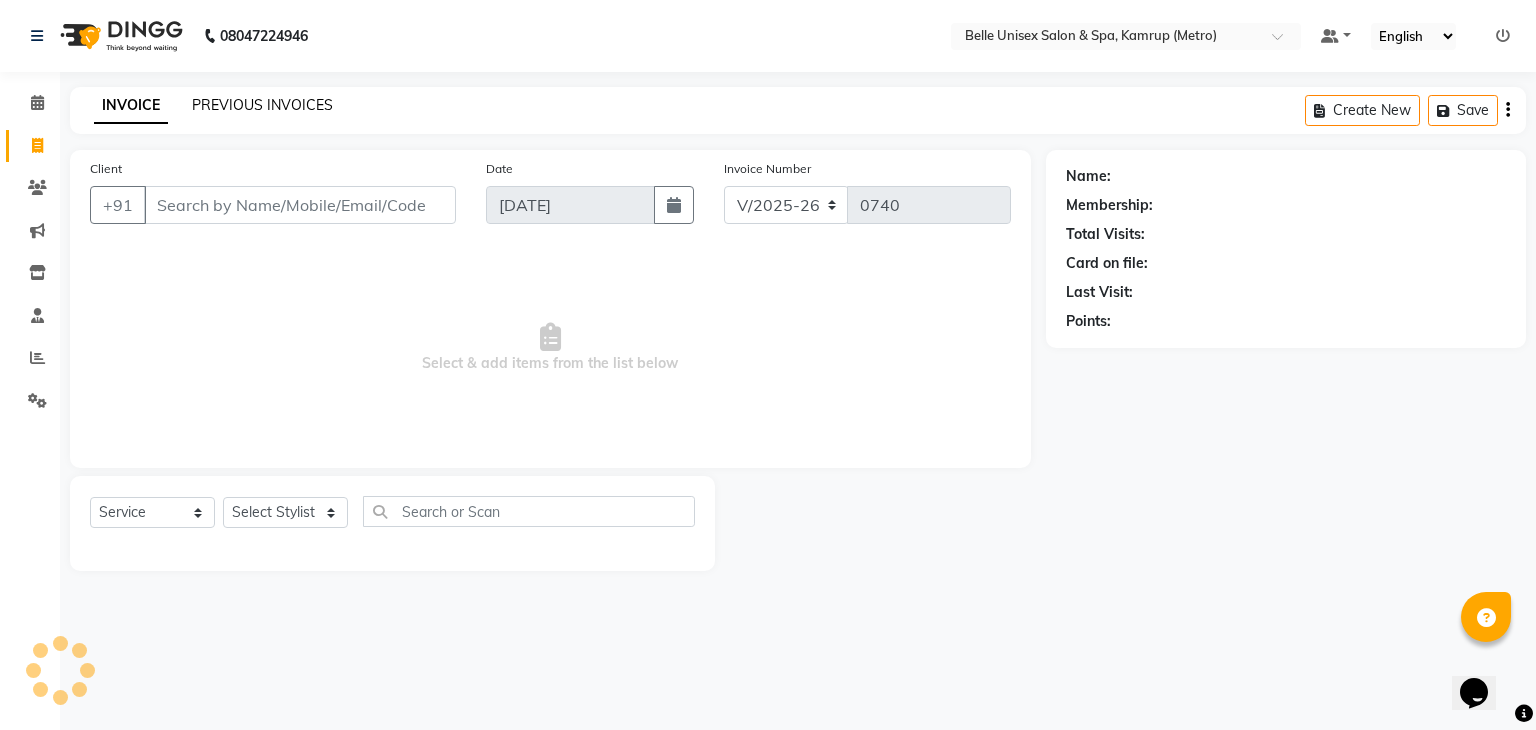 click on "PREVIOUS INVOICES" 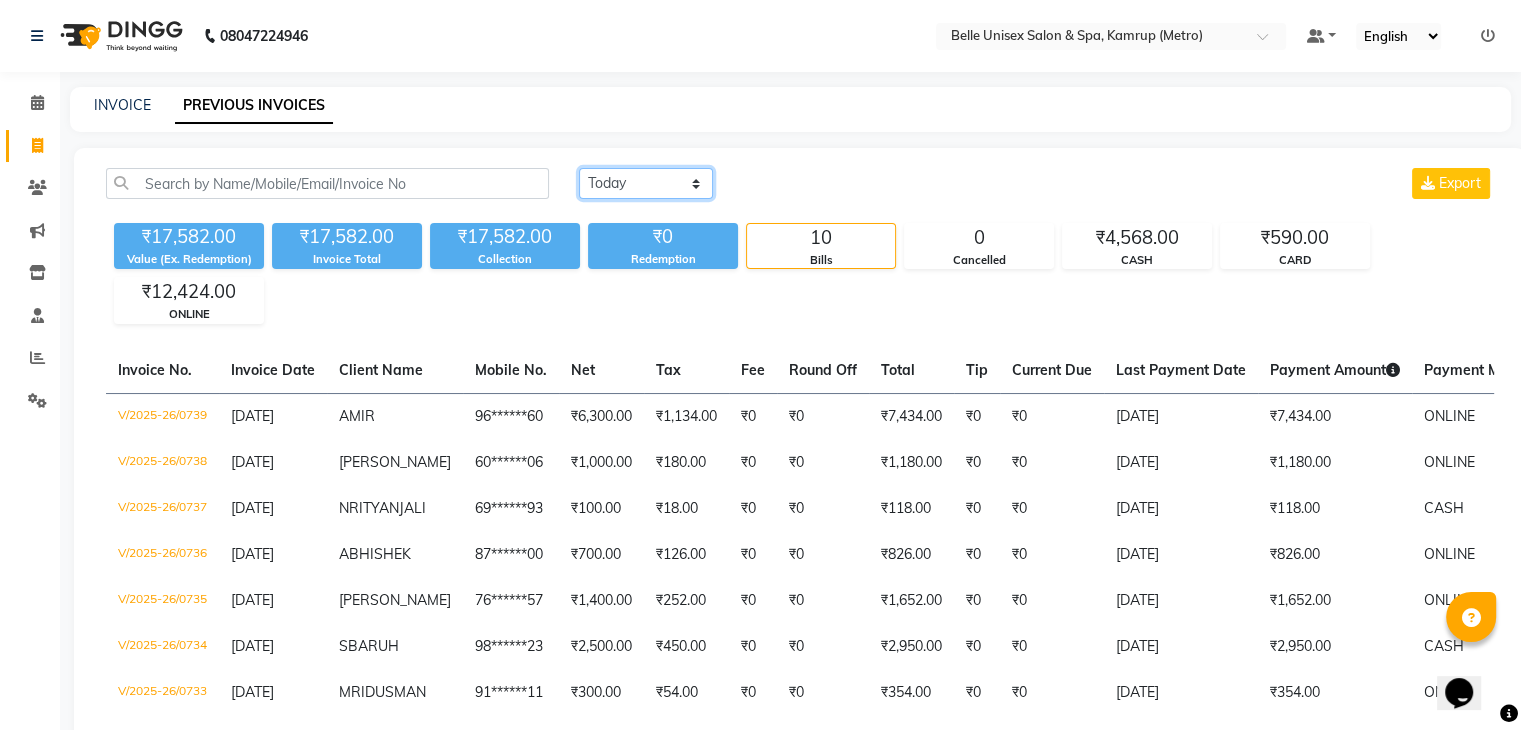 click on "Today Yesterday Custom Range" 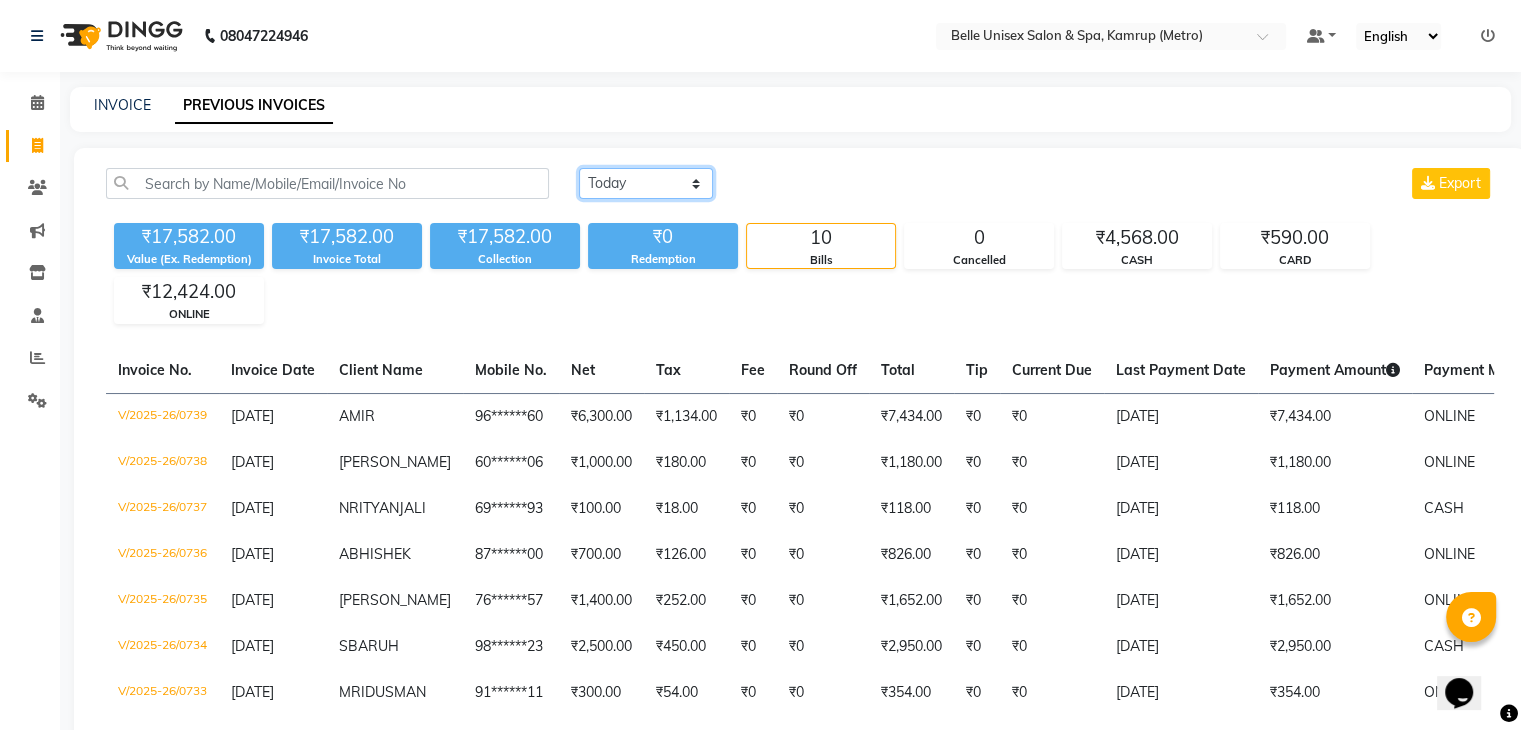 select on "range" 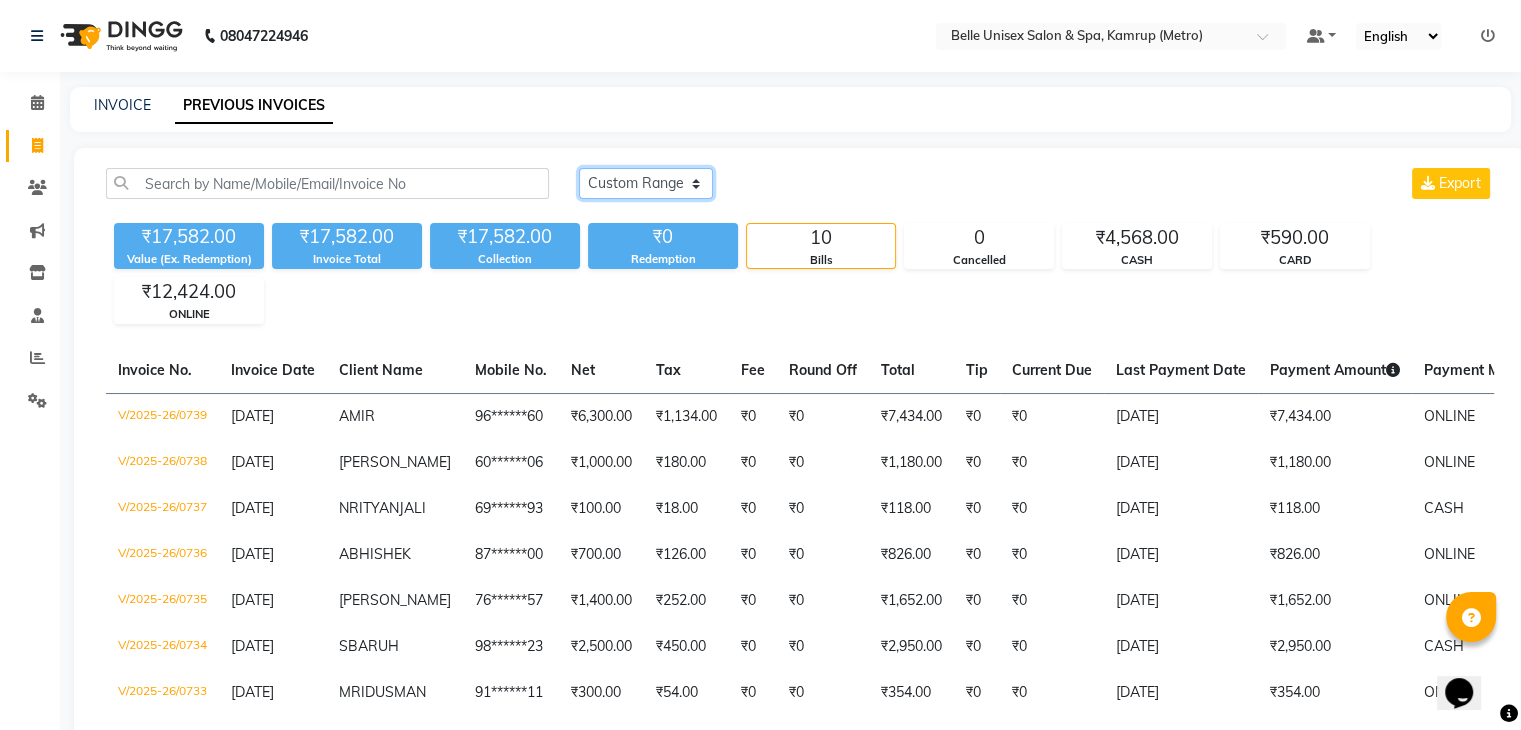 click on "Today Yesterday Custom Range" 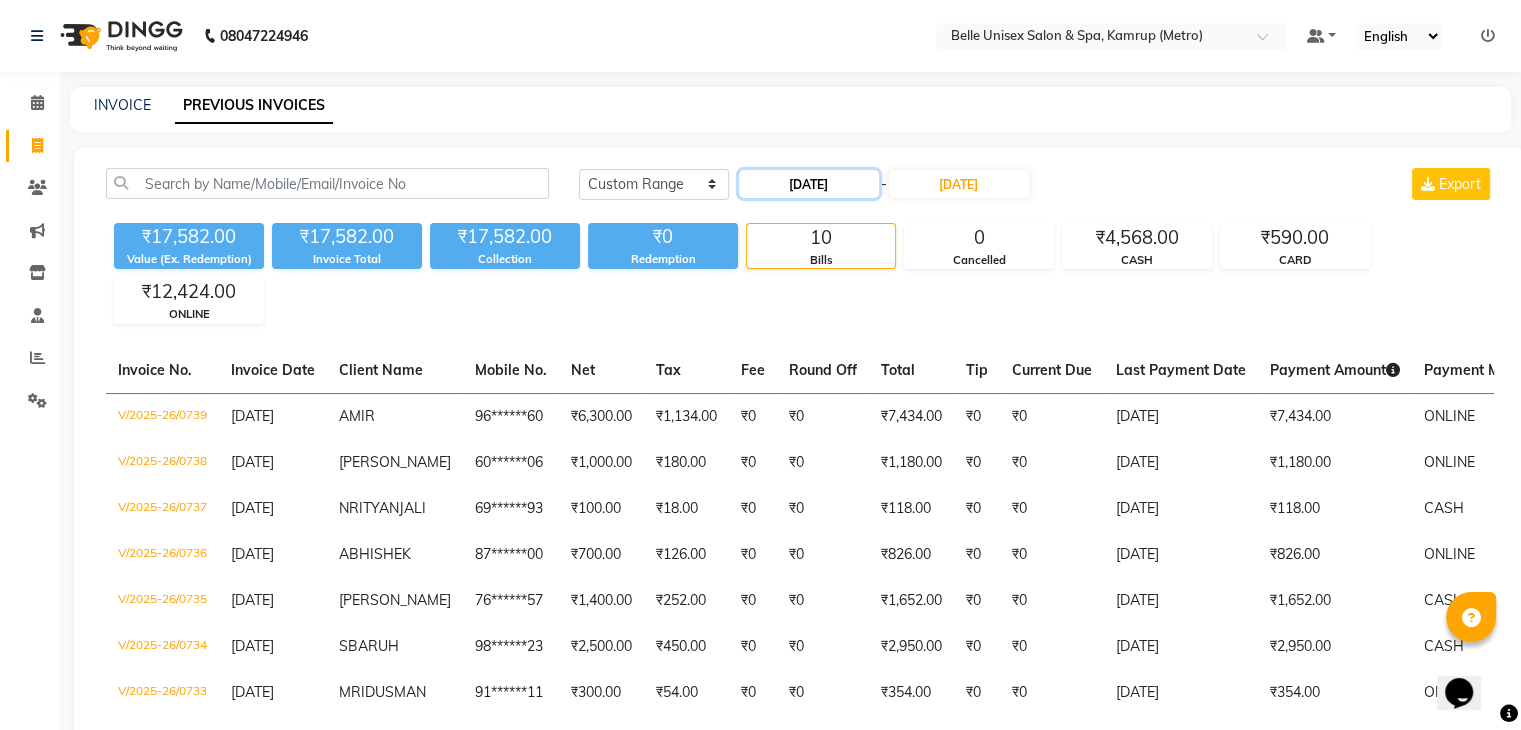 click on "13-07-2025" 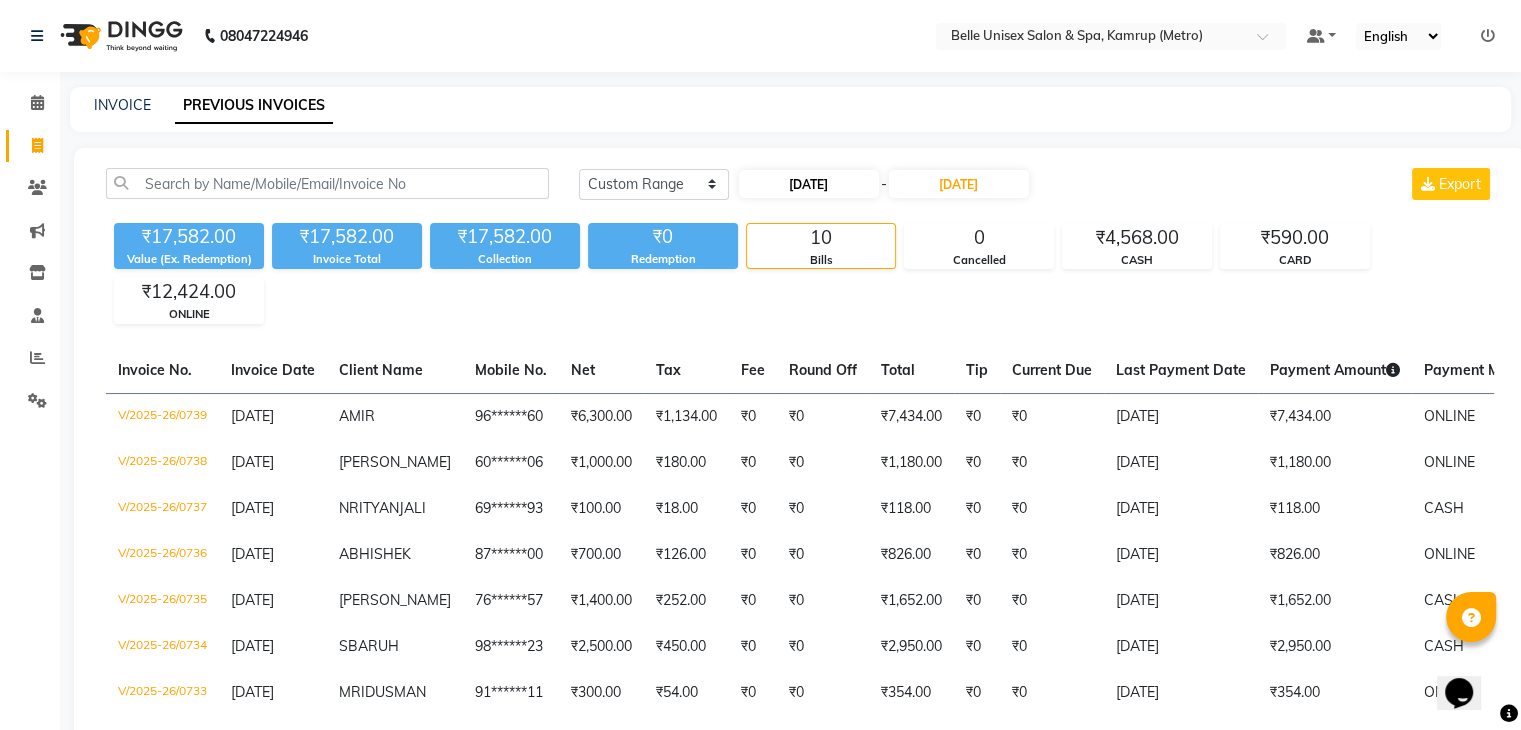select on "7" 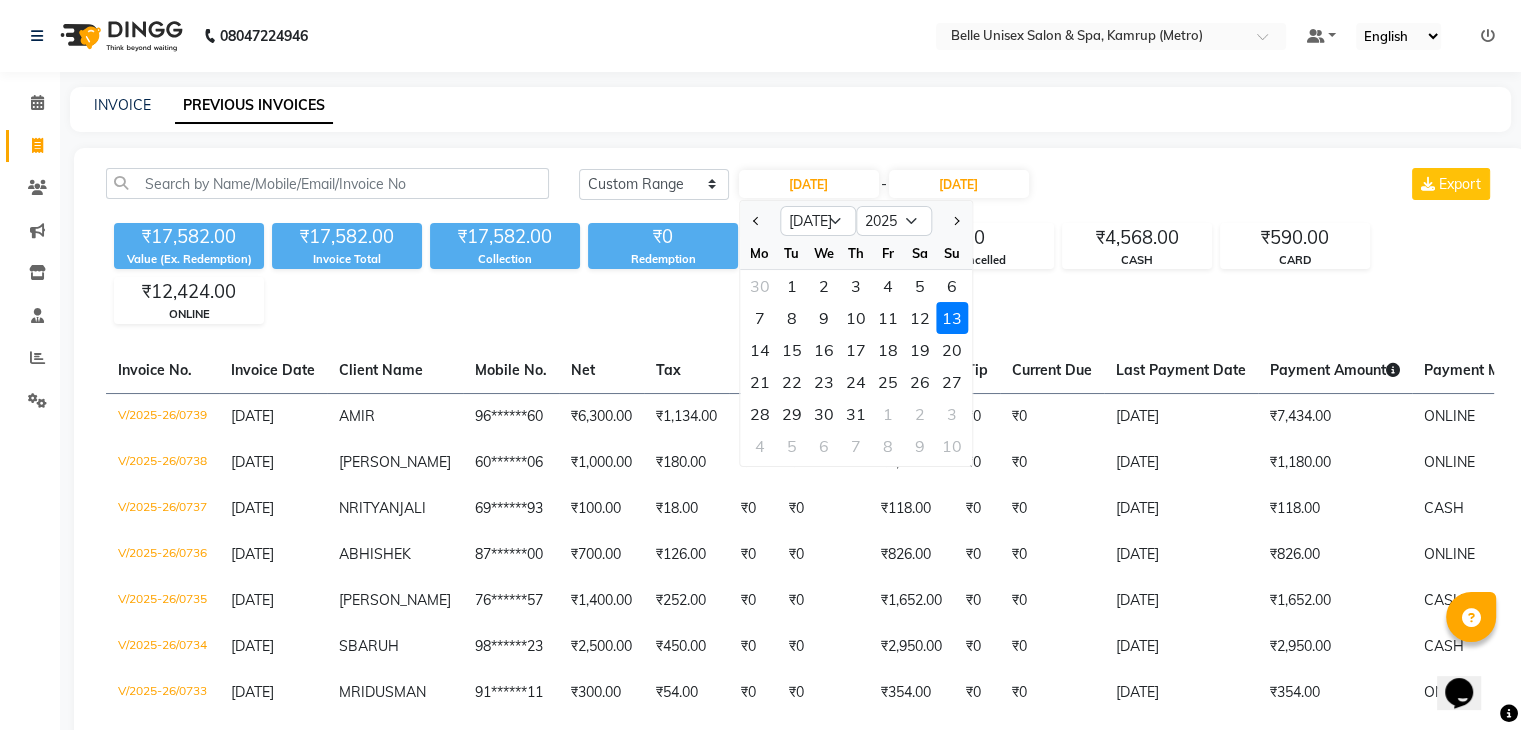 click on "11" 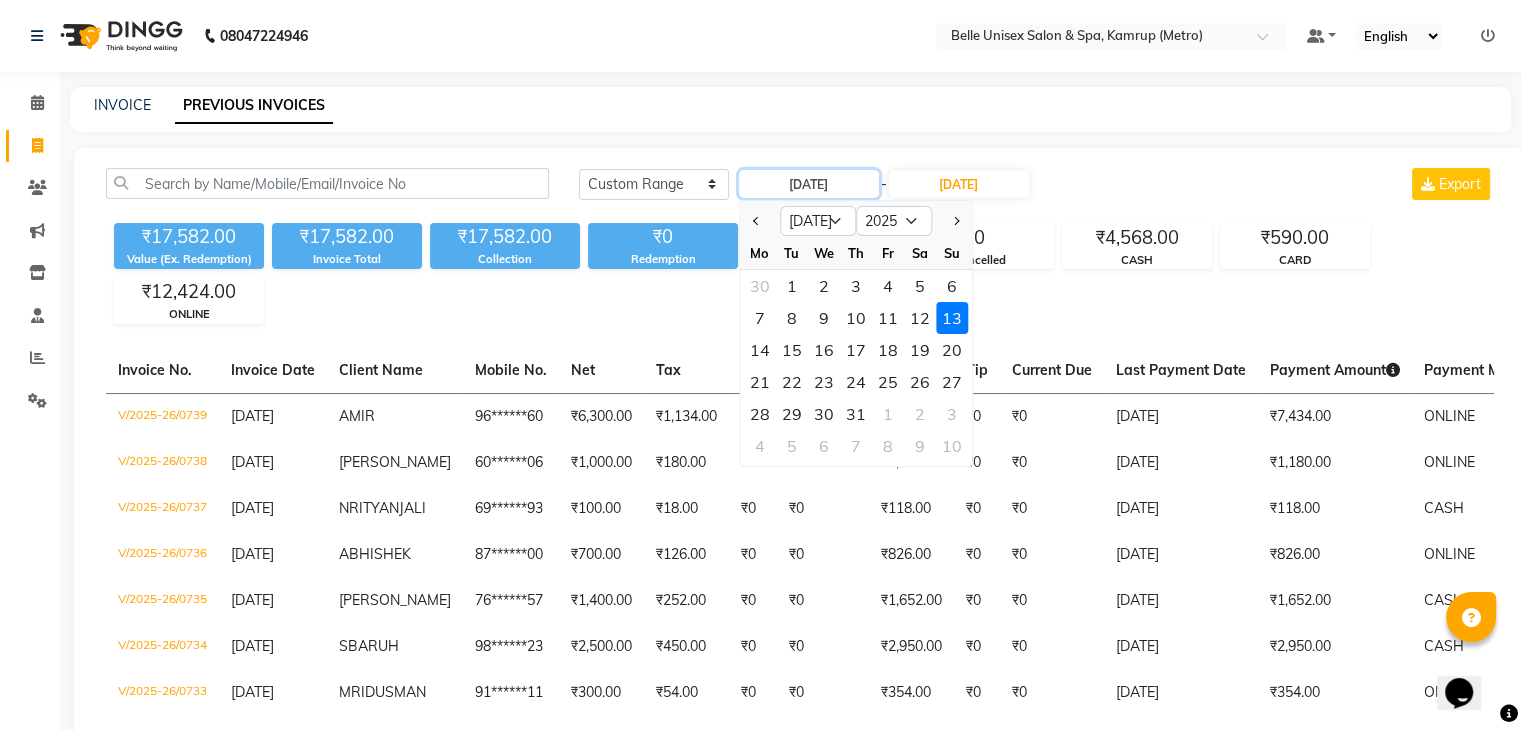 type on "11-07-2025" 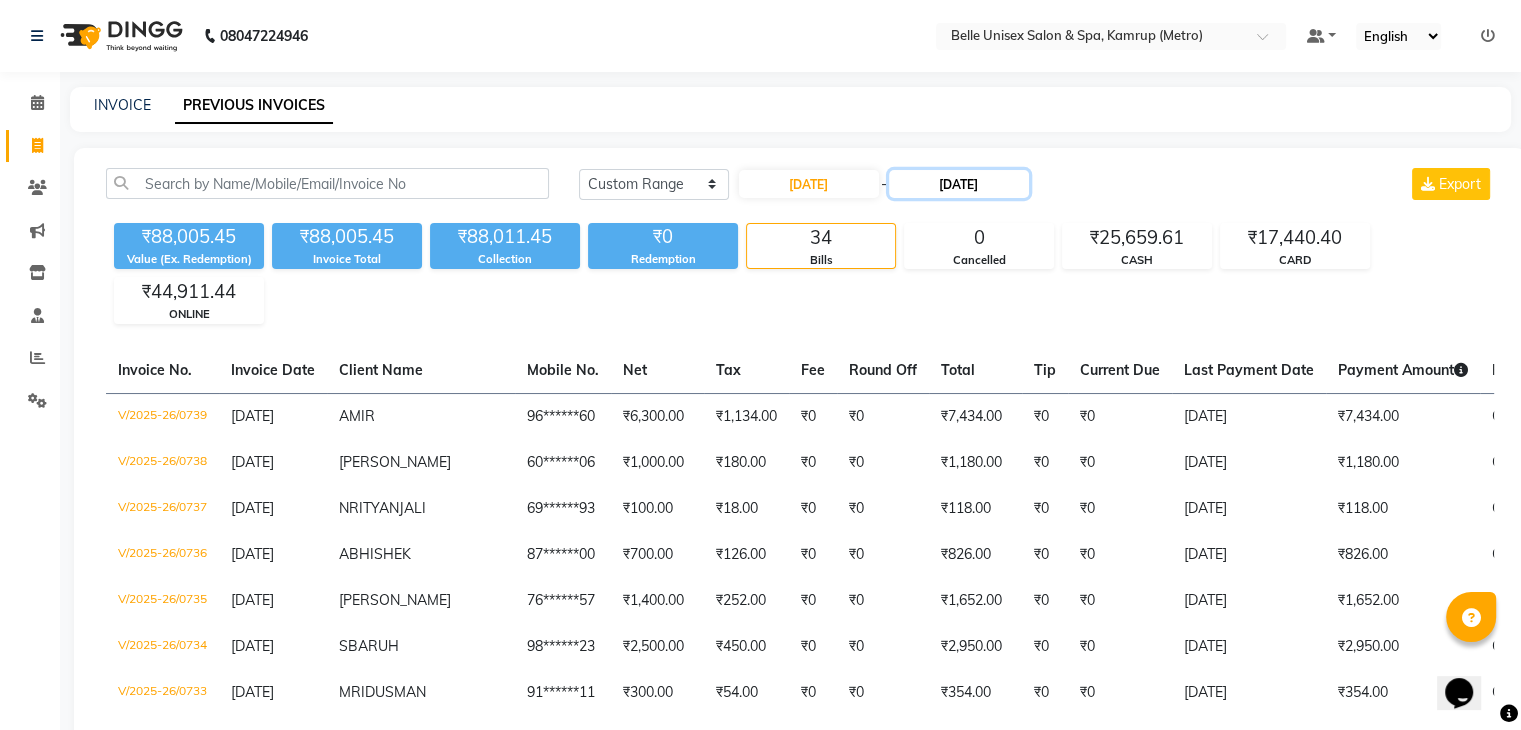 click on "13-07-2025" 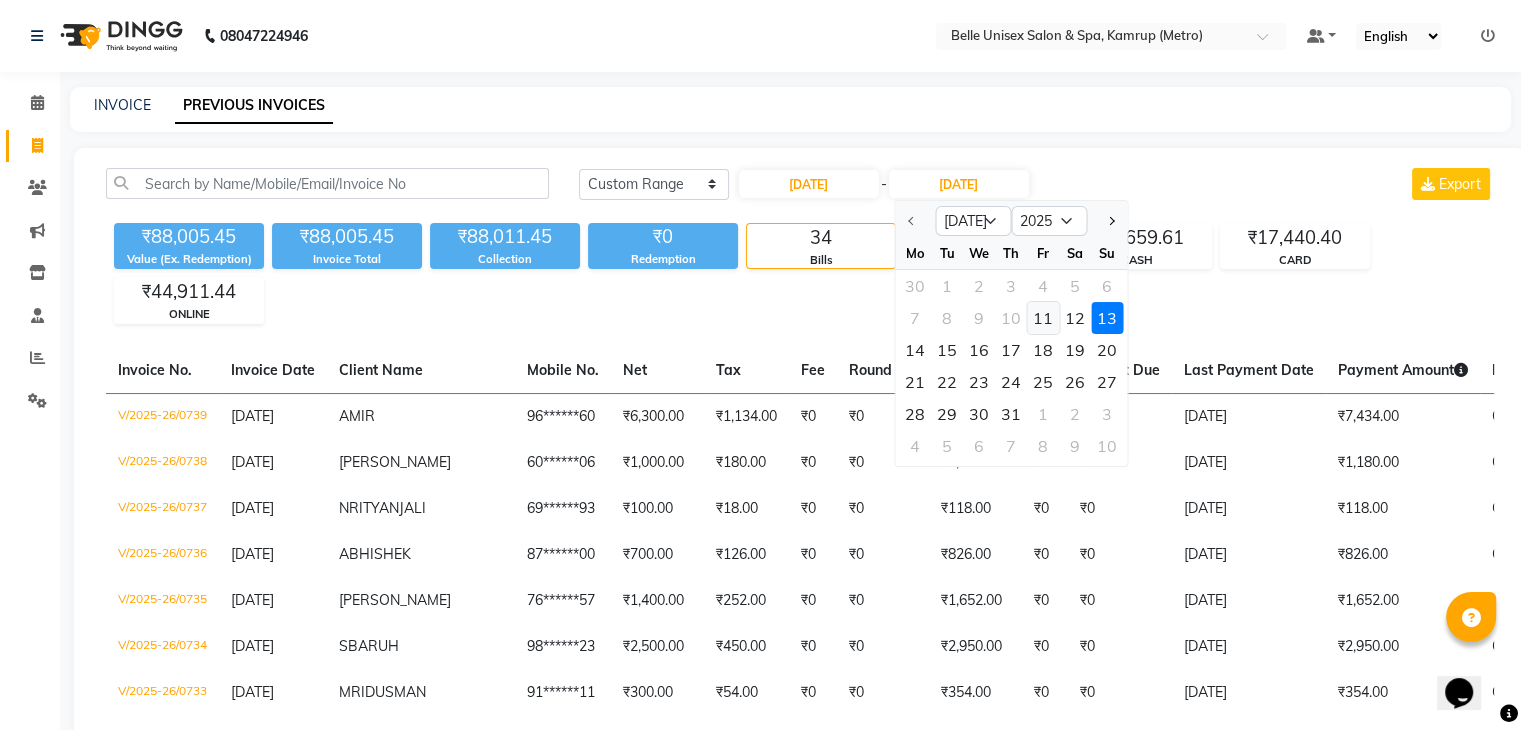 click on "11" 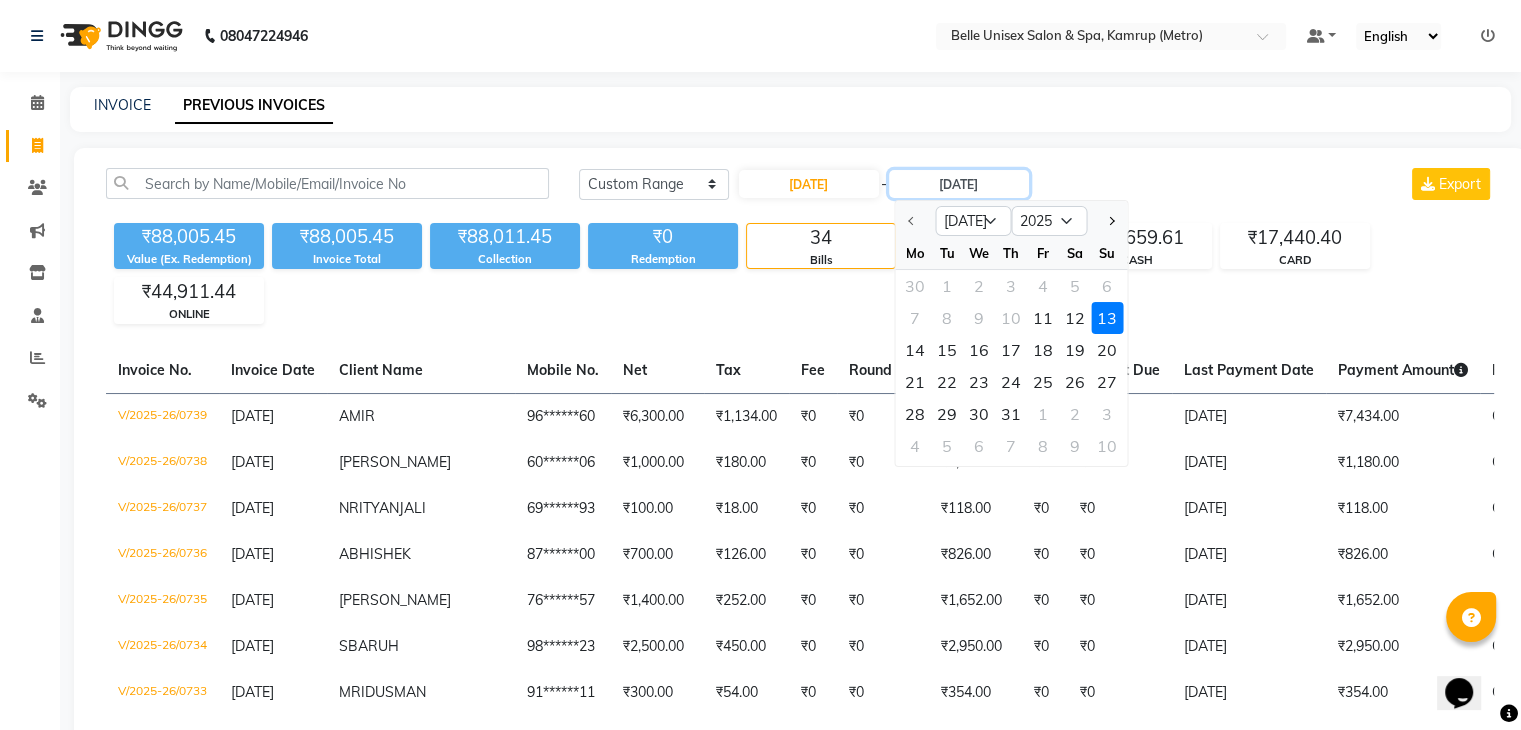 type on "11-07-2025" 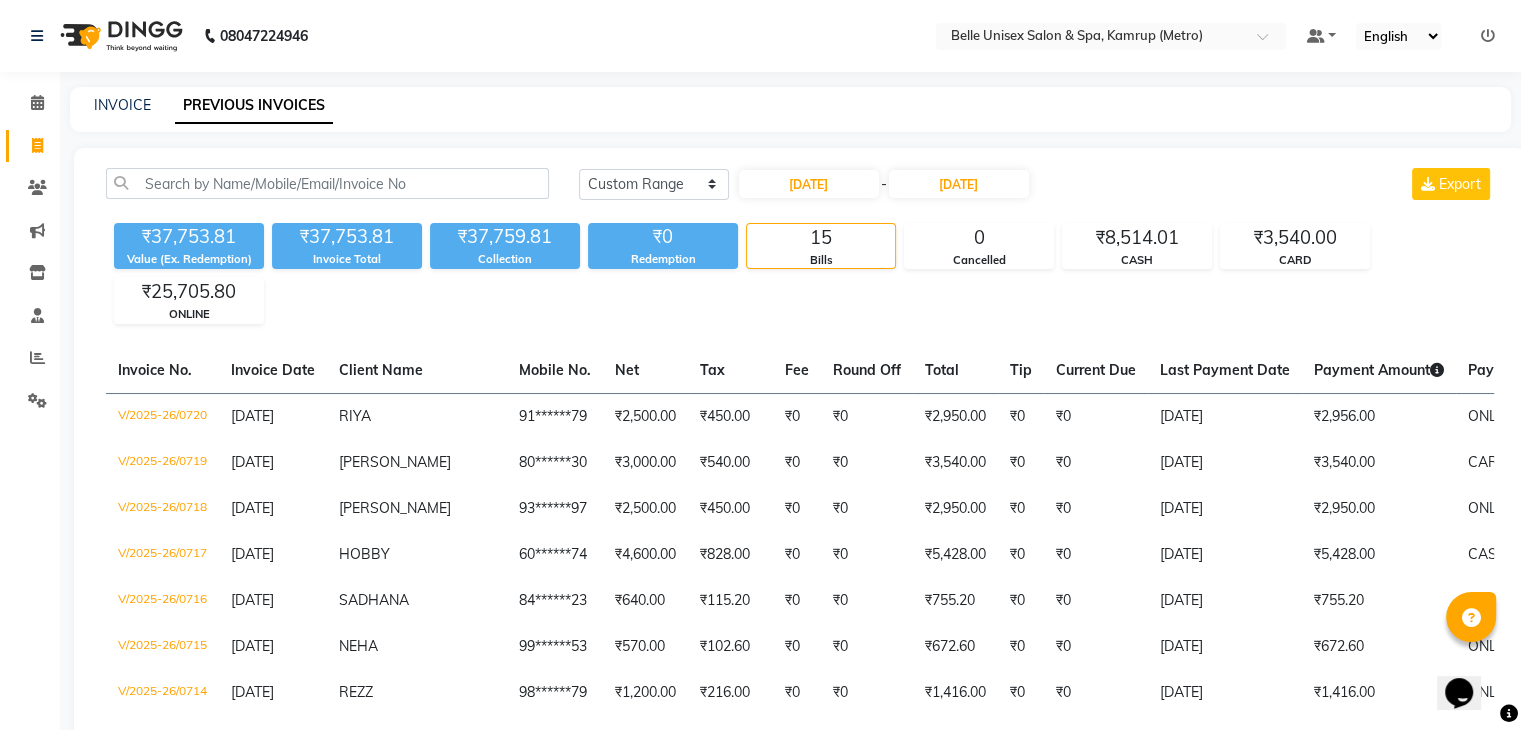 click on "₹37,753.81 Value (Ex. Redemption) ₹37,753.81 Invoice Total  ₹37,759.81 Collection ₹0 Redemption 15 Bills 0 Cancelled ₹8,514.01 CASH ₹3,540.00 CARD ₹25,705.80 ONLINE" 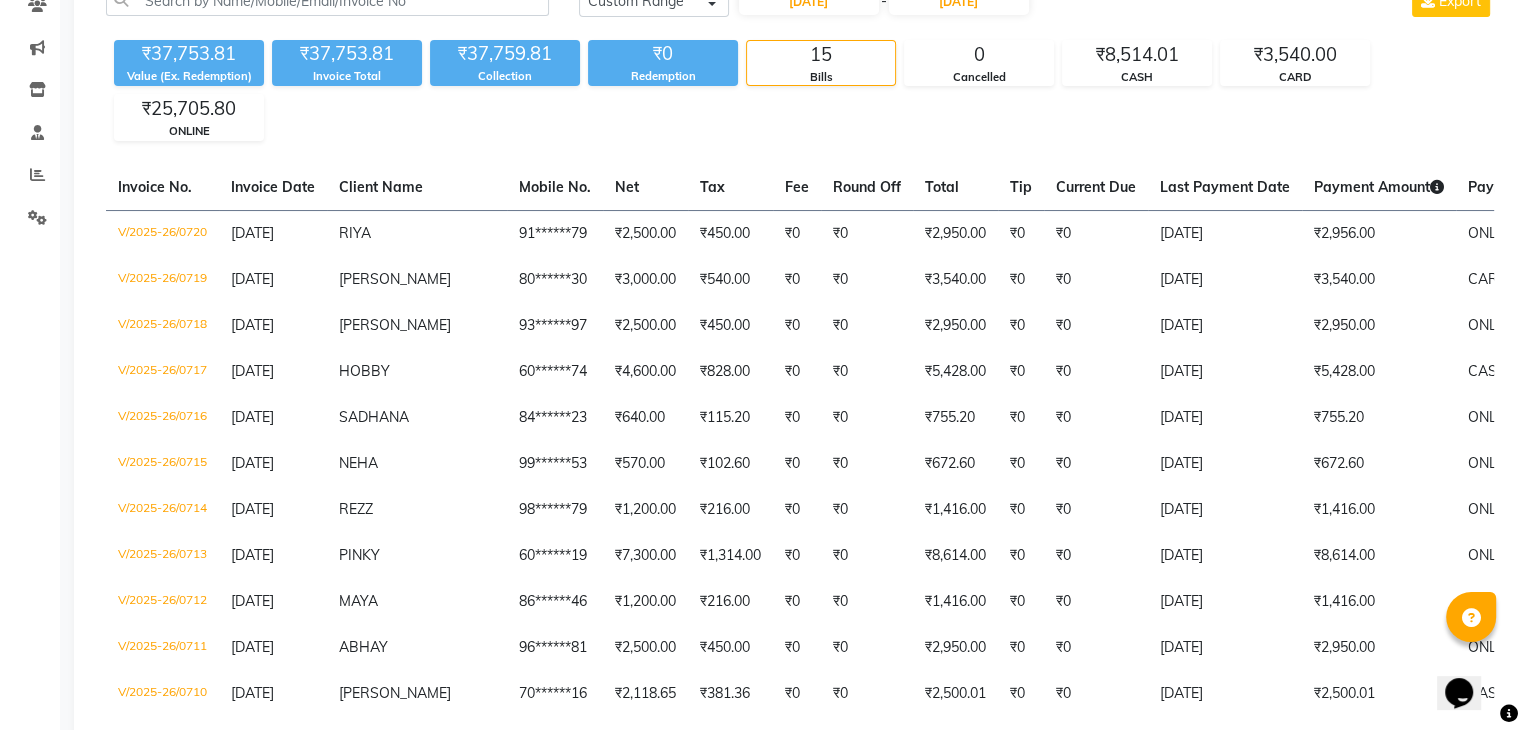 scroll, scrollTop: 180, scrollLeft: 0, axis: vertical 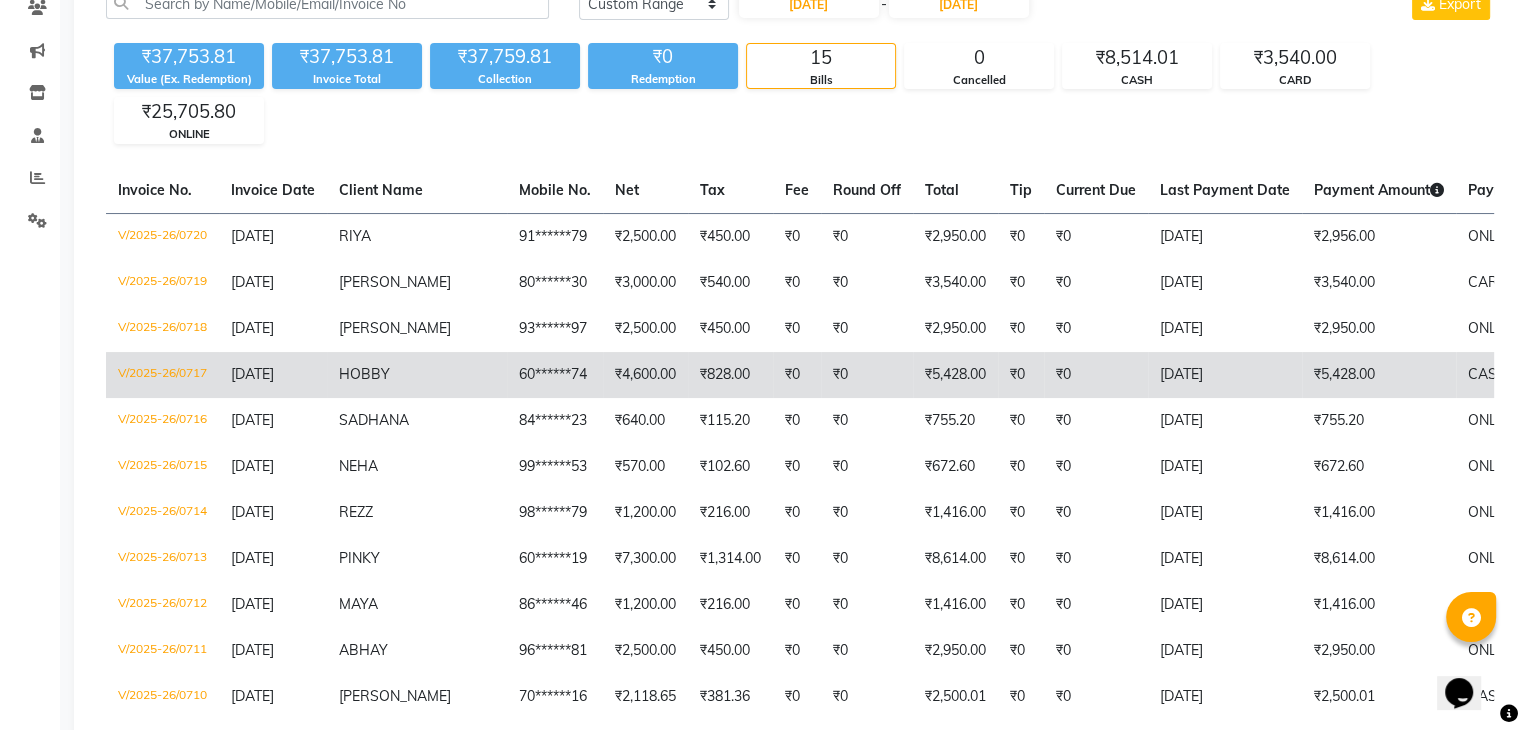 click on "V/2025-26/0717" 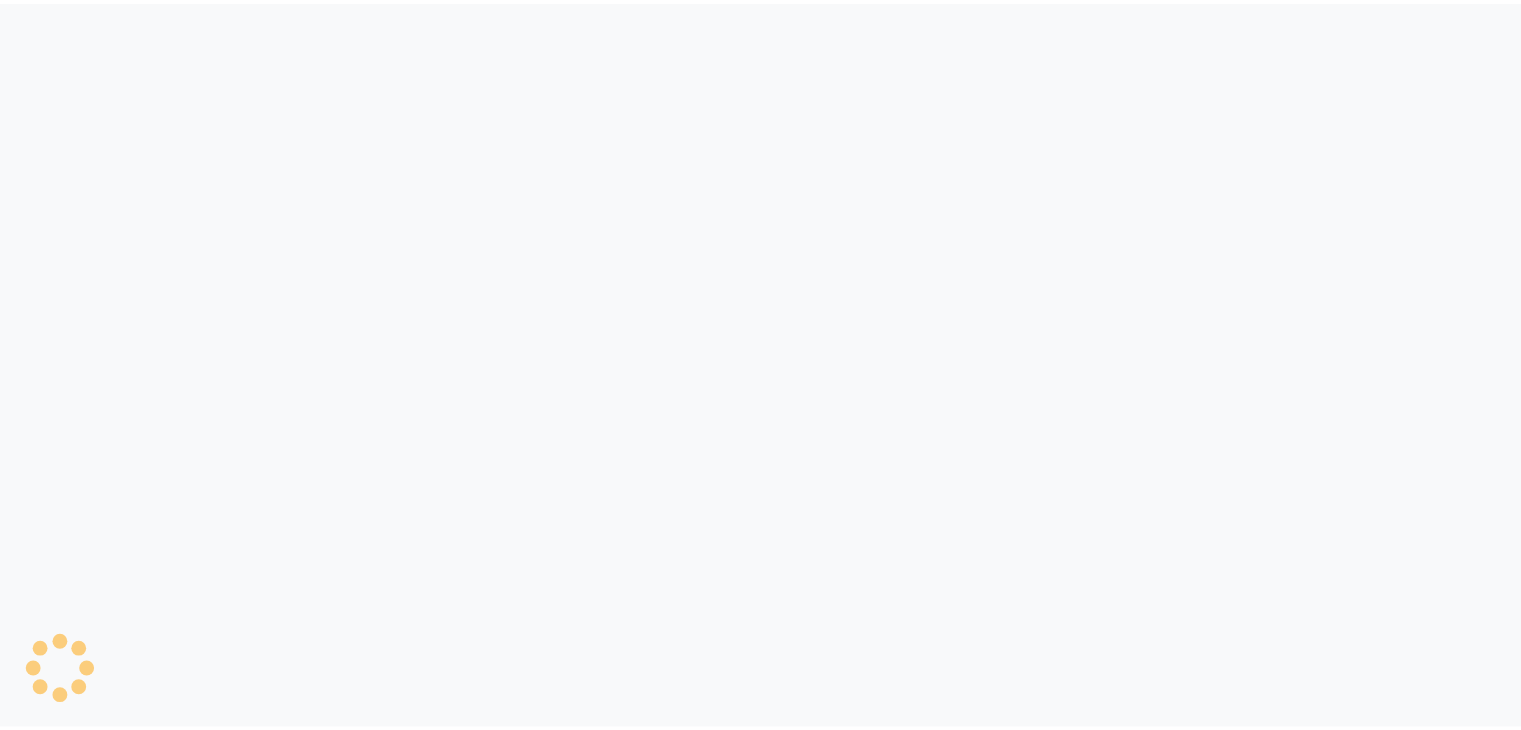 scroll, scrollTop: 0, scrollLeft: 0, axis: both 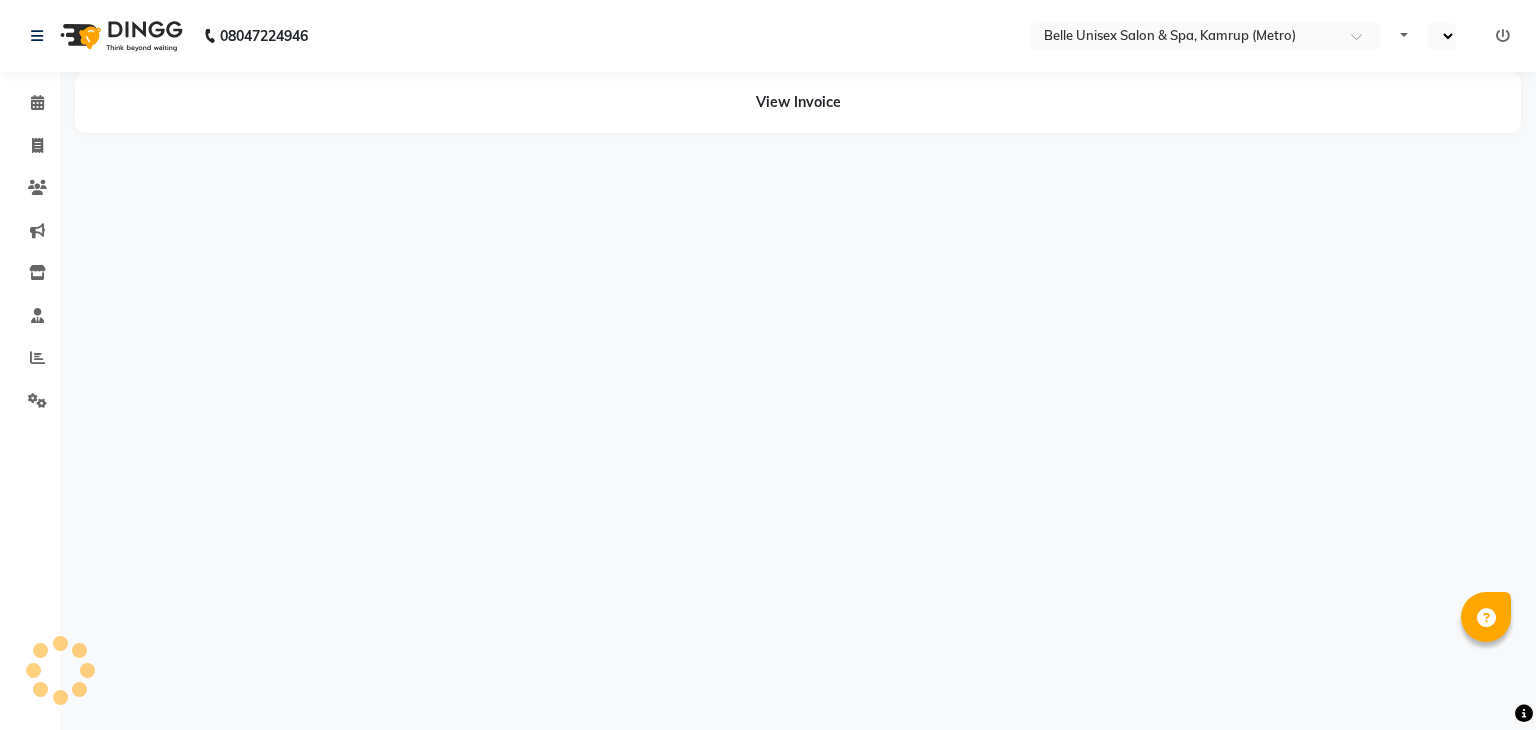 select on "en" 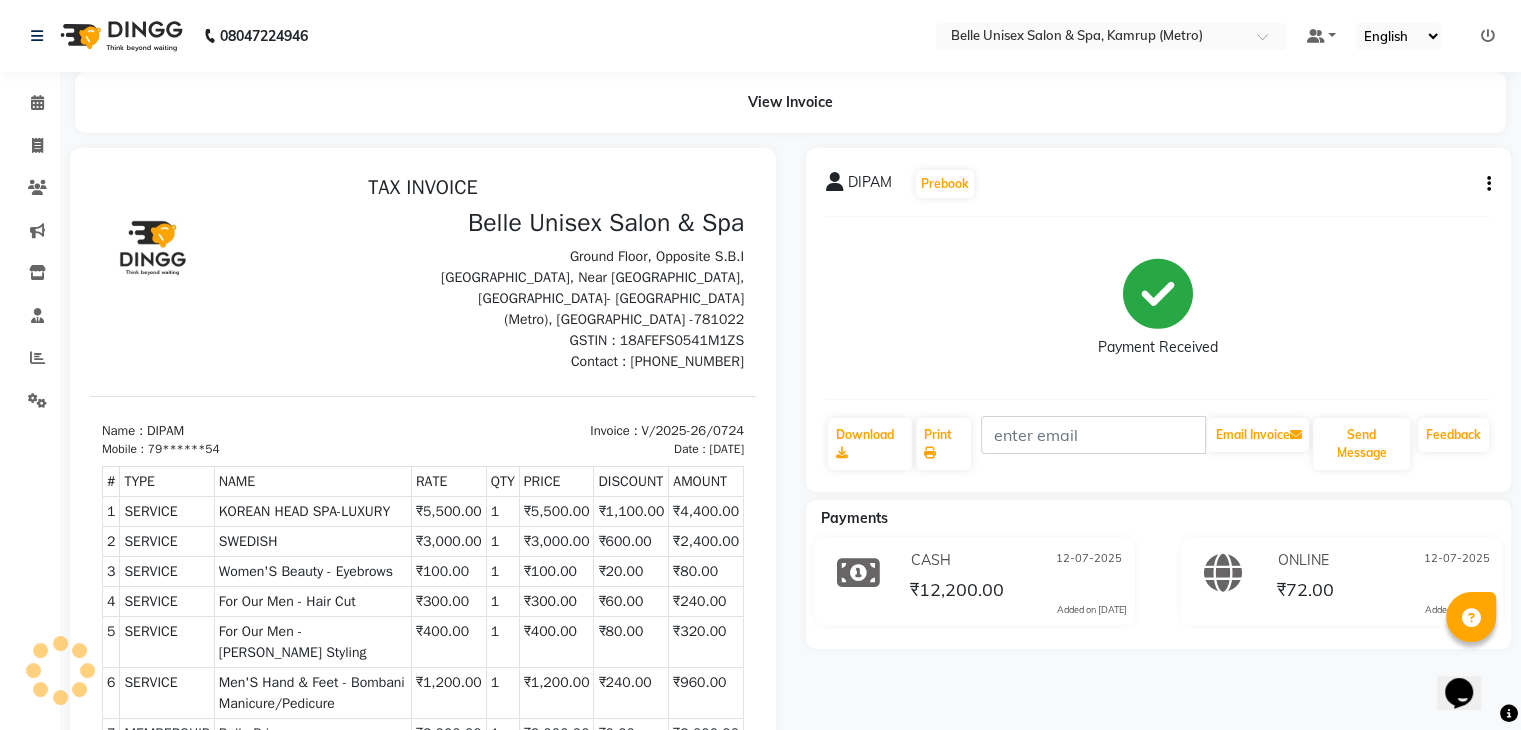 scroll, scrollTop: 0, scrollLeft: 0, axis: both 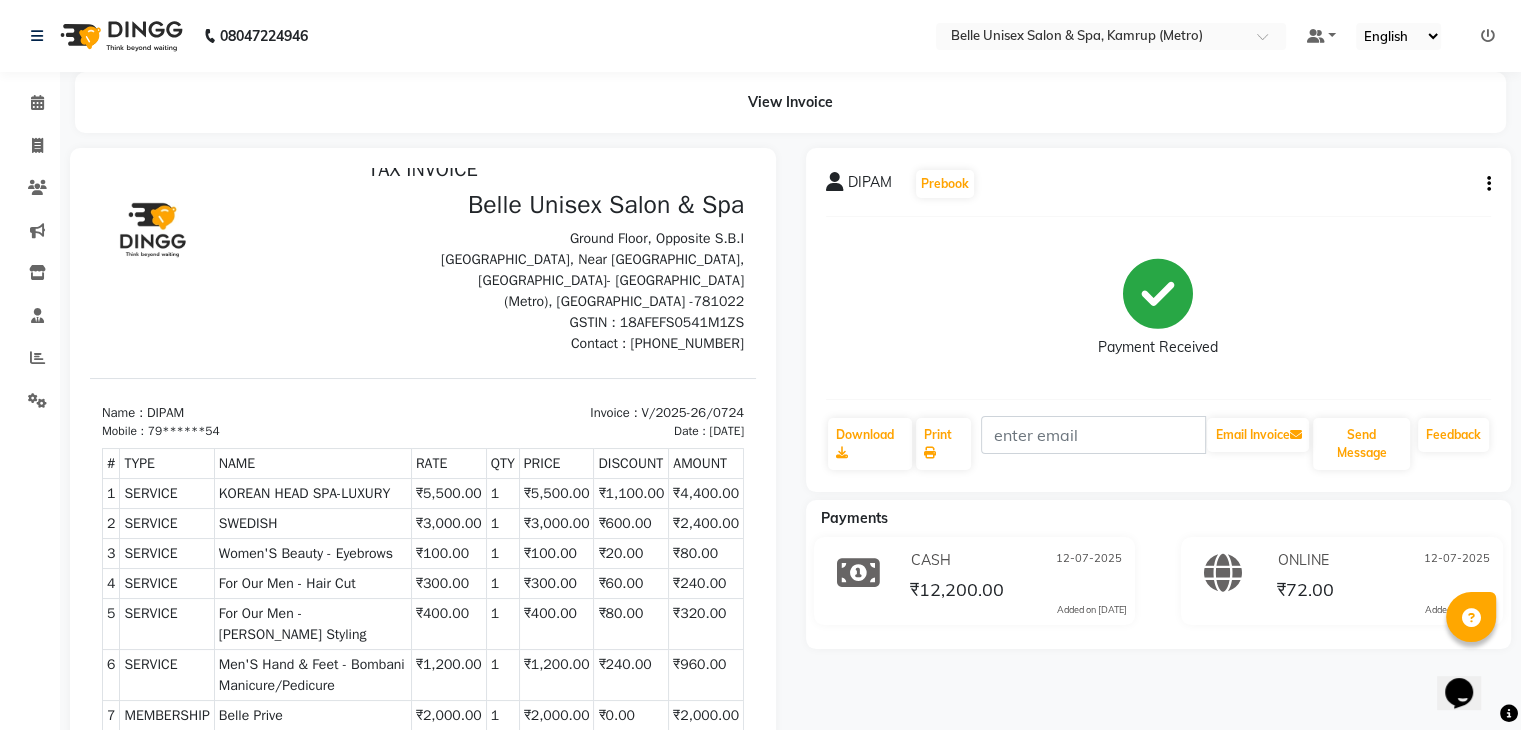 click 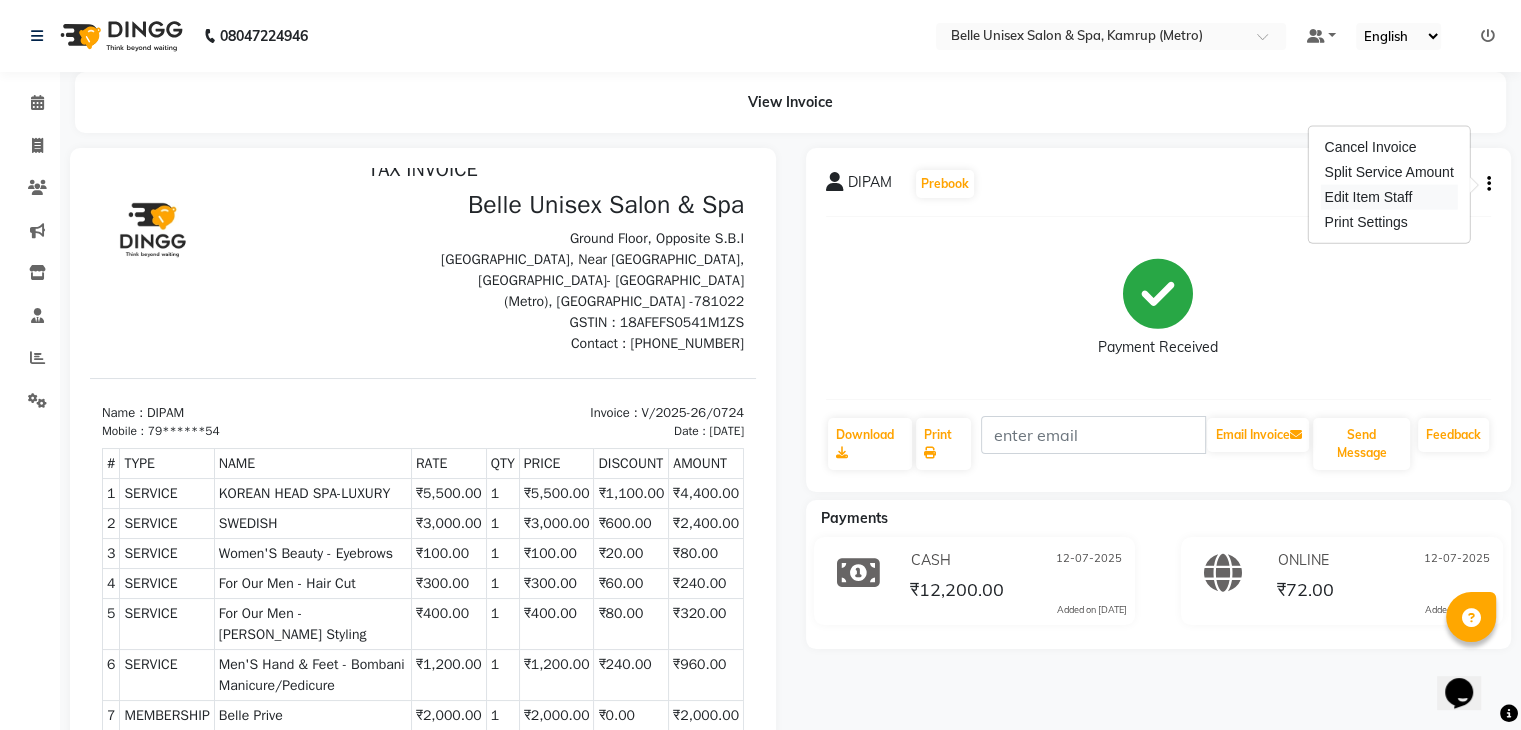 click on "Edit Item Staff" at bounding box center [1388, 197] 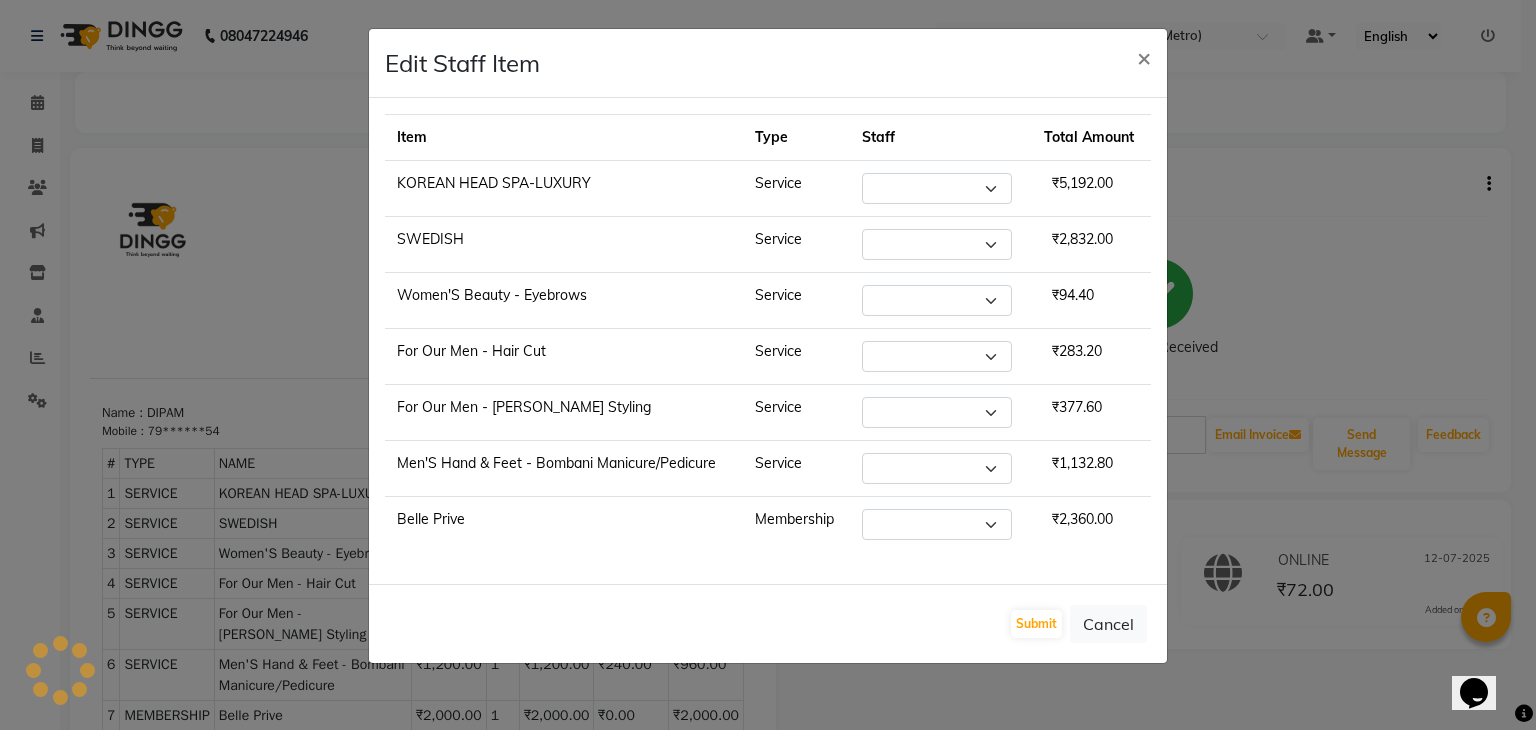 select on "67293" 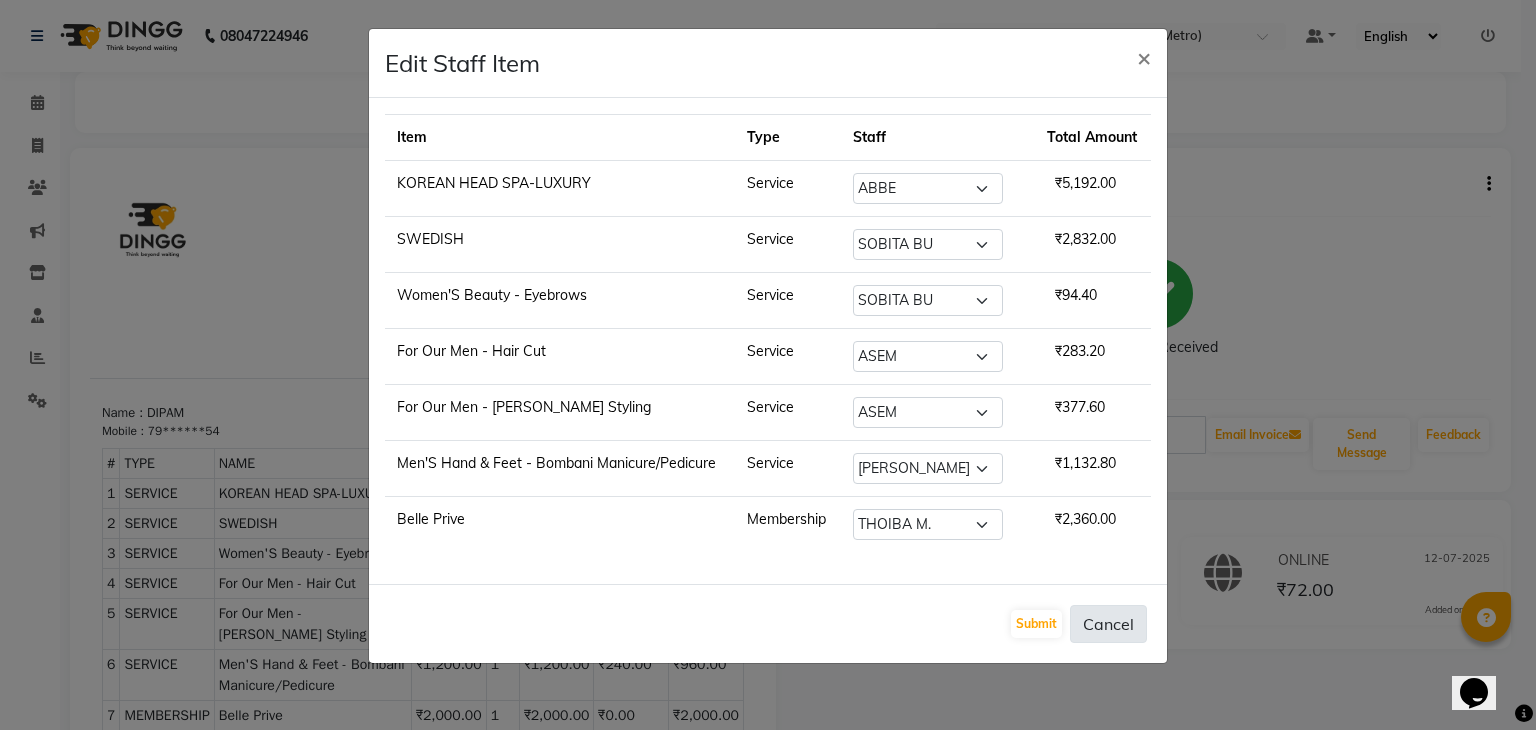 click on "Cancel" 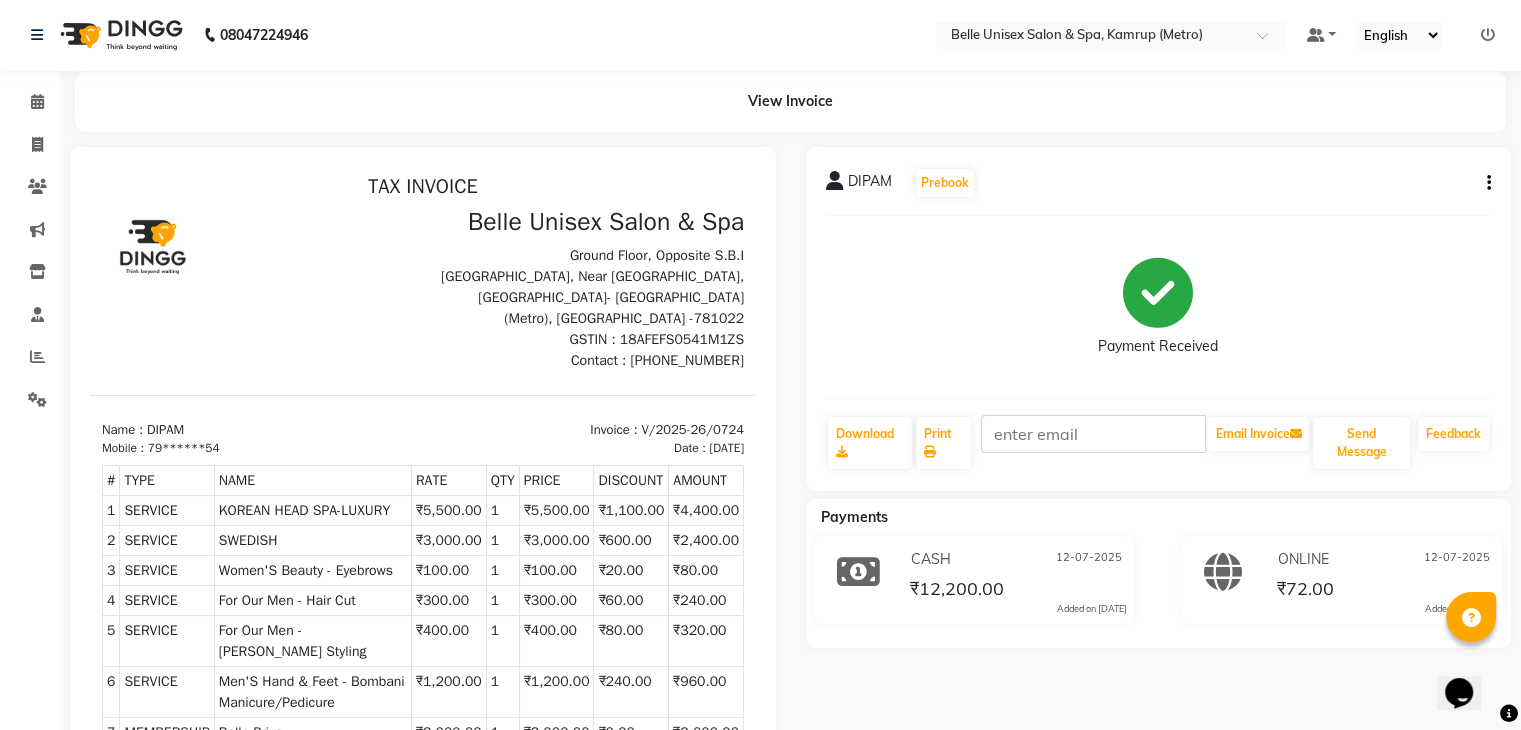 scroll, scrollTop: 0, scrollLeft: 0, axis: both 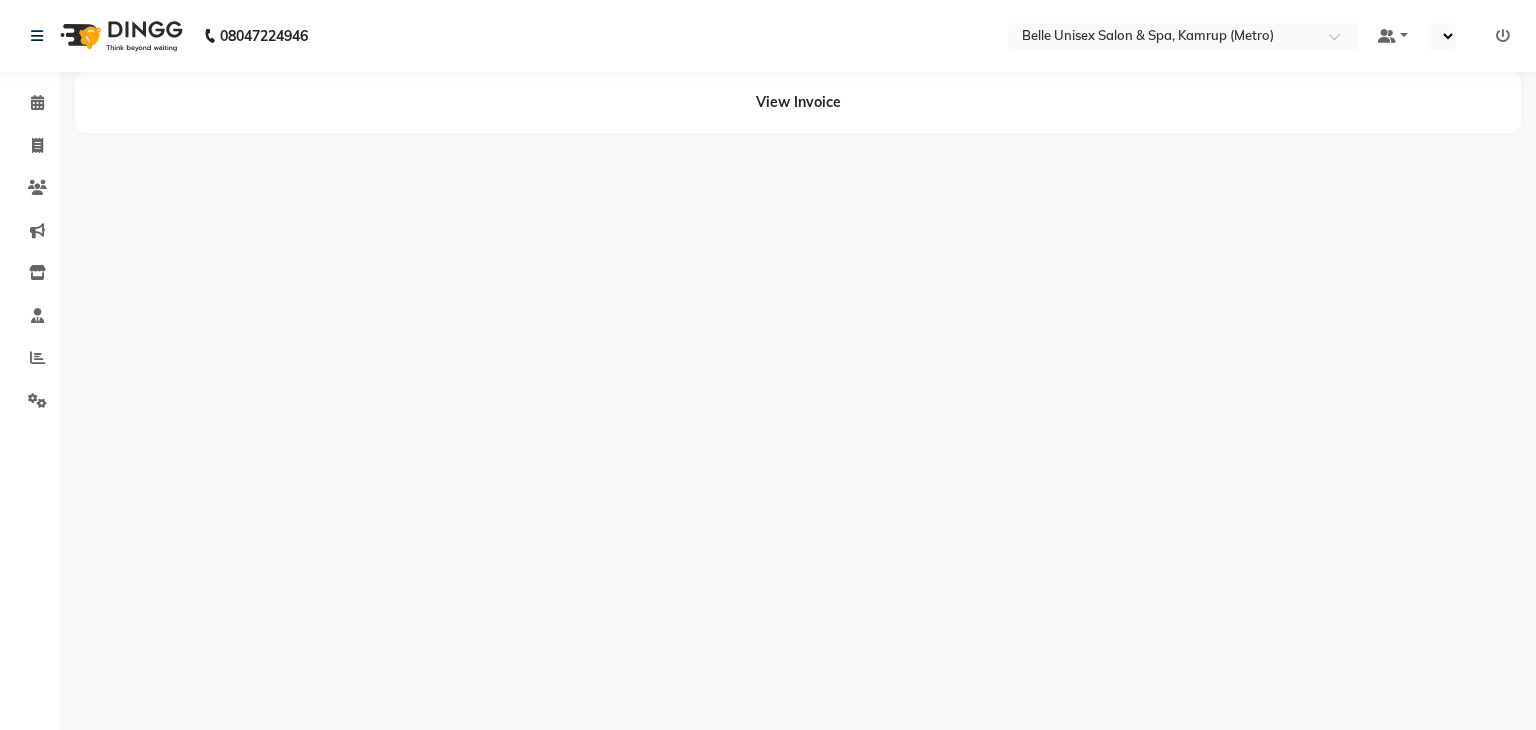 select on "en" 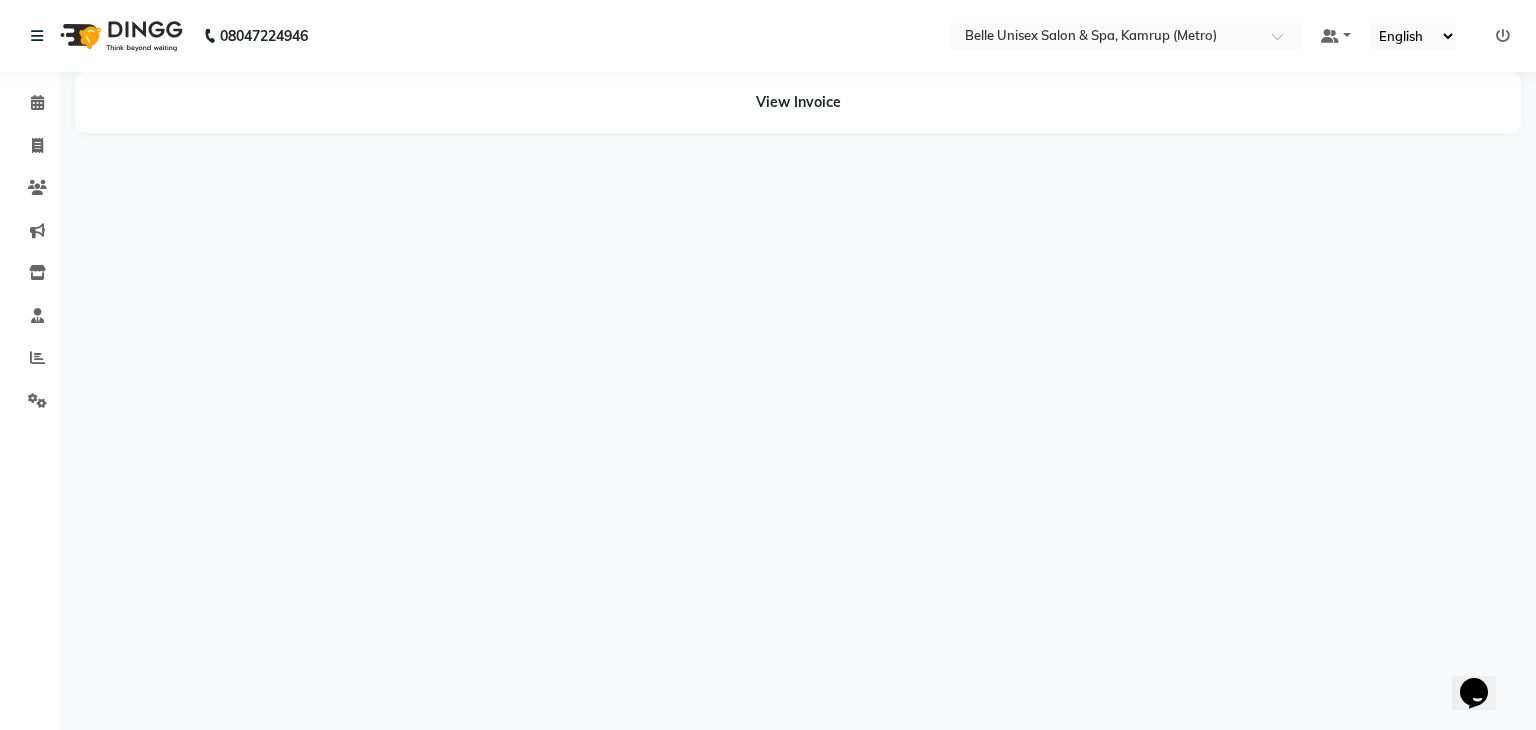 scroll, scrollTop: 0, scrollLeft: 0, axis: both 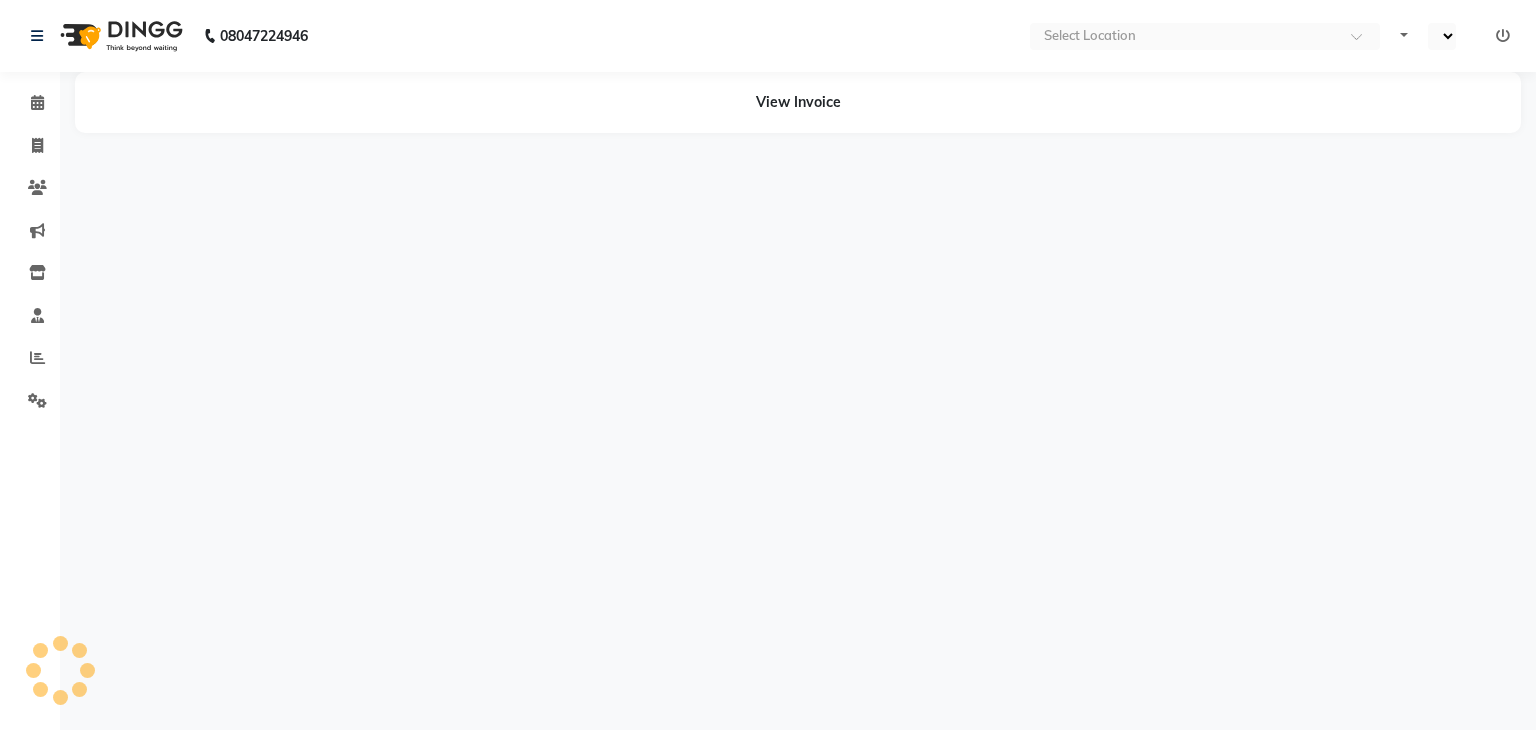select on "en" 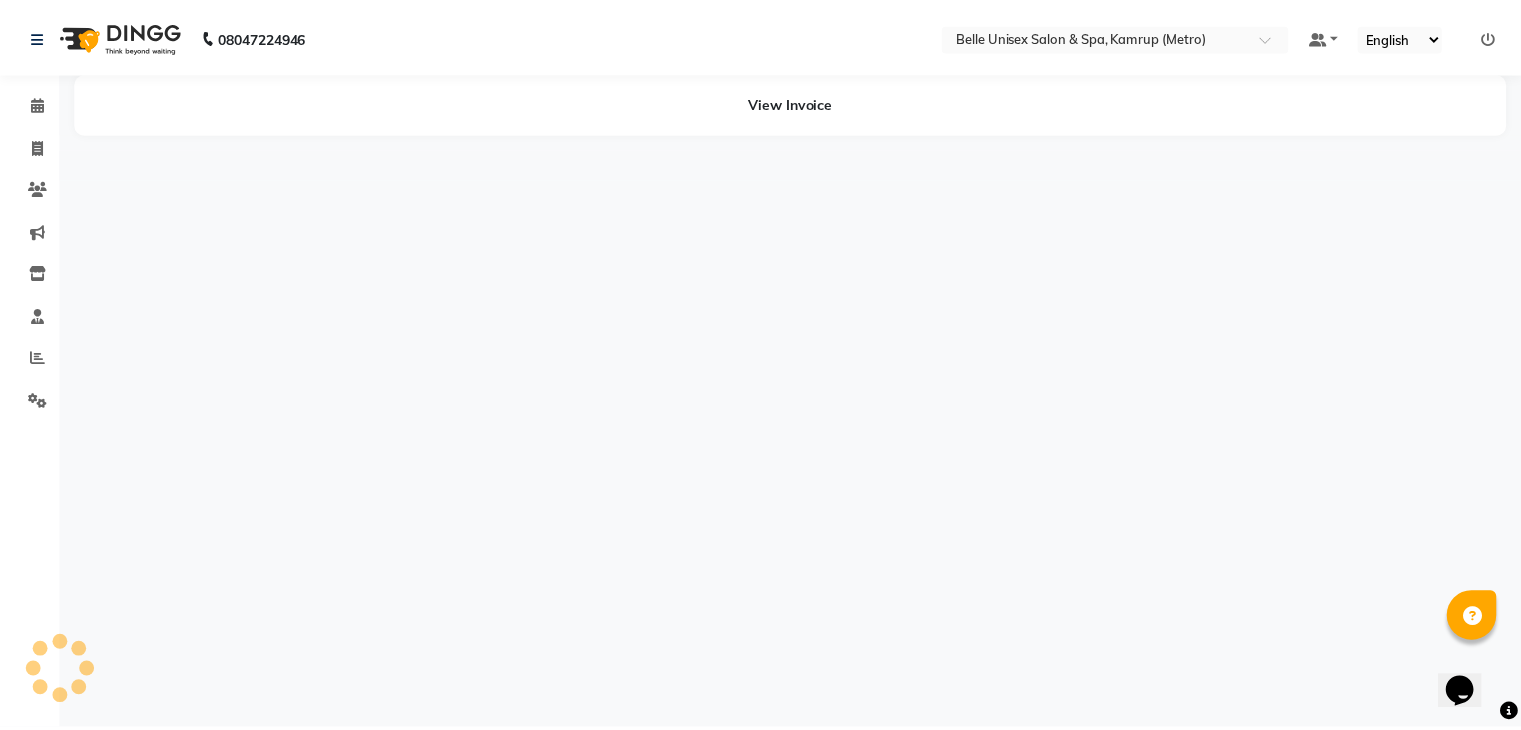 scroll, scrollTop: 0, scrollLeft: 0, axis: both 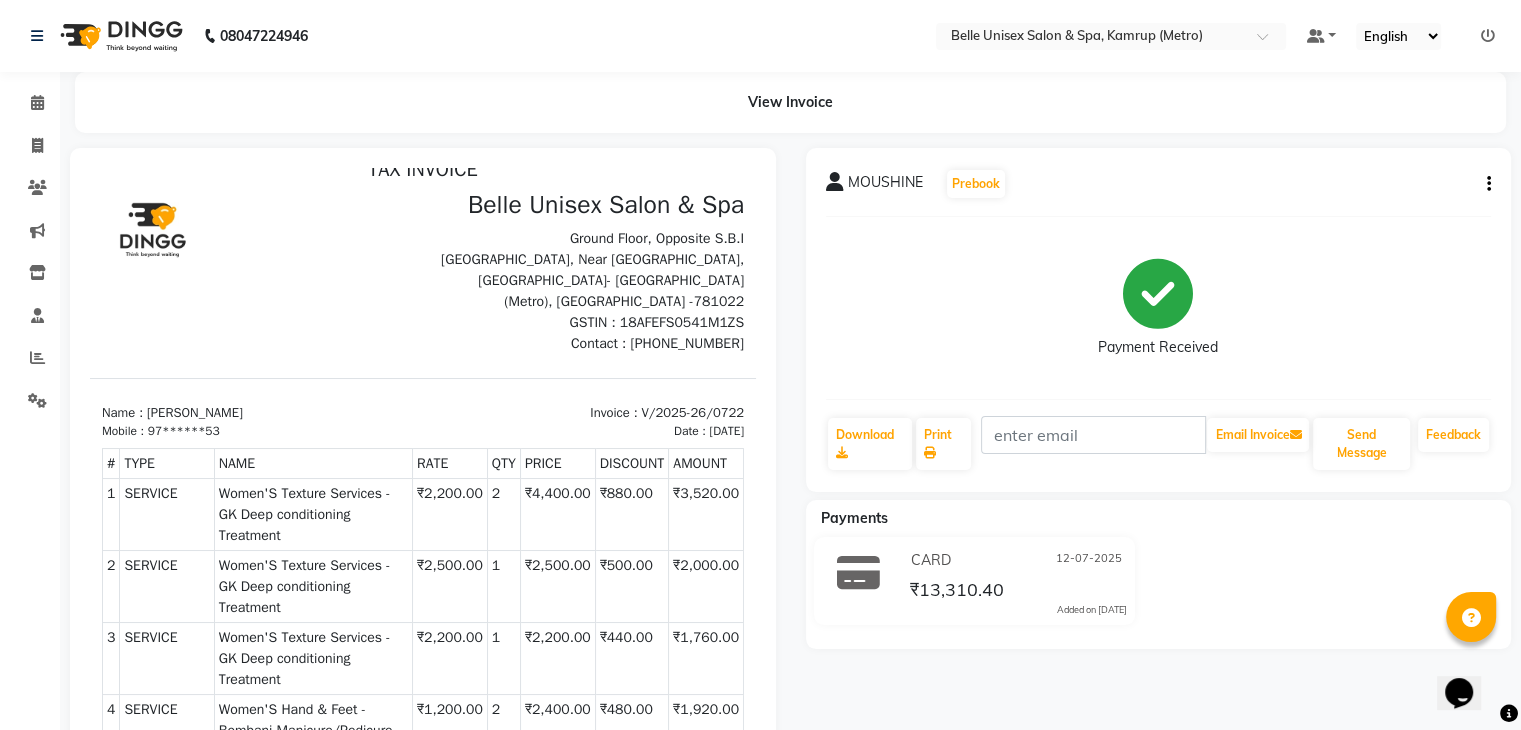 click 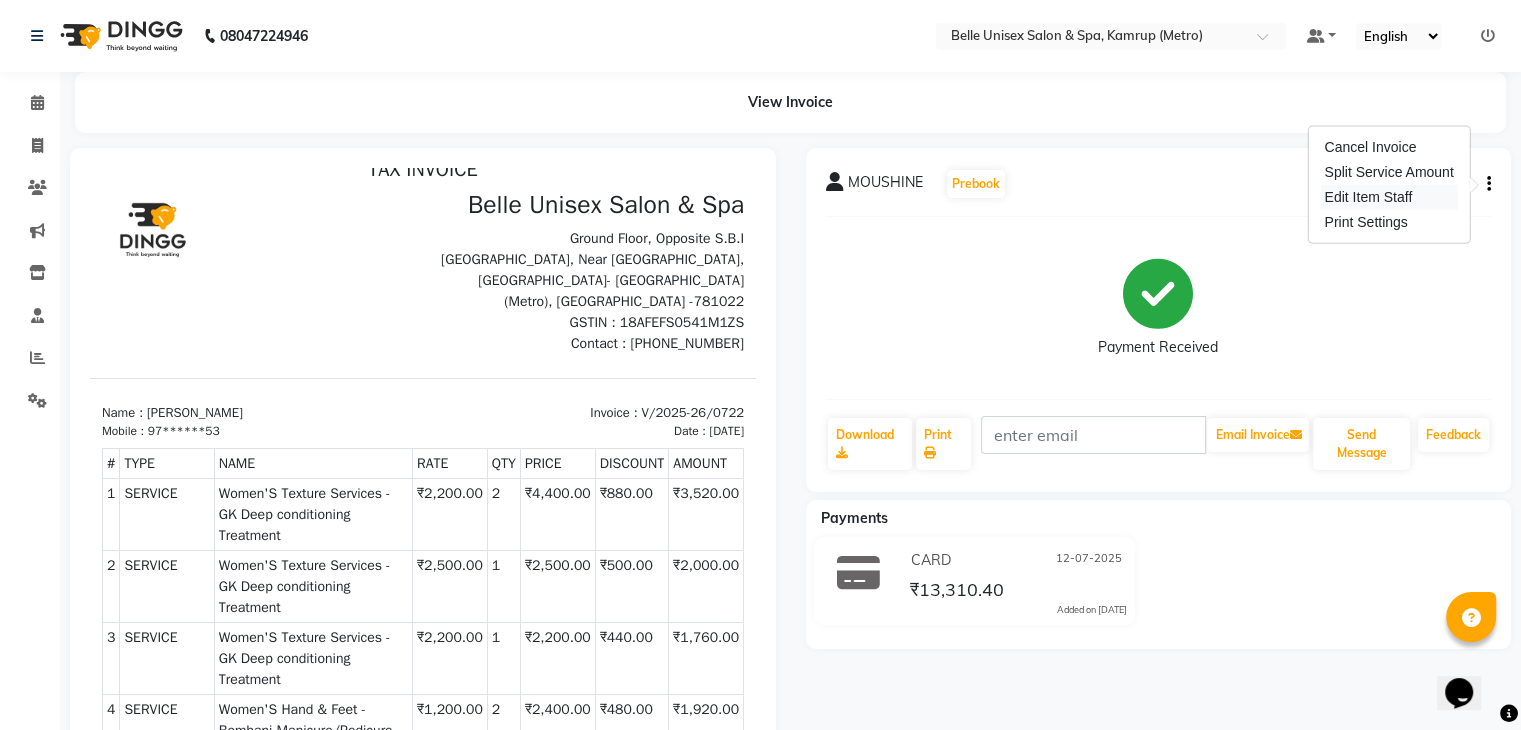 click on "Edit Item Staff" at bounding box center (1388, 197) 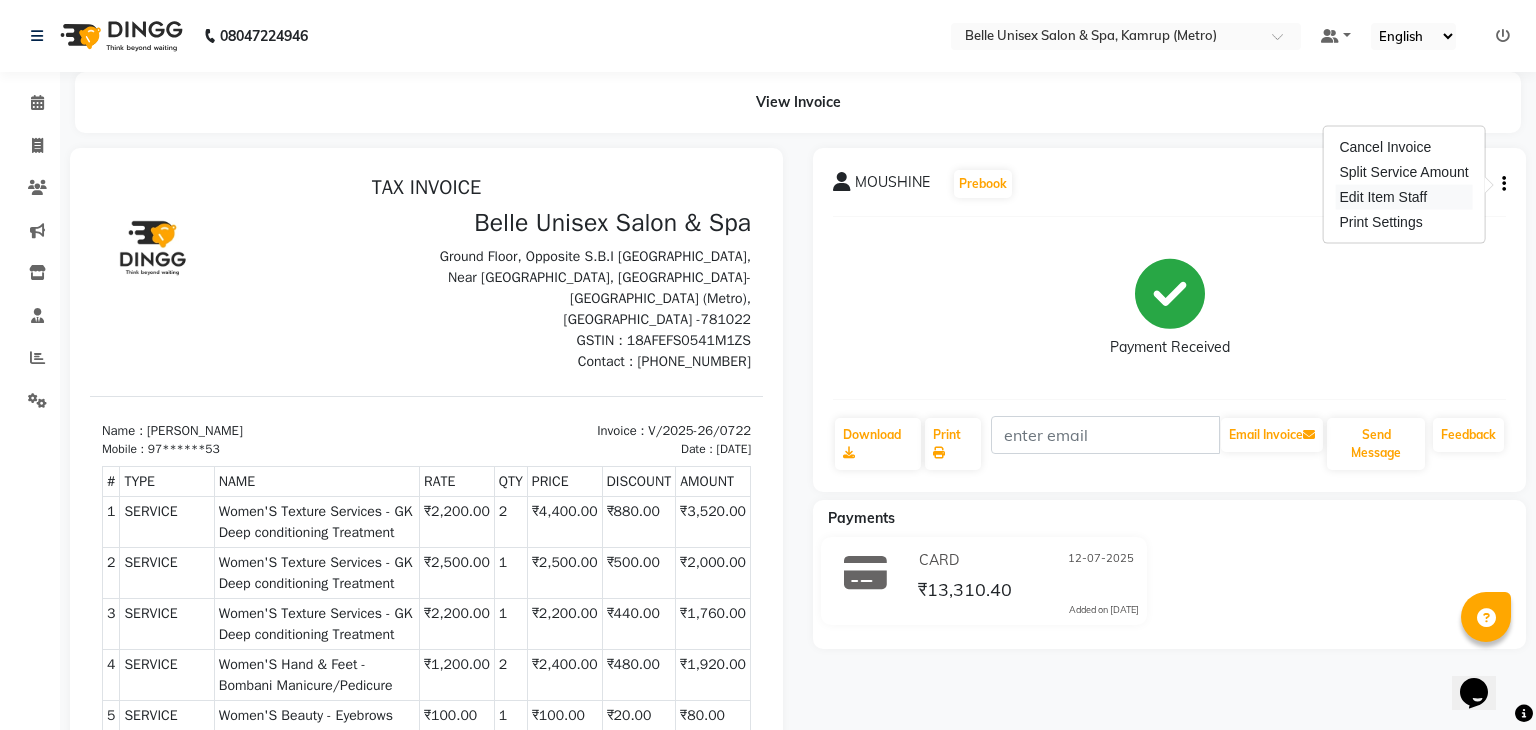 select 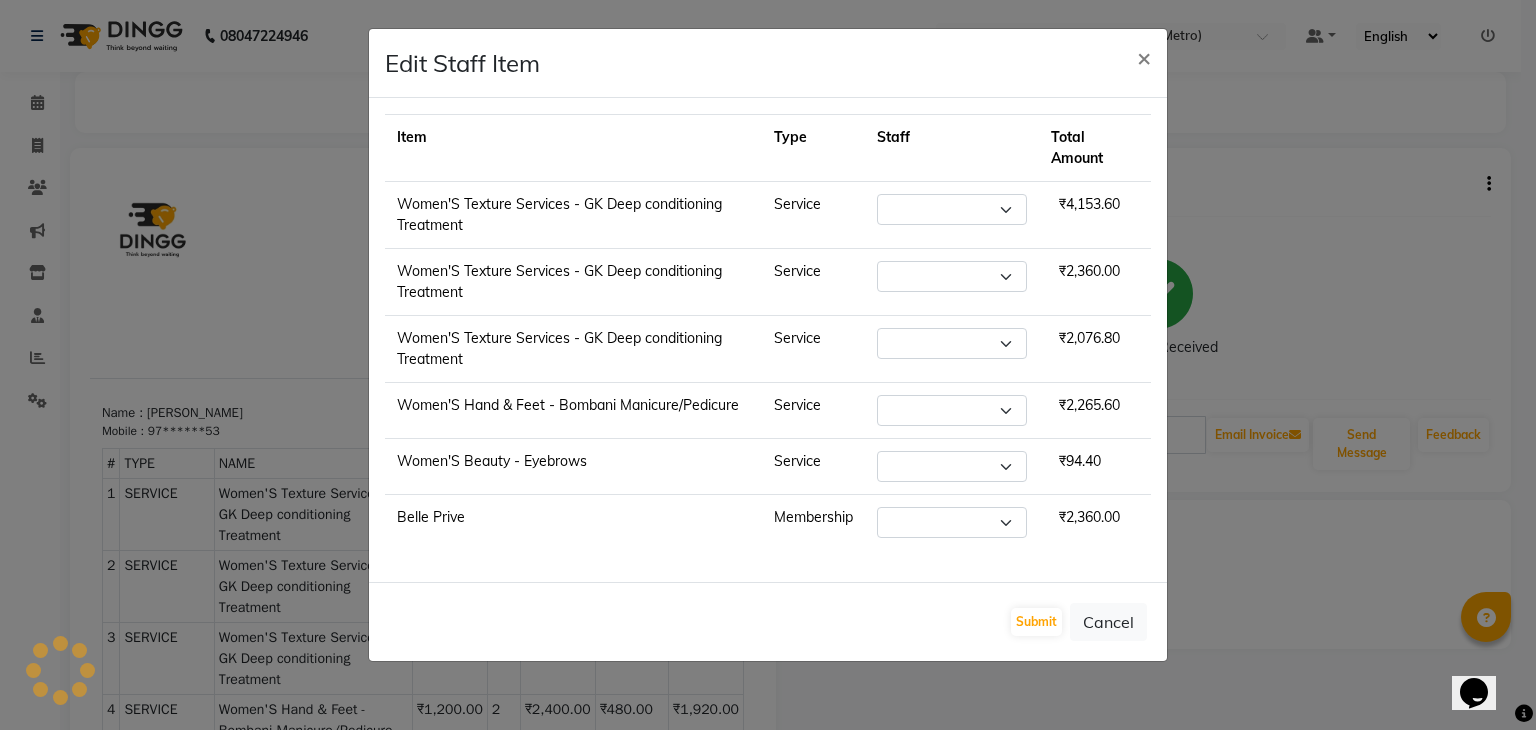 select on "82302" 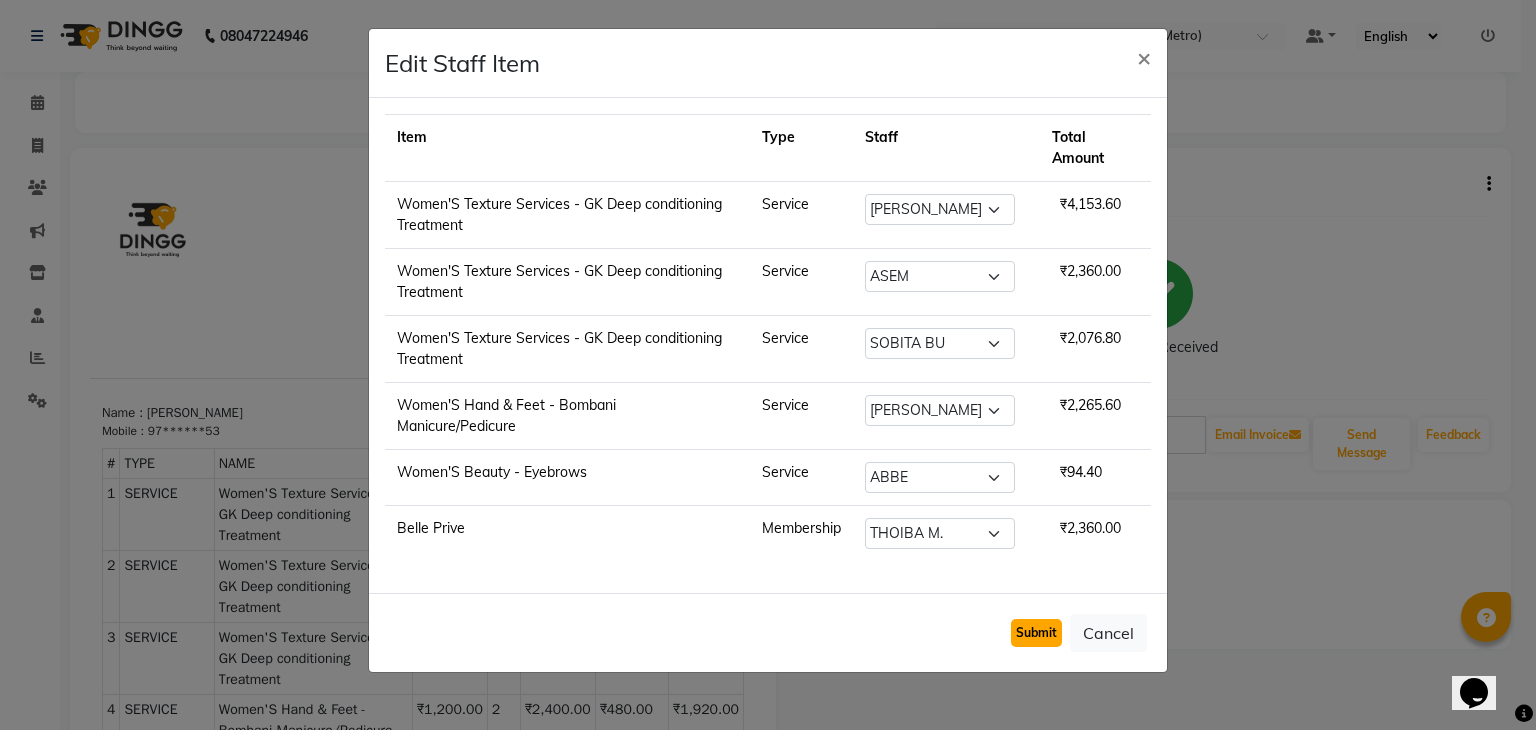 click on "Submit" 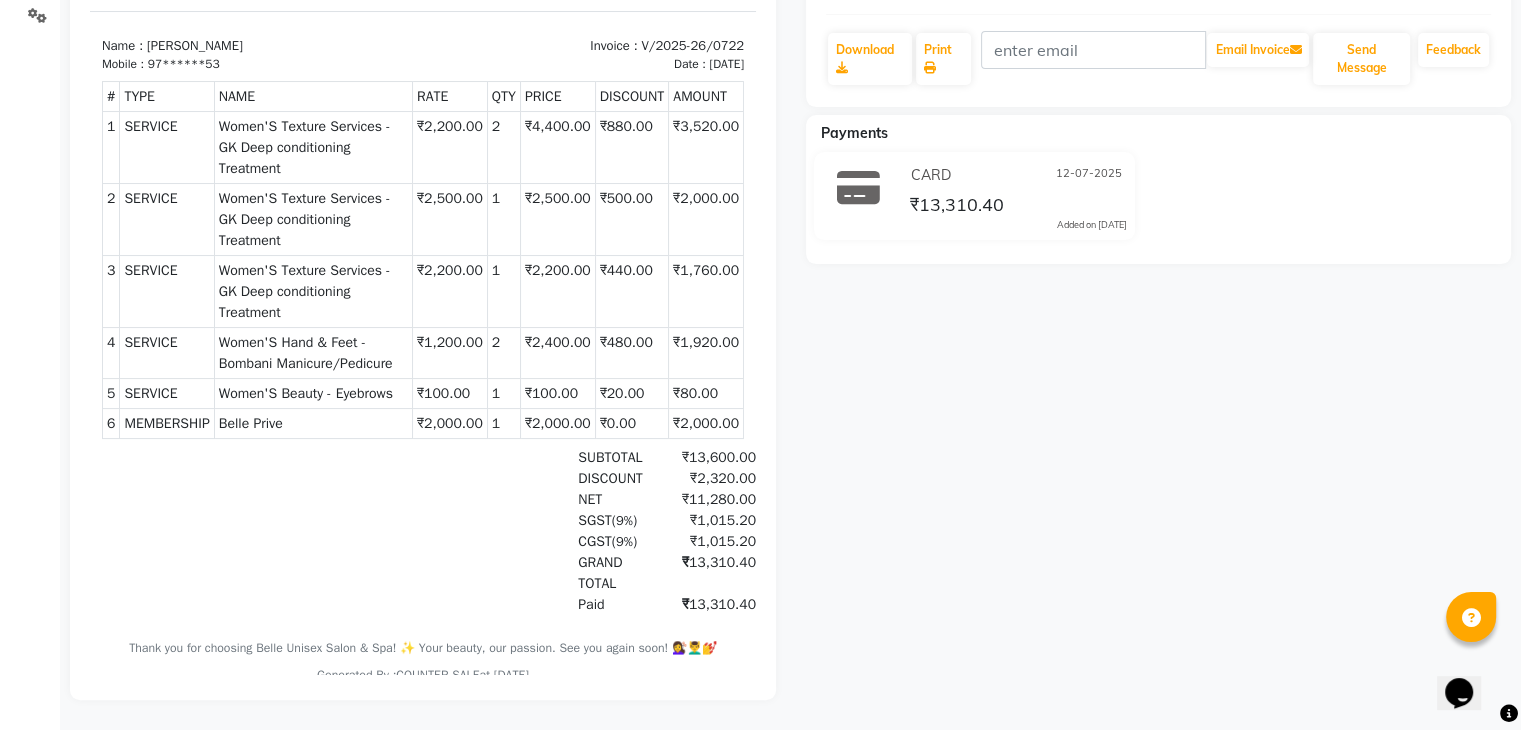 scroll, scrollTop: 0, scrollLeft: 0, axis: both 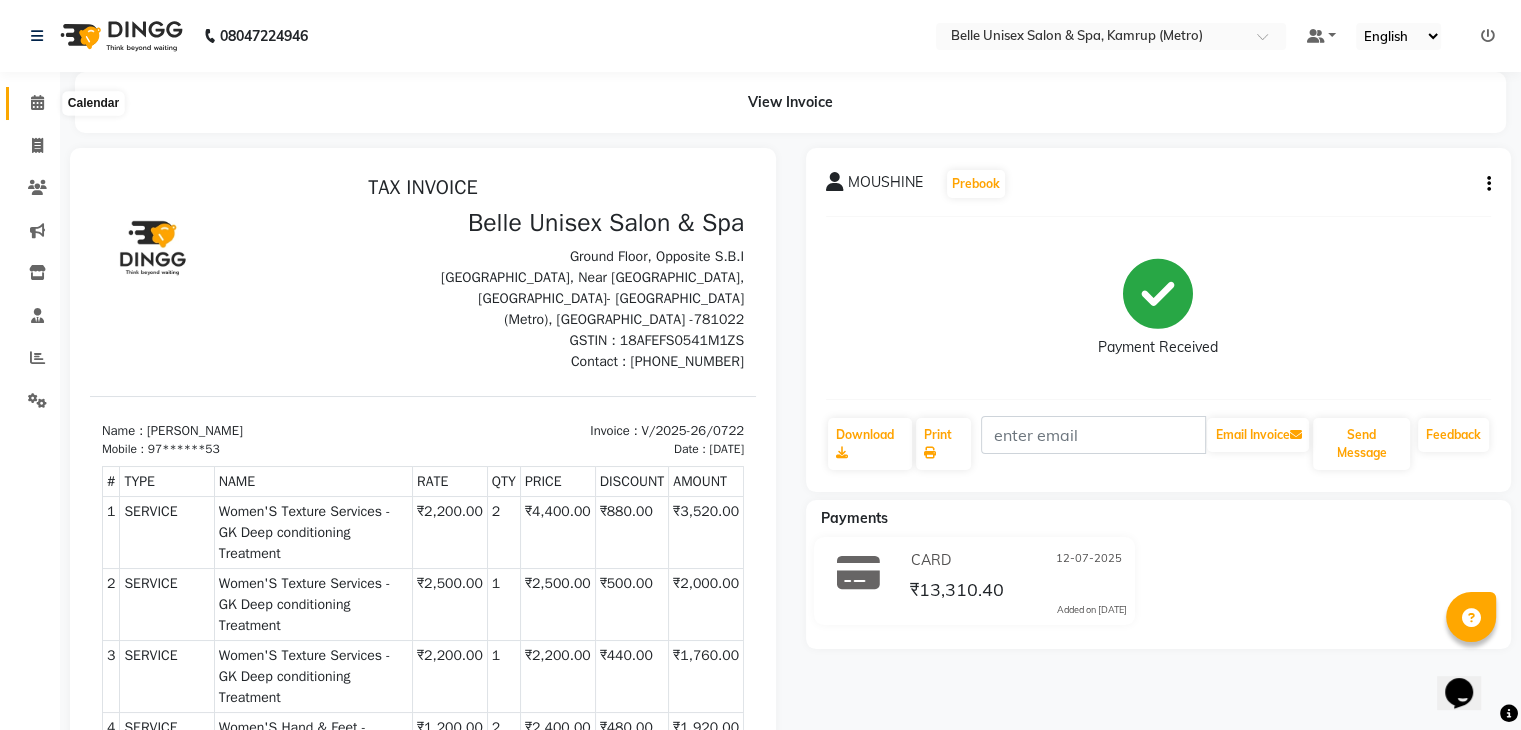 click 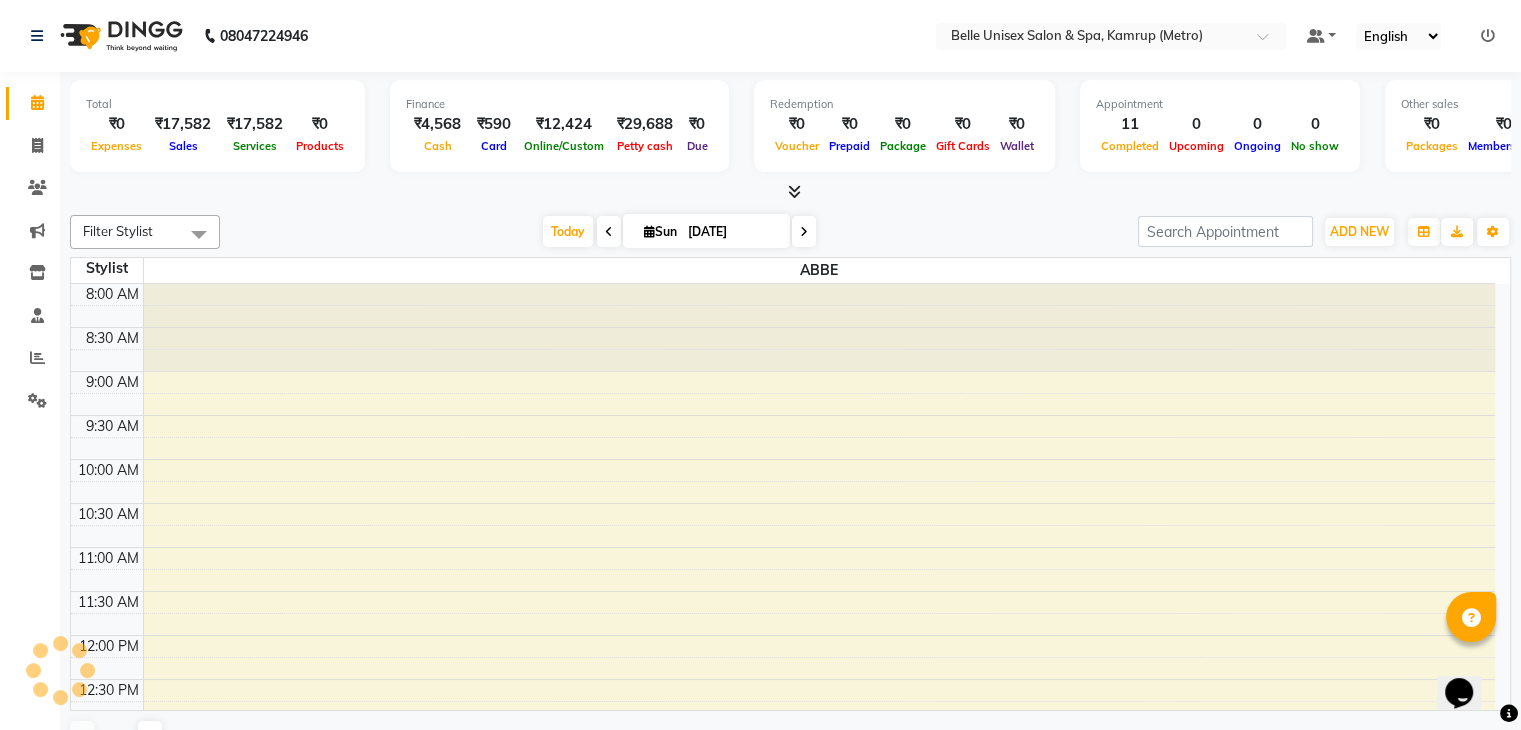 scroll, scrollTop: 701, scrollLeft: 0, axis: vertical 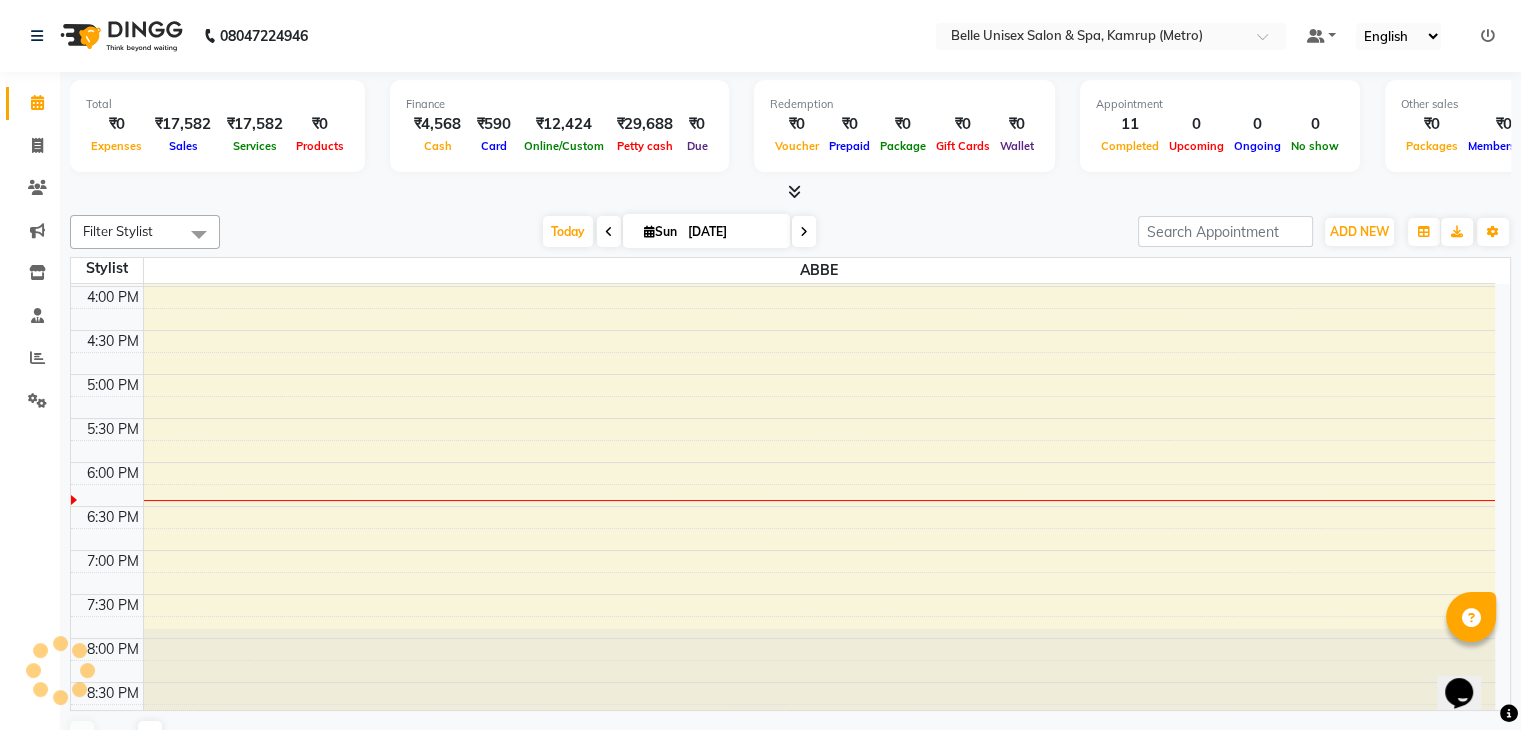 click at bounding box center [790, 192] 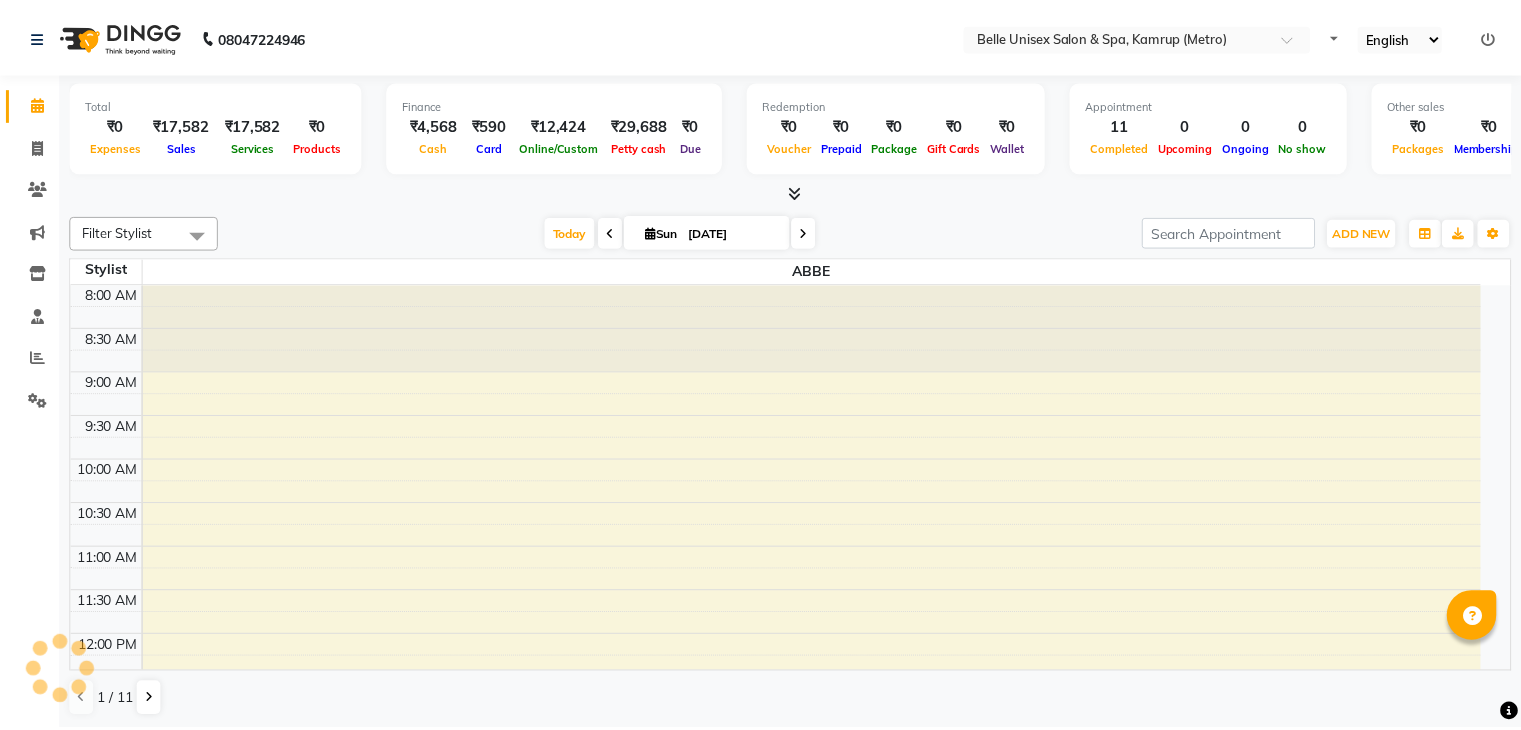 scroll, scrollTop: 0, scrollLeft: 0, axis: both 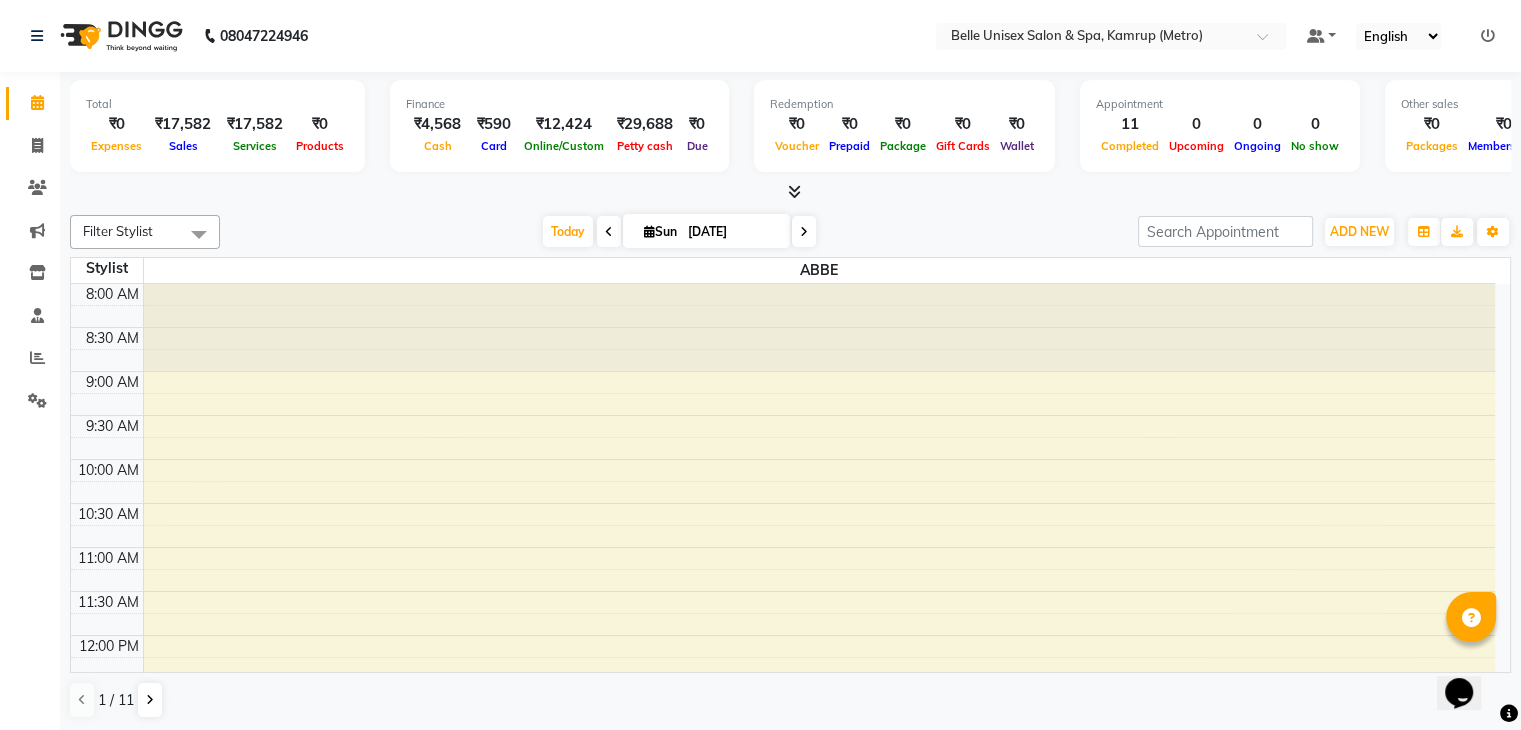 click on "Filter Stylist Select All ABBE ALEX UHD  ASEM  COUNTER SALE  IMLE AO JUPITARA(HK) PURNIMA HK  RANA KANTI SINHA  SANGAM THERAPIST SOBITA BU THOIBA M. Today  Sun 13-07-2025 Toggle Dropdown Add Appointment Add Invoice Add Expense Add Attendance Add Client Add Transaction Toggle Dropdown Add Appointment Add Invoice Add Expense Add Attendance Add Client ADD NEW Toggle Dropdown Add Appointment Add Invoice Add Expense Add Attendance Add Client Add Transaction Filter Stylist Select All ABBE ALEX UHD  ASEM  COUNTER SALE  IMLE AO JUPITARA(HK) PURNIMA HK  RANA KANTI SINHA  SANGAM THERAPIST SOBITA BU THOIBA M. Group By  Staff View   Room View  View as Vertical  Vertical - Week View  Horizontal  Horizontal - Week View  List  Toggle Dropdown Calendar Settings Manage Tags   Arrange Stylists   Reset Stylists  Full Screen Appointment Form Zoom 100% Staff/Room Display Count 1 Stylist ABBE 8:00 AM 8:30 AM 9:00 AM 9:30 AM 10:00 AM 10:30 AM 11:00 AM 11:30 AM 12:00 PM 12:30 PM 1:00 PM 1:30 PM 2:00 PM 2:30 PM 3:00 PM 3:30 PM 1 / 11" 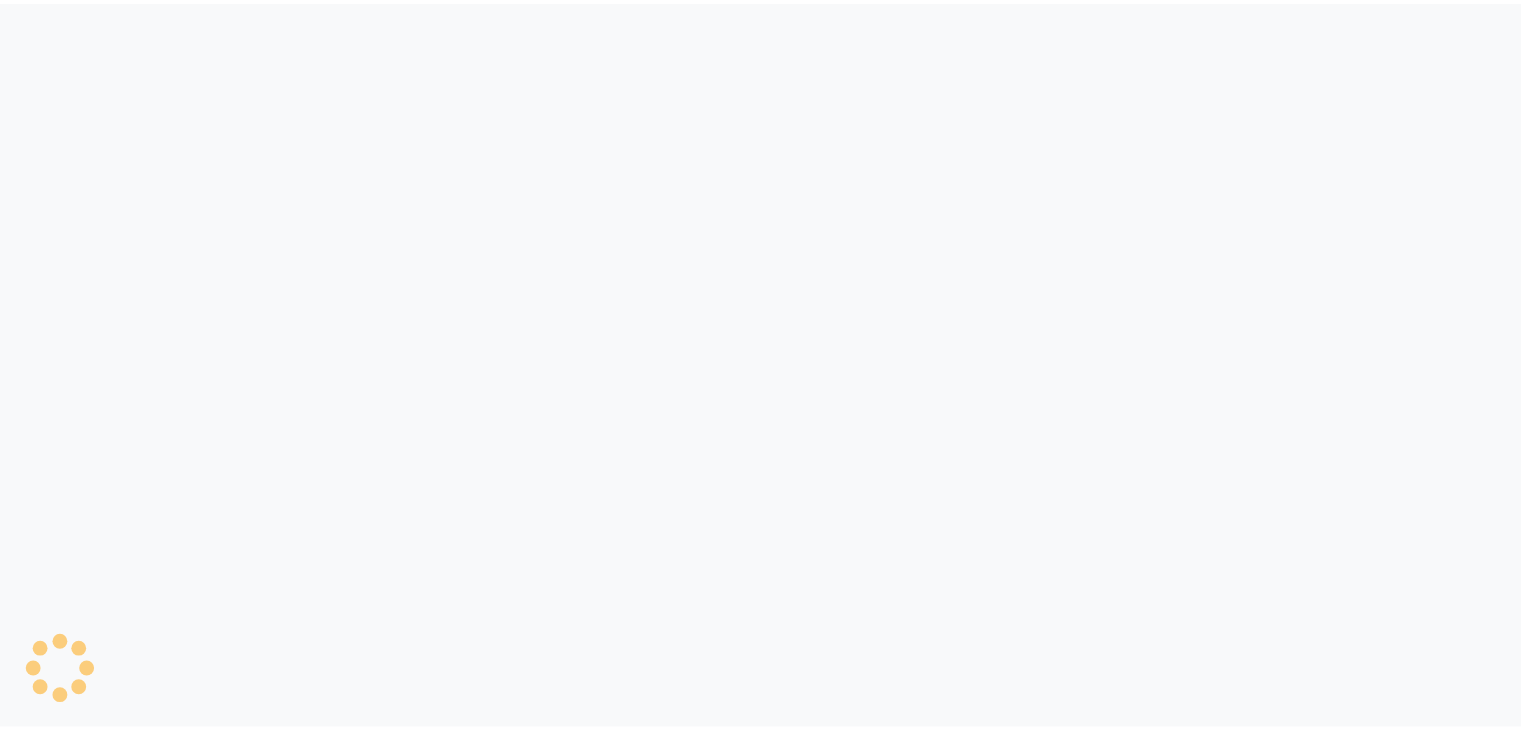 scroll, scrollTop: 0, scrollLeft: 0, axis: both 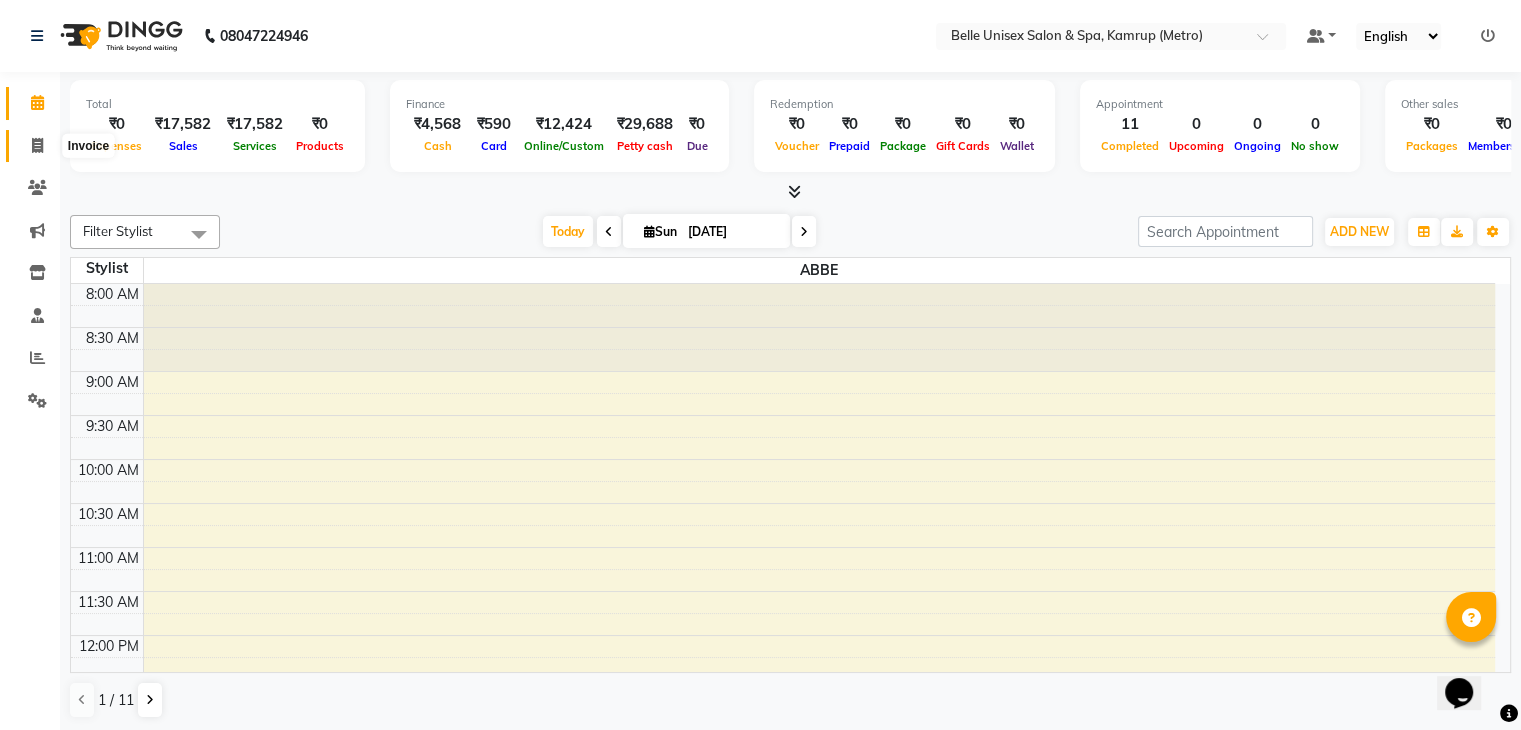 click 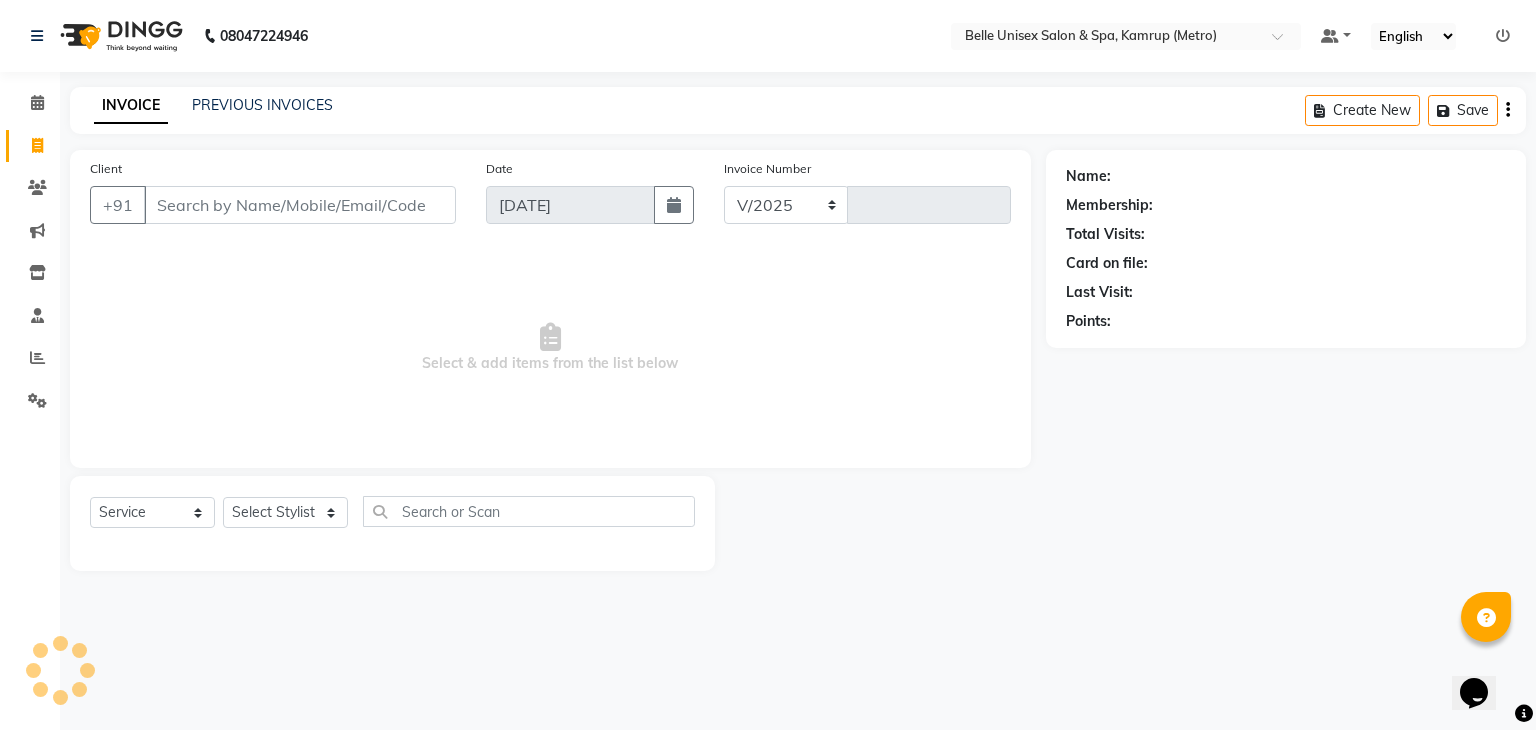 select on "7291" 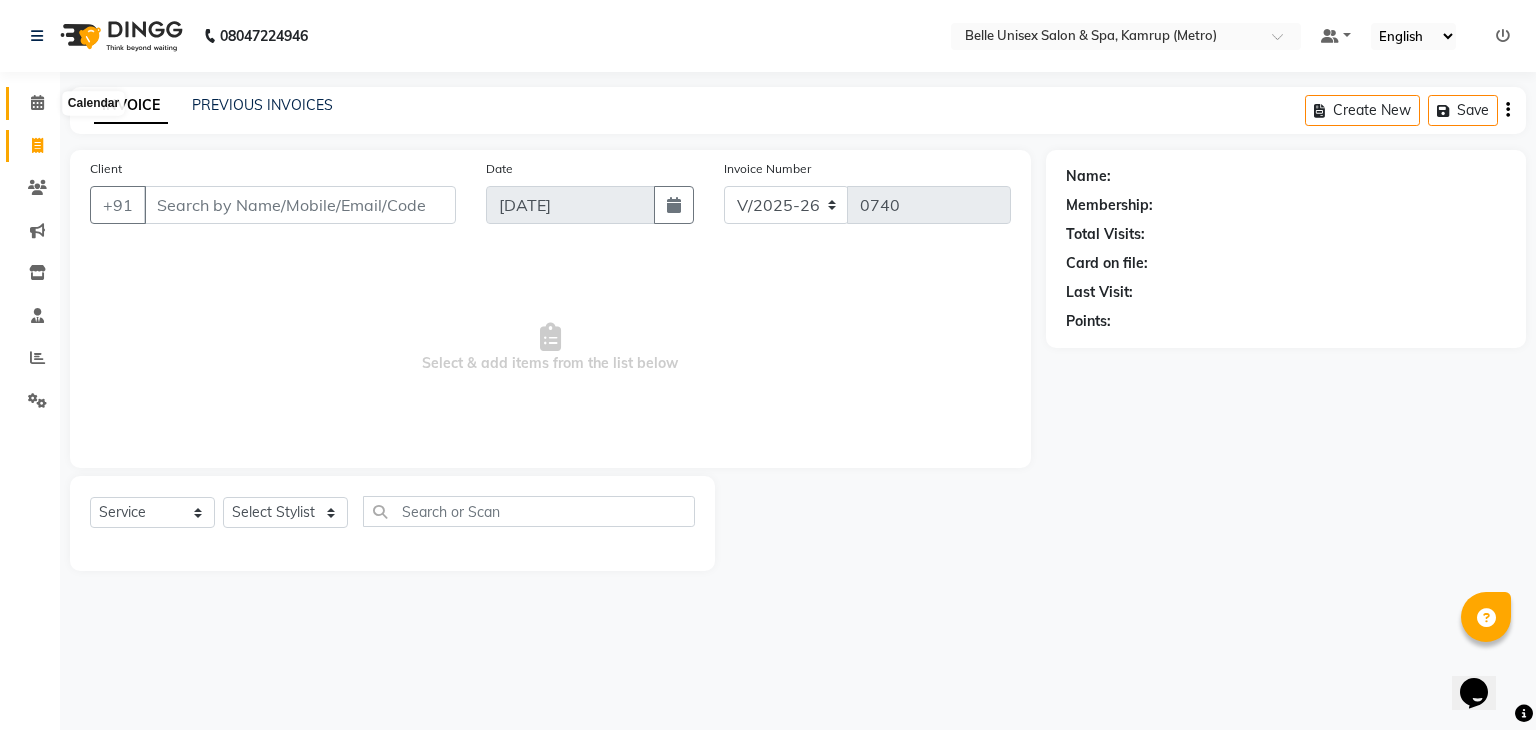 click 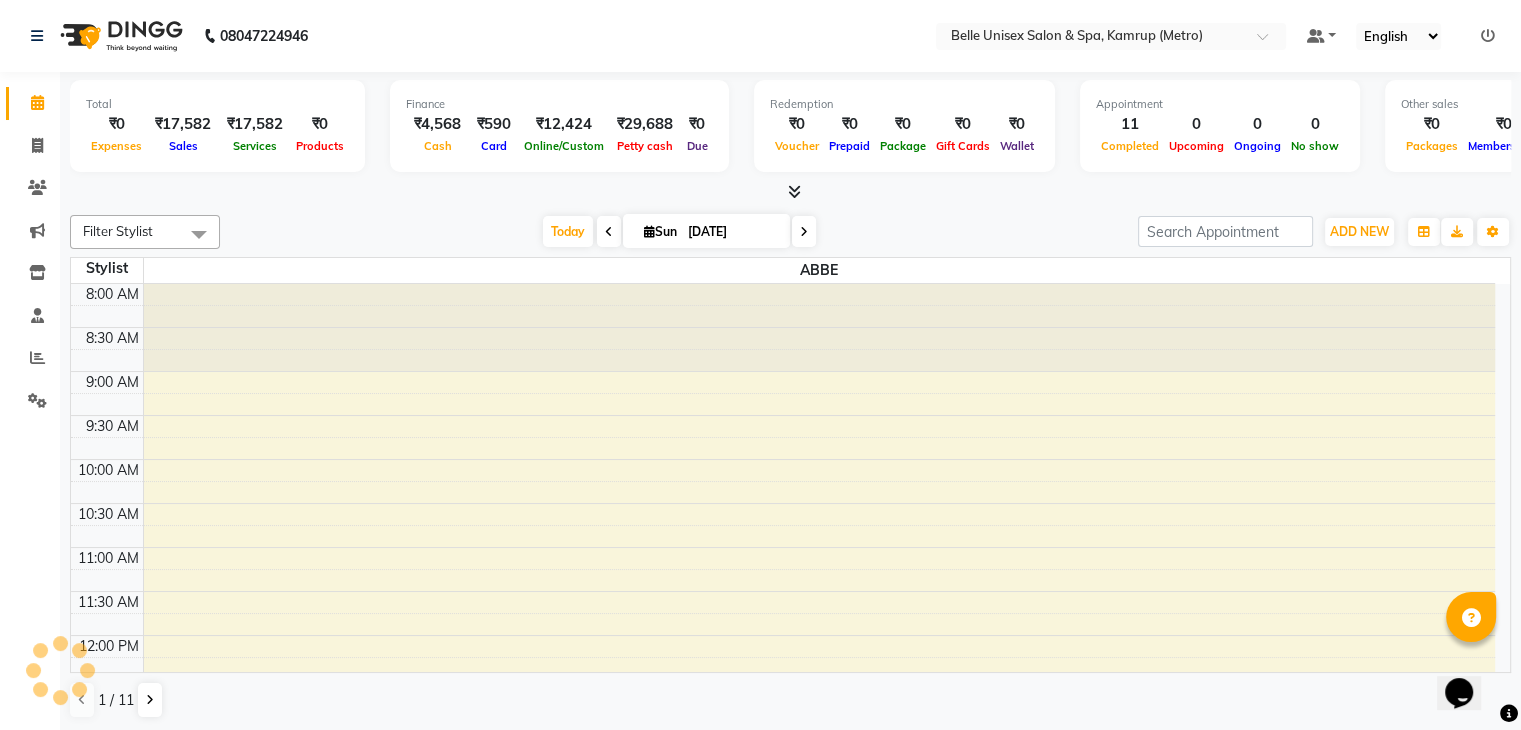 scroll, scrollTop: 0, scrollLeft: 0, axis: both 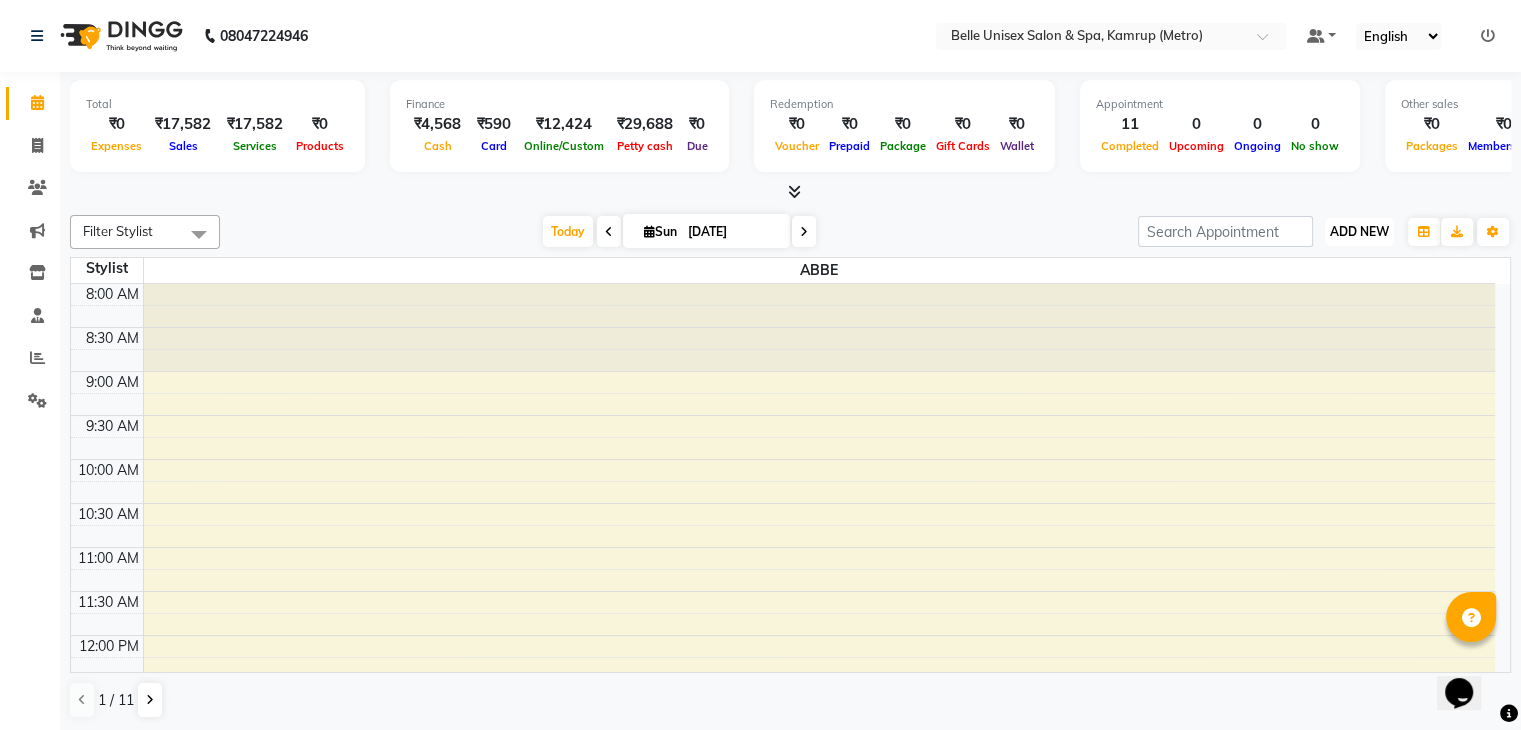 click on "ADD NEW" at bounding box center (1359, 231) 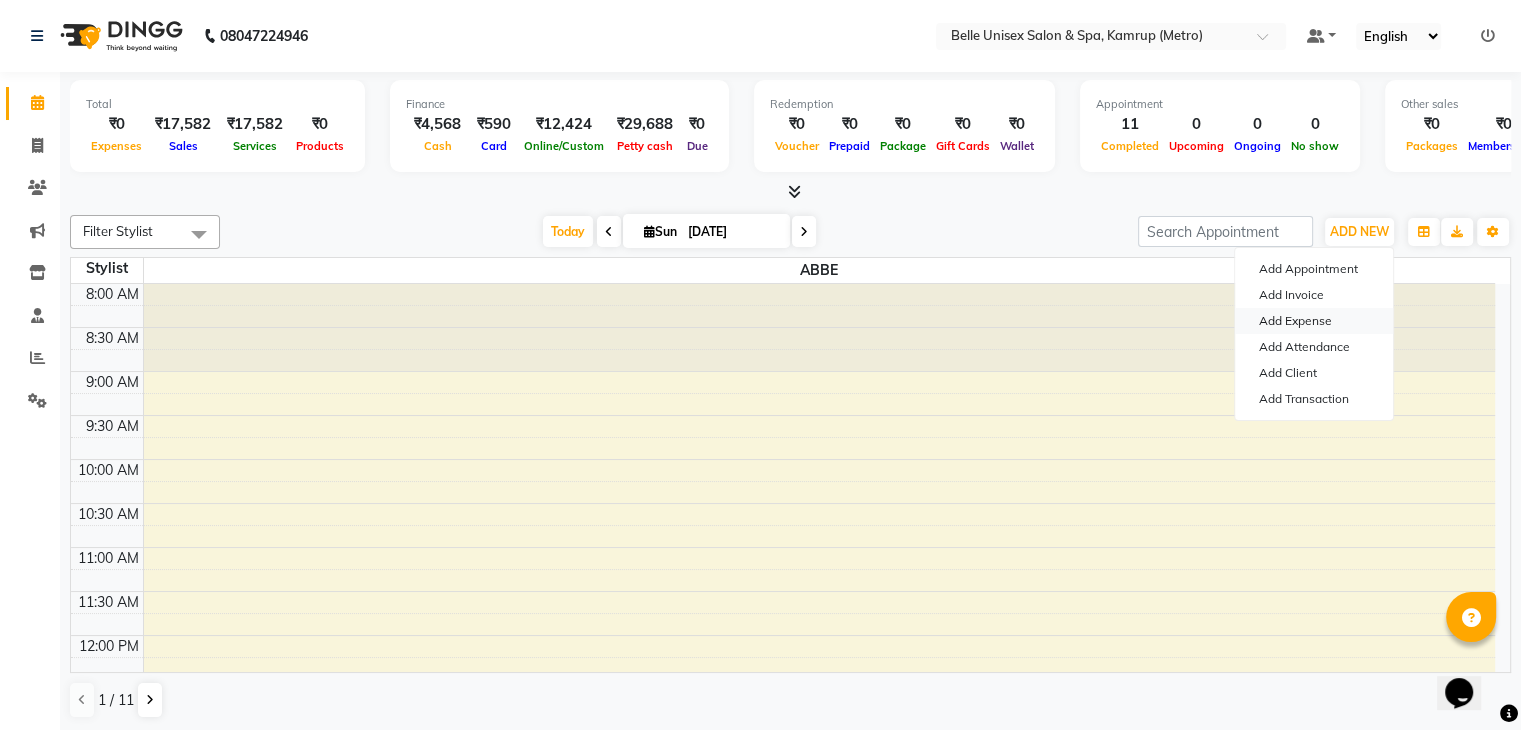 click on "Add Expense" at bounding box center [1314, 321] 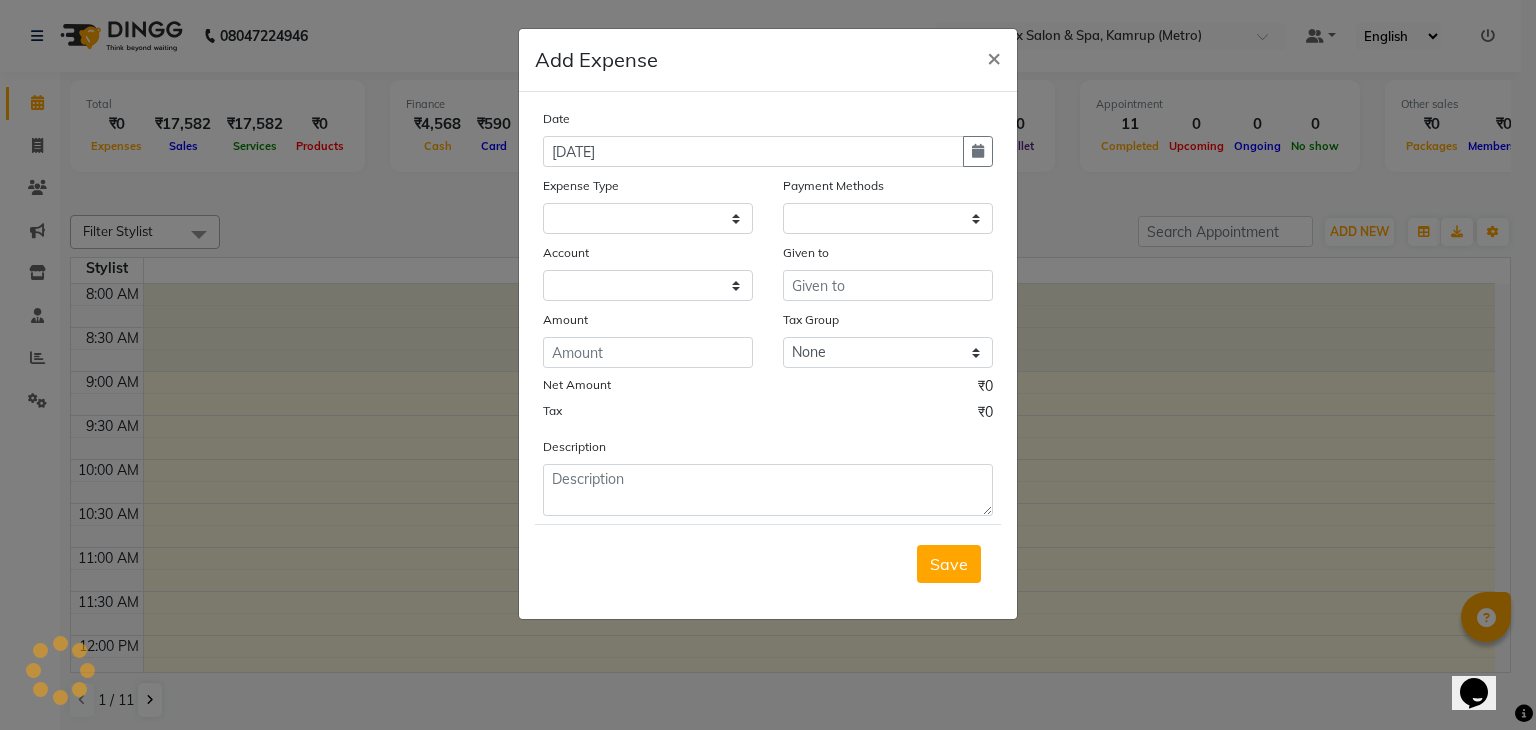 select on "1" 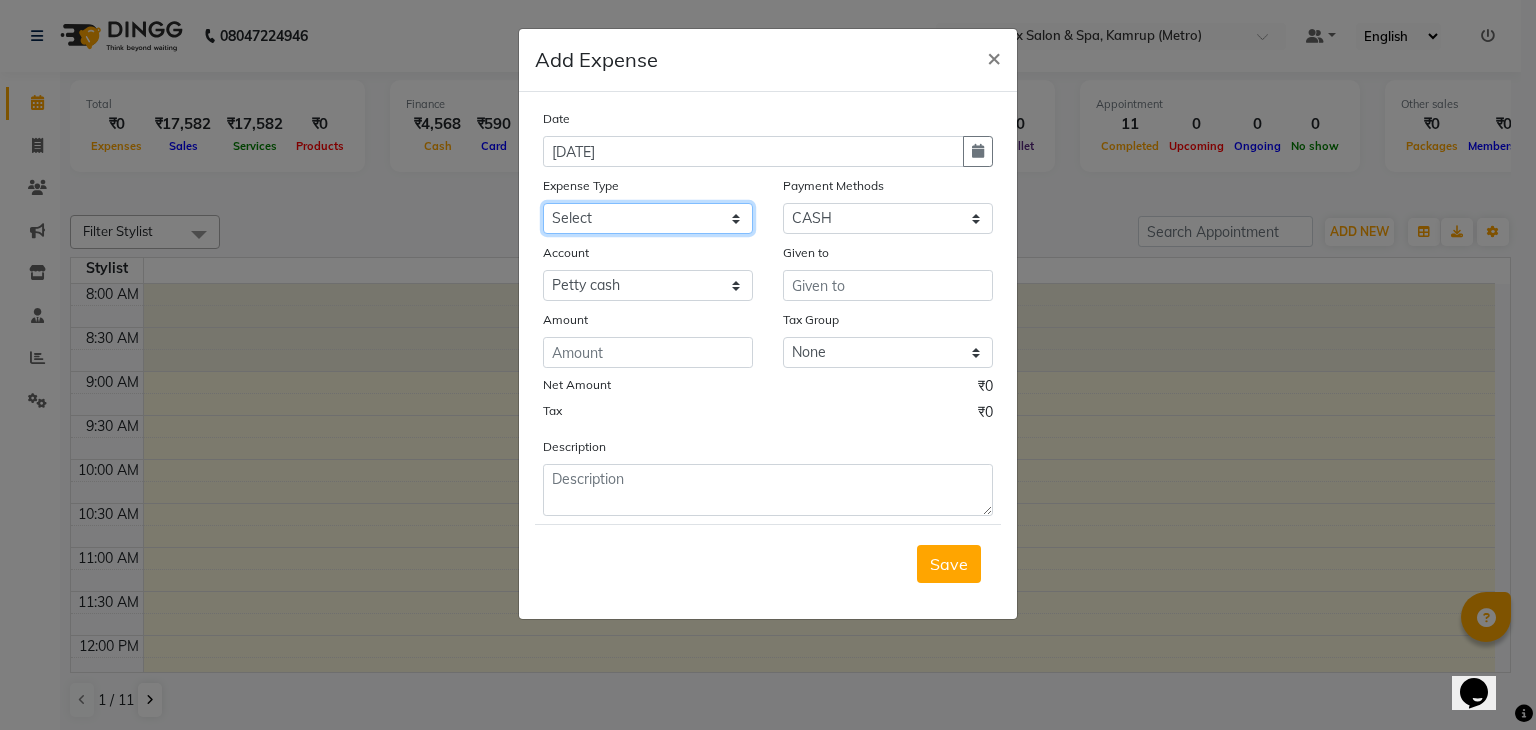 click on "Select advance salary BANK DEPOSIT building  maintenance Day target DIESEL electrician charges foil Fuel garbage HandOver Incentive lunch Maintenance majirel colour tube mandir Membership milk Miscellaneous office expense OT OTHER overtime OWNER Pantry pedicure incentive phone bill plumber charges Poter Product Rent room freshner Salary salon stock Tea & Refreshment tip TIPS FOR STAFF WATER water charges" 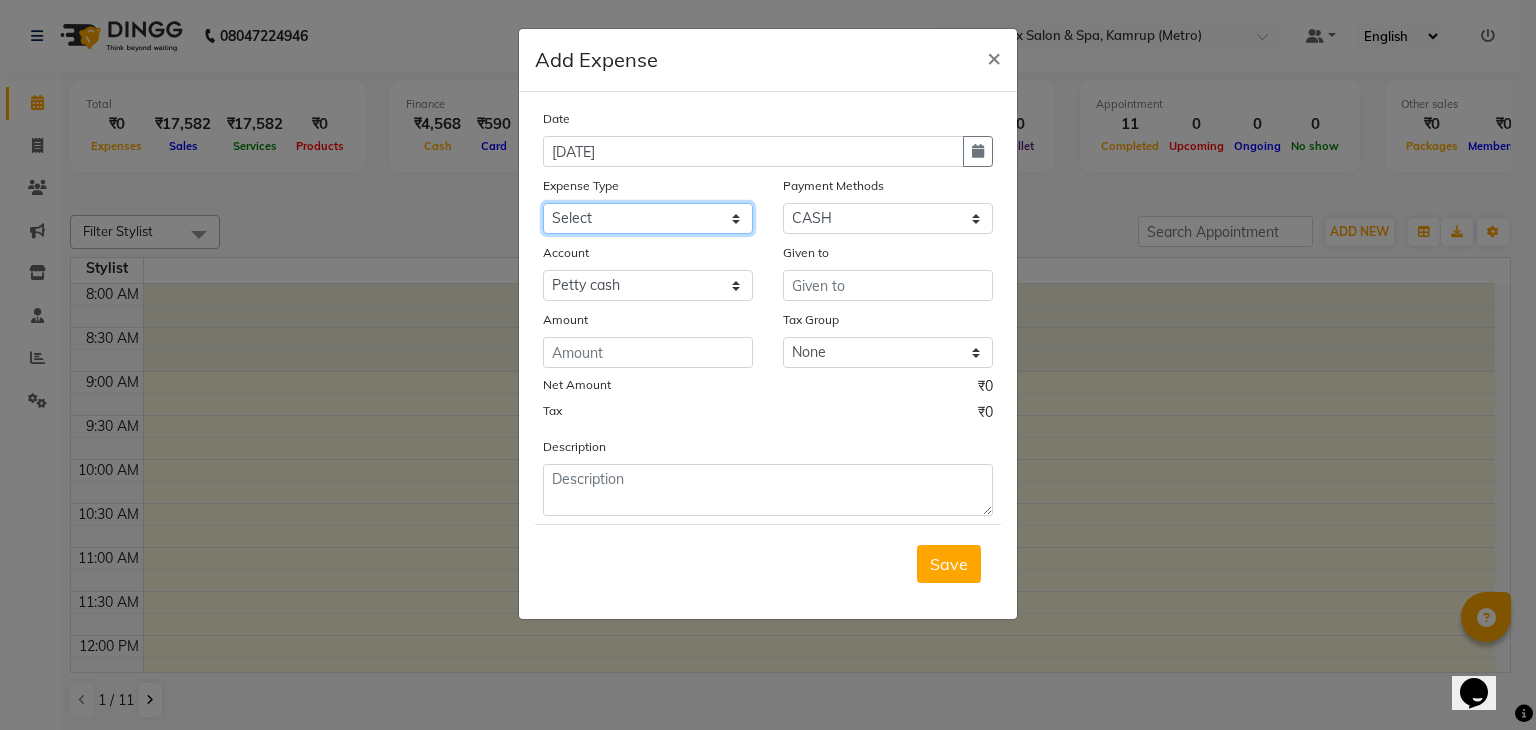 select on "1602" 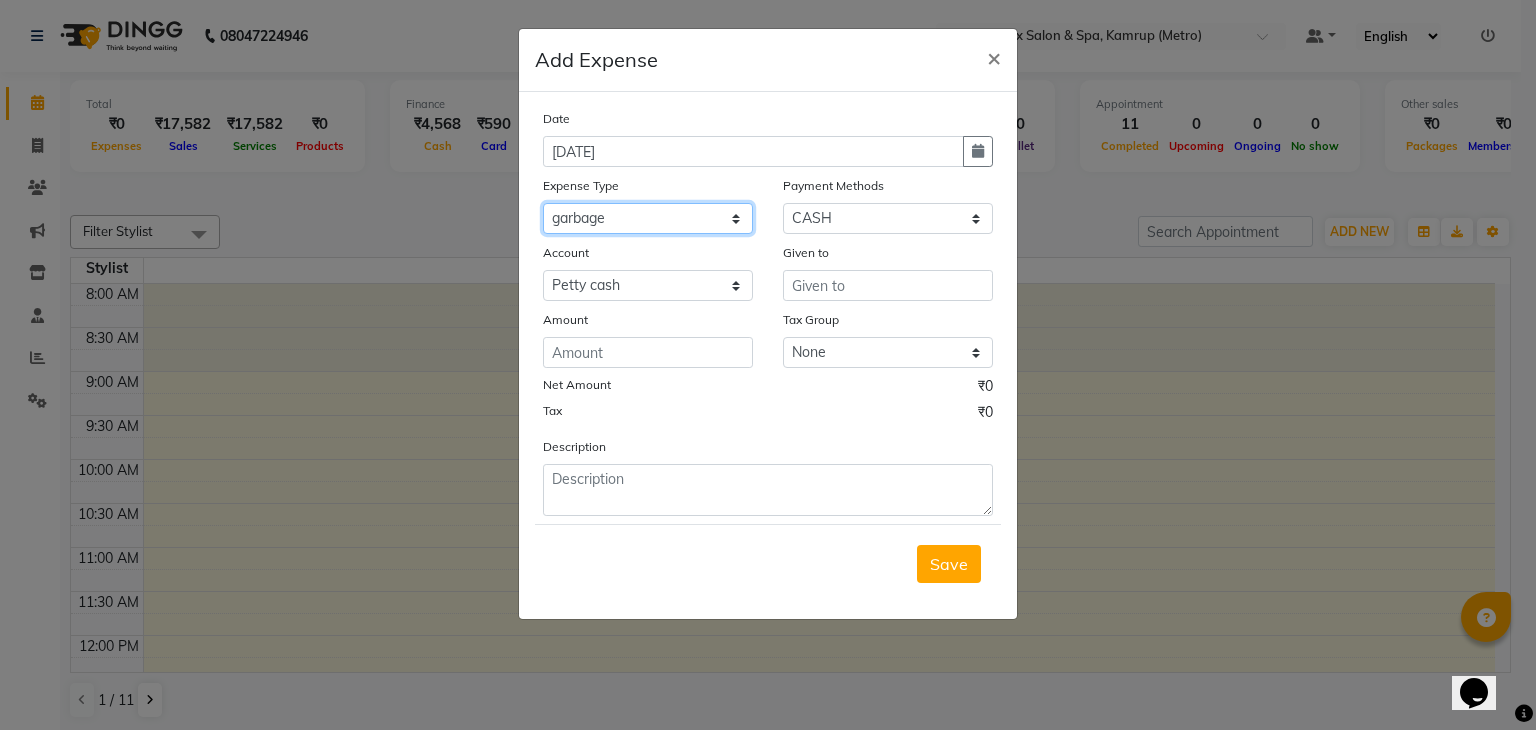 click on "Select advance salary BANK DEPOSIT building  maintenance Day target DIESEL electrician charges foil Fuel garbage HandOver Incentive lunch Maintenance majirel colour tube mandir Membership milk Miscellaneous office expense OT OTHER overtime OWNER Pantry pedicure incentive phone bill plumber charges Poter Product Rent room freshner Salary salon stock Tea & Refreshment tip TIPS FOR STAFF WATER water charges" 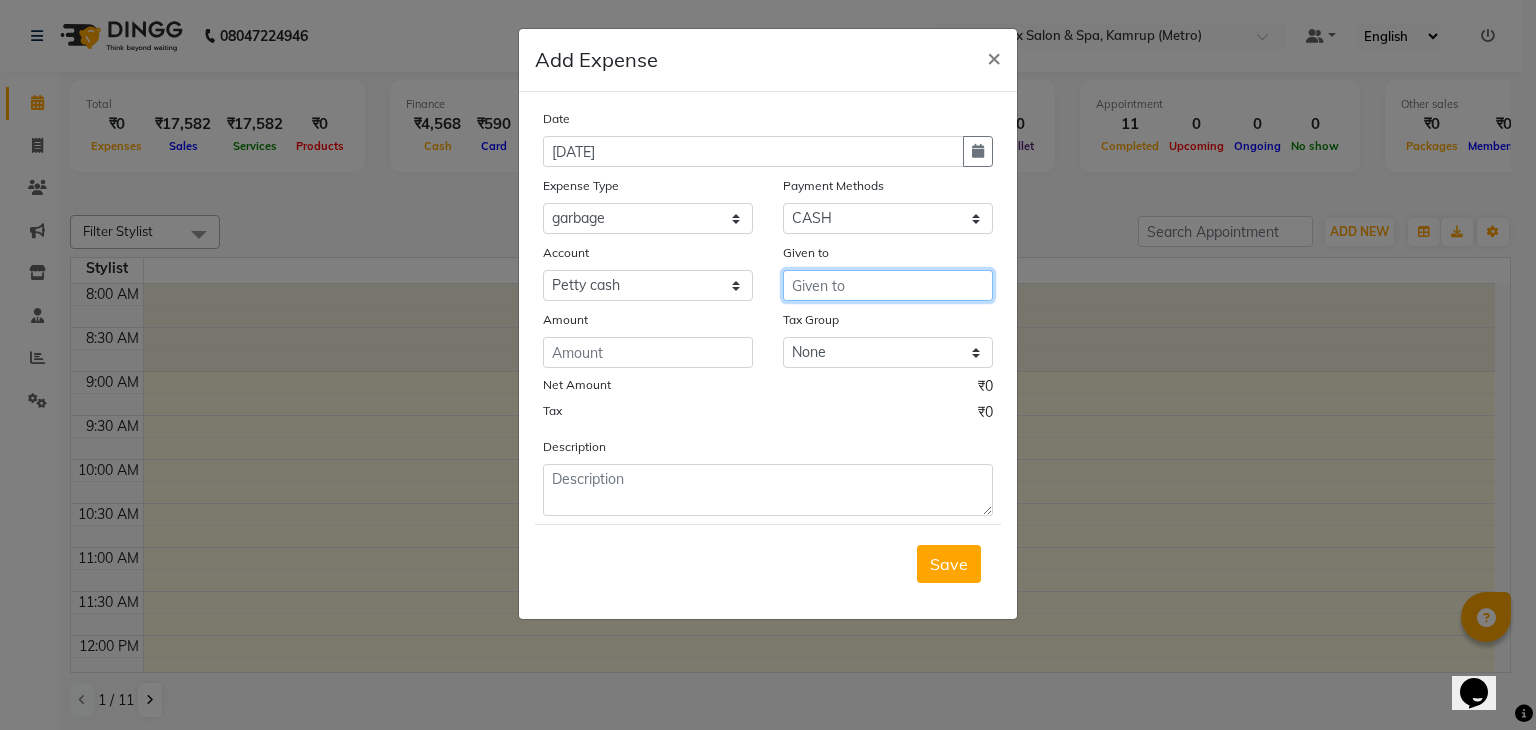 click at bounding box center [888, 285] 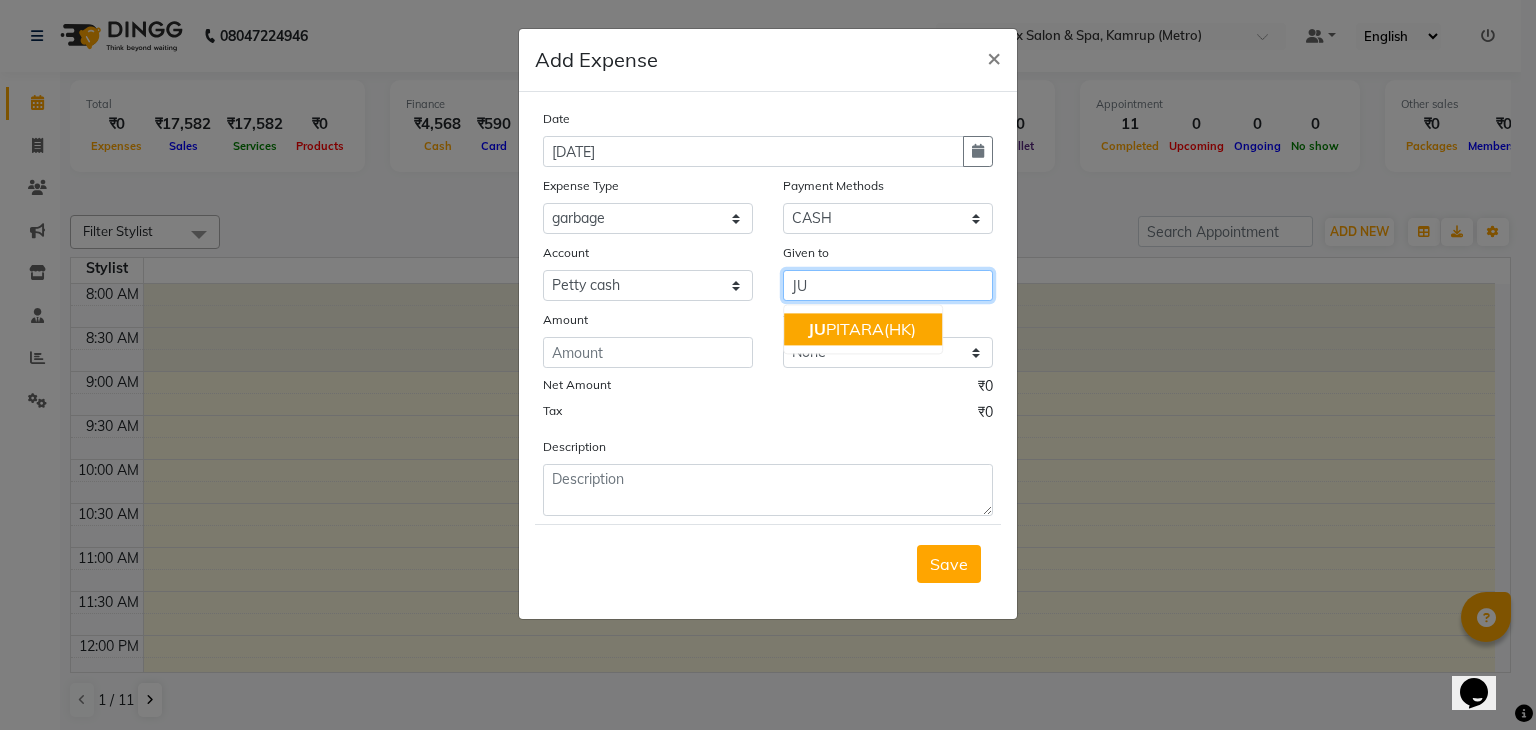 type on "J" 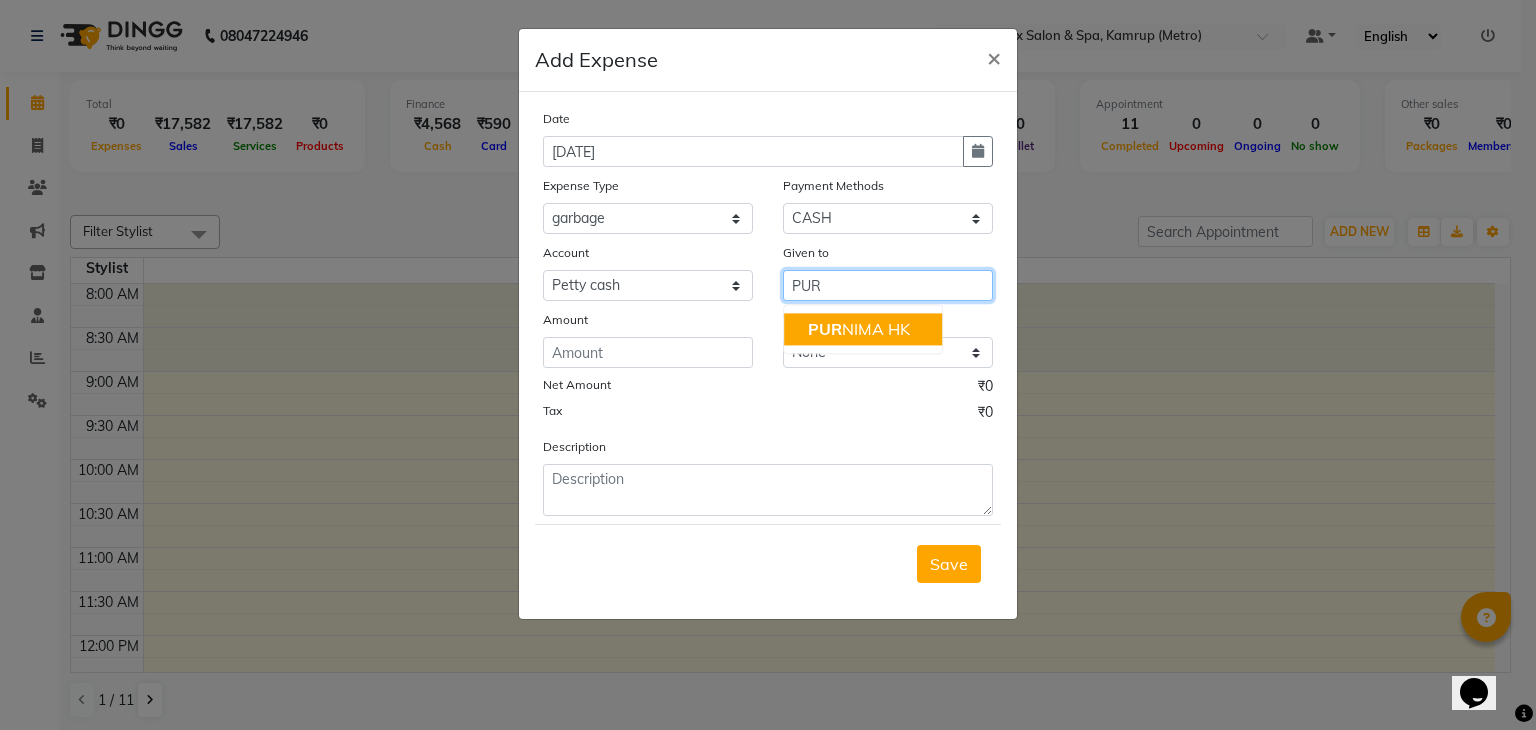 click on "PUR" 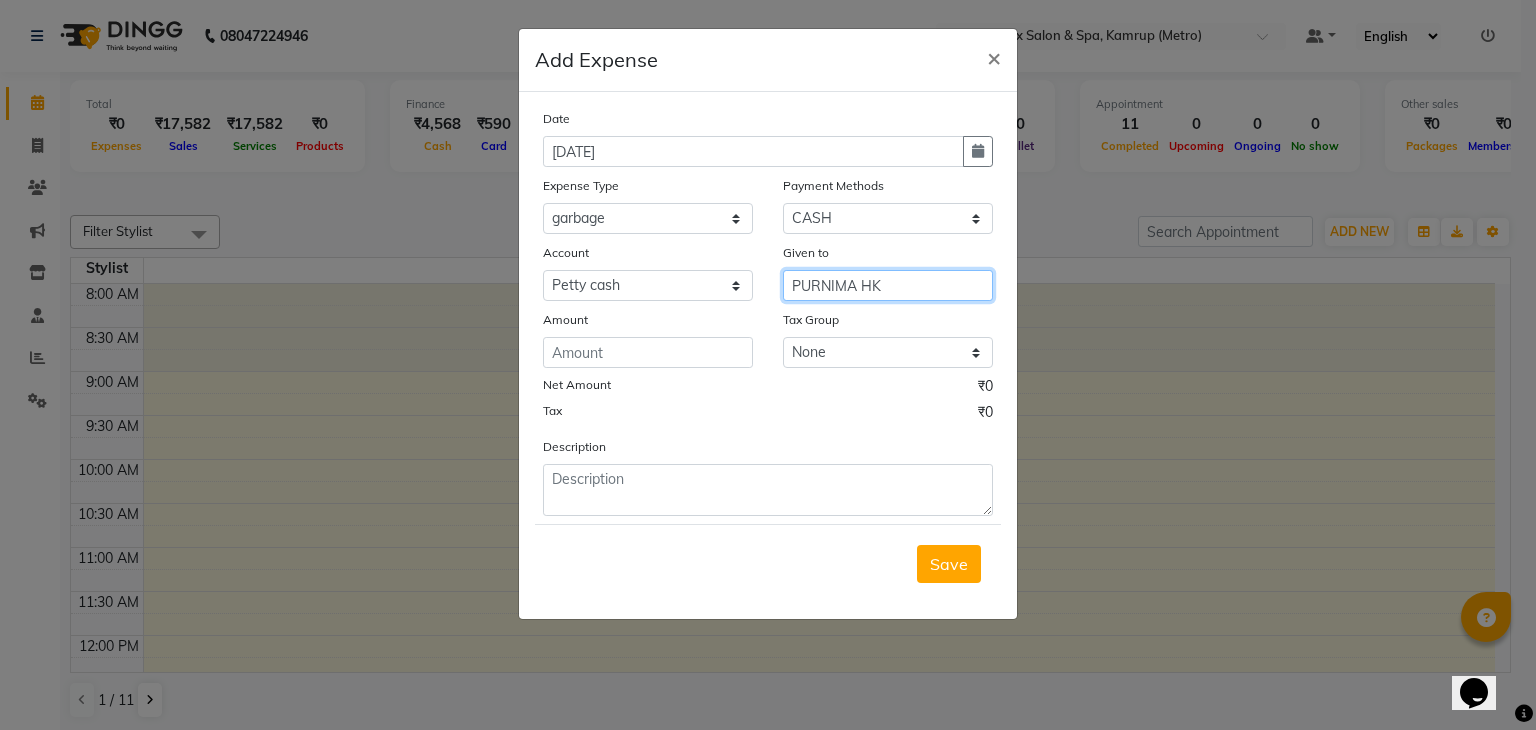 type on "PURNIMA HK" 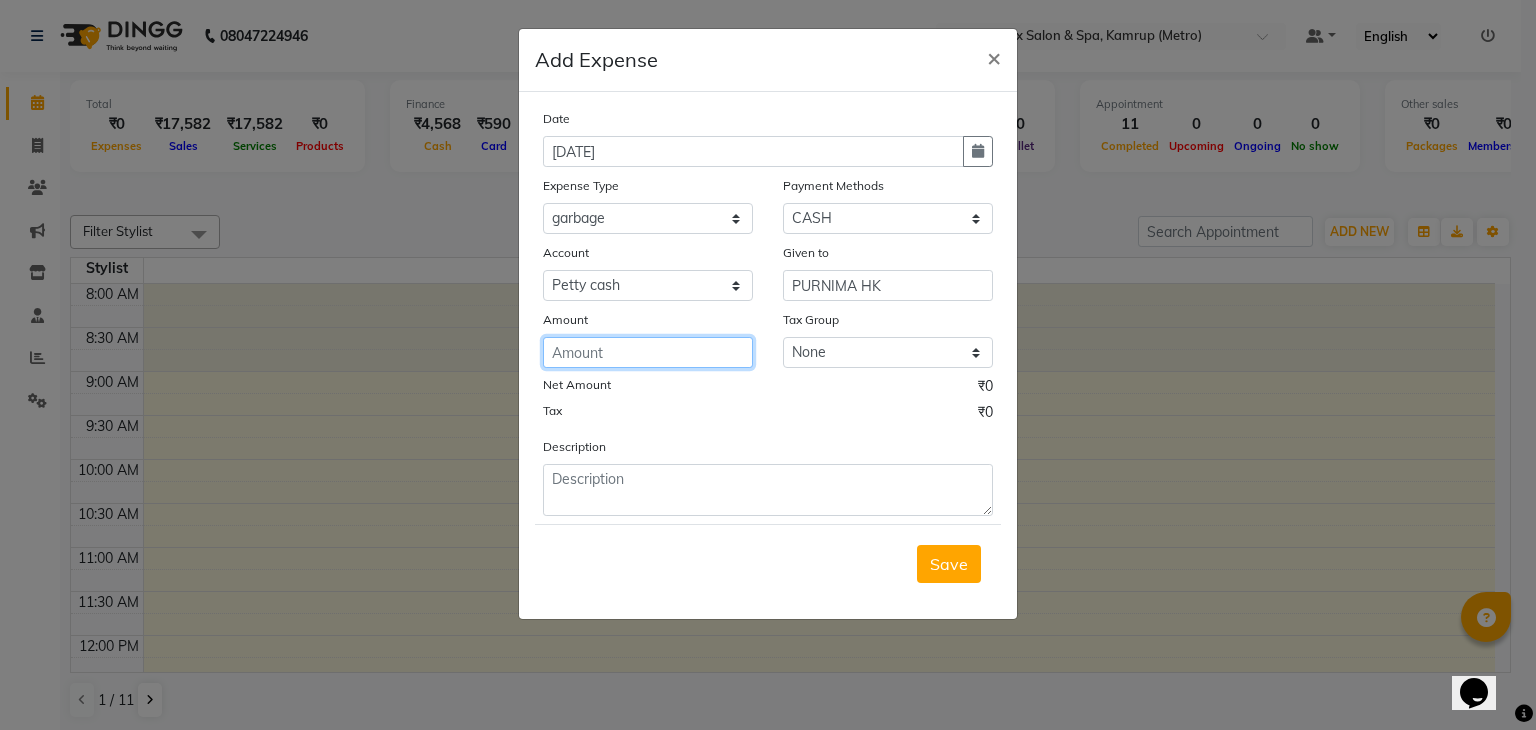 click 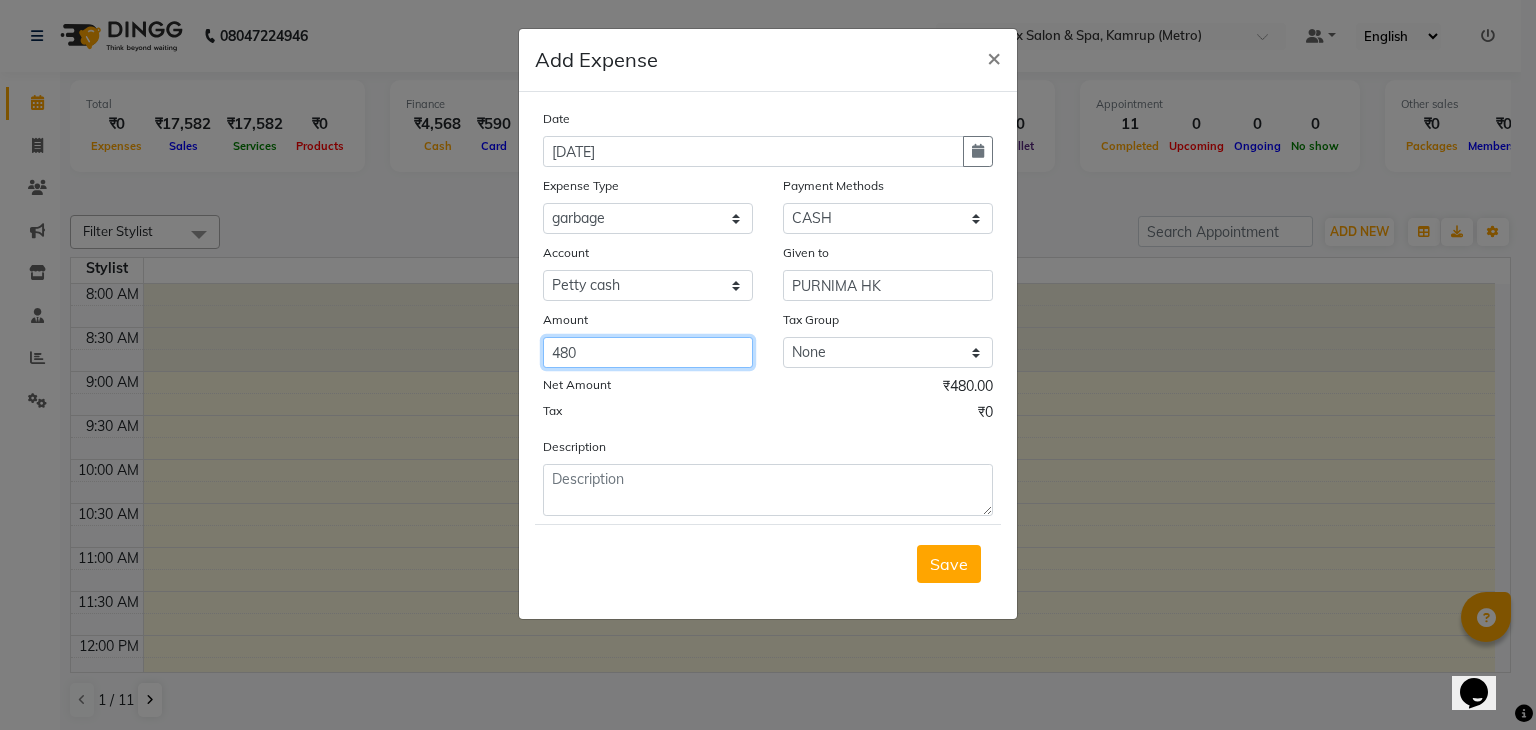 type on "480" 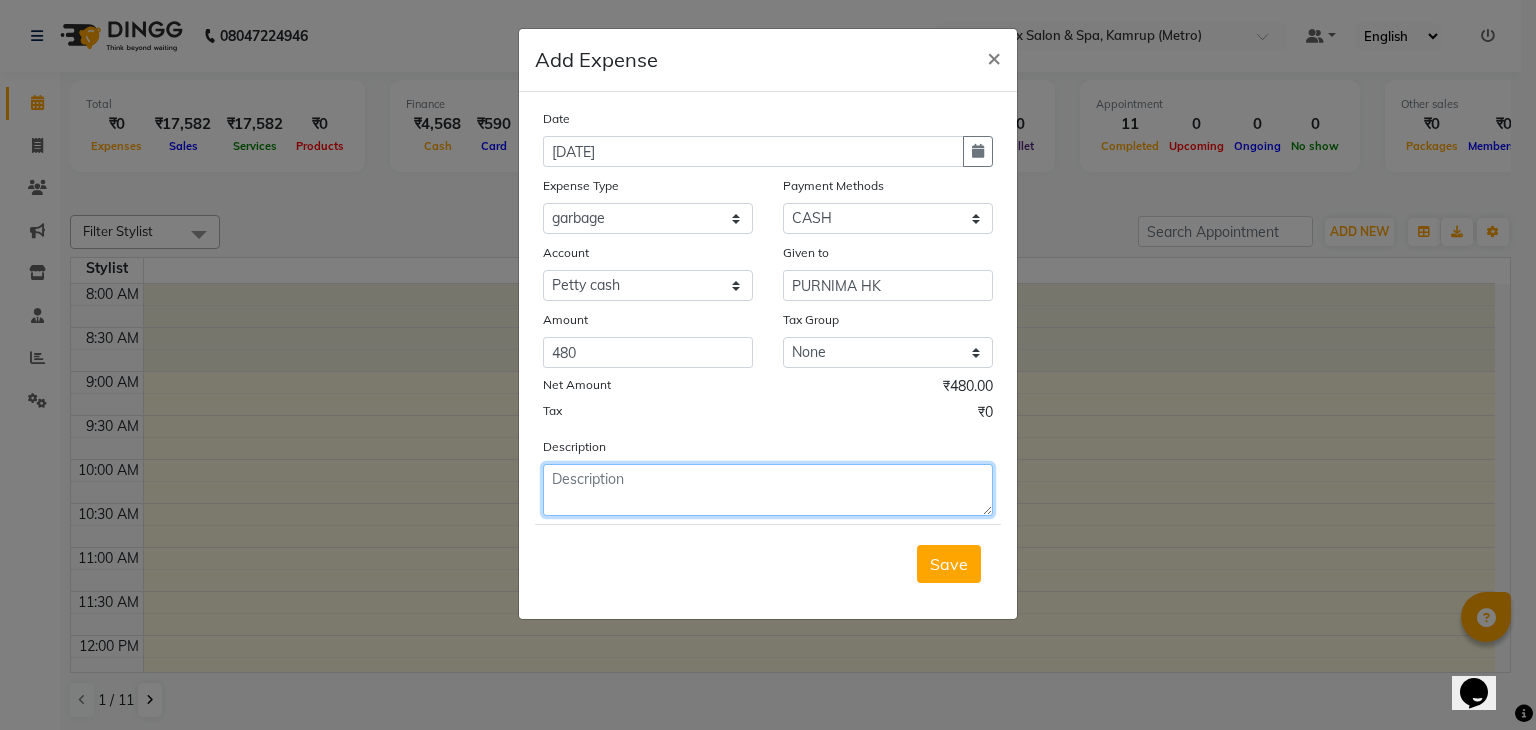 click 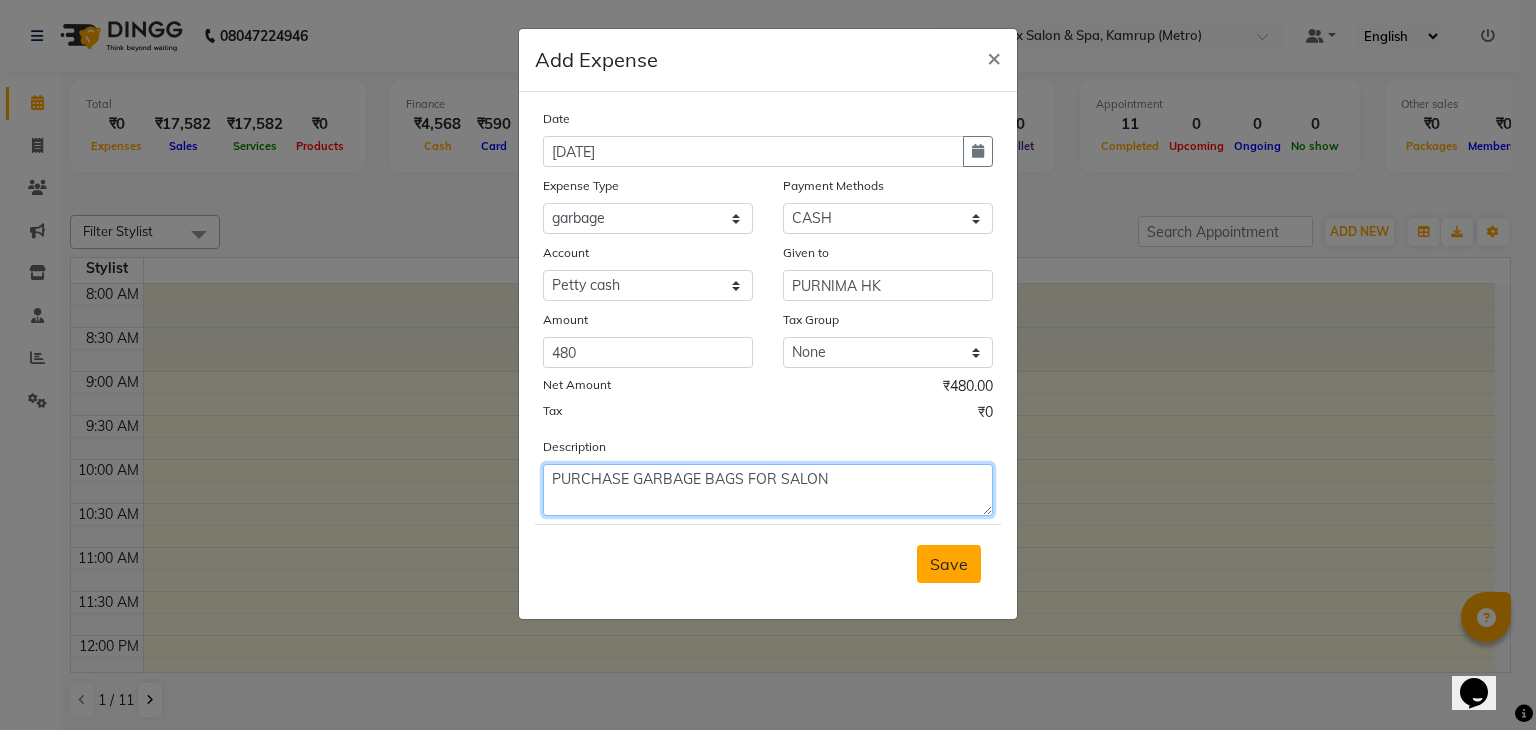 type on "PURCHASE GARBAGE BAGS FOR SALON" 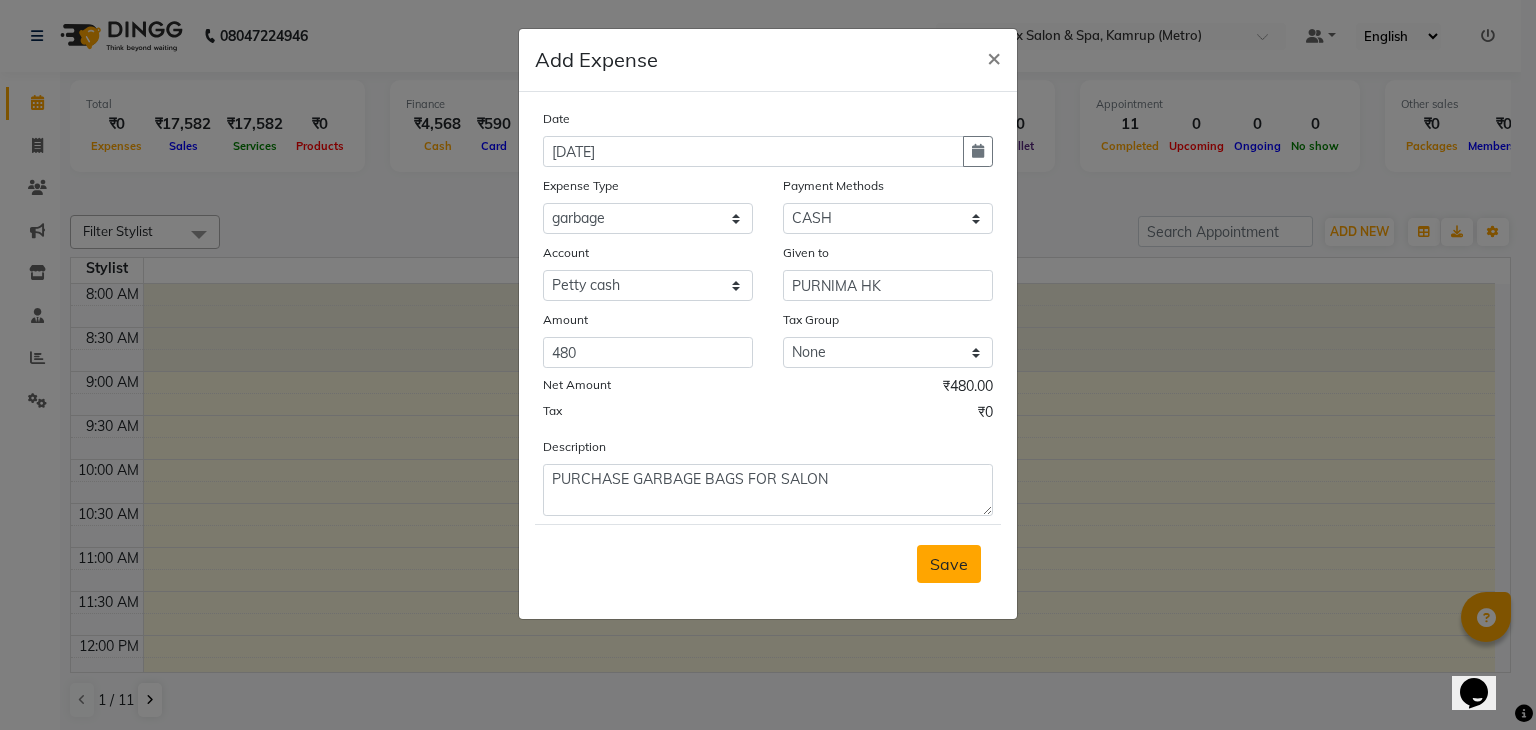 click on "Save" at bounding box center (949, 564) 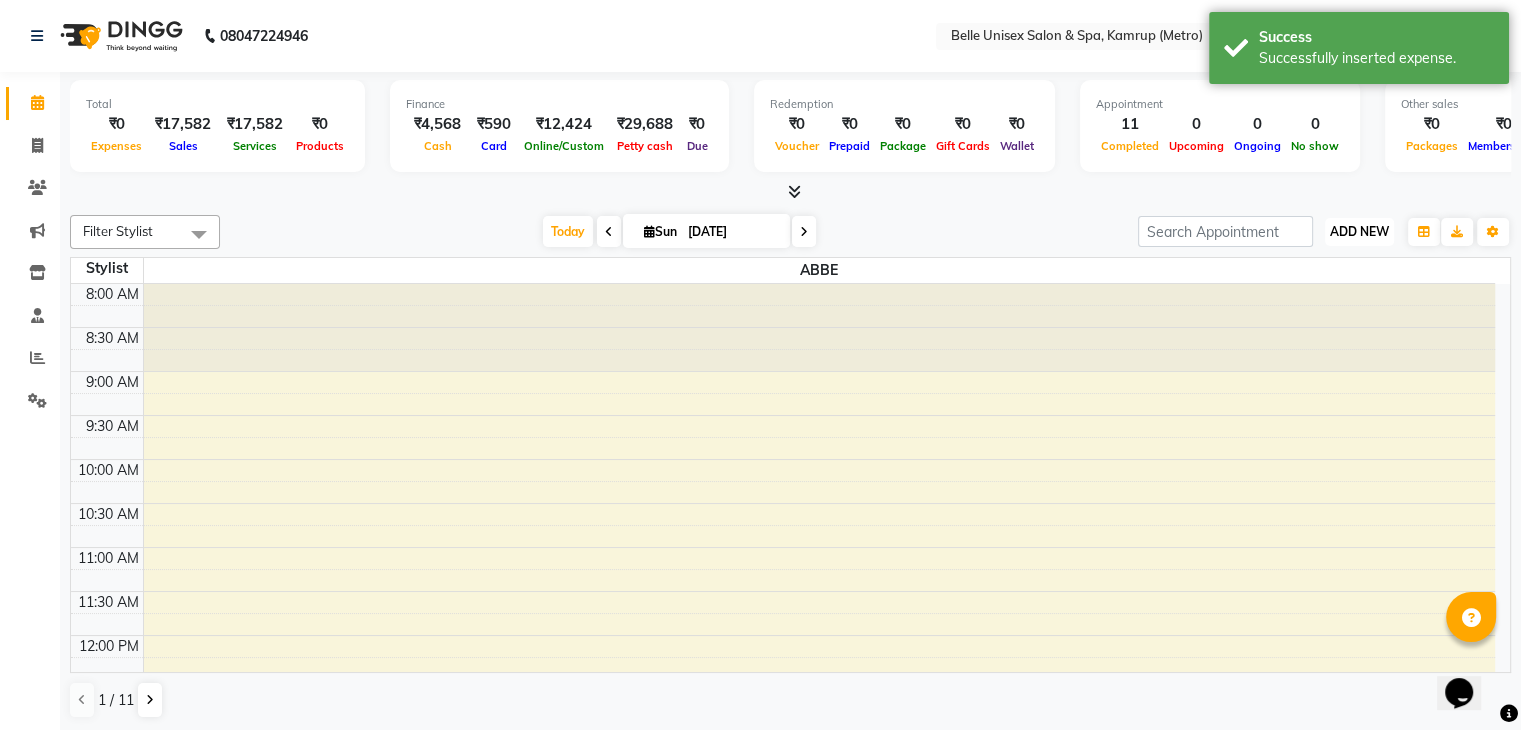 click on "ADD NEW" at bounding box center [1359, 231] 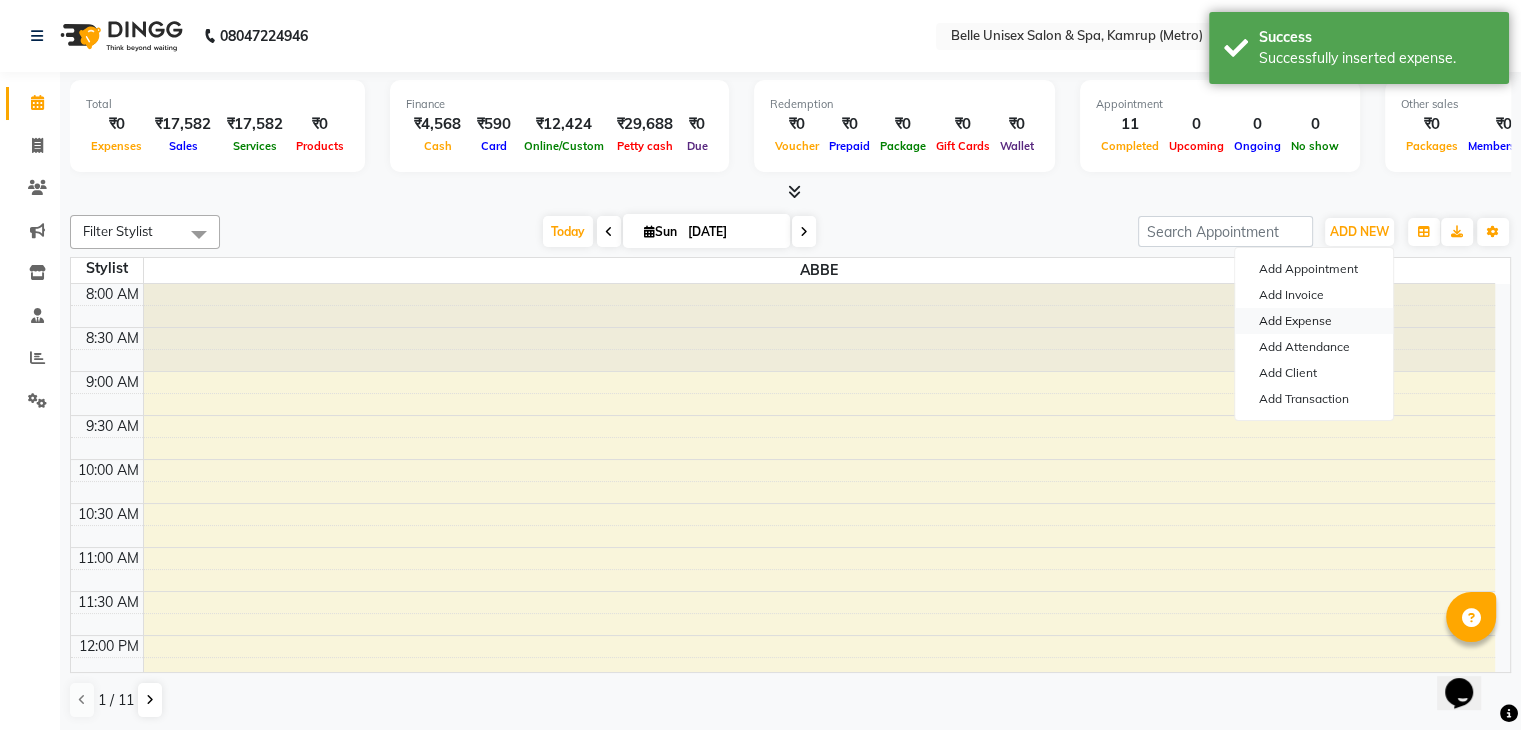 click on "Add Expense" at bounding box center [1314, 321] 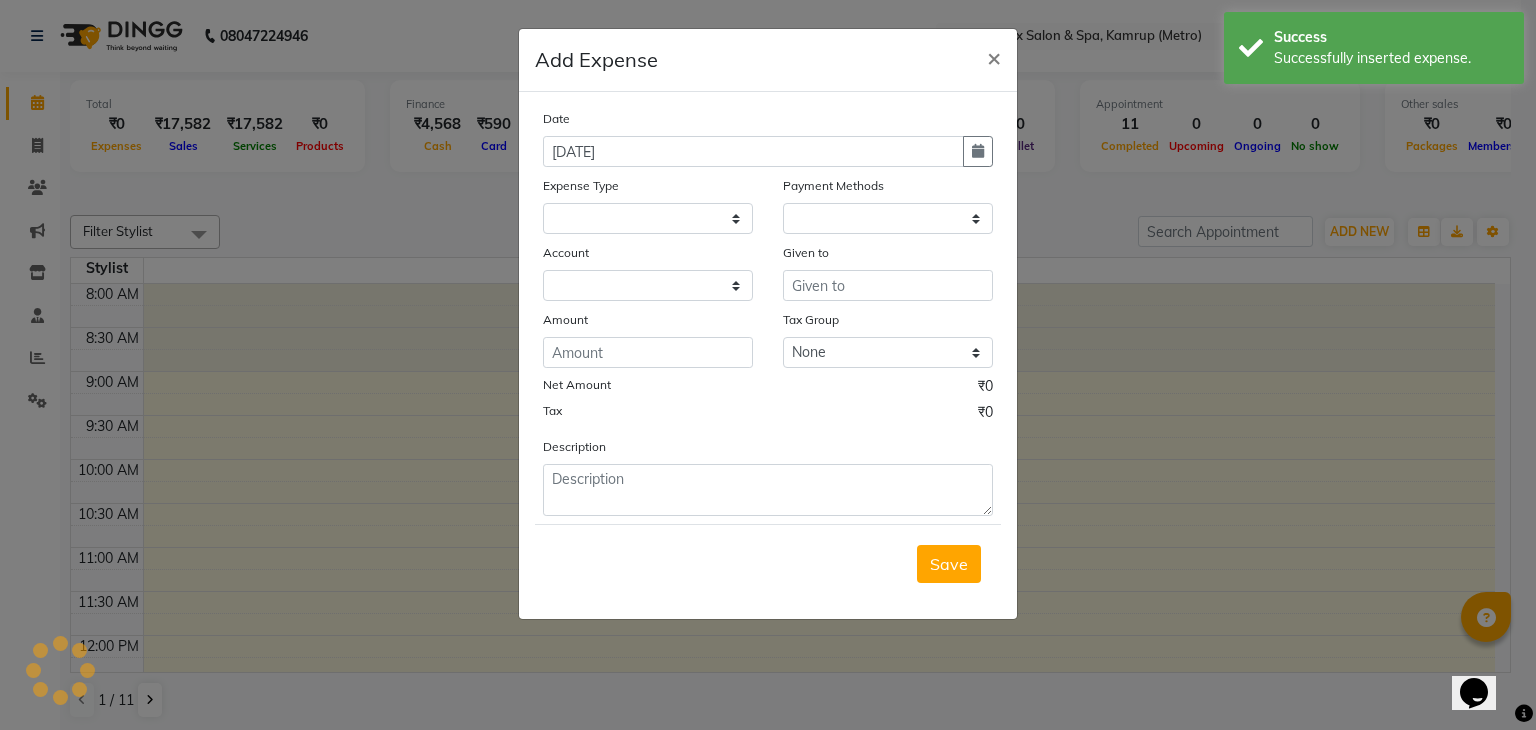 select on "1" 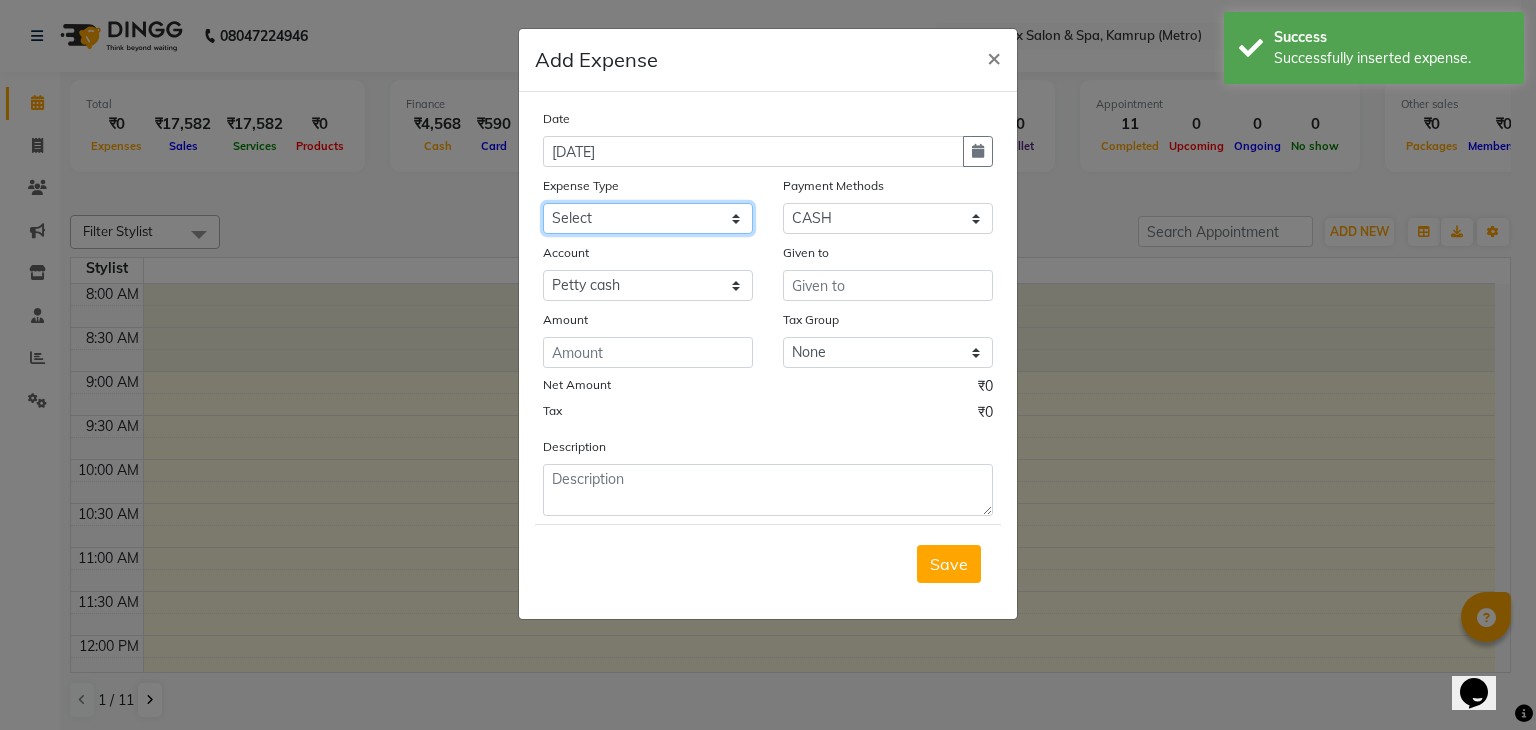 click on "Select advance salary BANK DEPOSIT building  maintenance Day target DIESEL electrician charges foil Fuel garbage HandOver Incentive lunch Maintenance majirel colour tube mandir Membership milk Miscellaneous office expense OT OTHER overtime OWNER Pantry pedicure incentive phone bill plumber charges Poter Product Rent room freshner Salary salon stock Tea & Refreshment tip TIPS FOR STAFF WATER water charges" 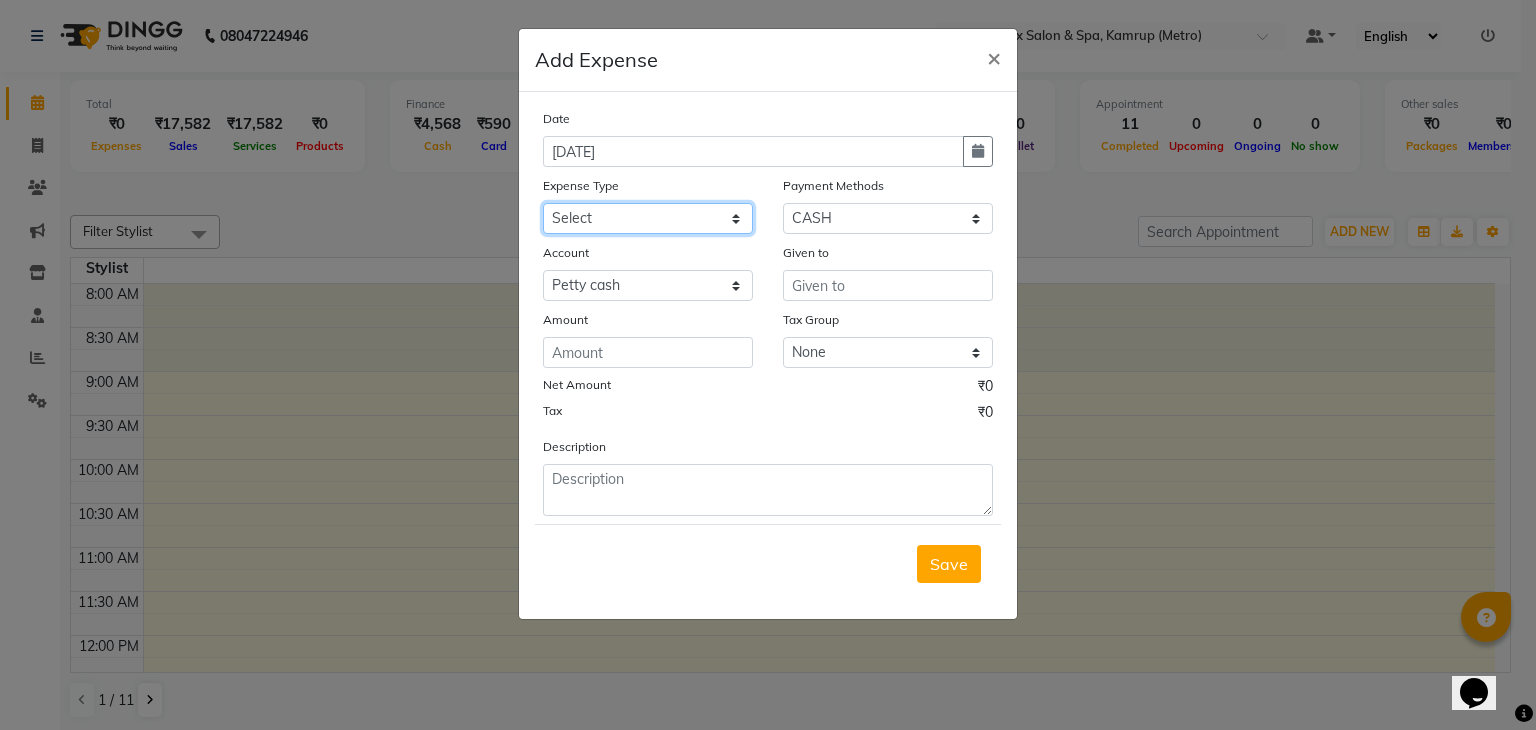 select on "1534" 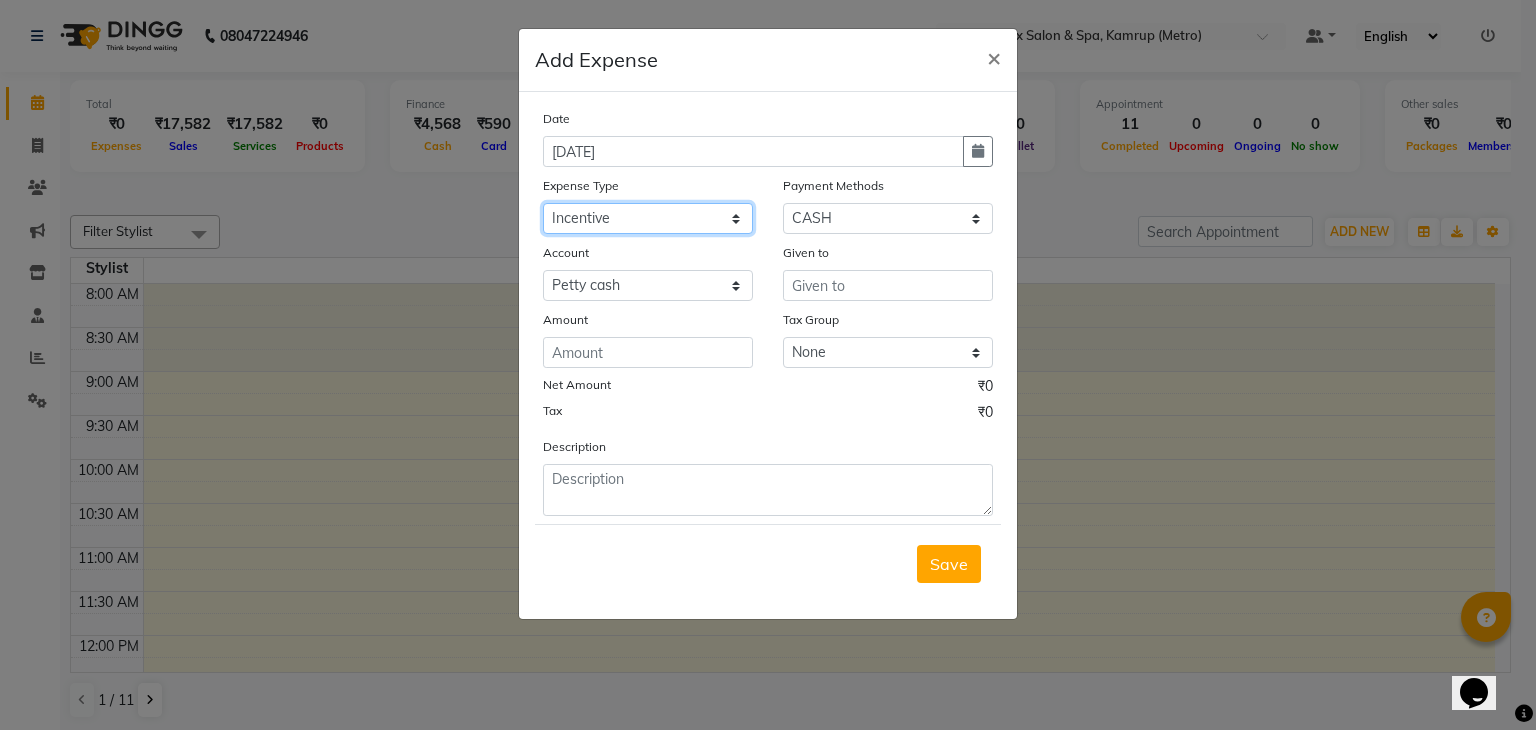 click on "Select advance salary BANK DEPOSIT building  maintenance Day target DIESEL electrician charges foil Fuel garbage HandOver Incentive lunch Maintenance majirel colour tube mandir Membership milk Miscellaneous office expense OT OTHER overtime OWNER Pantry pedicure incentive phone bill plumber charges Poter Product Rent room freshner Salary salon stock Tea & Refreshment tip TIPS FOR STAFF WATER water charges" 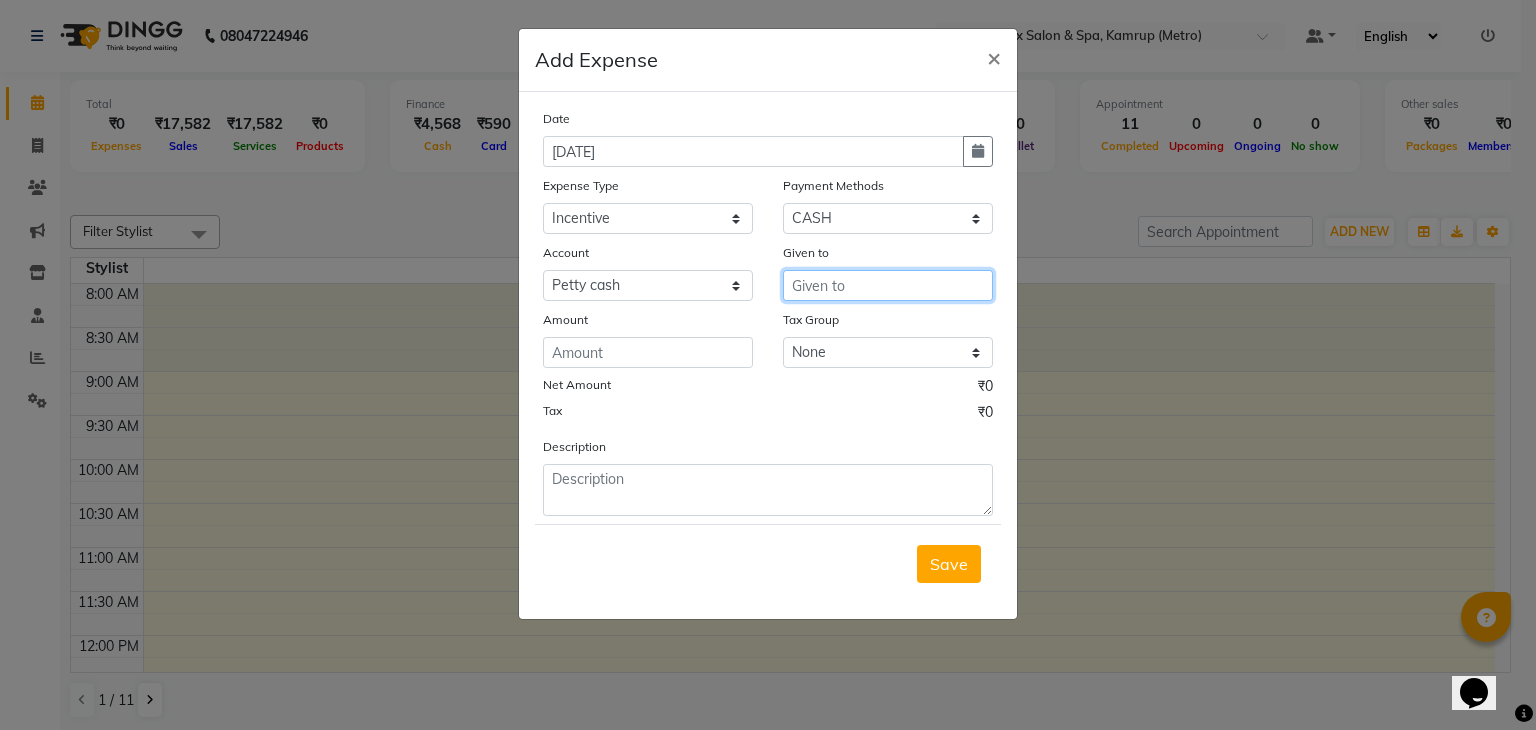 click at bounding box center (888, 285) 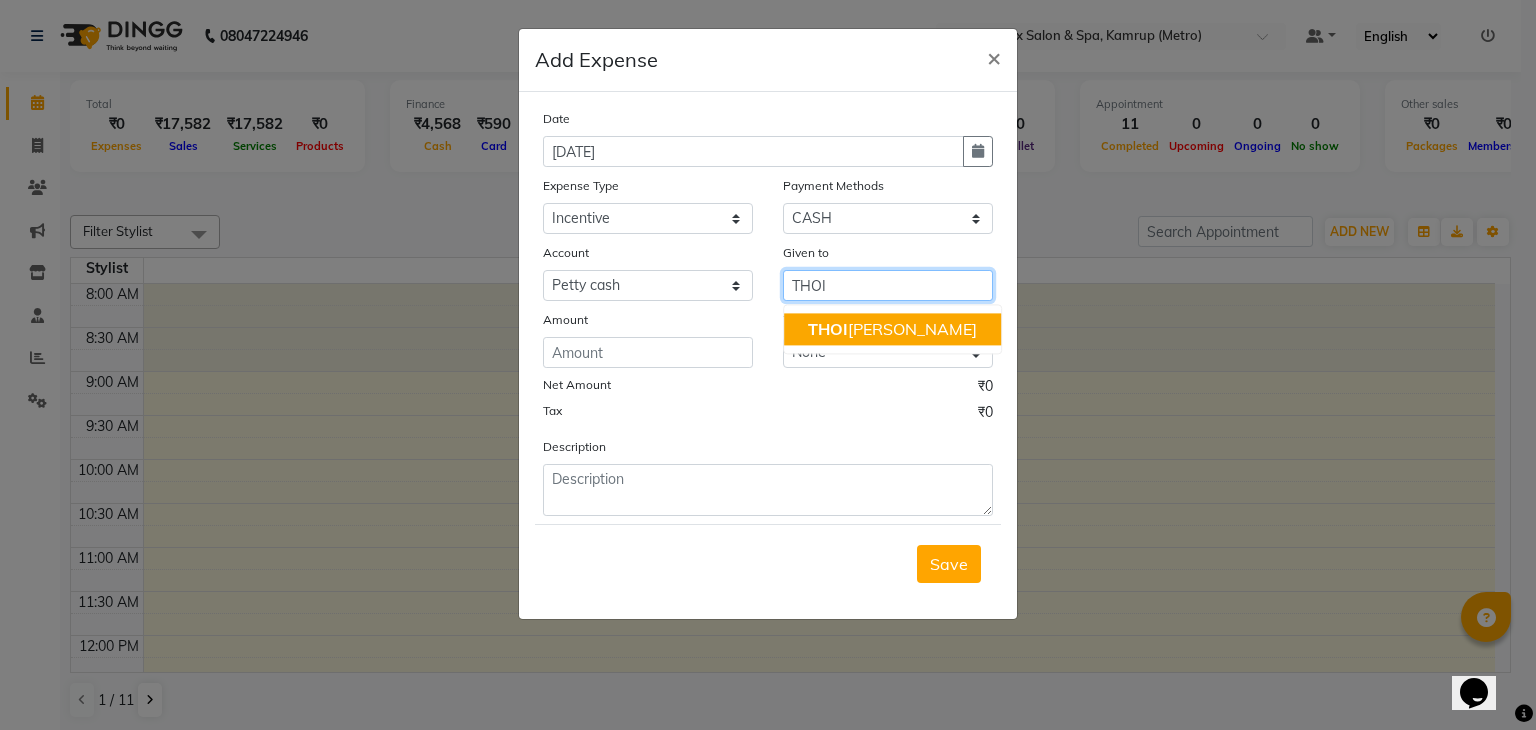 click on "THOI BA M." at bounding box center (892, 329) 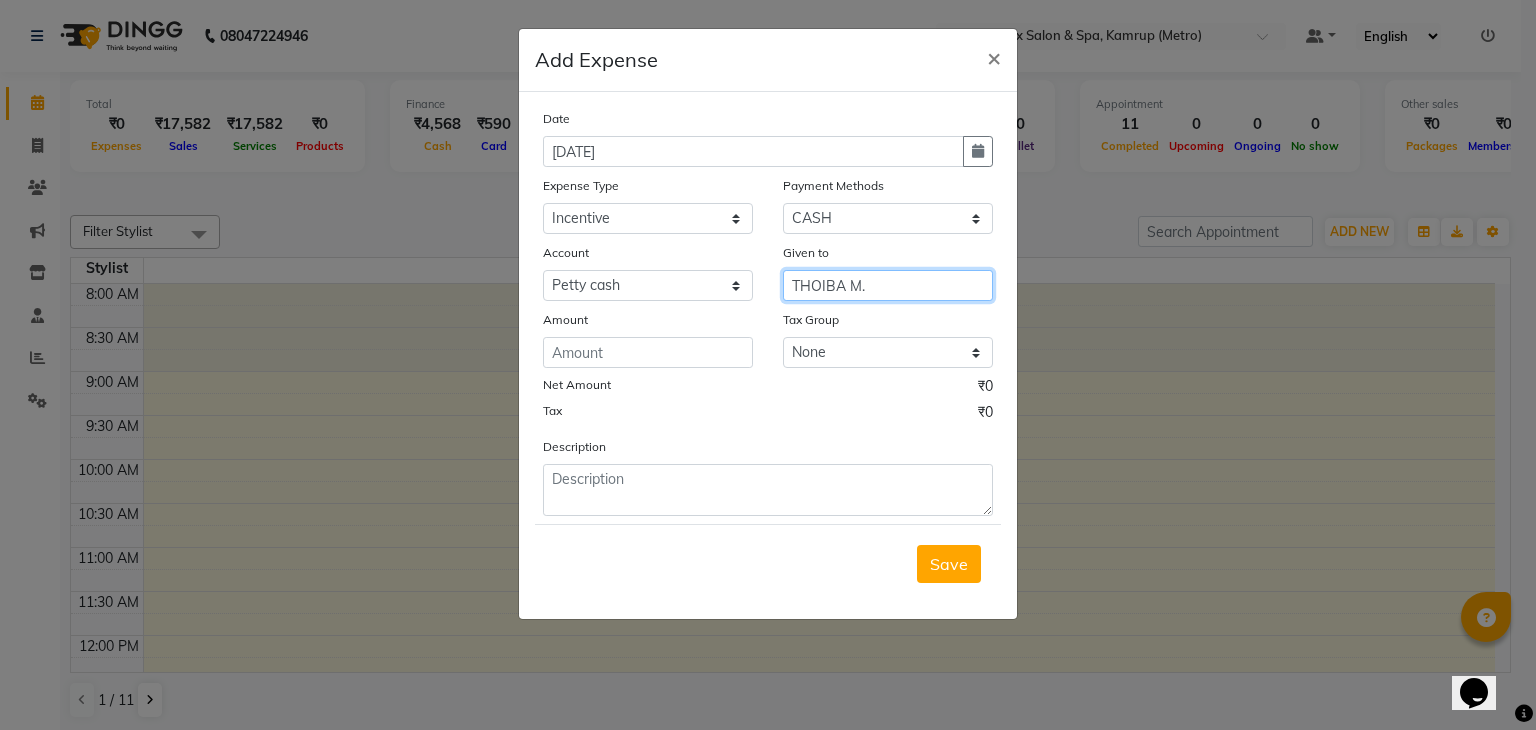 type on "THOIBA M." 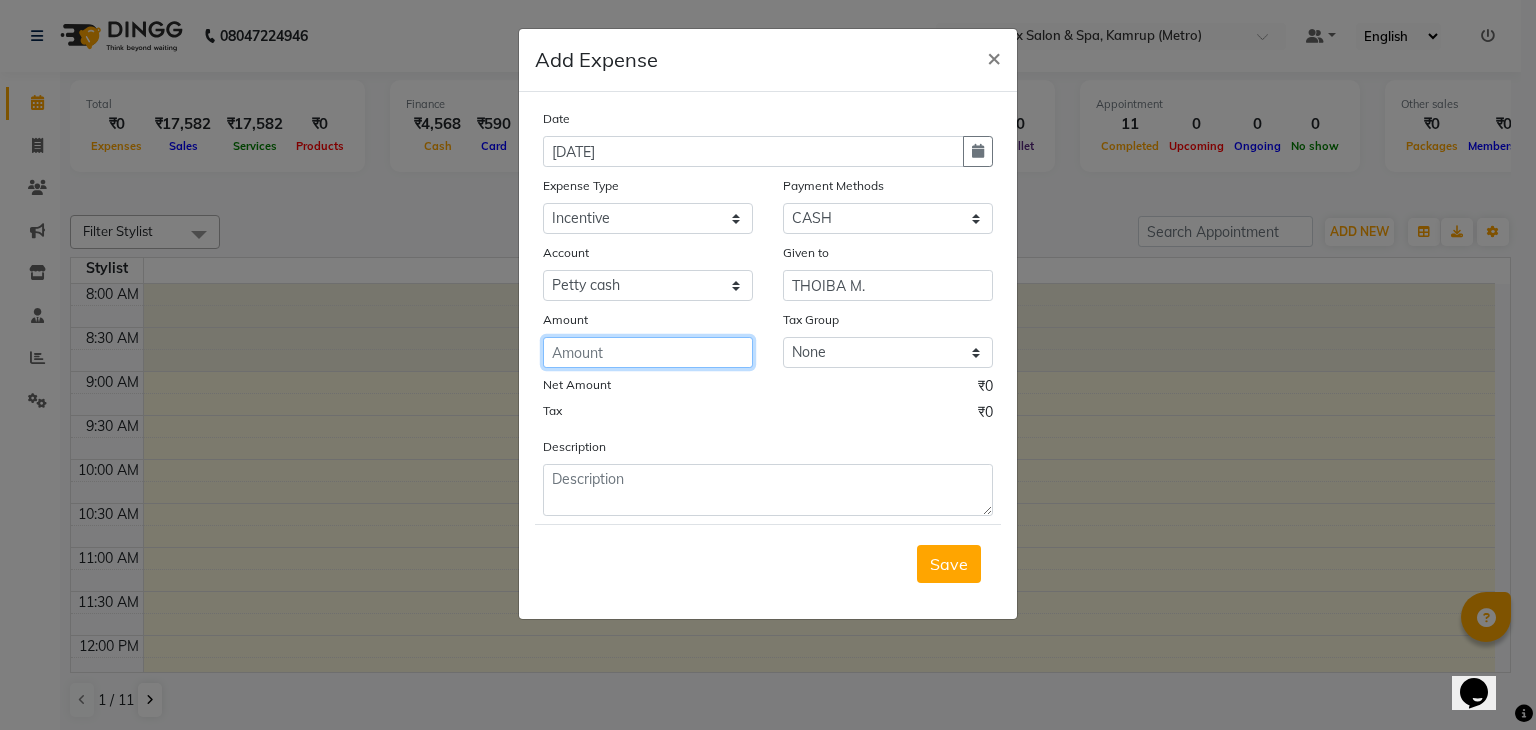 click 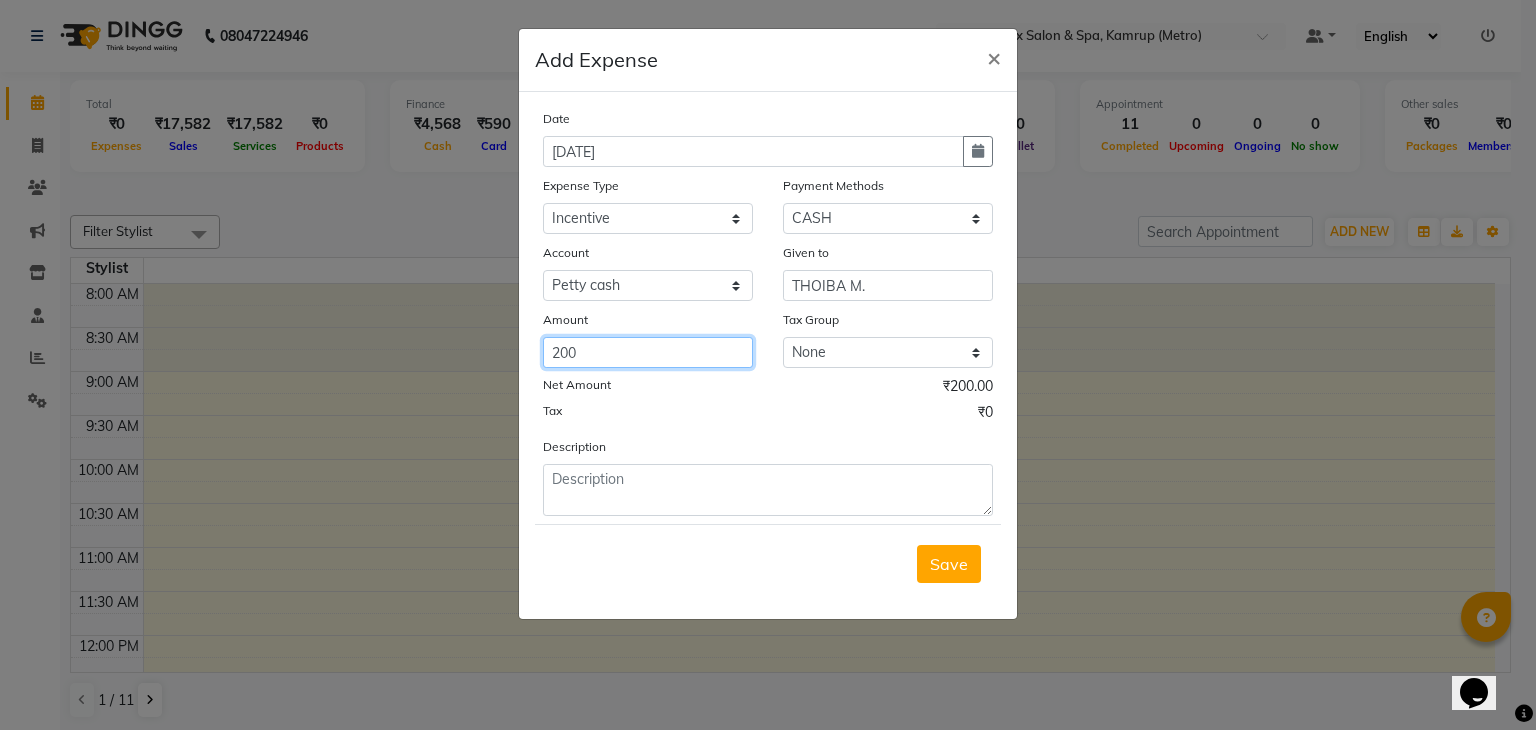 type on "200" 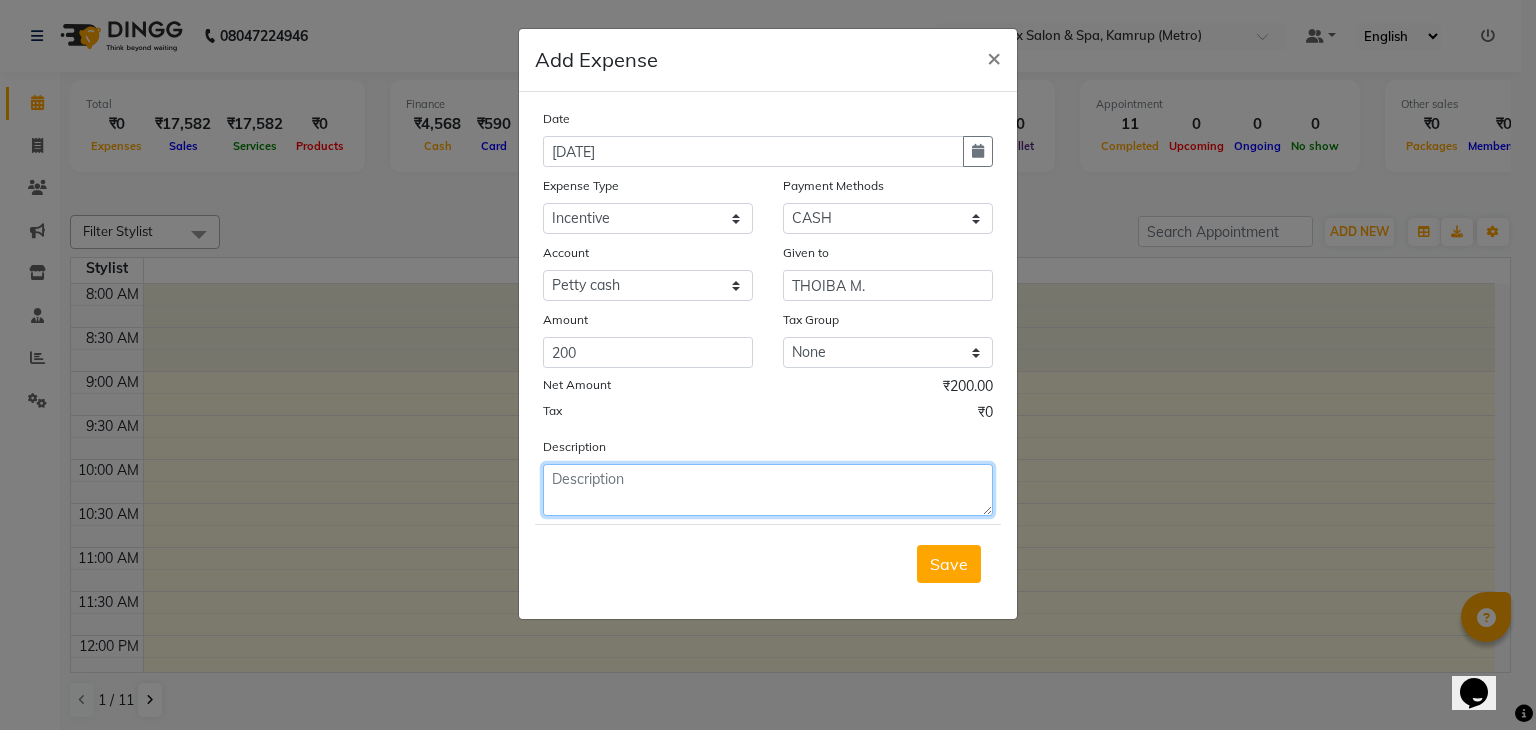 click 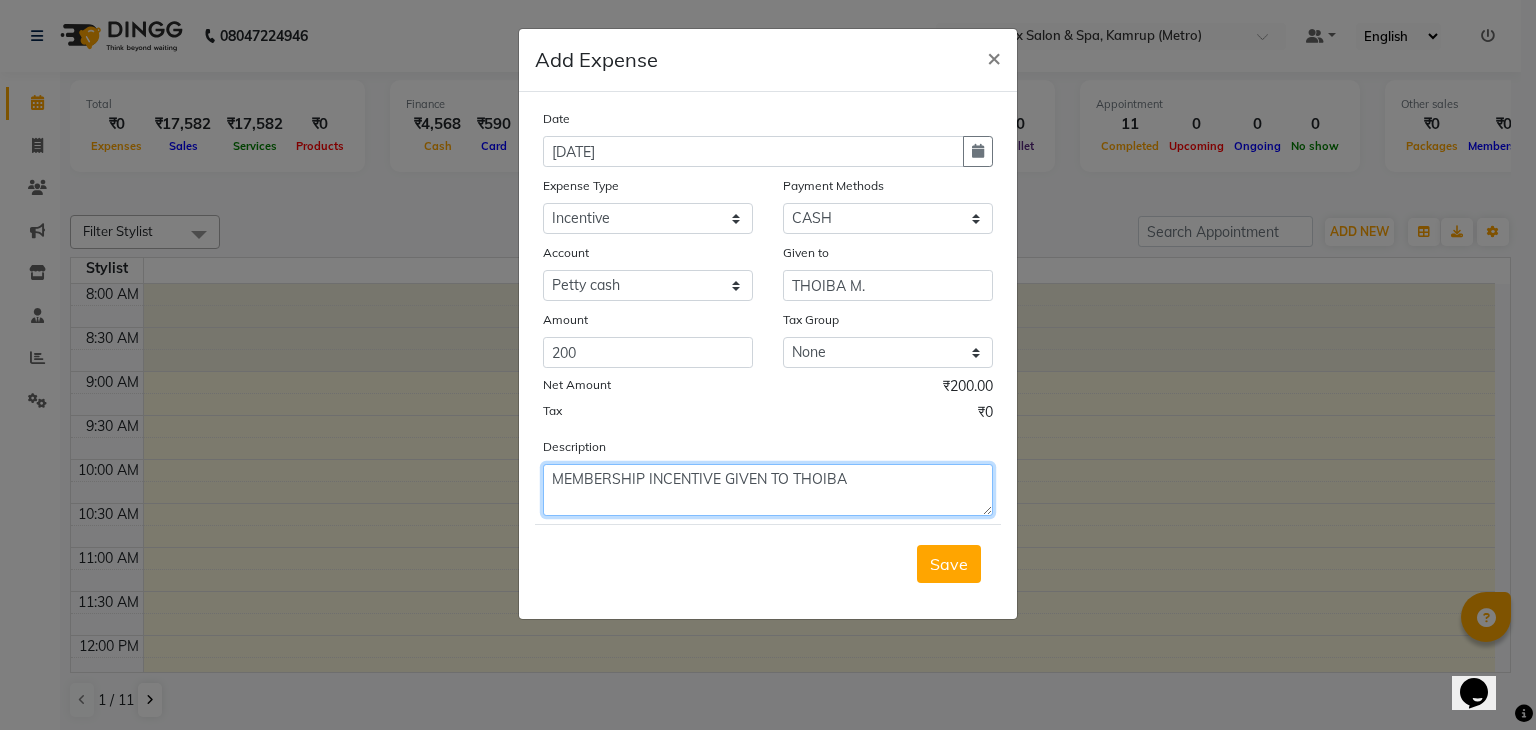 click on "MEMBERSHIP INCENTIVE GIVEN TO THOIBA" 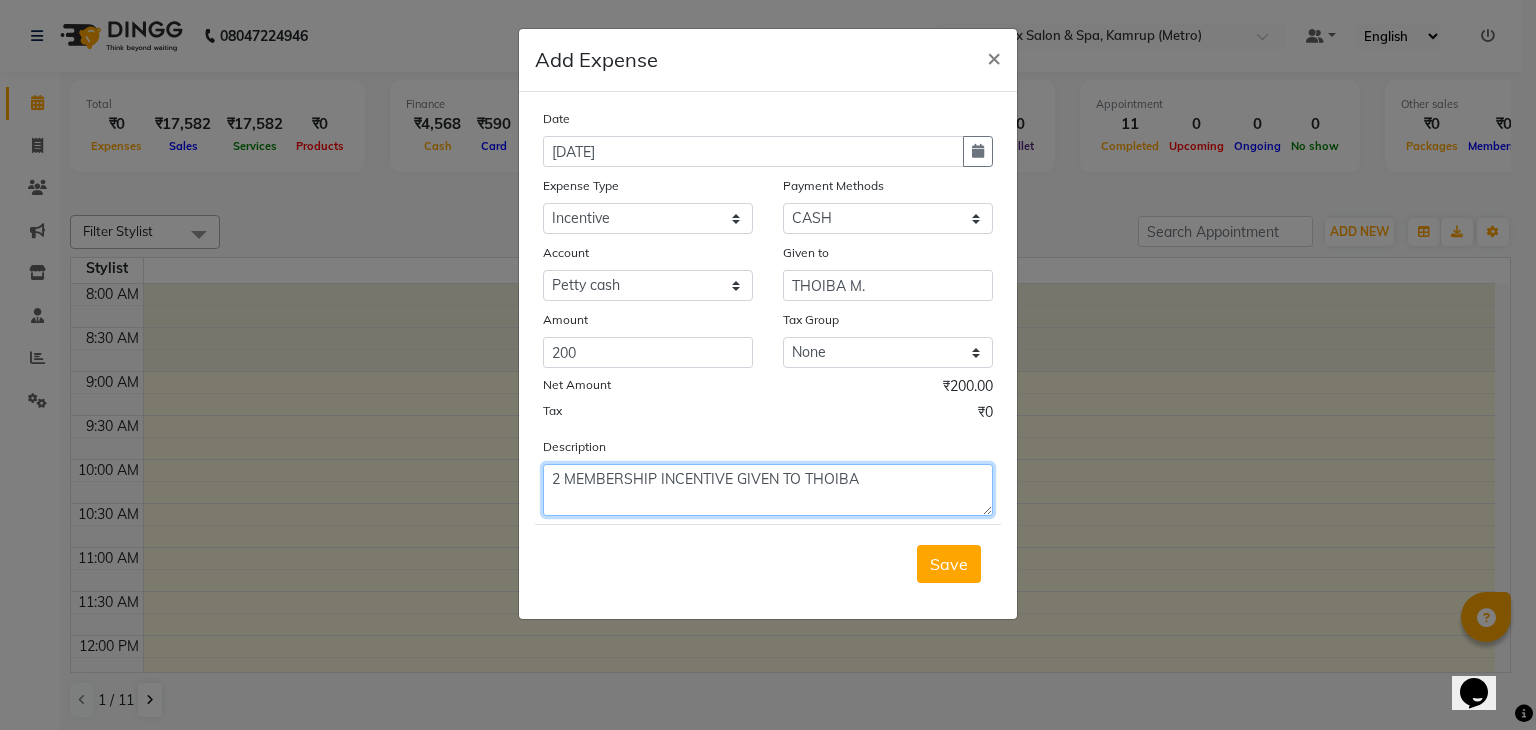 click on "2 MEMBERSHIP INCENTIVE GIVEN TO THOIBA" 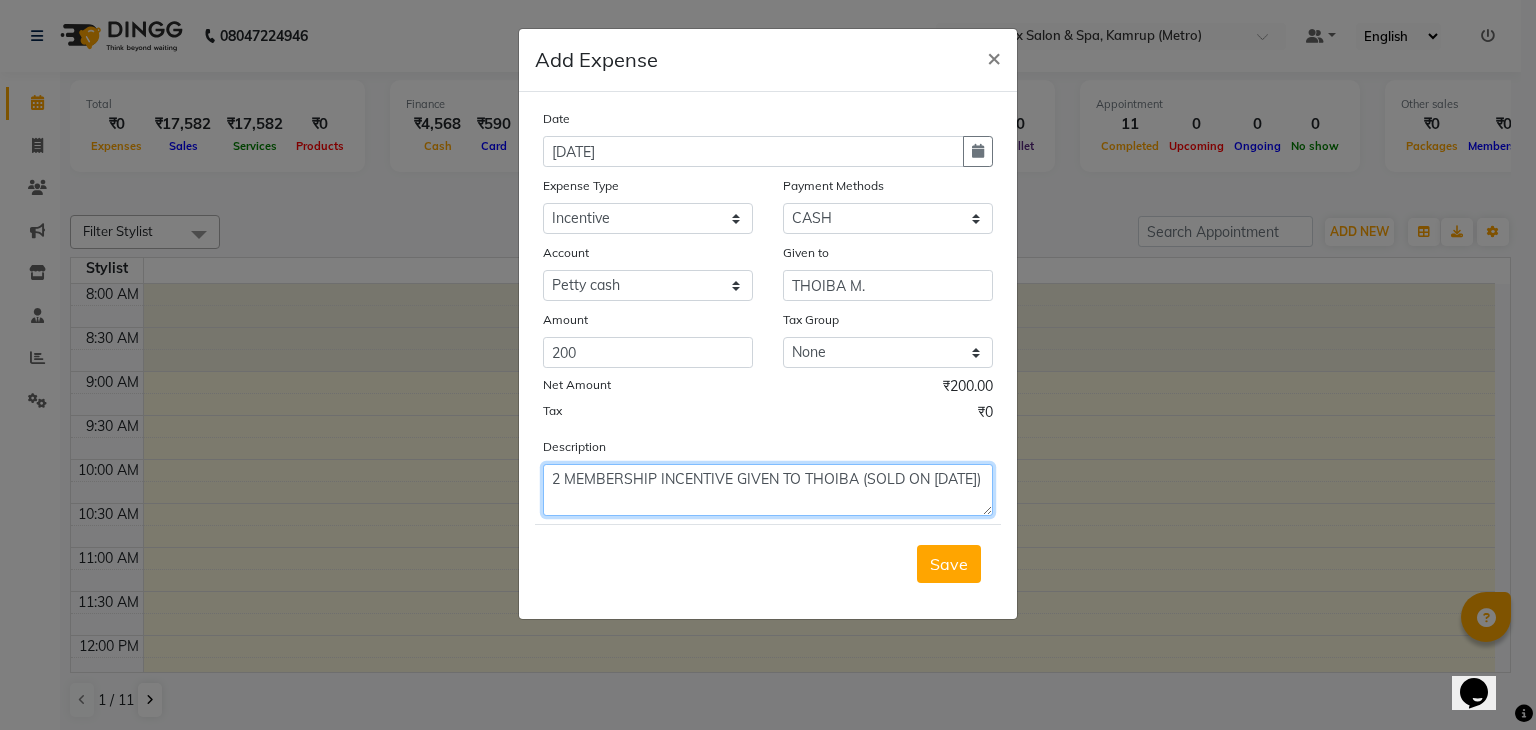 click on "2 MEMBERSHIP INCENTIVE GIVEN TO THOIBA (SOLD ON 12.07.25)" 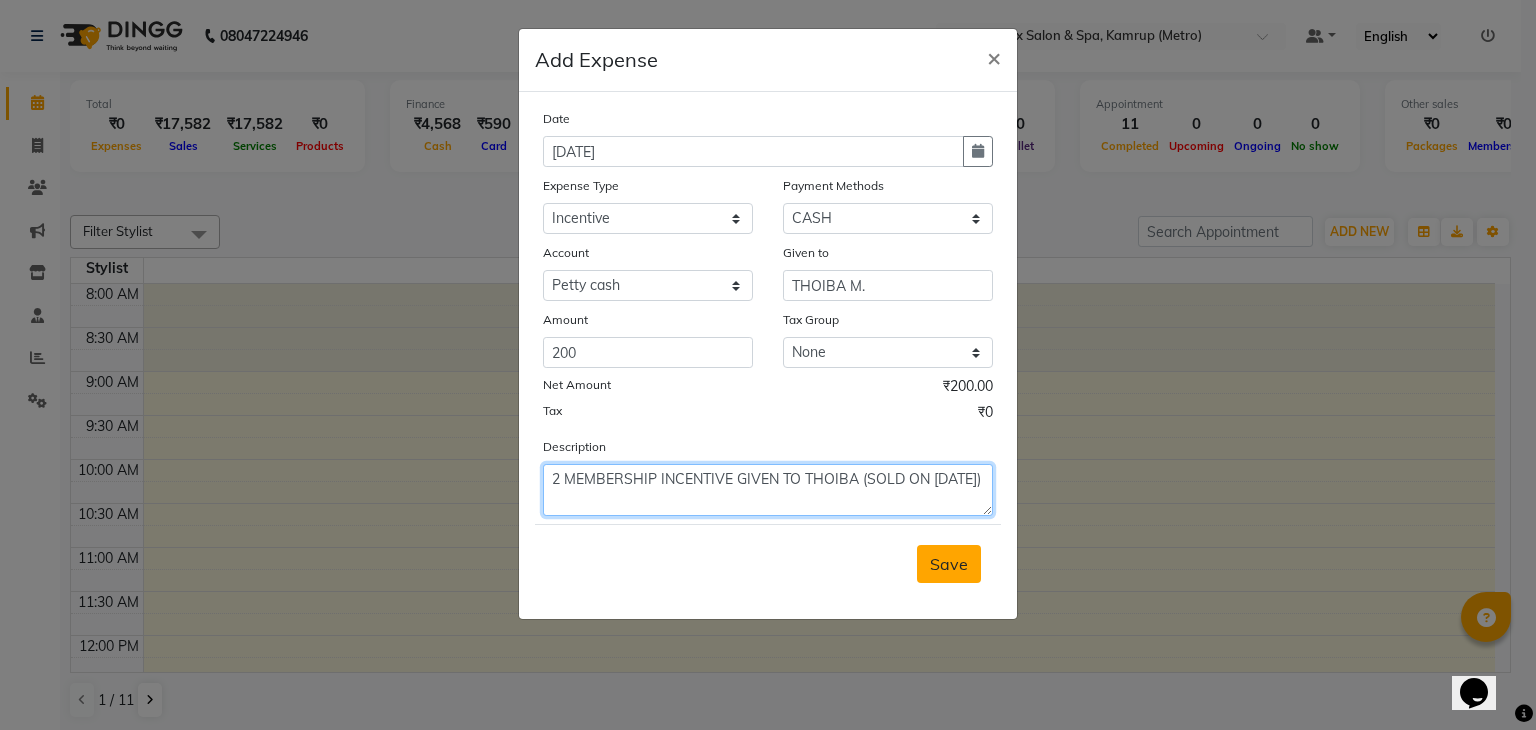 type on "2 MEMBERSHIP INCENTIVE GIVEN TO THOIBA (SOLD ON 12.07.25)" 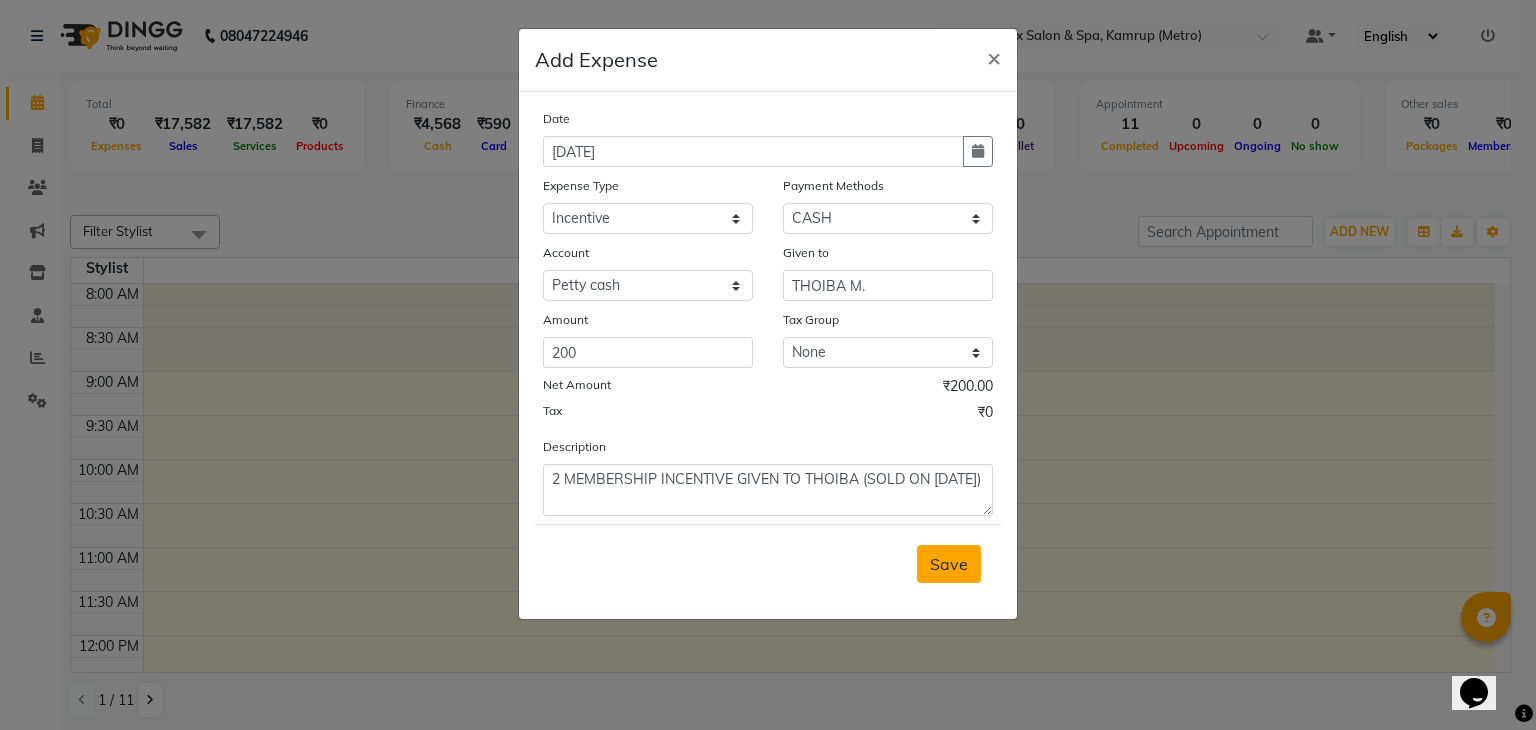 click on "Save" at bounding box center (949, 564) 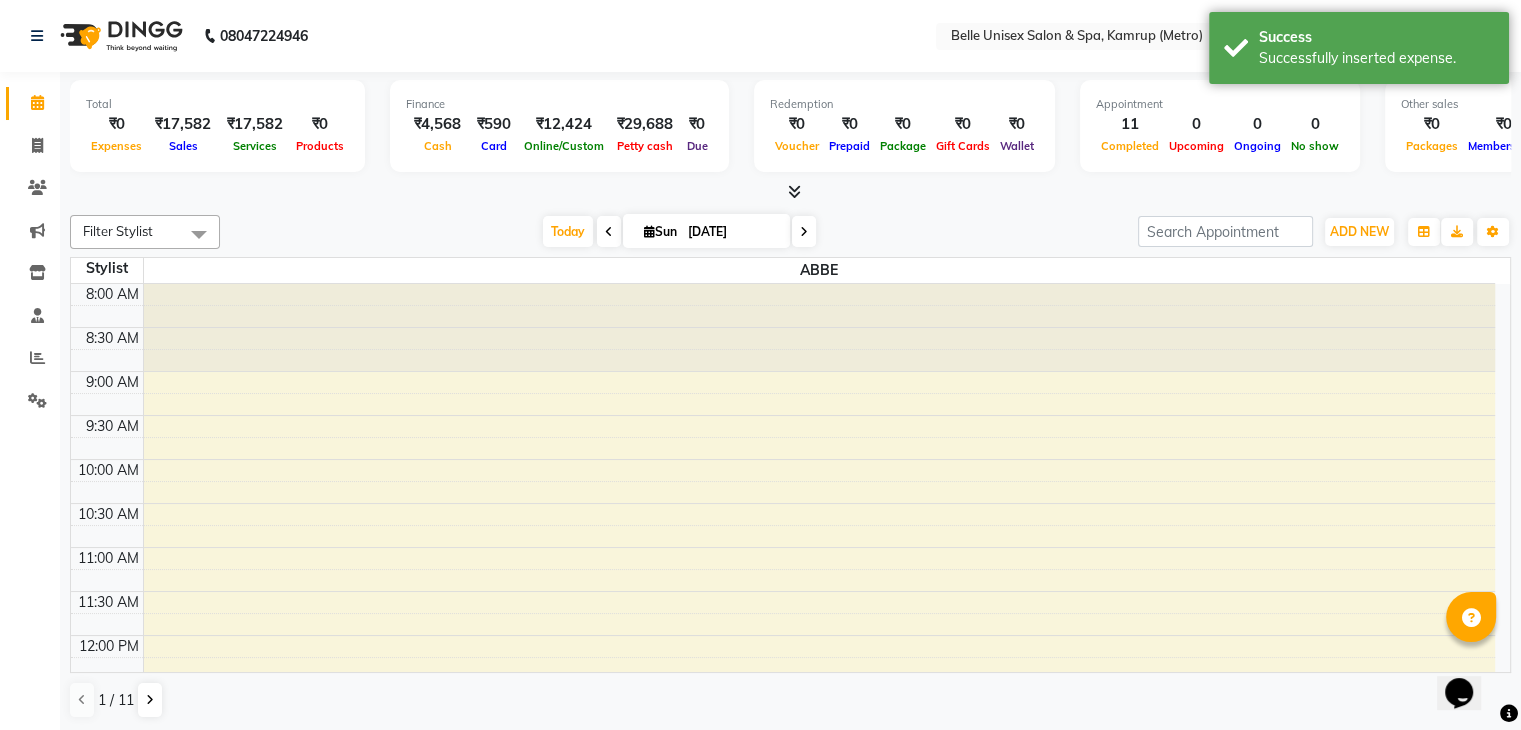 click on "Filter Stylist Select All ABBE ALEX UHD  ASEM  COUNTER SALE  IMLE AO JUPITARA(HK) PURNIMA HK  RANA KANTI SINHA  SANGAM THERAPIST SOBITA BU THOIBA M. Today  Sun 13-07-2025 Toggle Dropdown Add Appointment Add Invoice Add Expense Add Attendance Add Client Add Transaction Toggle Dropdown Add Appointment Add Invoice Add Expense Add Attendance Add Client ADD NEW Toggle Dropdown Add Appointment Add Invoice Add Expense Add Attendance Add Client Add Transaction Filter Stylist Select All ABBE ALEX UHD  ASEM  COUNTER SALE  IMLE AO JUPITARA(HK) PURNIMA HK  RANA KANTI SINHA  SANGAM THERAPIST SOBITA BU THOIBA M. Group By  Staff View   Room View  View as Vertical  Vertical - Week View  Horizontal  Horizontal - Week View  List  Toggle Dropdown Calendar Settings Manage Tags   Arrange Stylists   Reset Stylists  Full Screen Appointment Form Zoom 100% Staff/Room Display Count 1 Stylist ABBE 8:00 AM 8:30 AM 9:00 AM 9:30 AM 10:00 AM 10:30 AM 11:00 AM 11:30 AM 12:00 PM 12:30 PM 1:00 PM 1:30 PM 2:00 PM 2:30 PM 3:00 PM 3:30 PM 1 / 11" 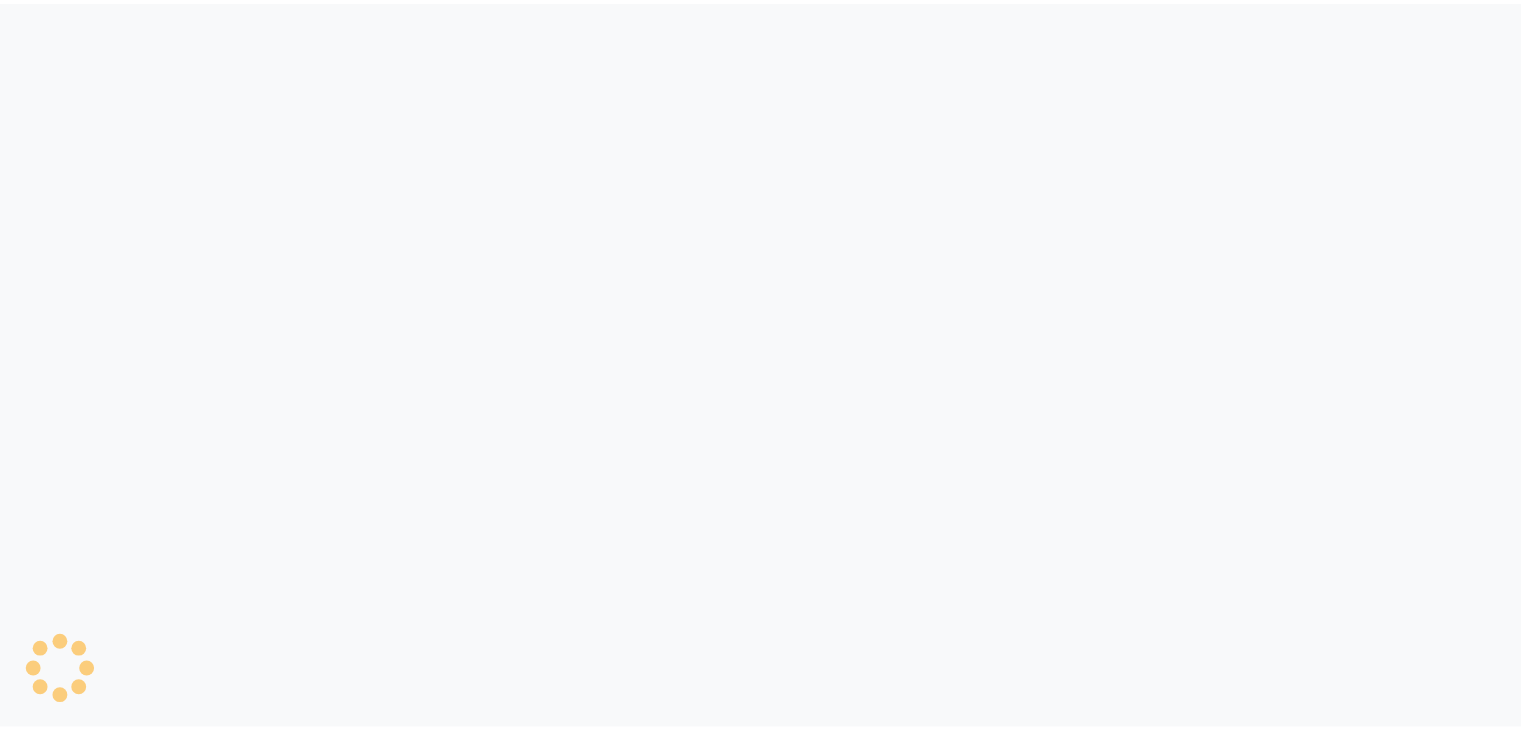 scroll, scrollTop: 0, scrollLeft: 0, axis: both 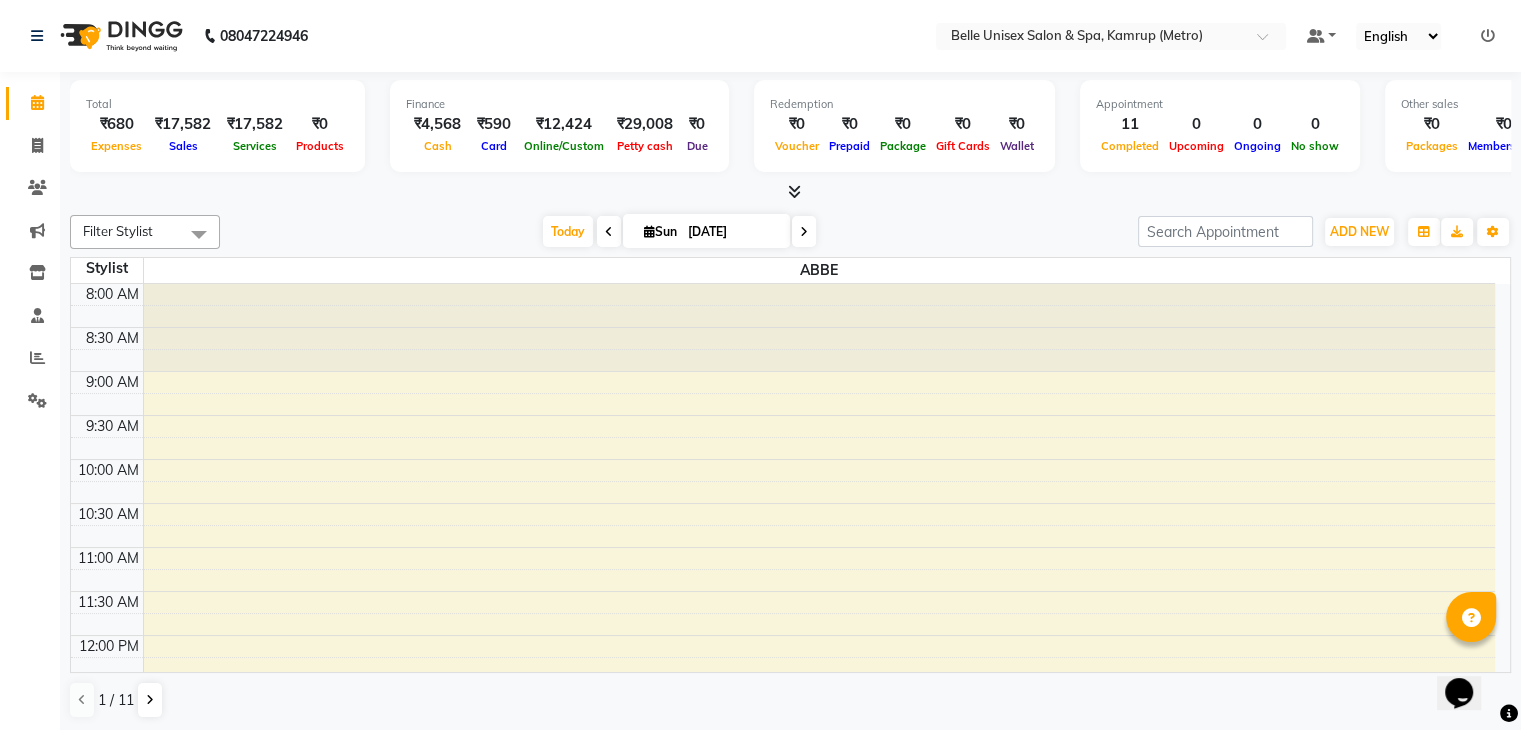 click at bounding box center [790, 192] 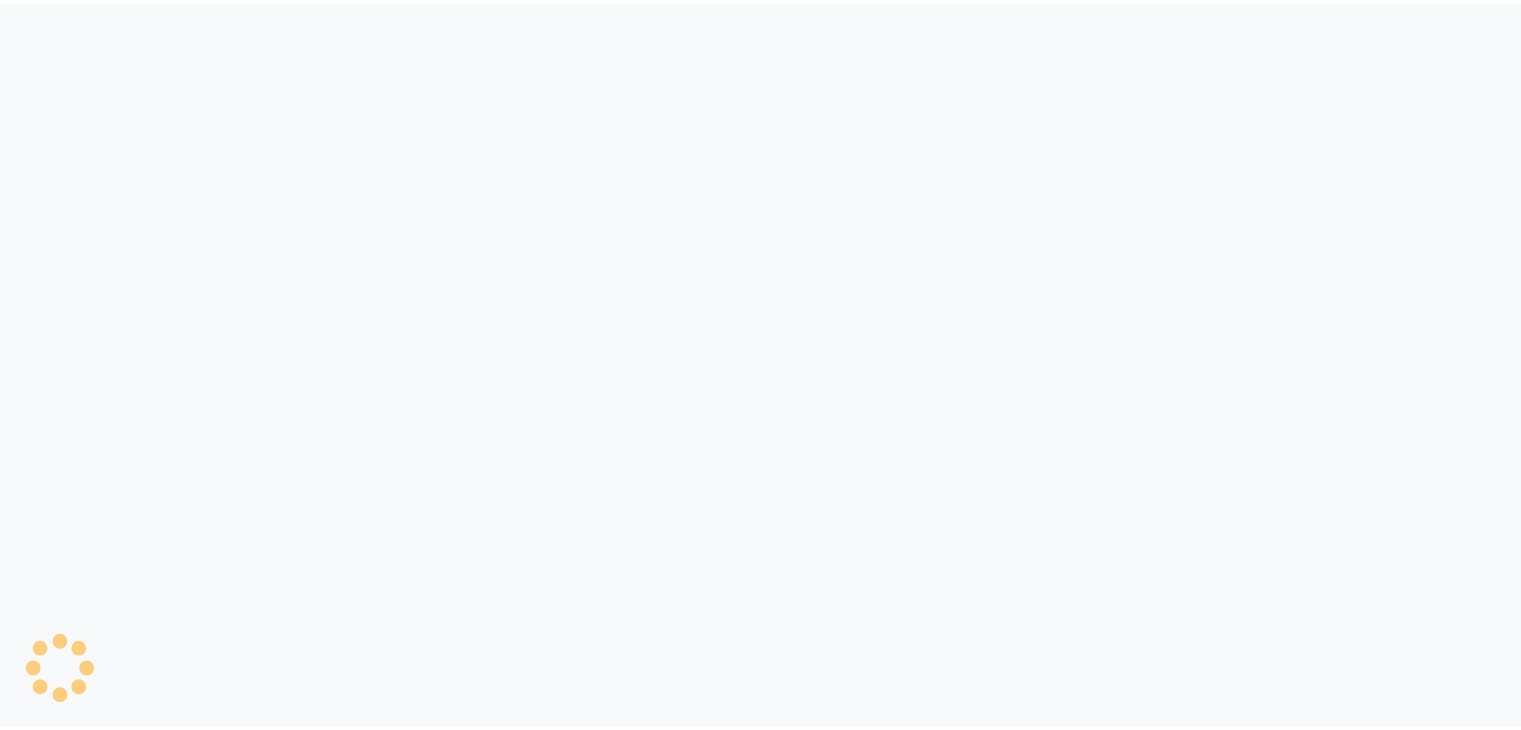 scroll, scrollTop: 0, scrollLeft: 0, axis: both 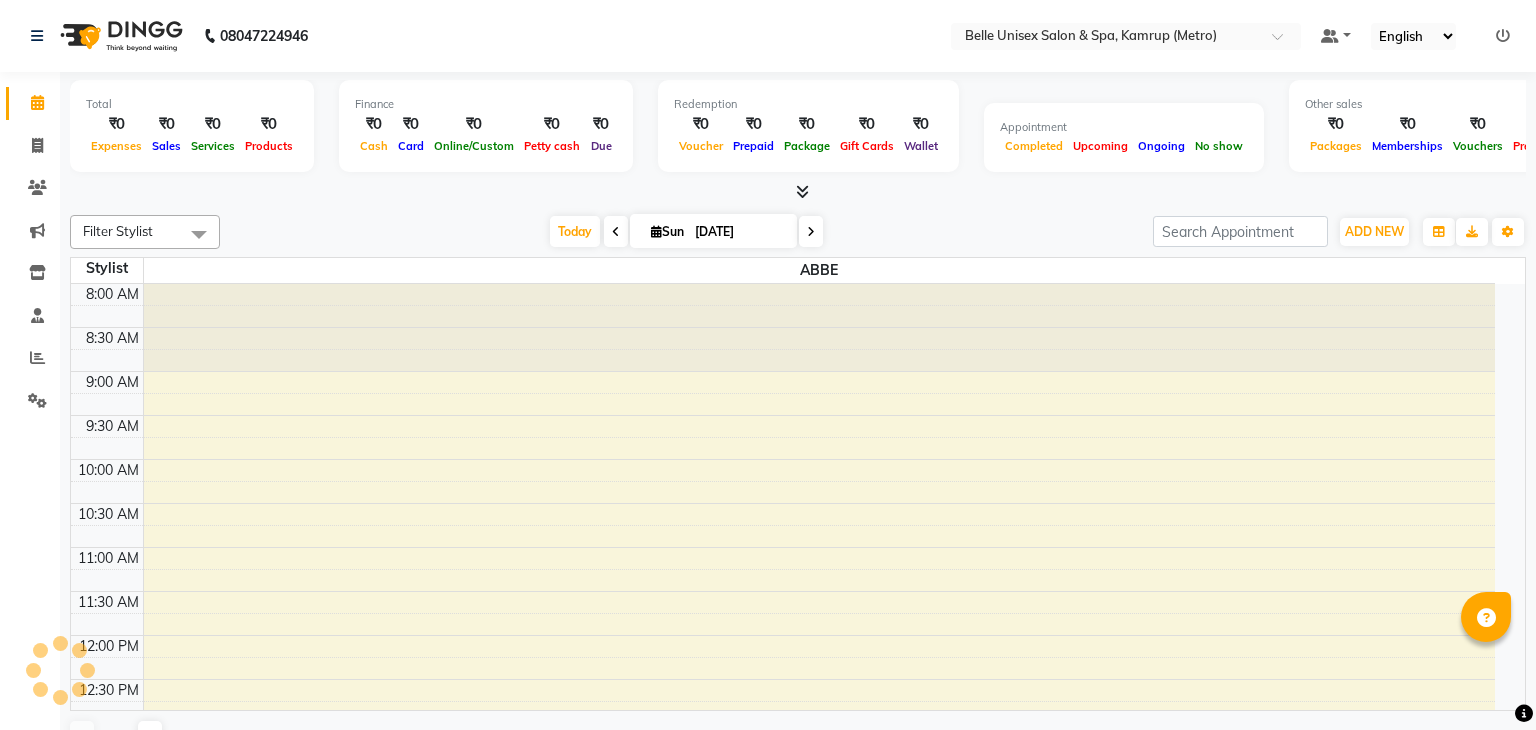 select on "en" 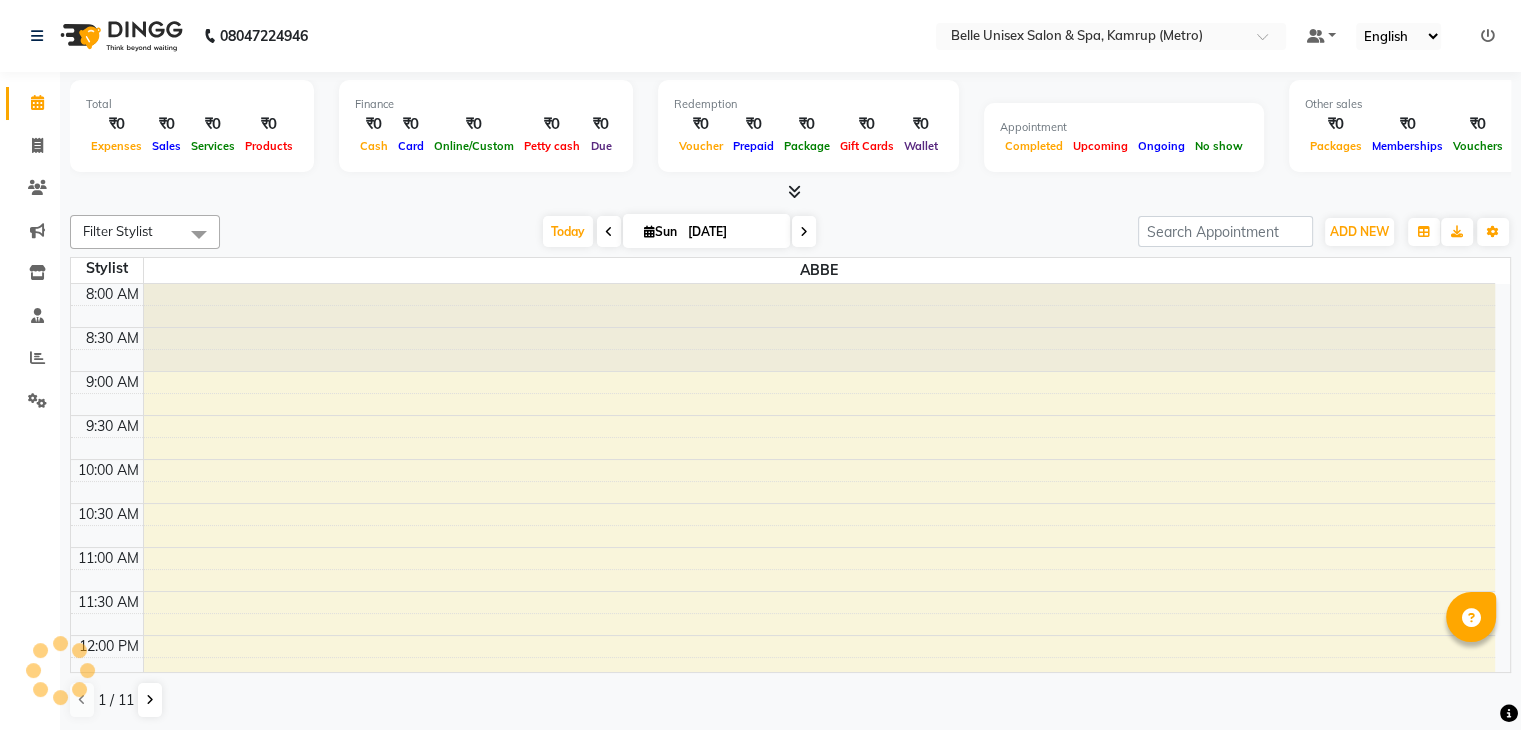 scroll, scrollTop: 0, scrollLeft: 0, axis: both 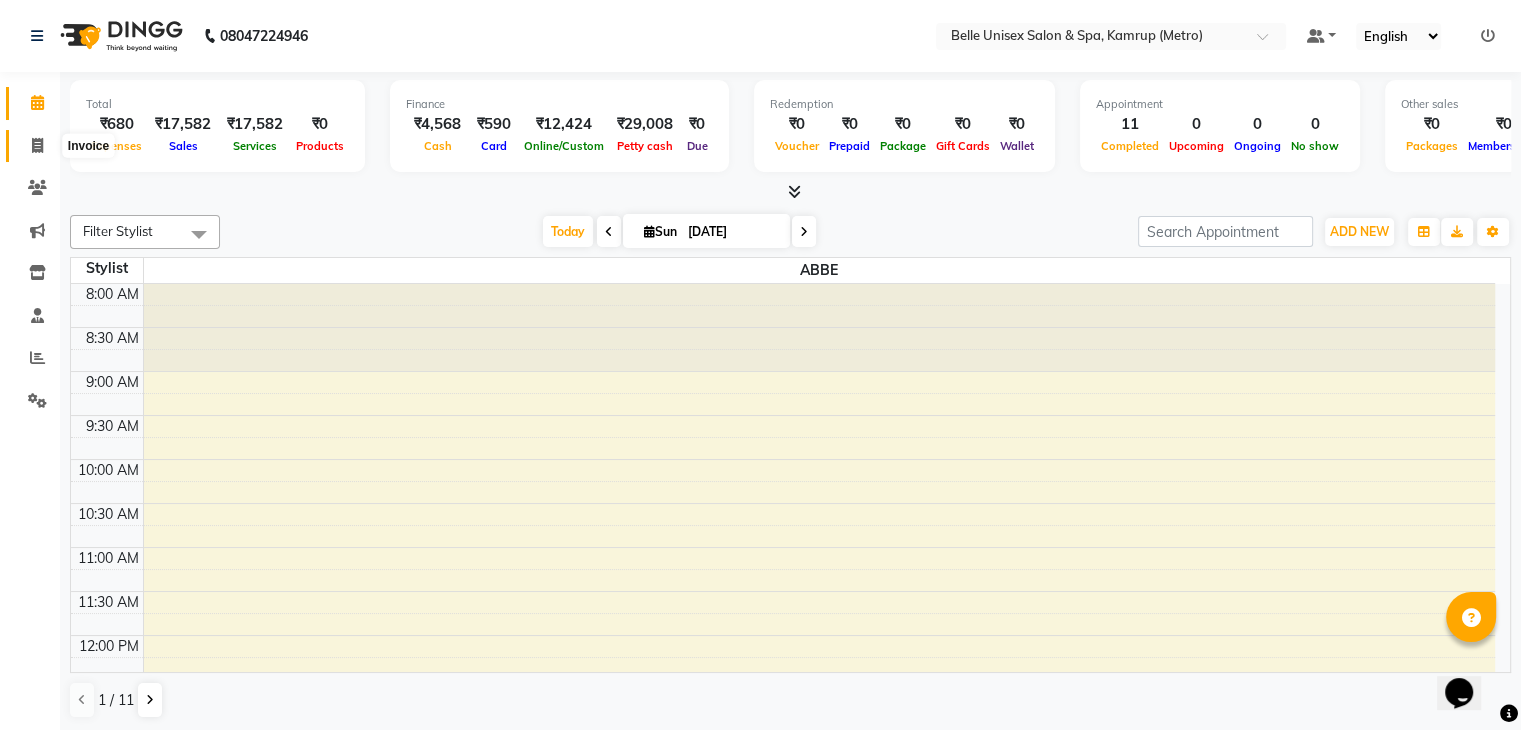 click 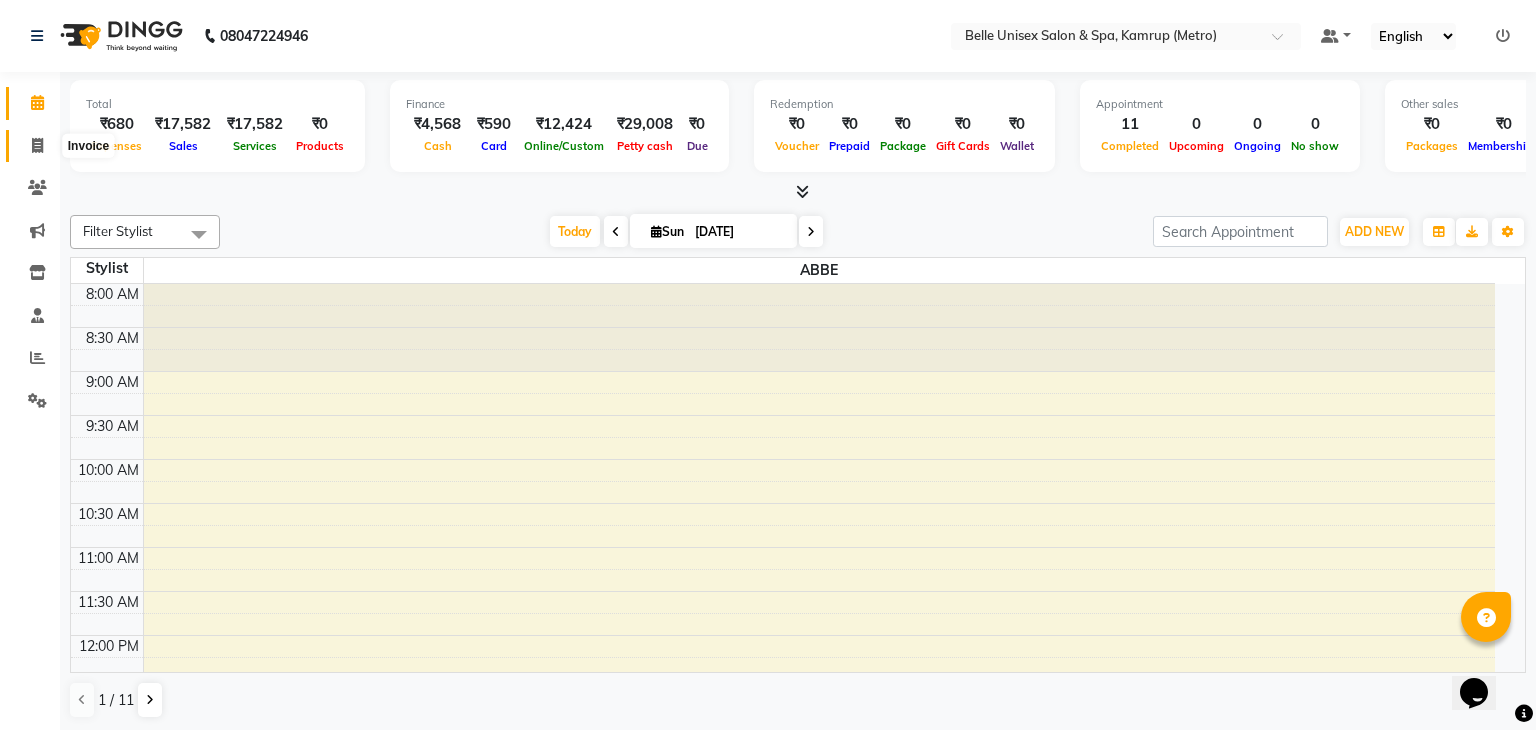 select on "service" 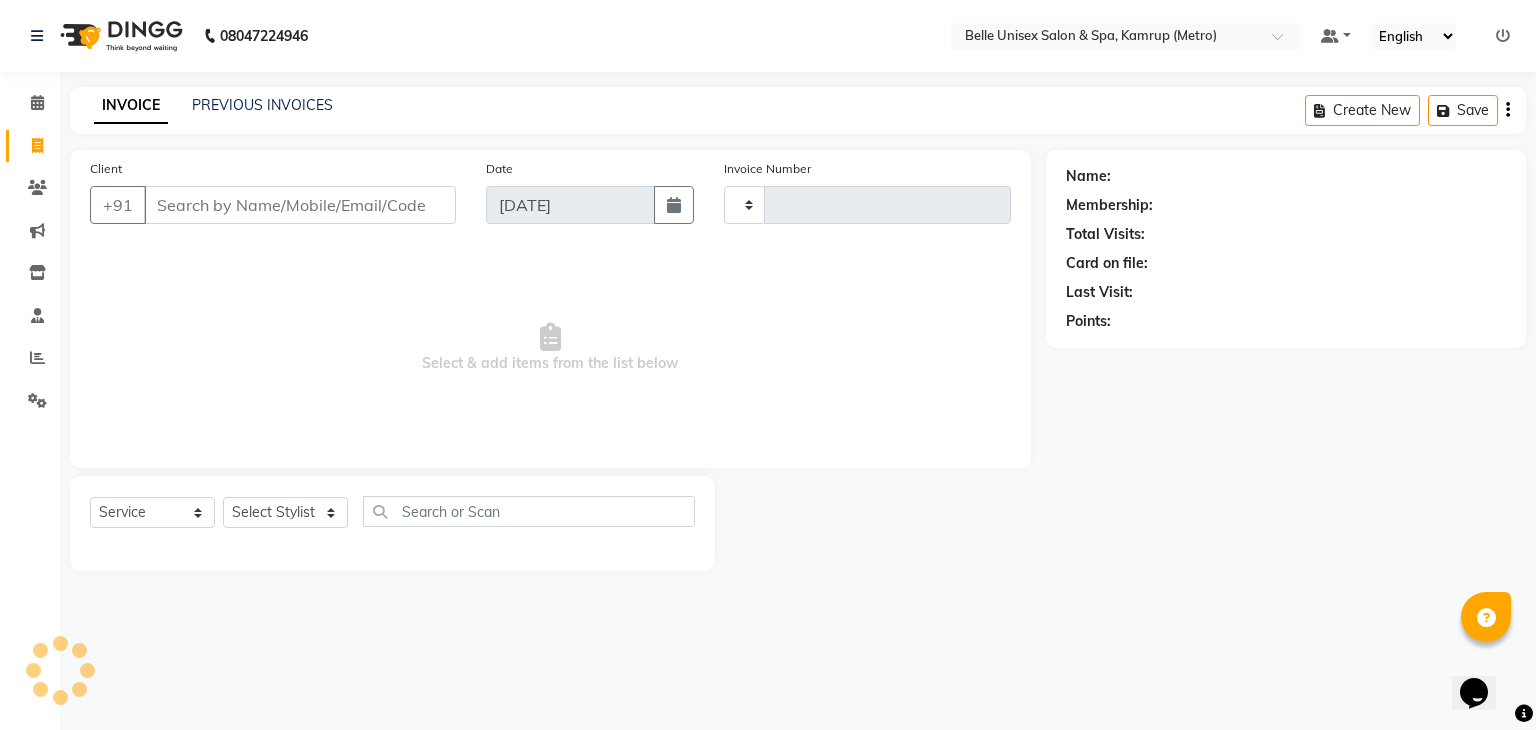 type on "0740" 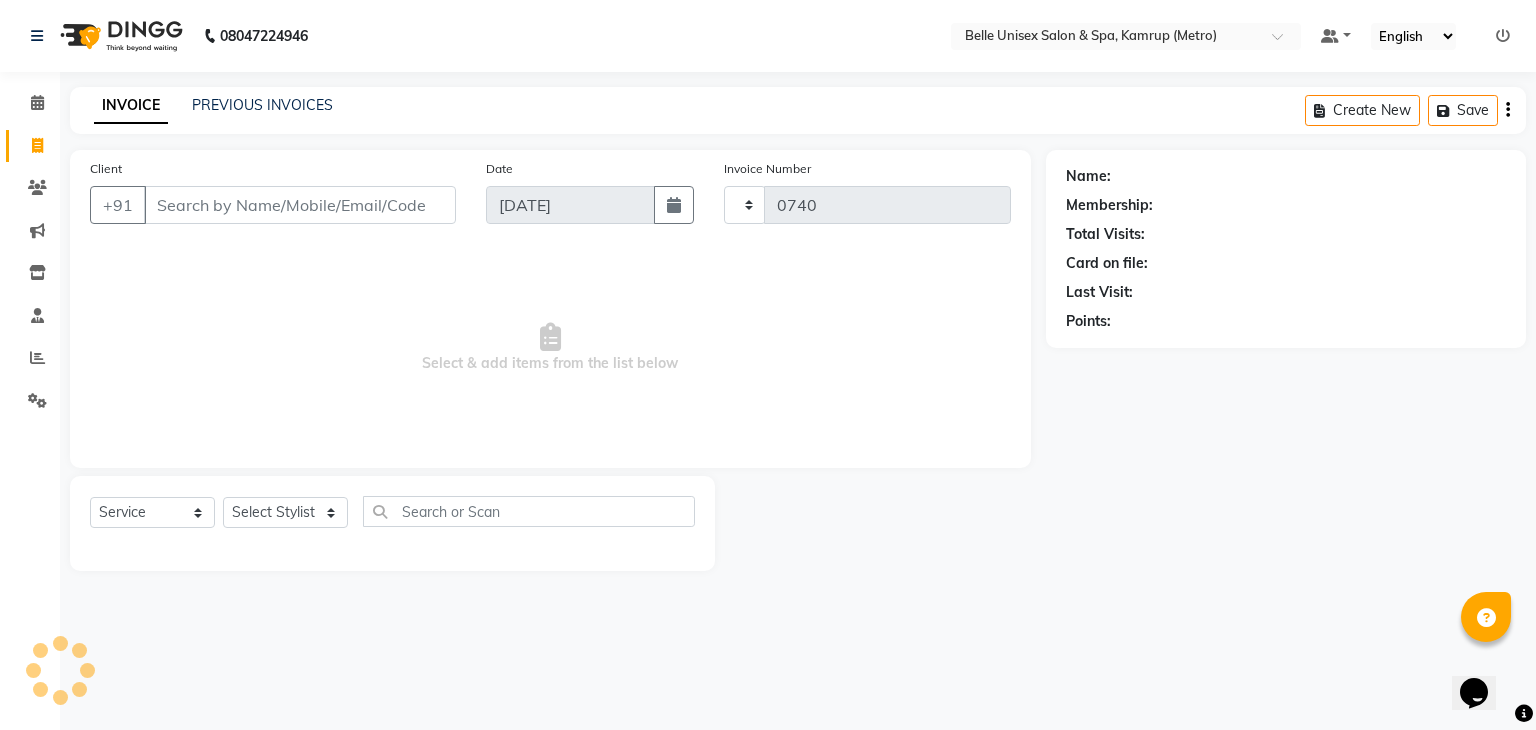 select on "7291" 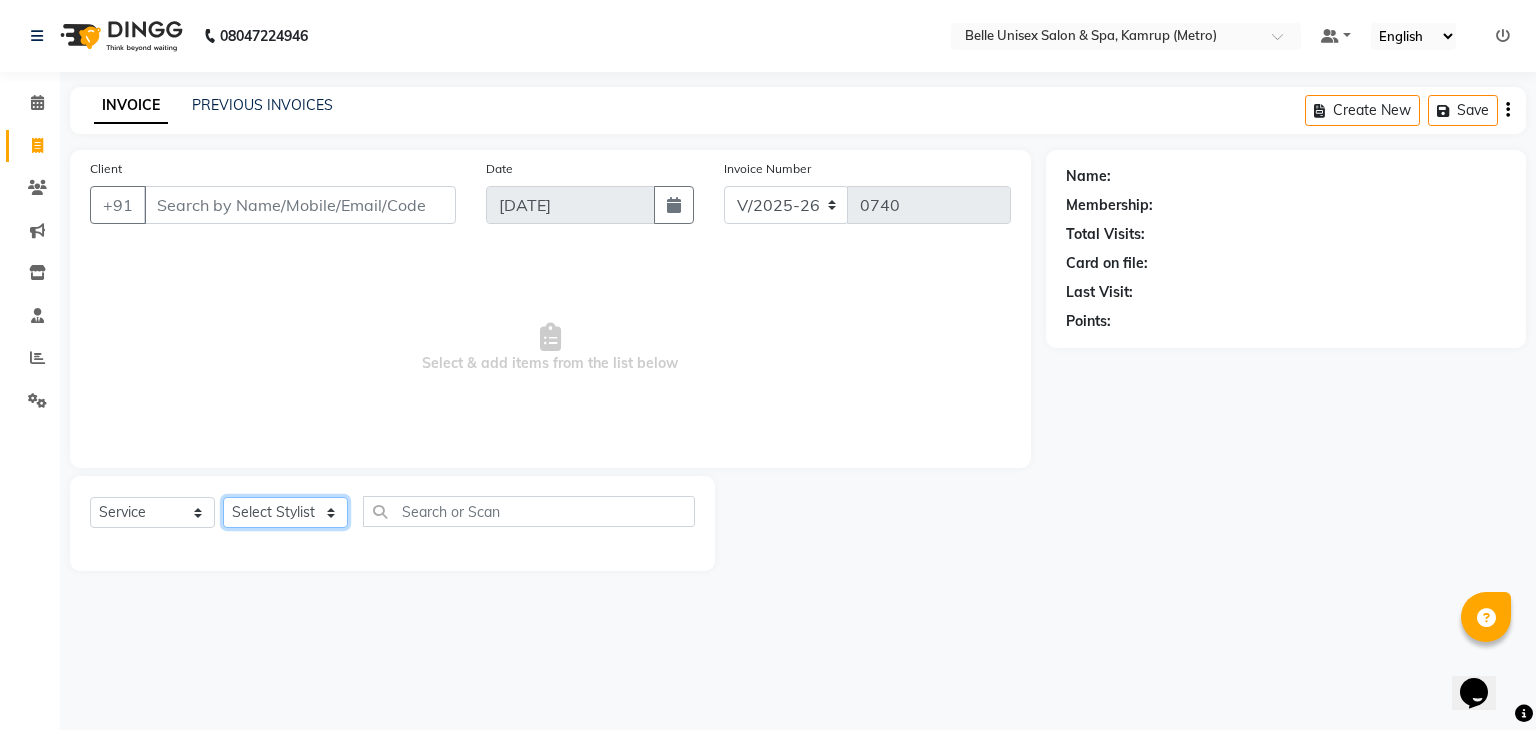 click on "Select Stylist" 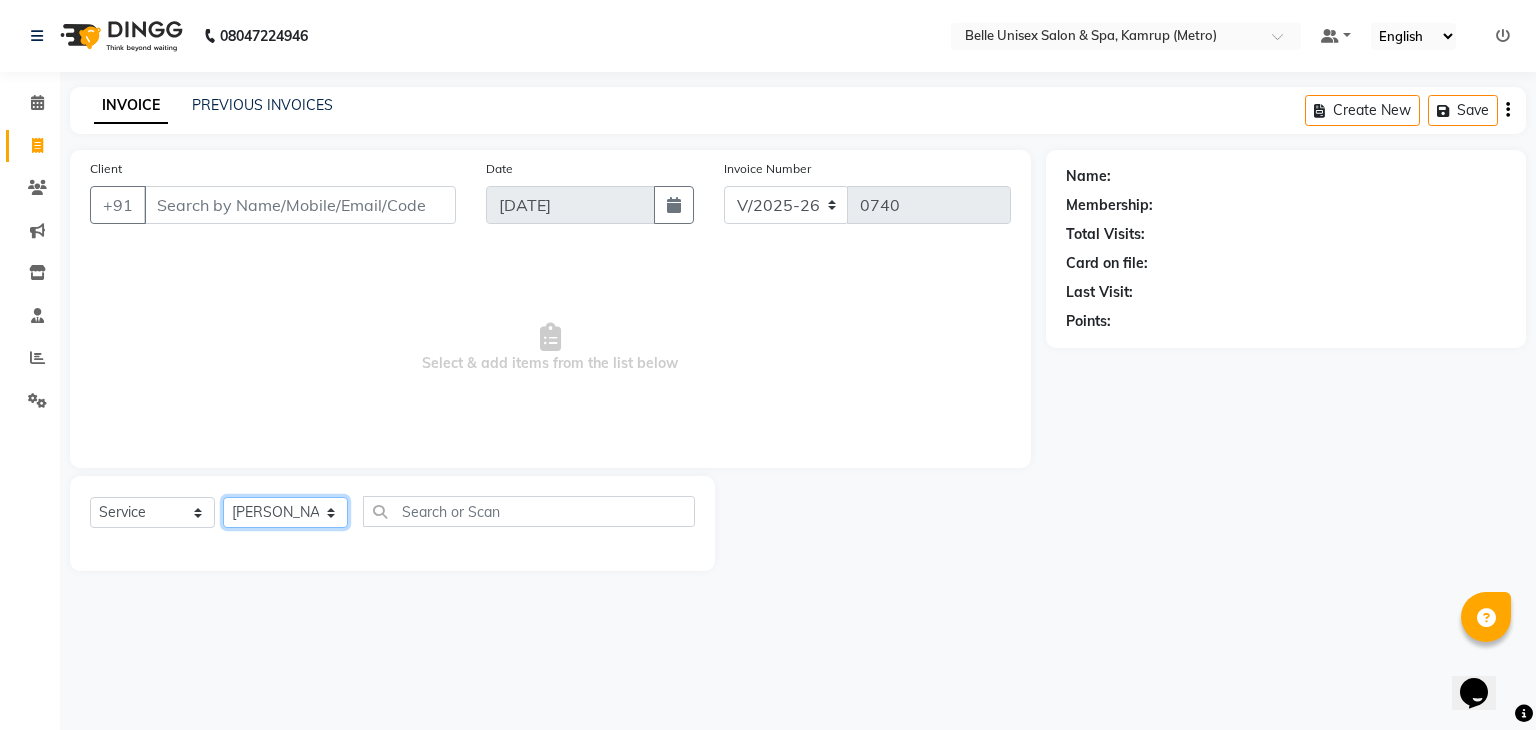 click on "Select Stylist ABBE Admin id ALEX UHD  ASEM  COUNTER SALE  IMLE AO JUPITARA(HK) PURNIMA HK  RANA KANTI SINHA   SABEHA SANGAM THERAPIST SOBITA BU THOIBA M." 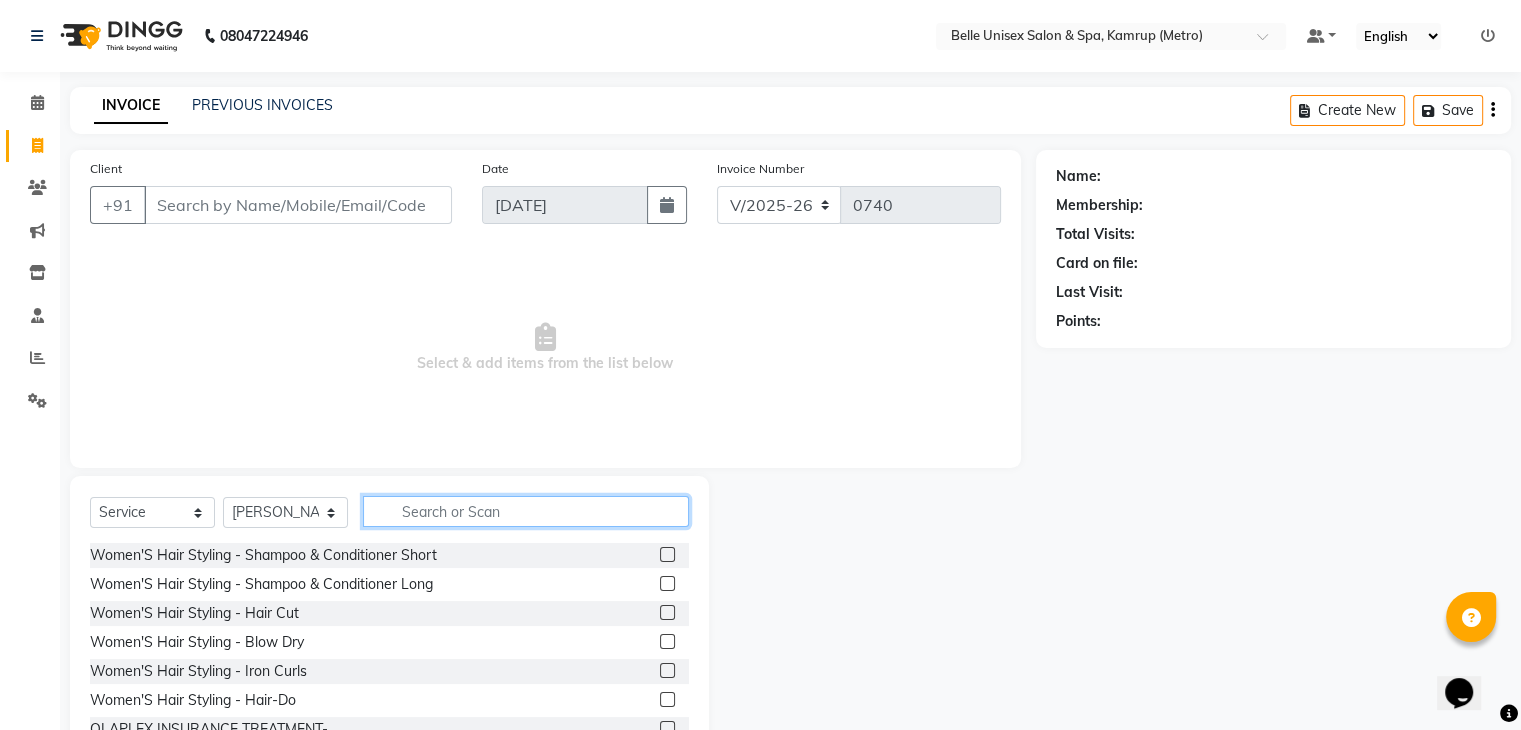 click 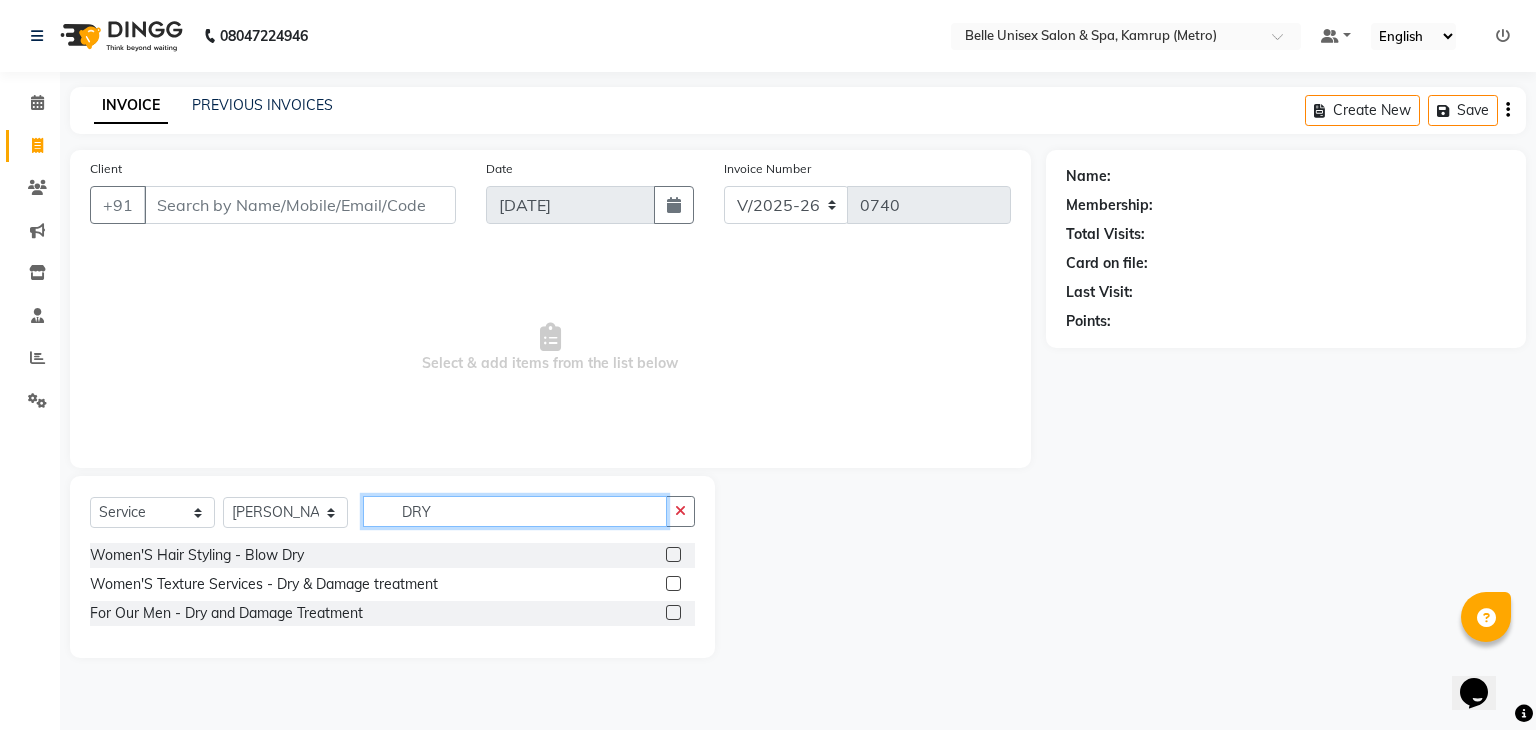 type on "DRY" 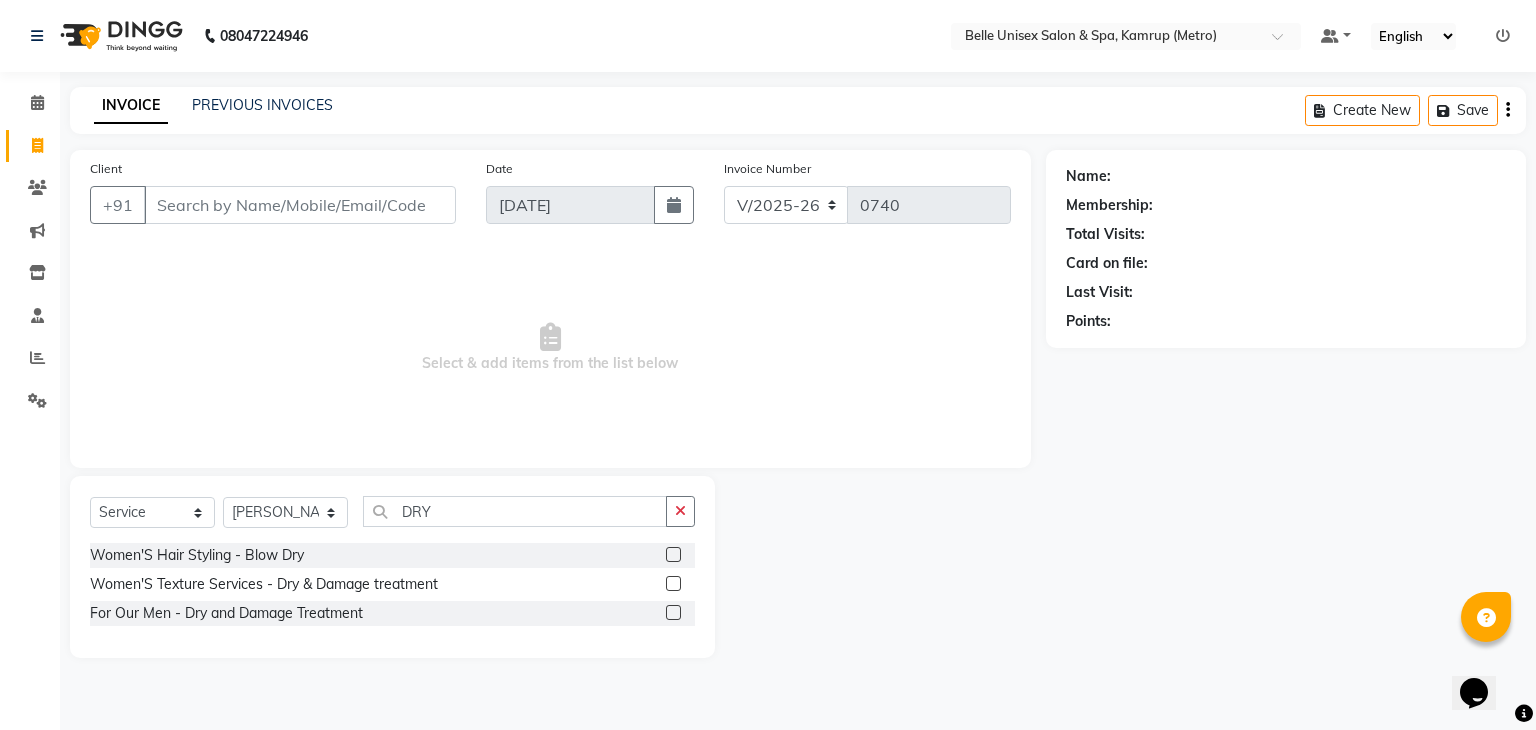 click 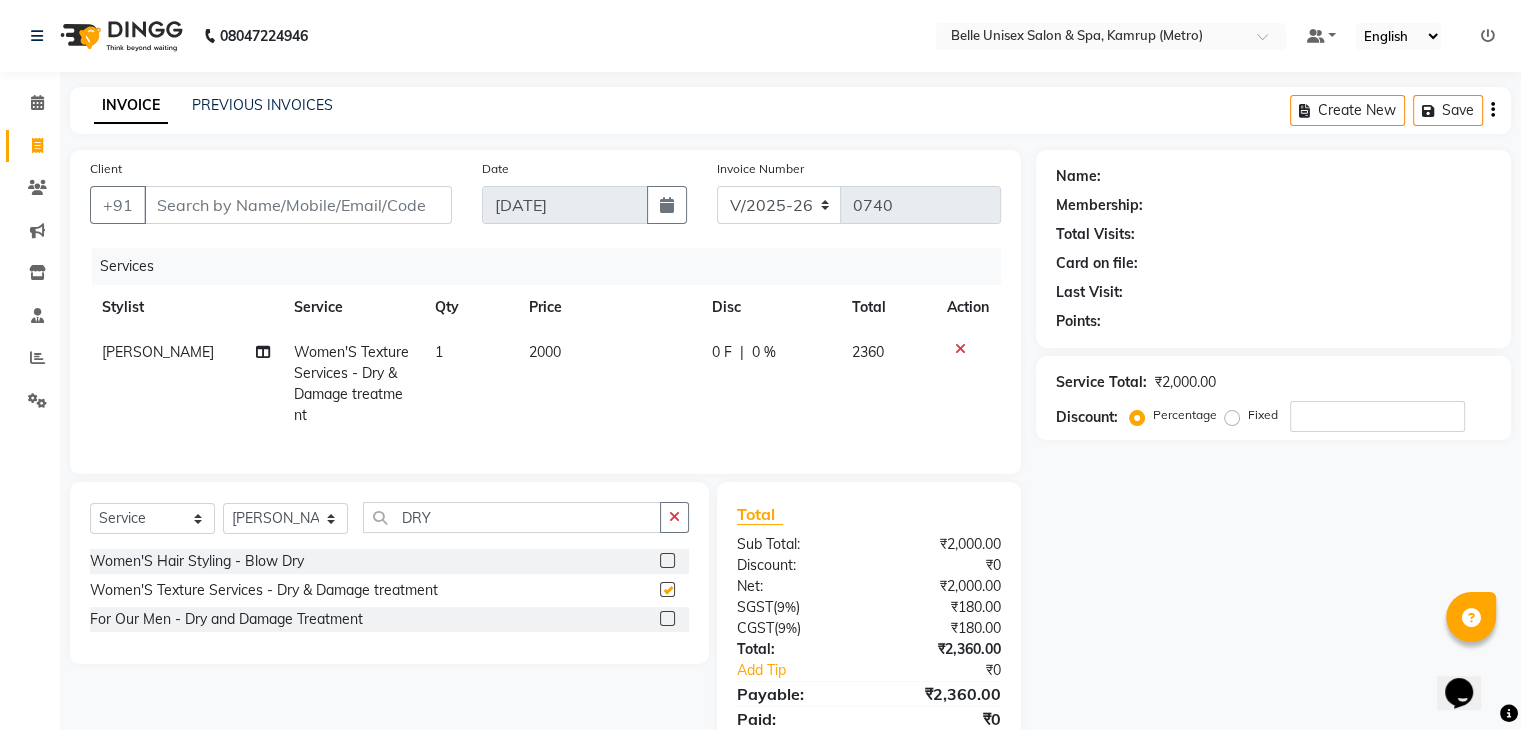 checkbox on "false" 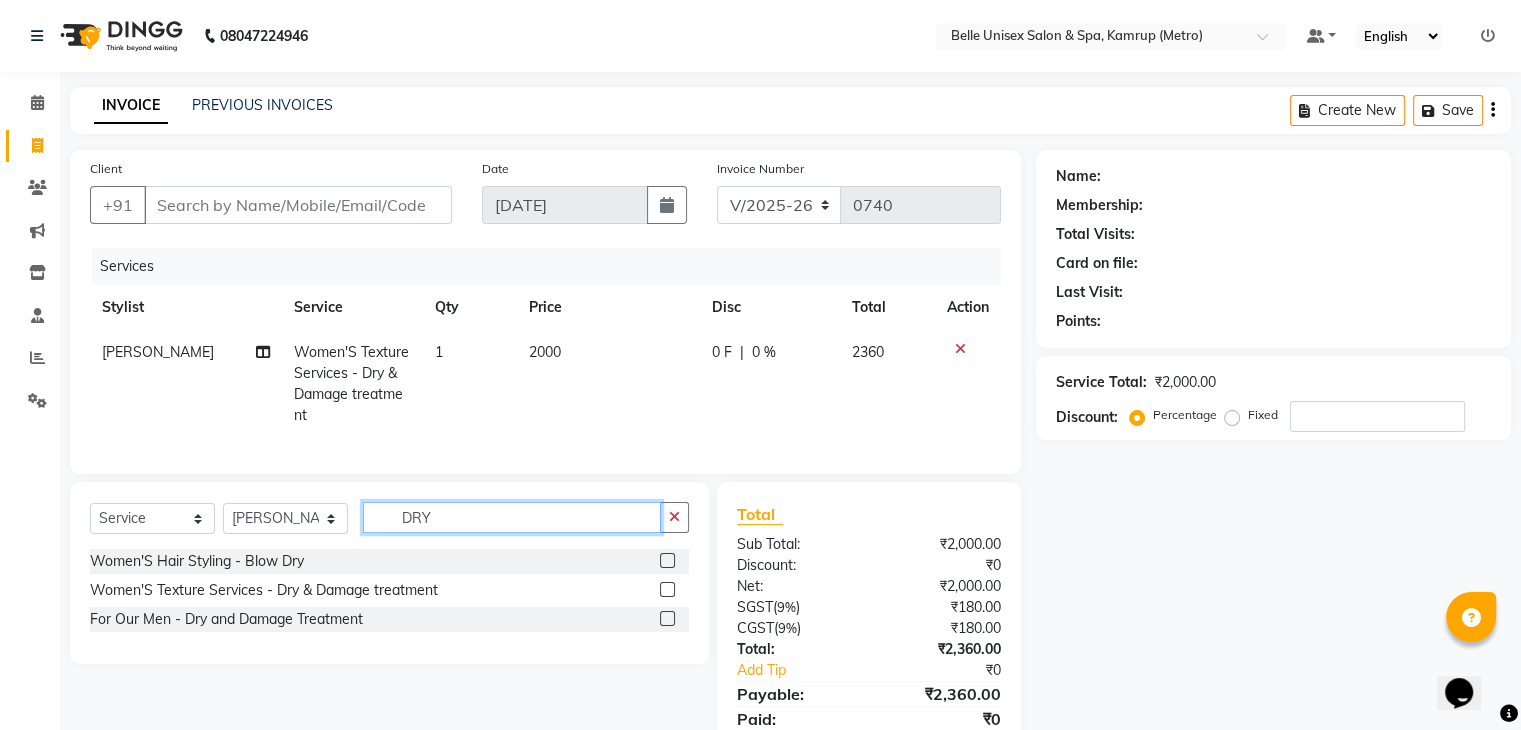drag, startPoint x: 434, startPoint y: 530, endPoint x: 336, endPoint y: 540, distance: 98.50888 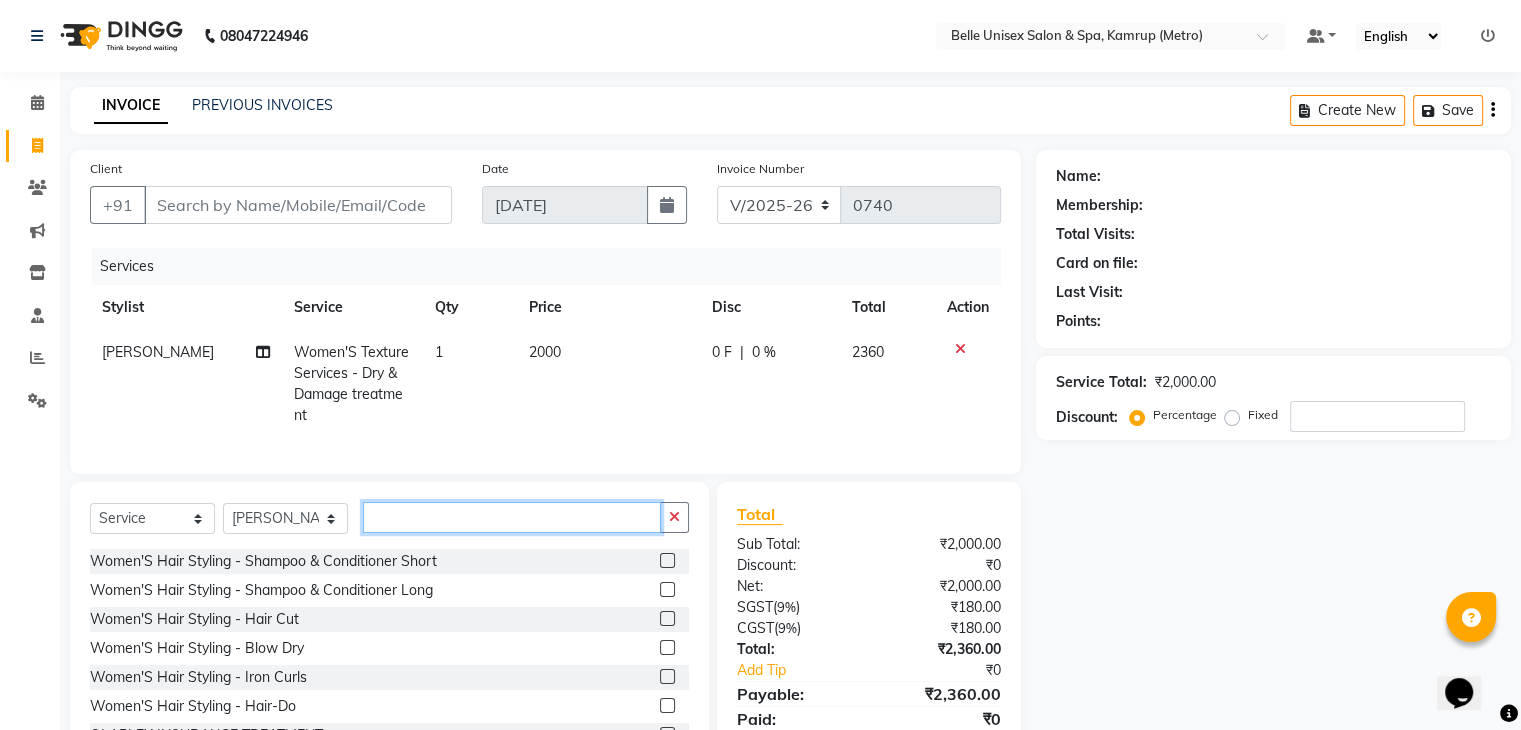 type 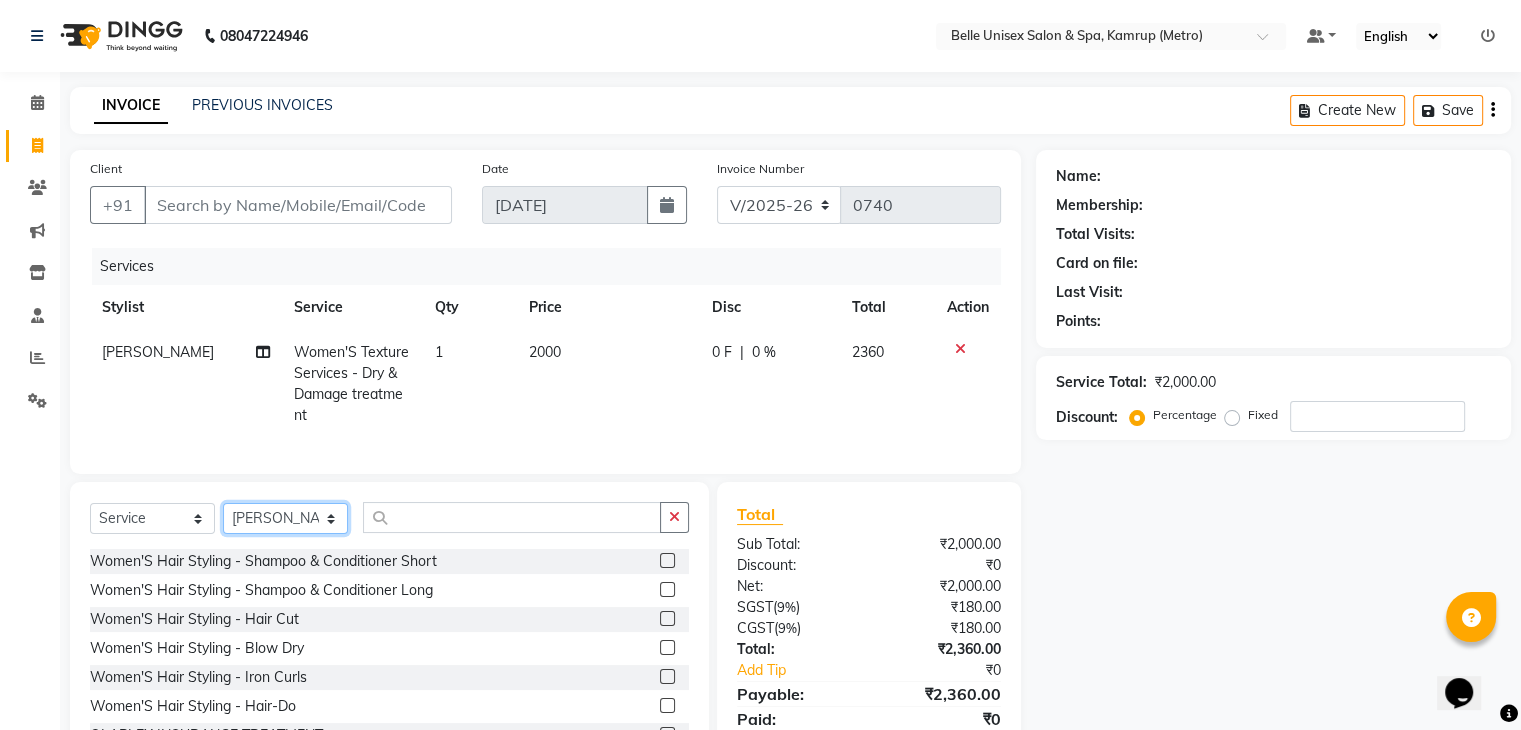 click on "Select Stylist ABBE Admin id ALEX UHD  ASEM  COUNTER SALE  IMLE AO JUPITARA(HK) PURNIMA HK  RANA KANTI SINHA   SABEHA SANGAM THERAPIST SOBITA BU THOIBA M." 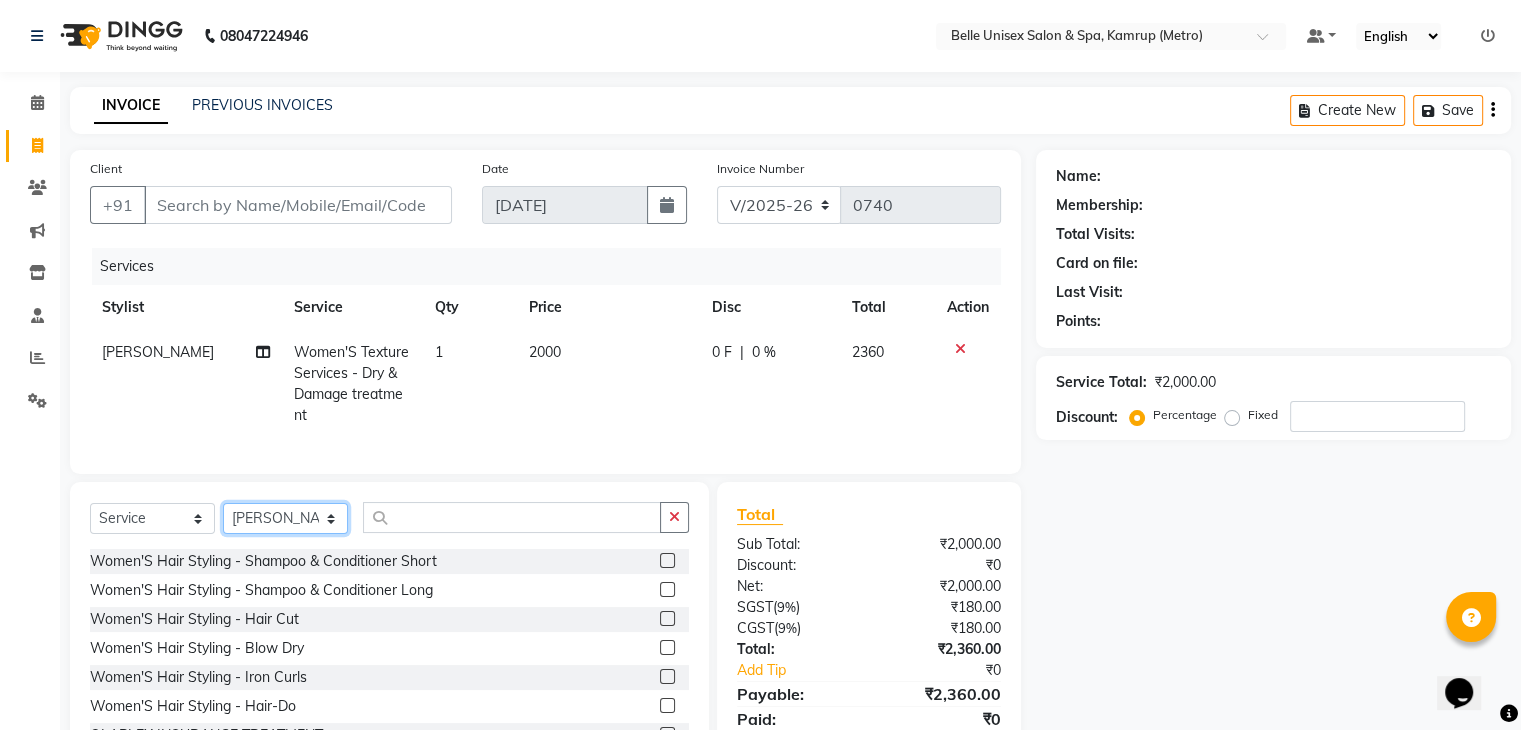select on "83129" 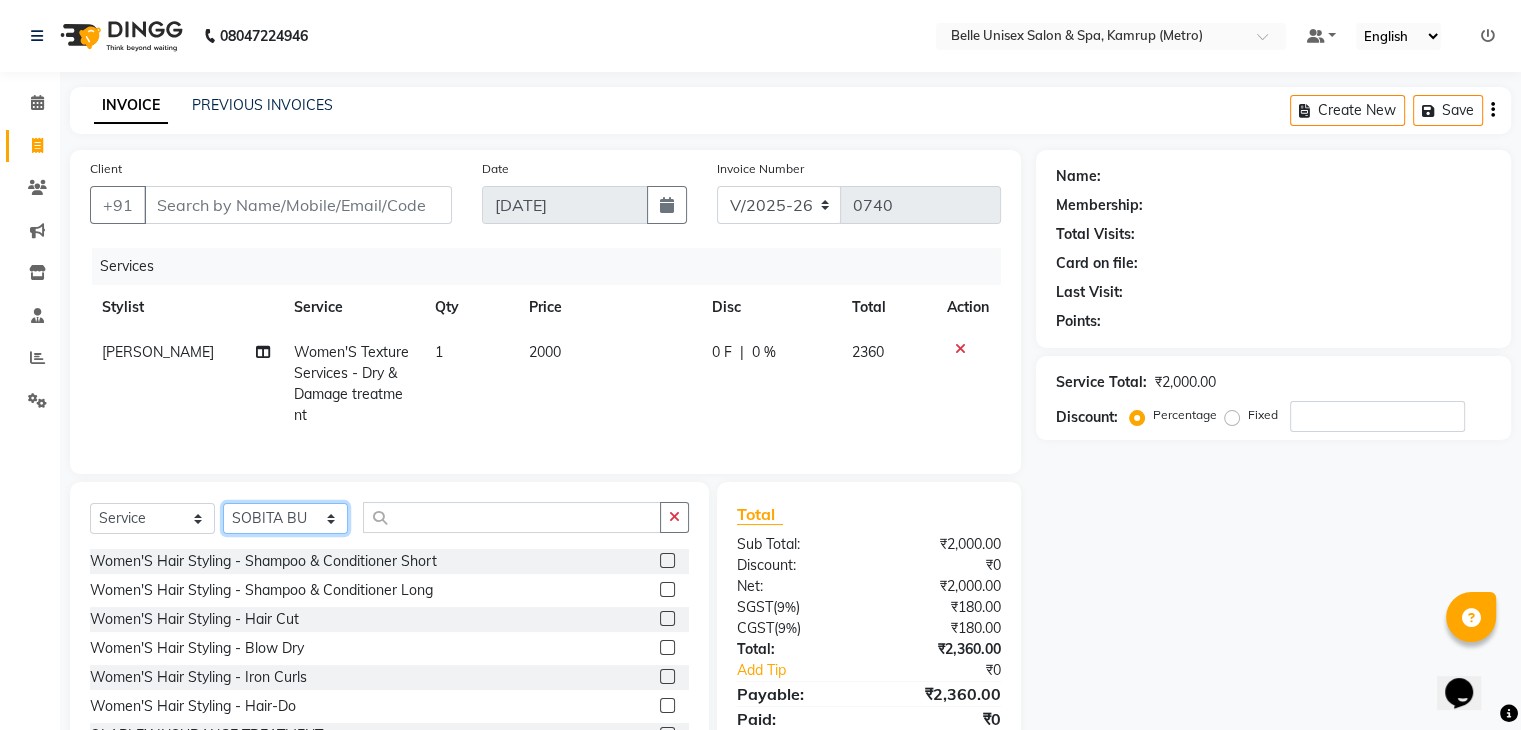 click on "Select Stylist ABBE Admin id ALEX UHD  ASEM  COUNTER SALE  IMLE AO JUPITARA(HK) PURNIMA HK  RANA KANTI SINHA   SABEHA SANGAM THERAPIST SOBITA BU THOIBA M." 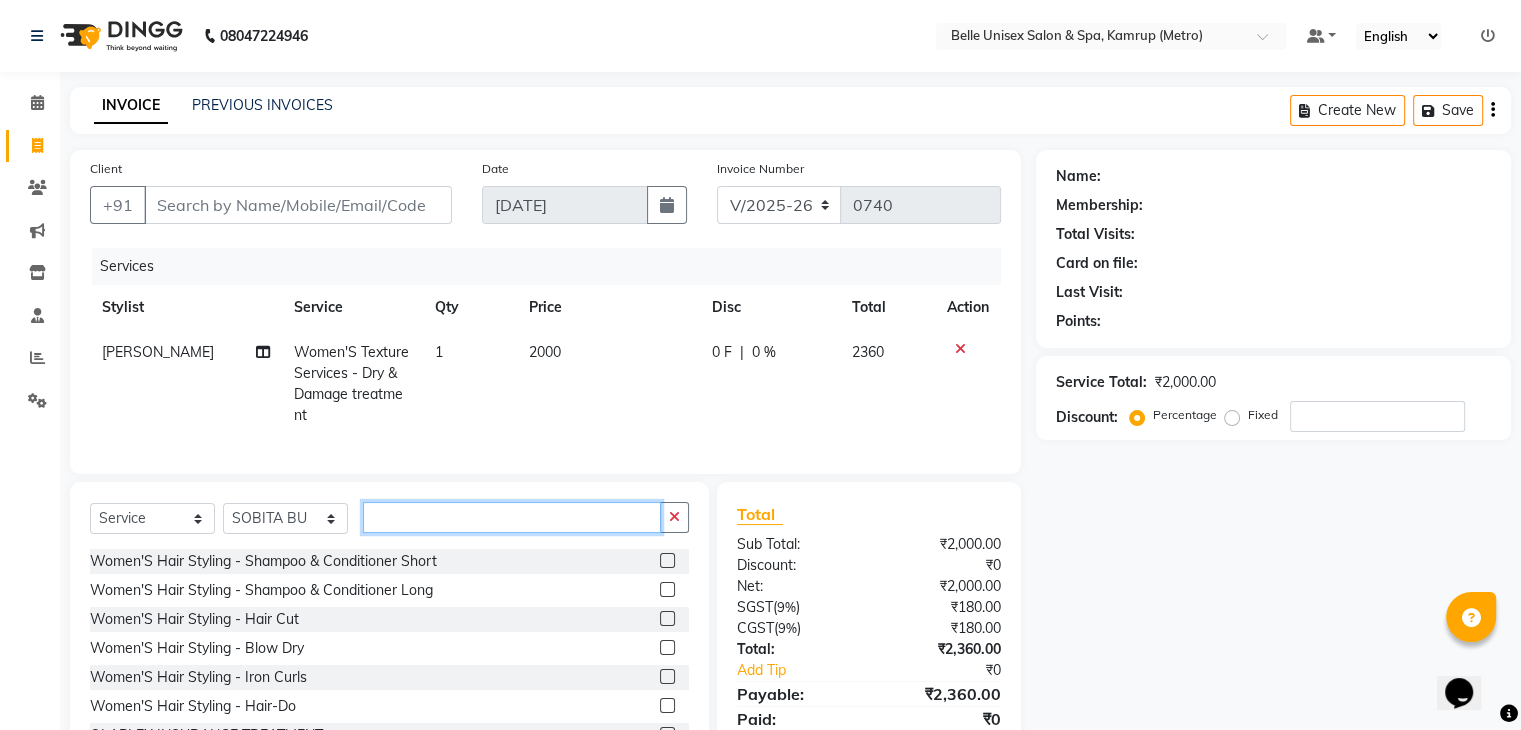 click 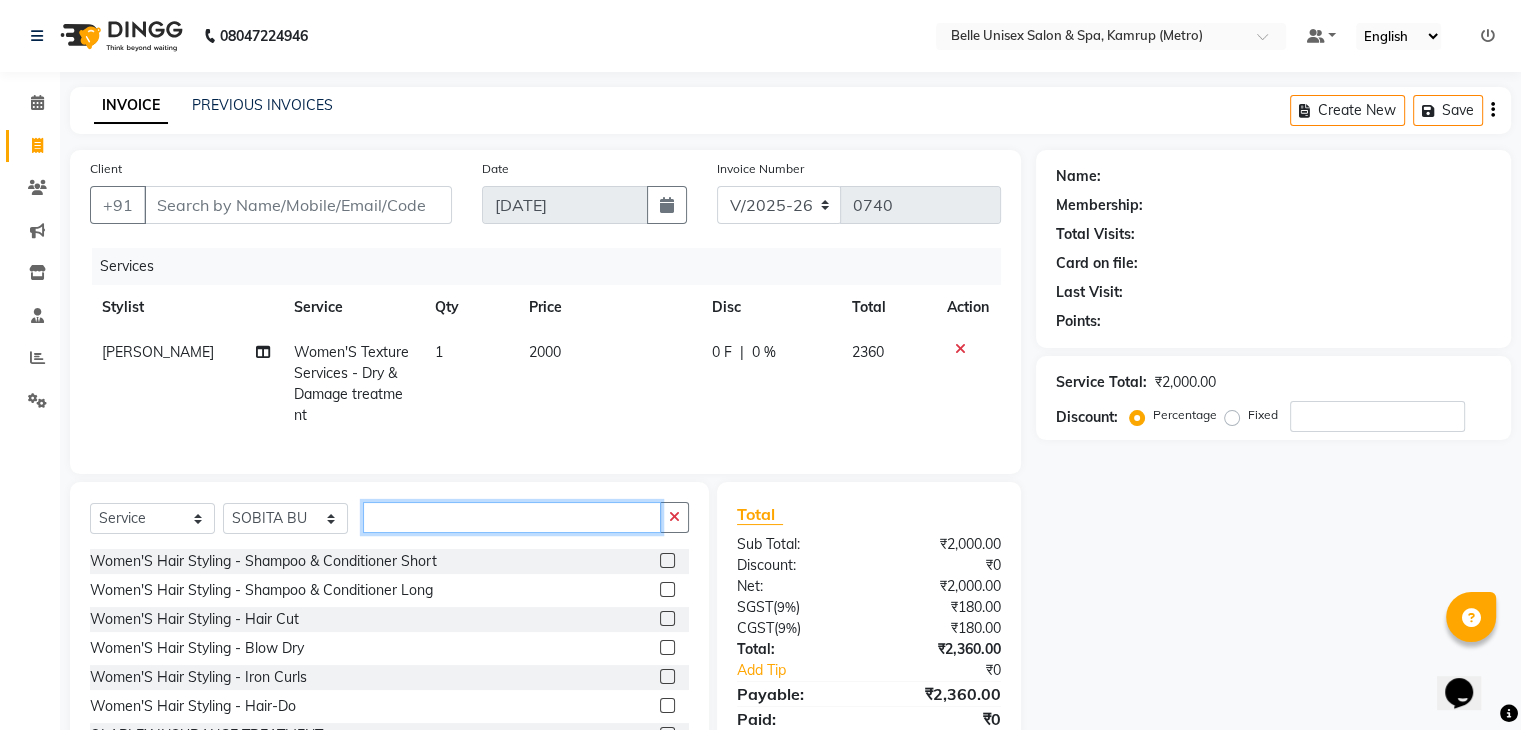 click 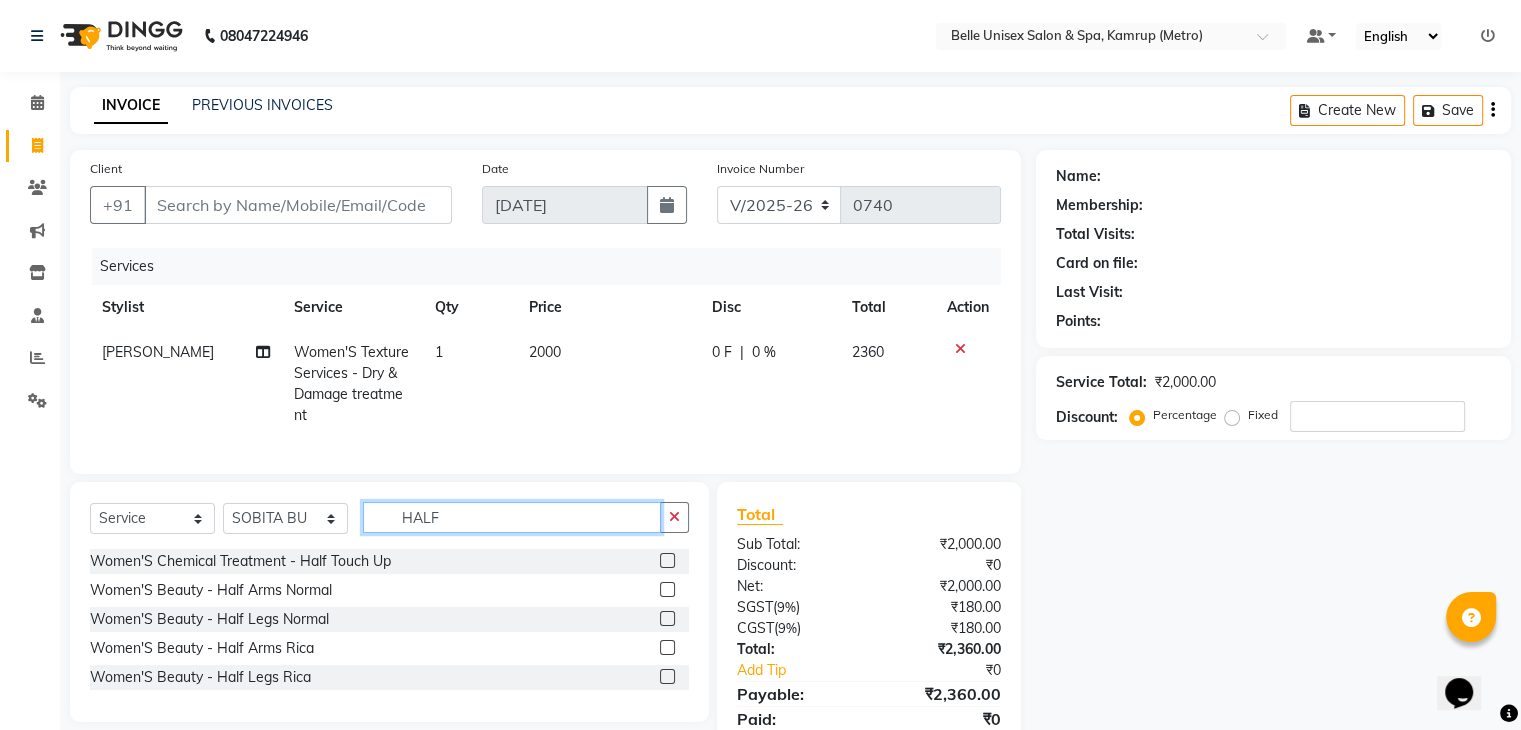 type on "HALF" 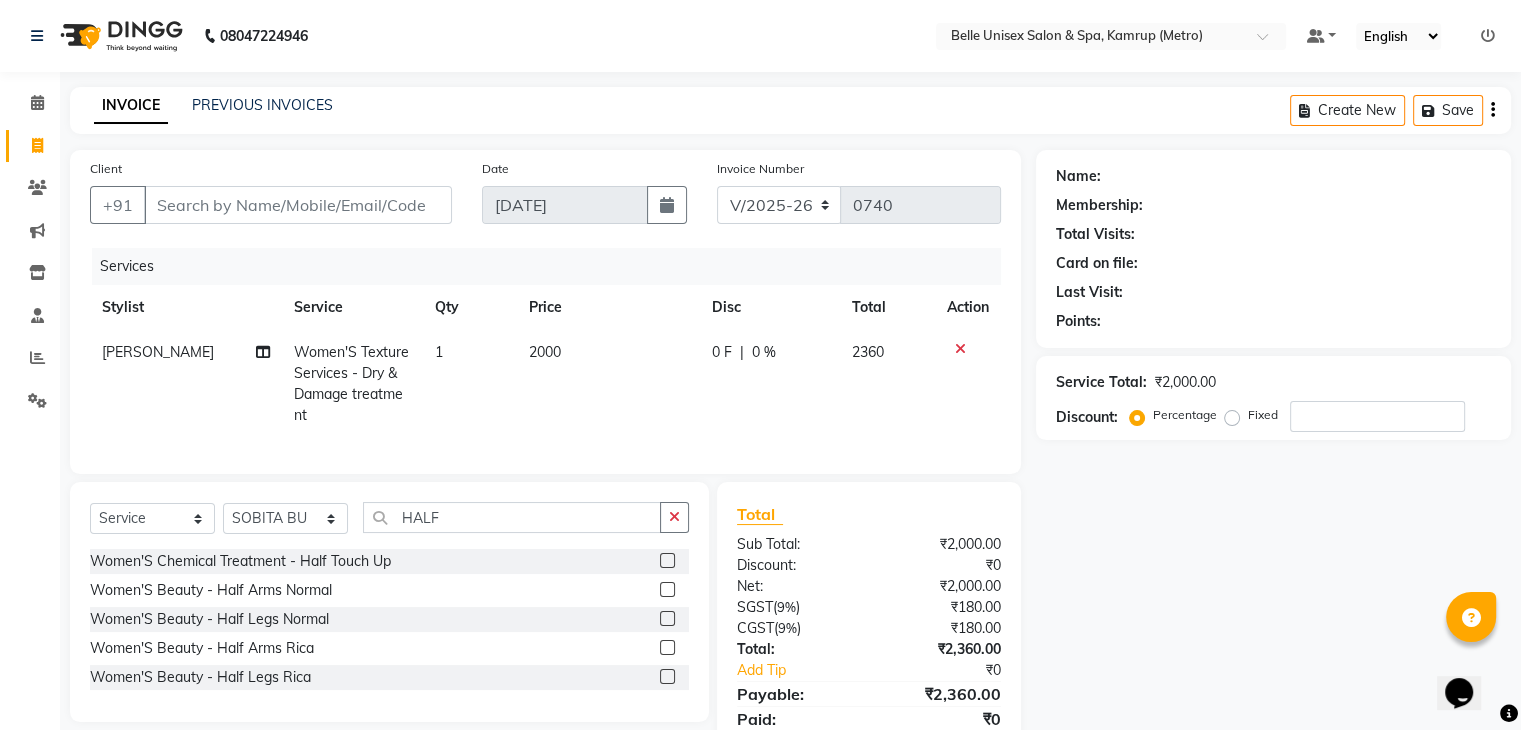 click 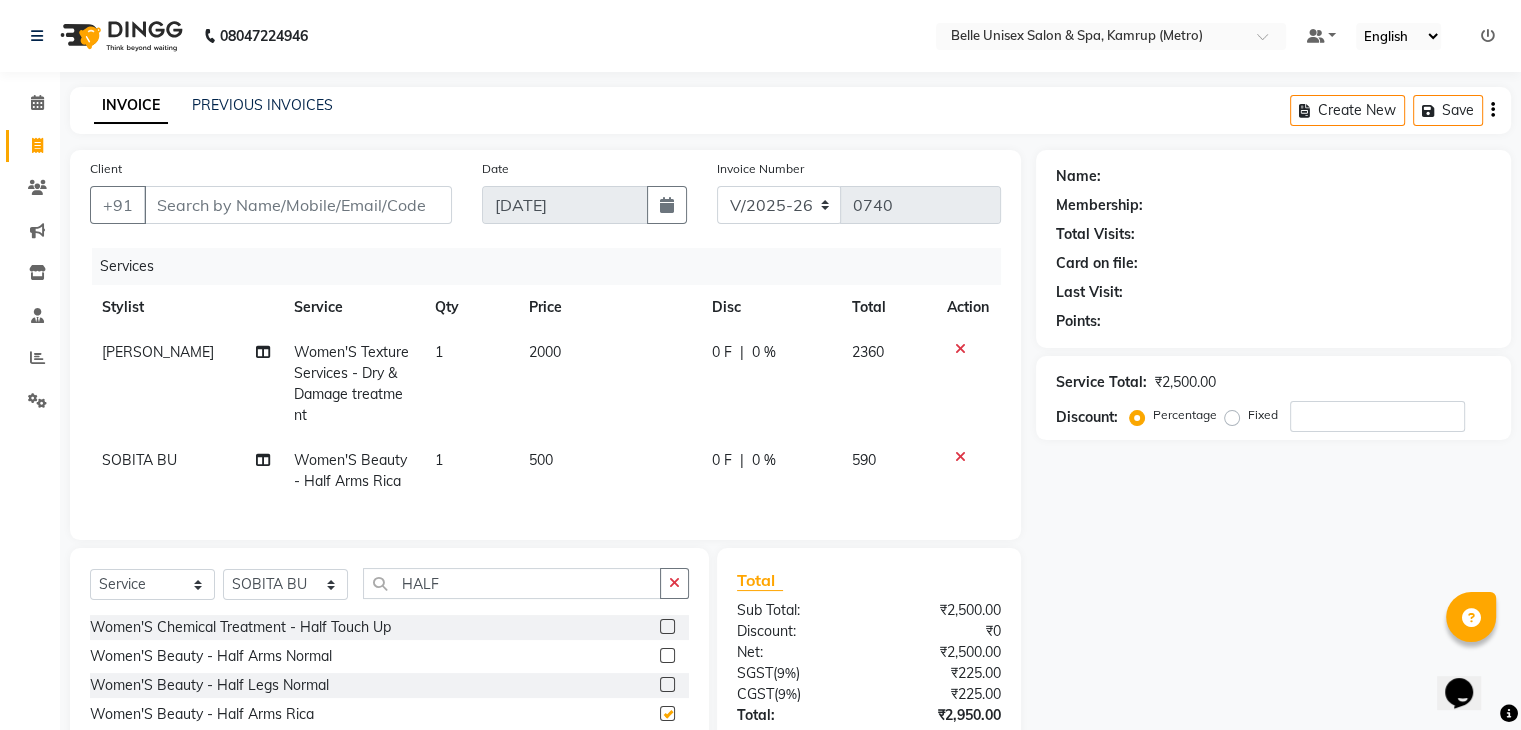 checkbox on "false" 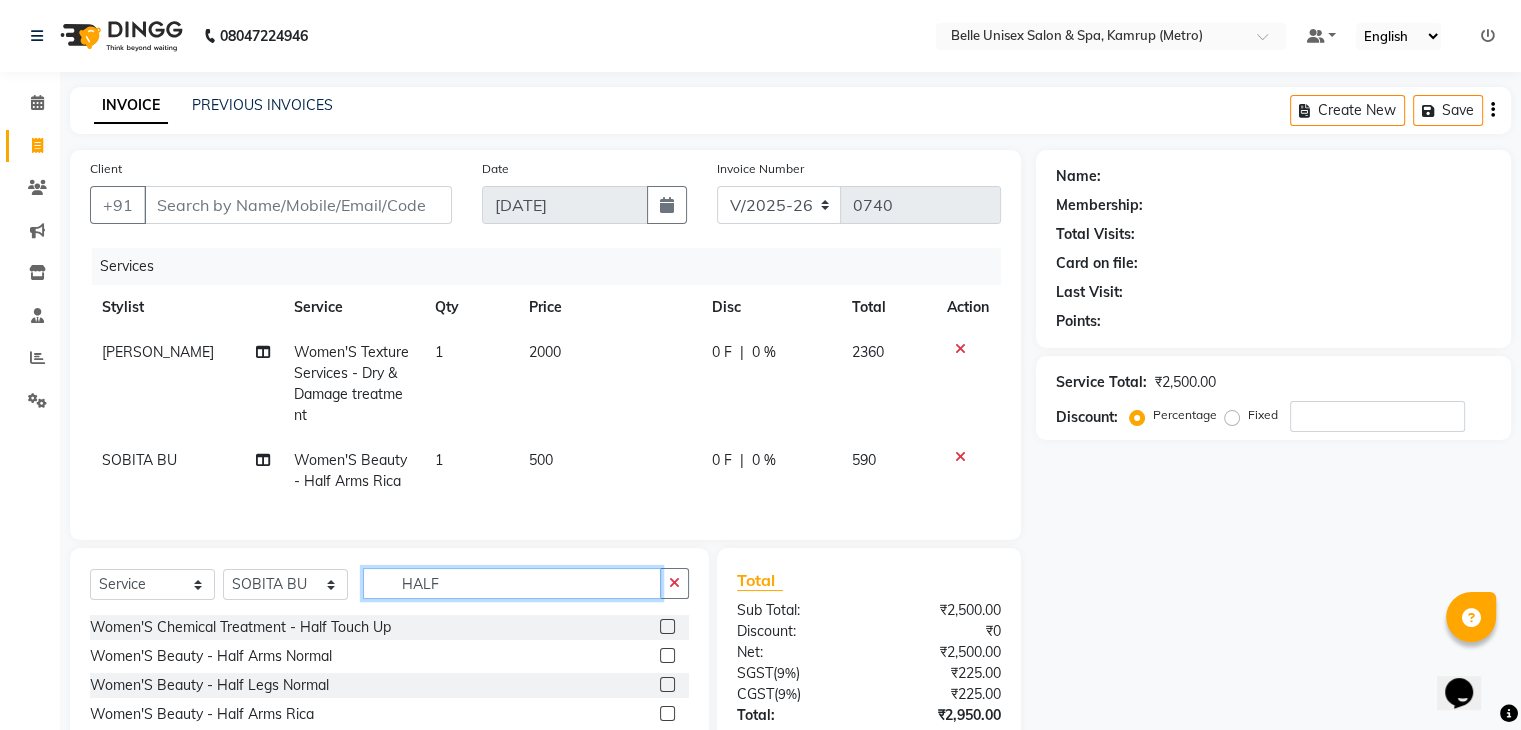 drag, startPoint x: 437, startPoint y: 601, endPoint x: 365, endPoint y: 603, distance: 72.02777 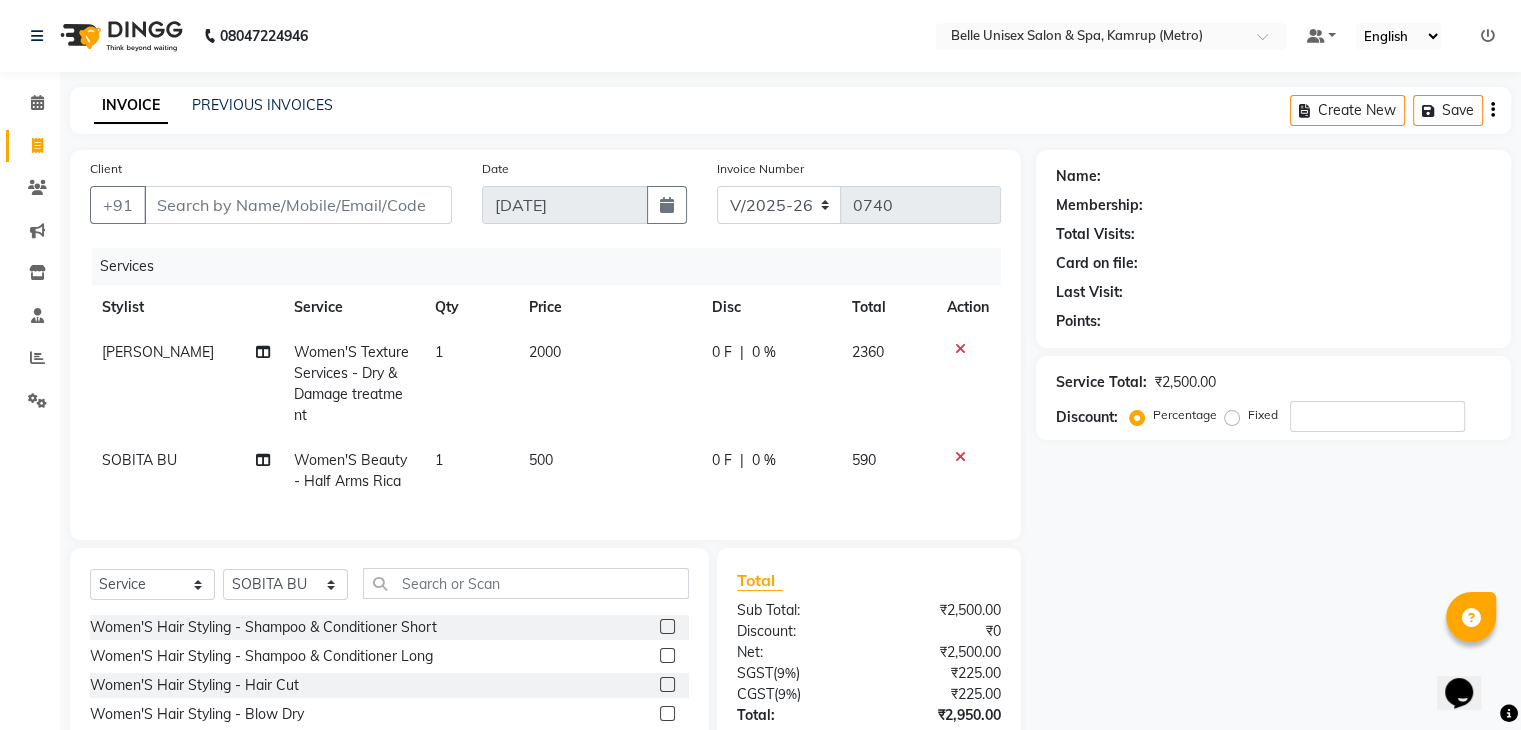click 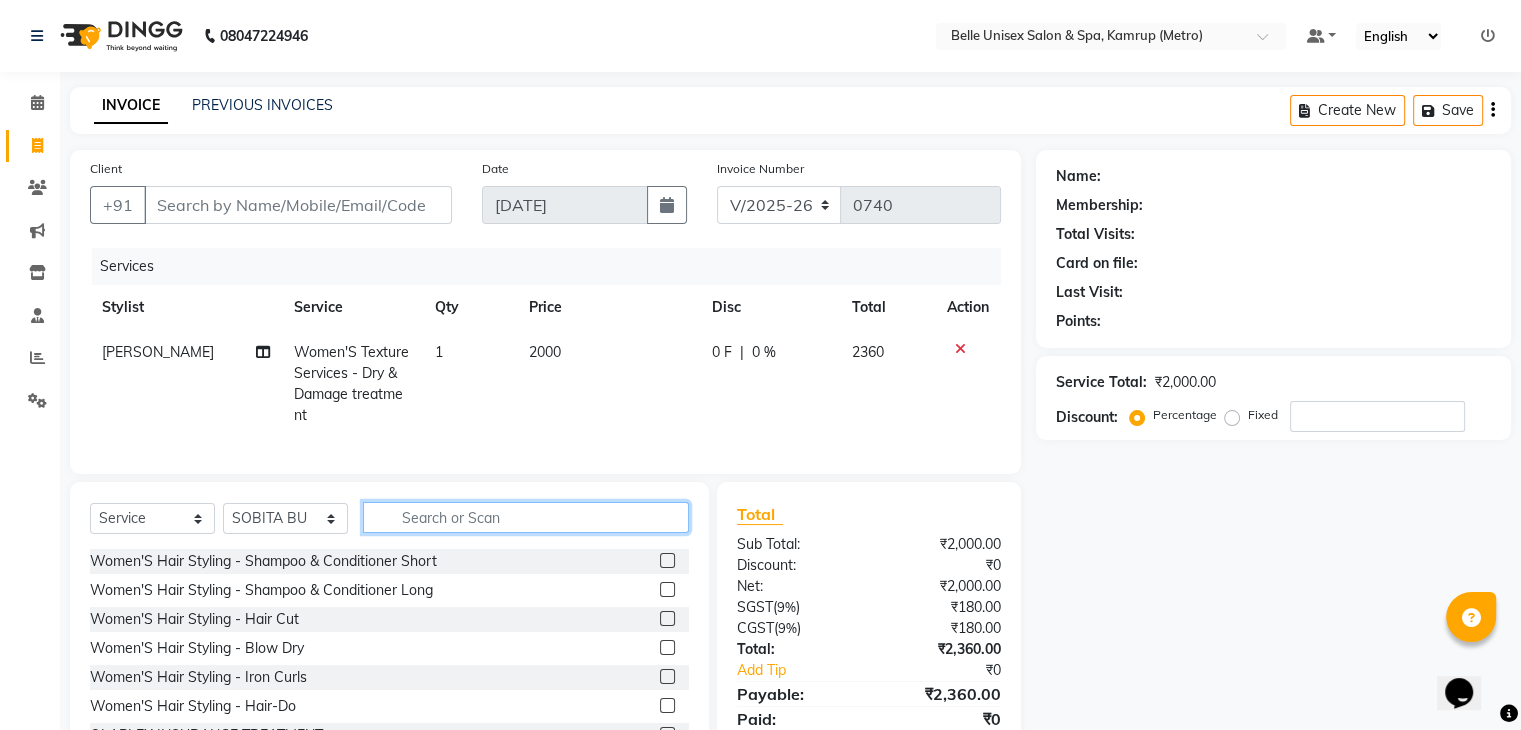 click 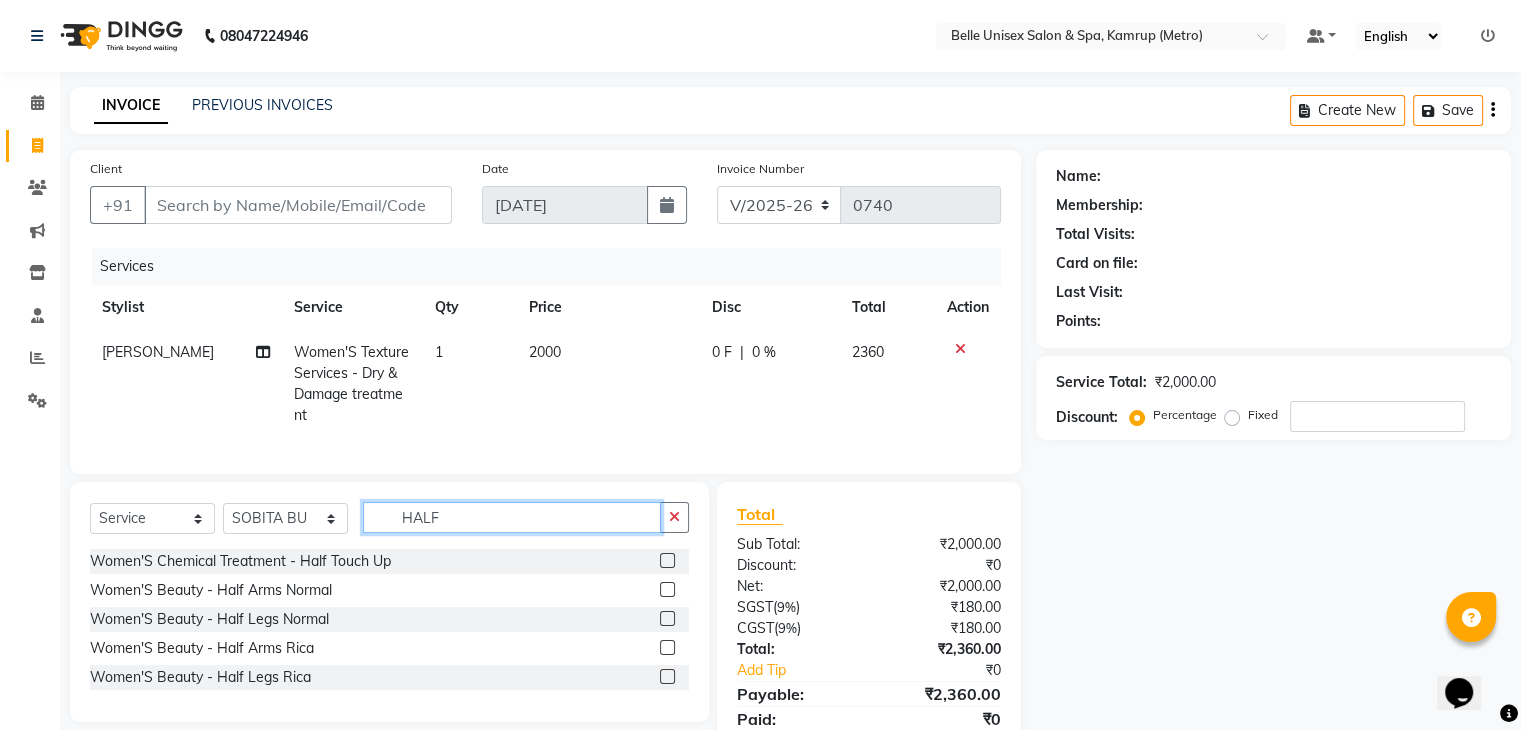 type on "HALF" 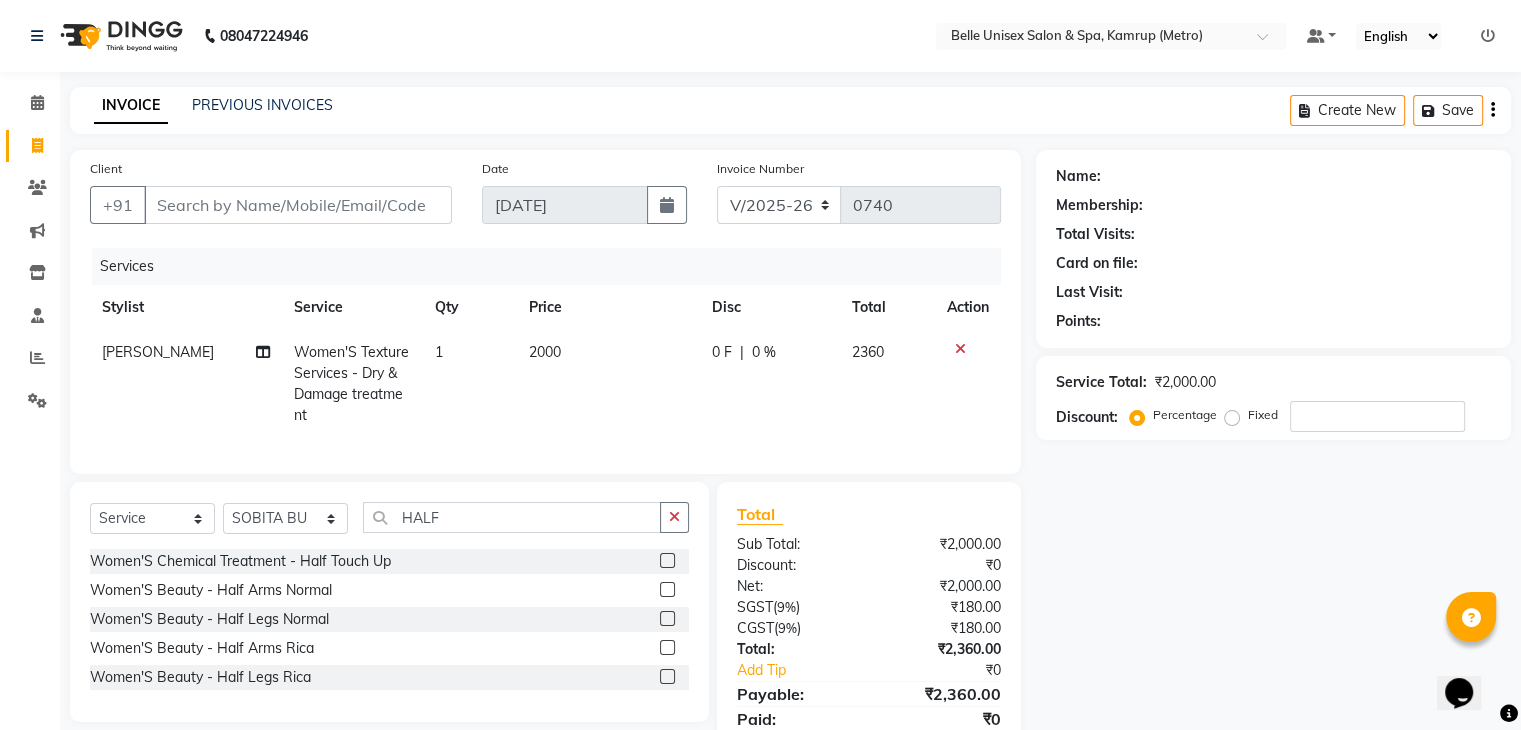 click 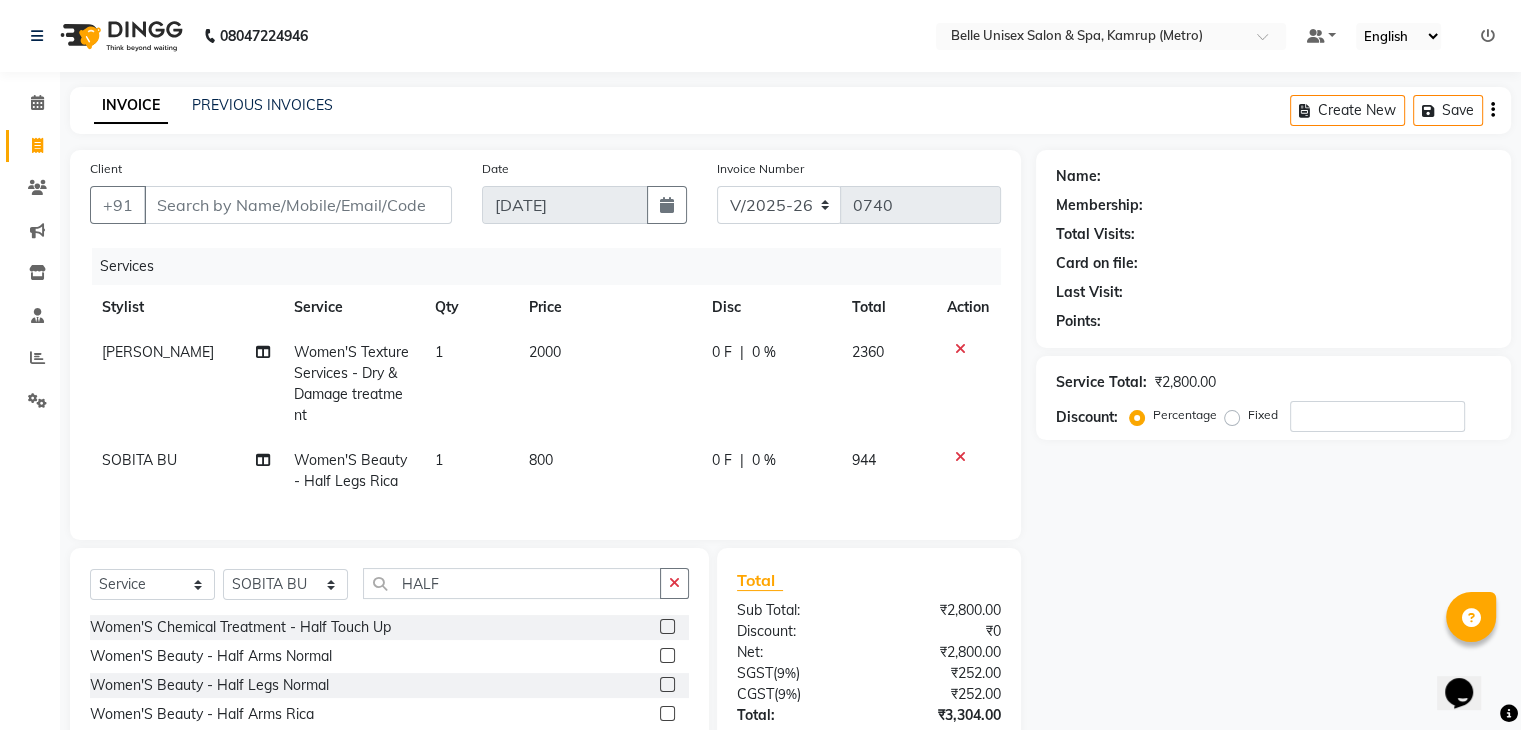 checkbox on "false" 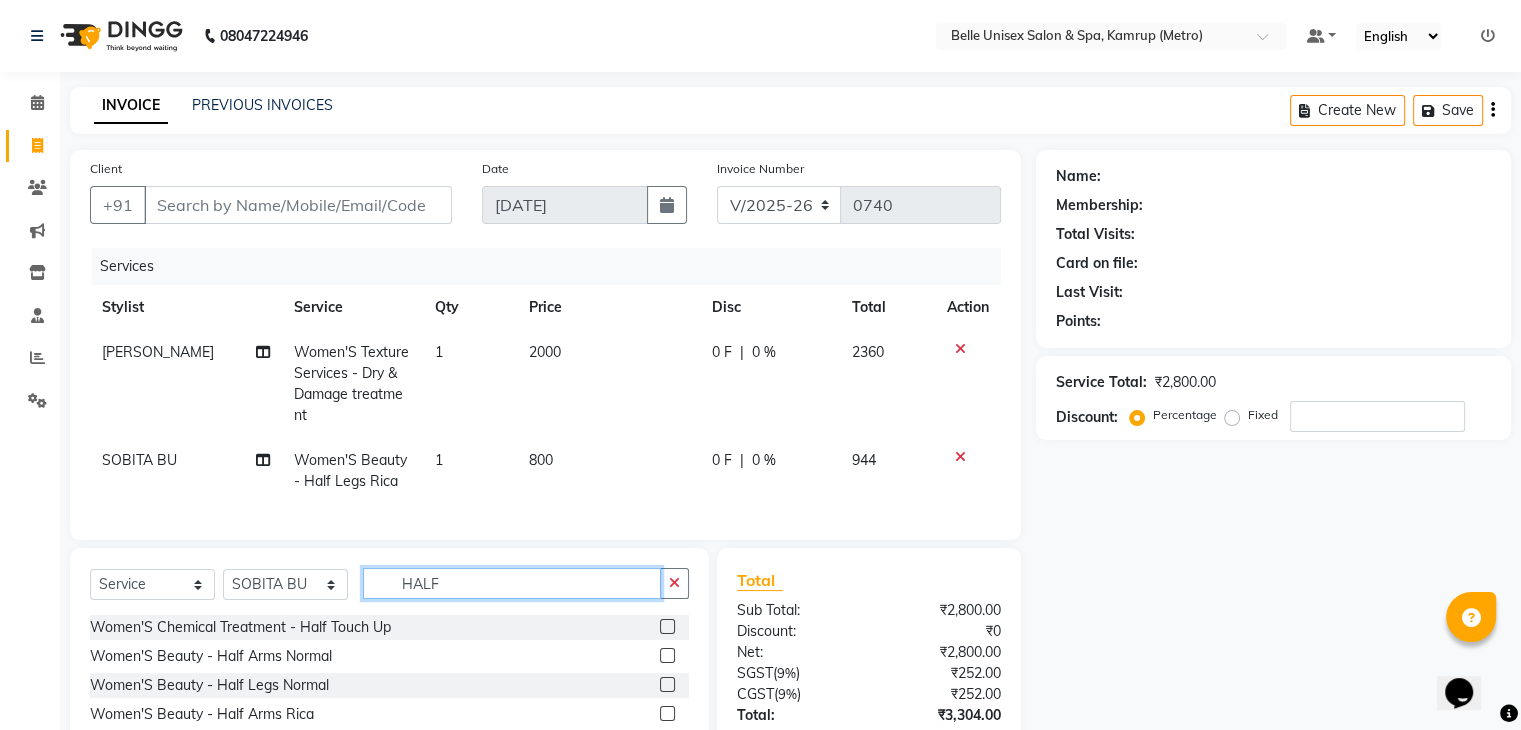 drag, startPoint x: 460, startPoint y: 605, endPoint x: 381, endPoint y: 608, distance: 79.05694 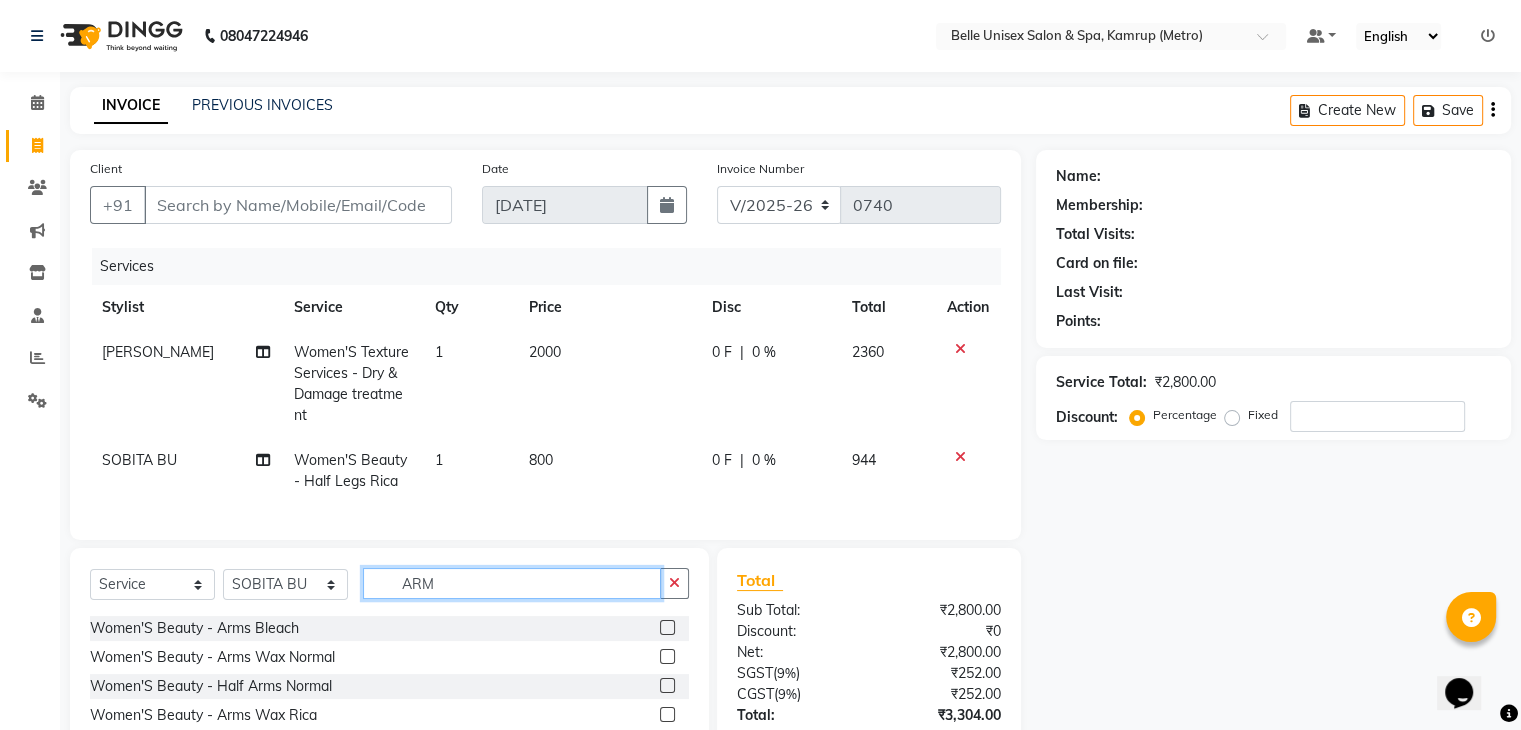 scroll, scrollTop: 60, scrollLeft: 0, axis: vertical 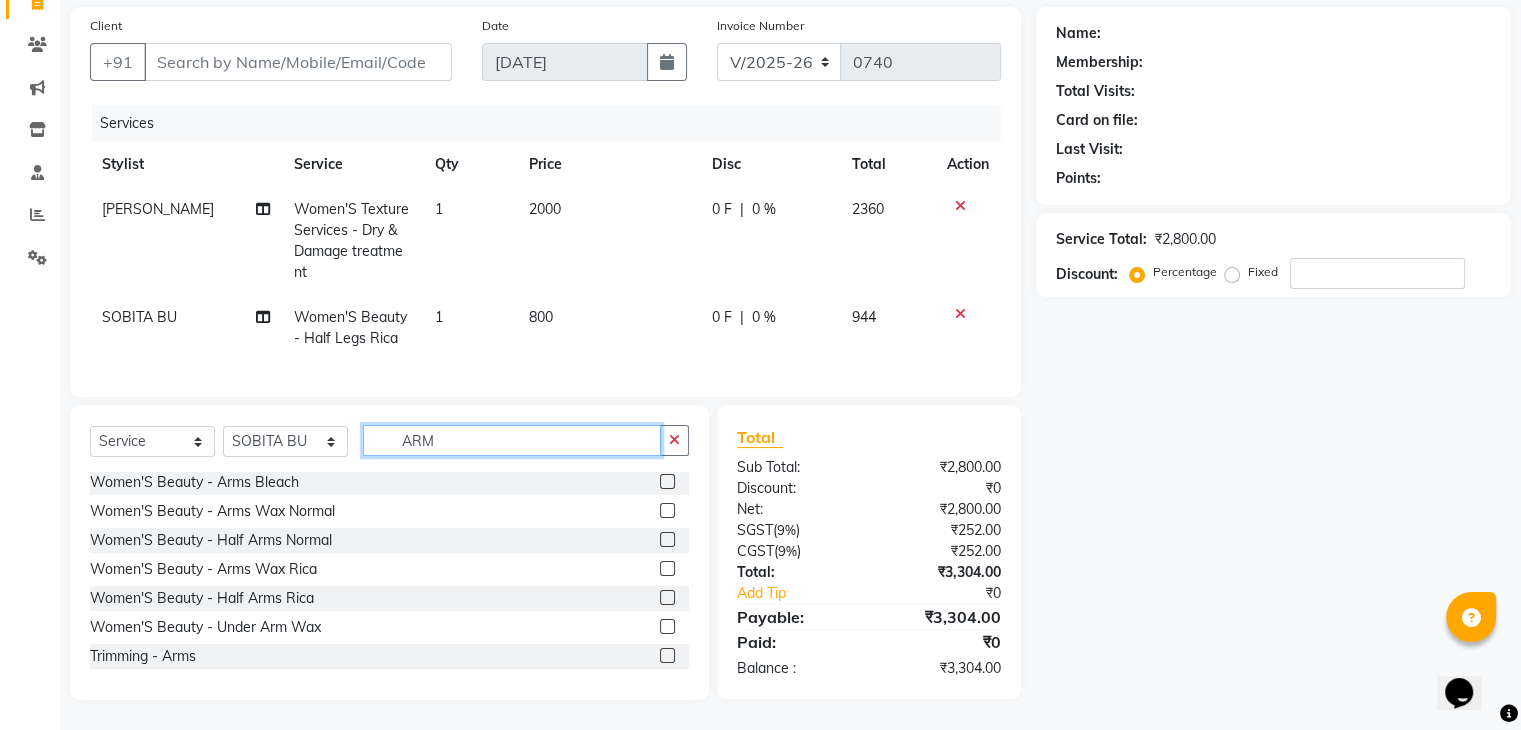 type on "ARM" 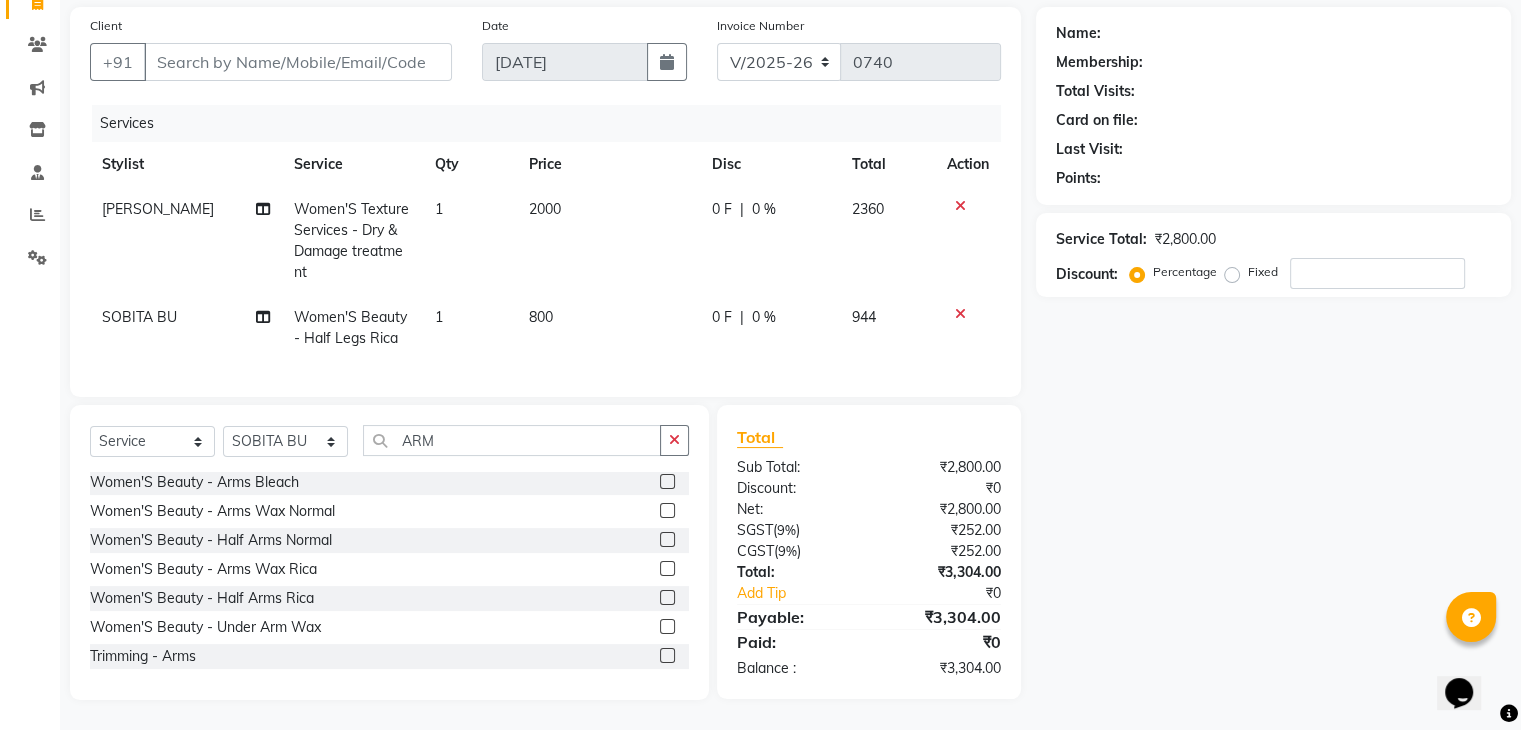 click 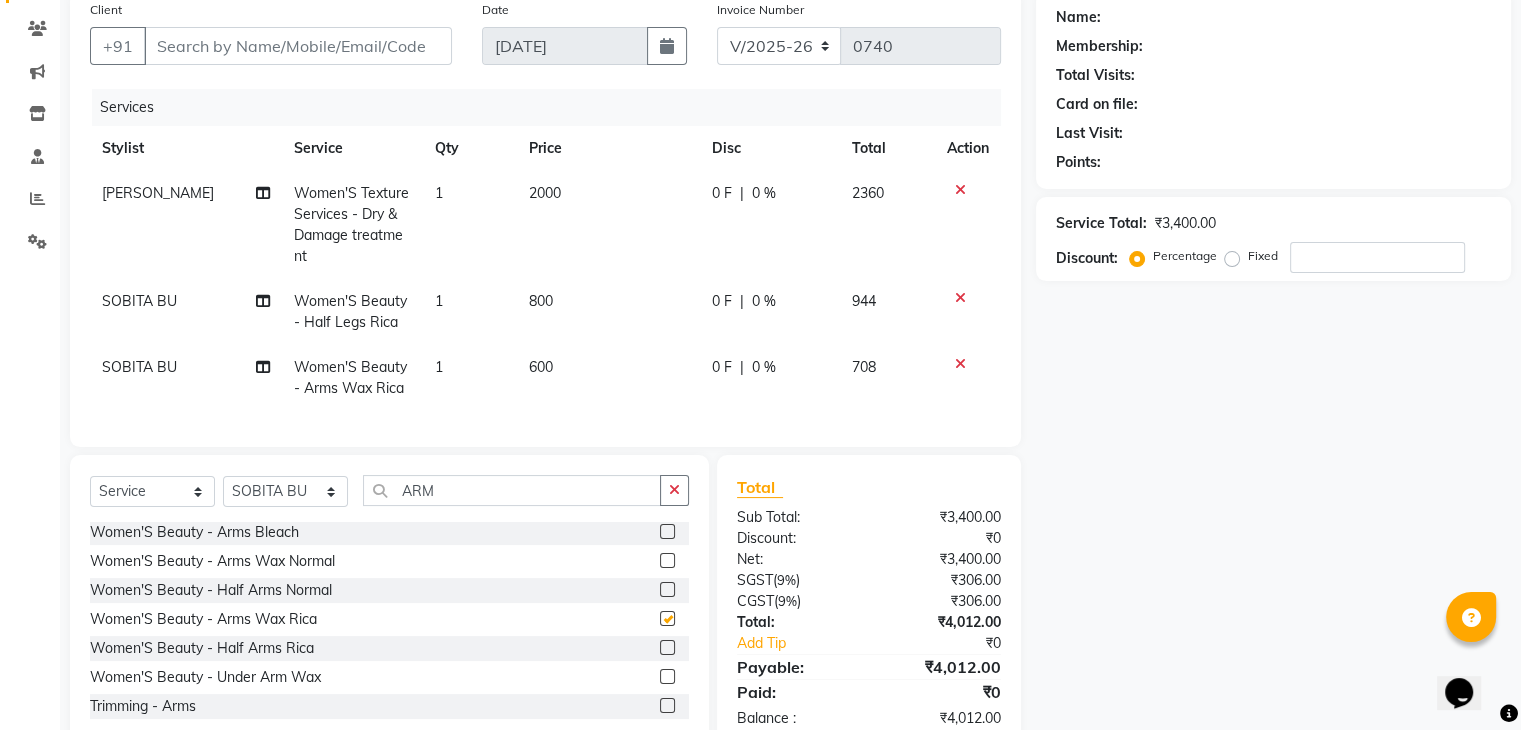 checkbox on "false" 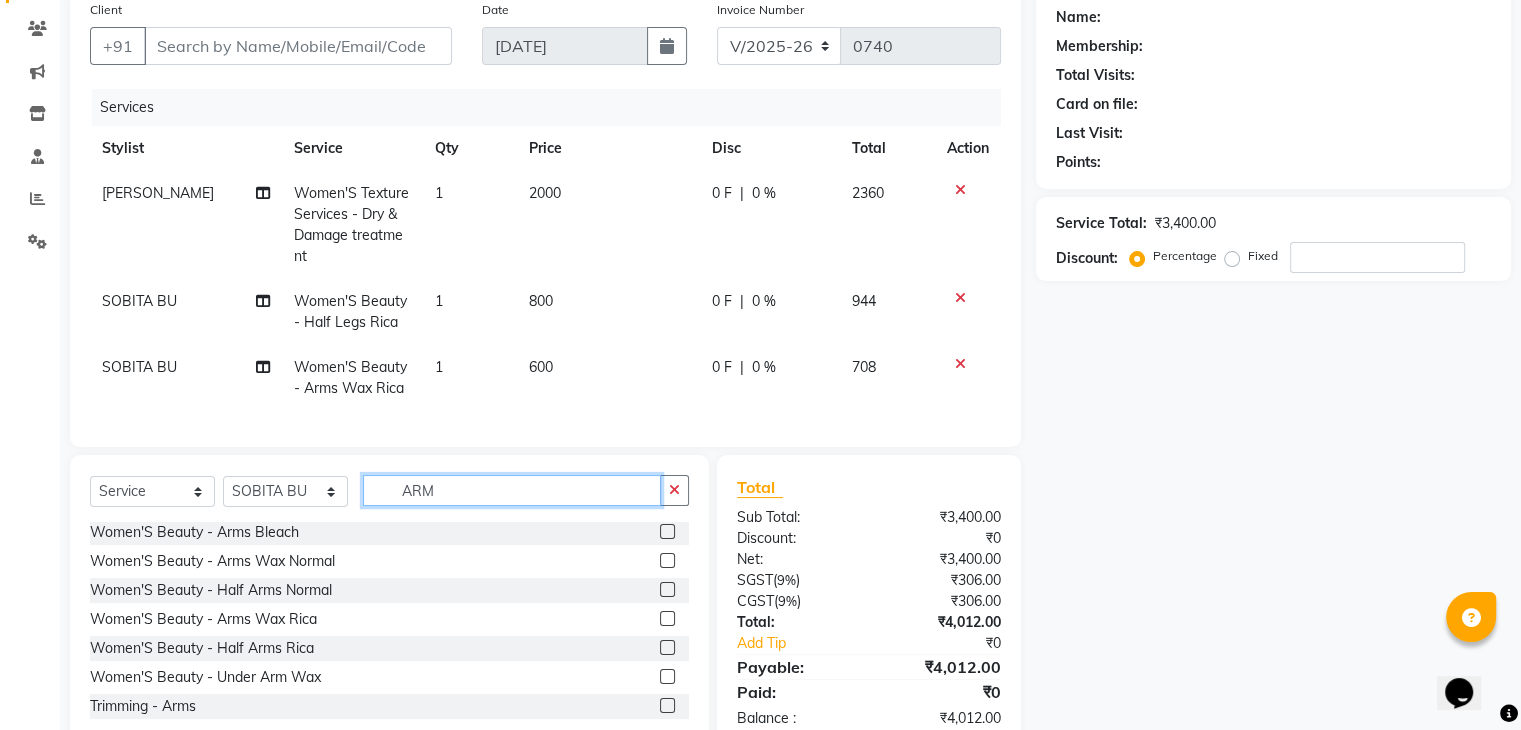 drag, startPoint x: 466, startPoint y: 497, endPoint x: 362, endPoint y: 501, distance: 104.0769 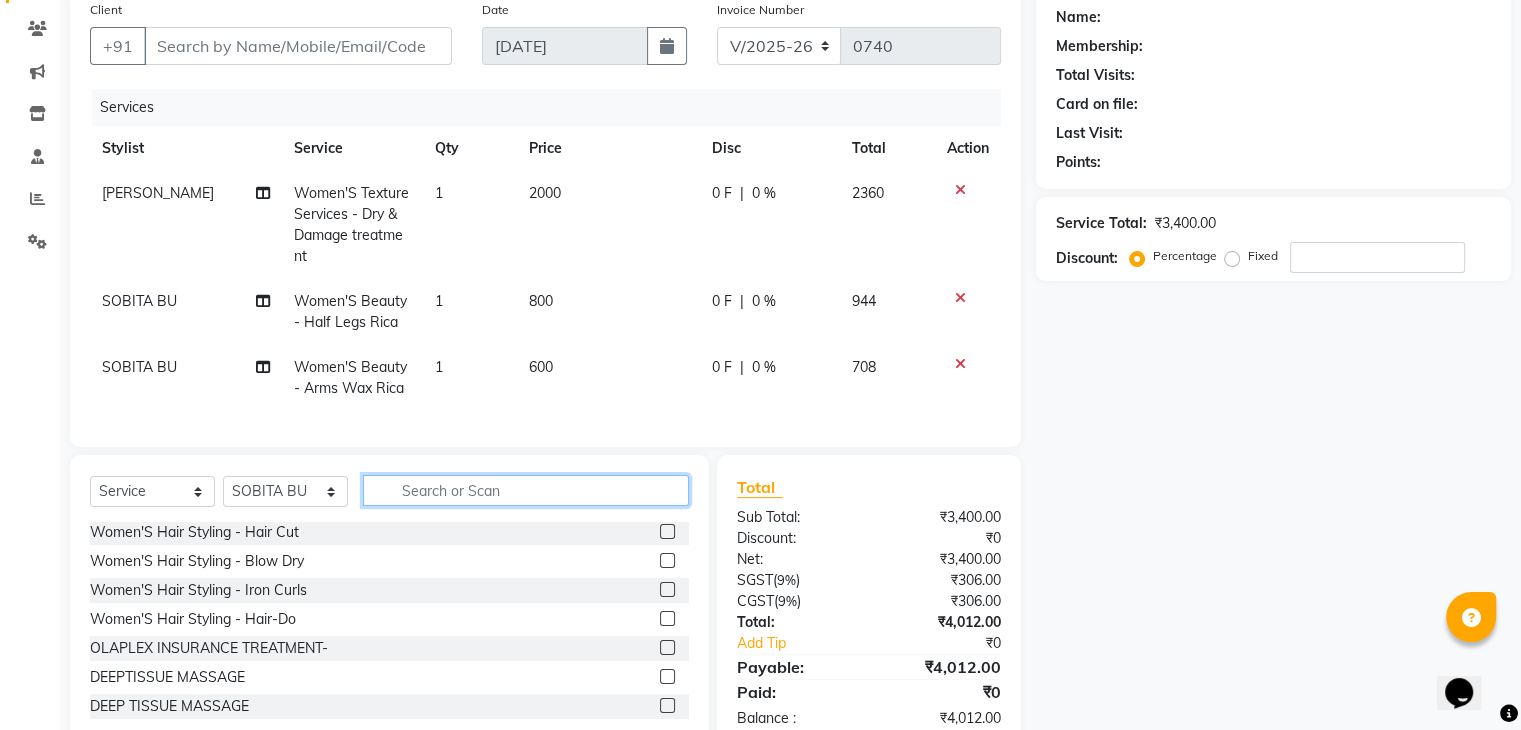 type 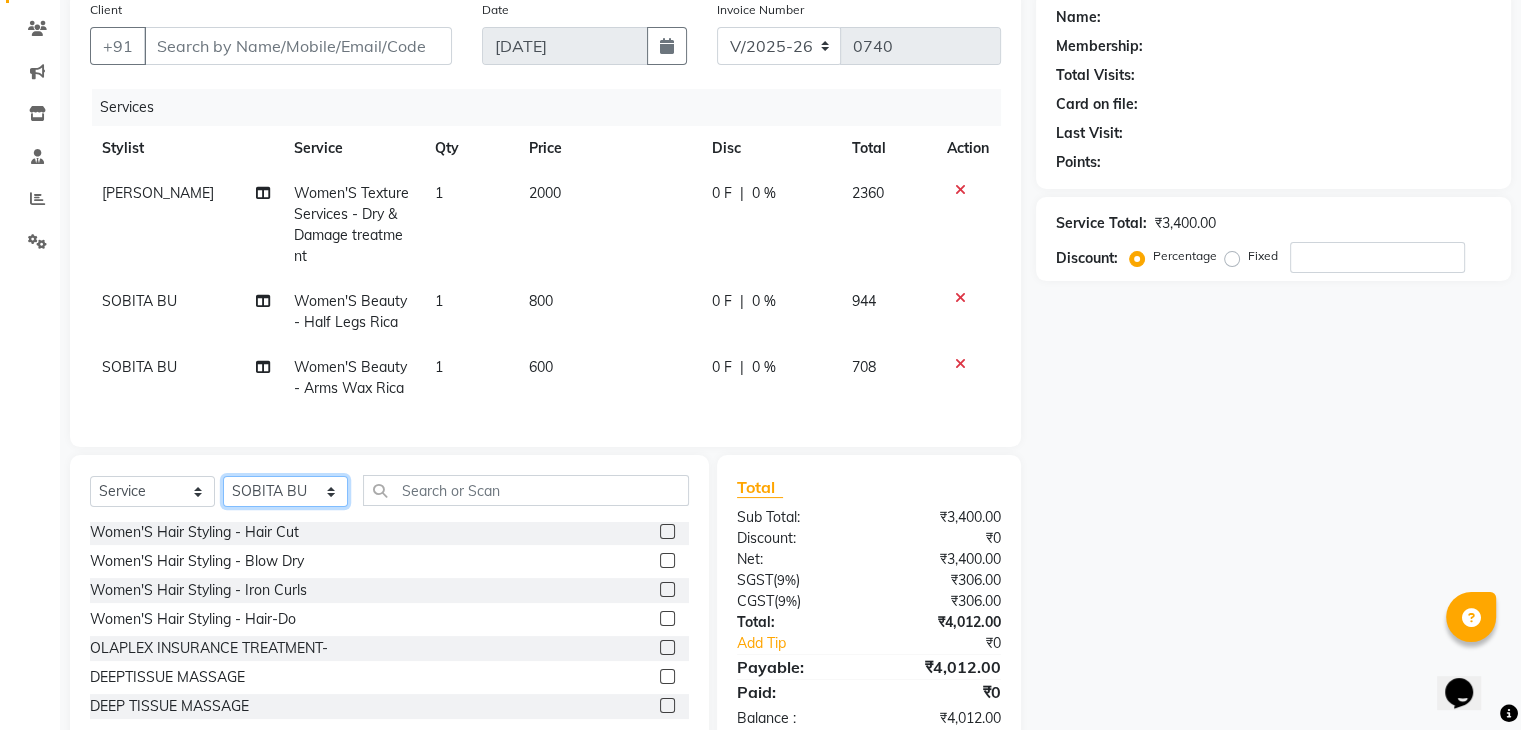 click on "Select Stylist ABBE Admin id ALEX UHD  ASEM  COUNTER SALE  IMLE AO JUPITARA(HK) PURNIMA HK  RANA KANTI SINHA   SABEHA SANGAM THERAPIST SOBITA BU THOIBA M." 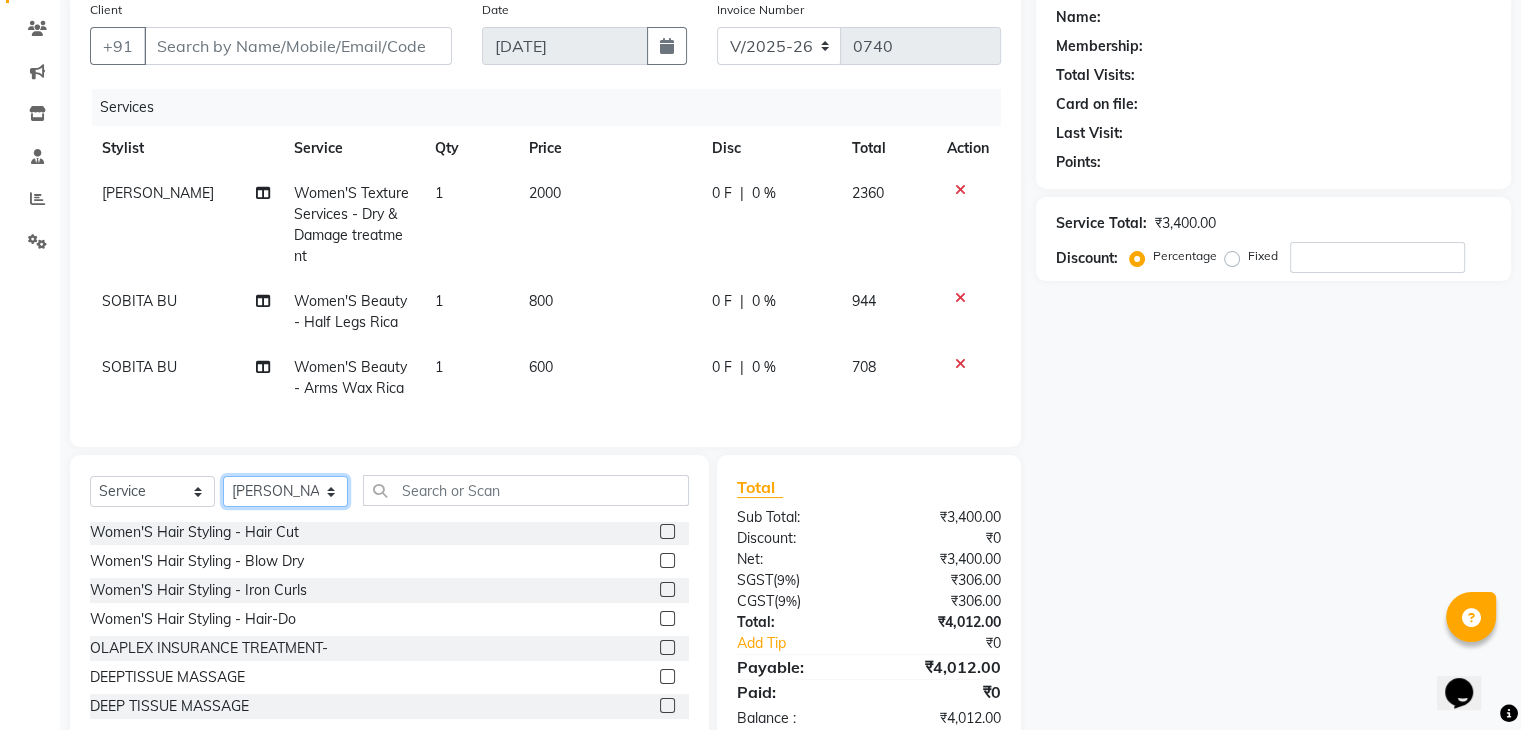 click on "Select Stylist ABBE Admin id ALEX UHD  ASEM  COUNTER SALE  IMLE AO JUPITARA(HK) PURNIMA HK  RANA KANTI SINHA   SABEHA SANGAM THERAPIST SOBITA BU THOIBA M." 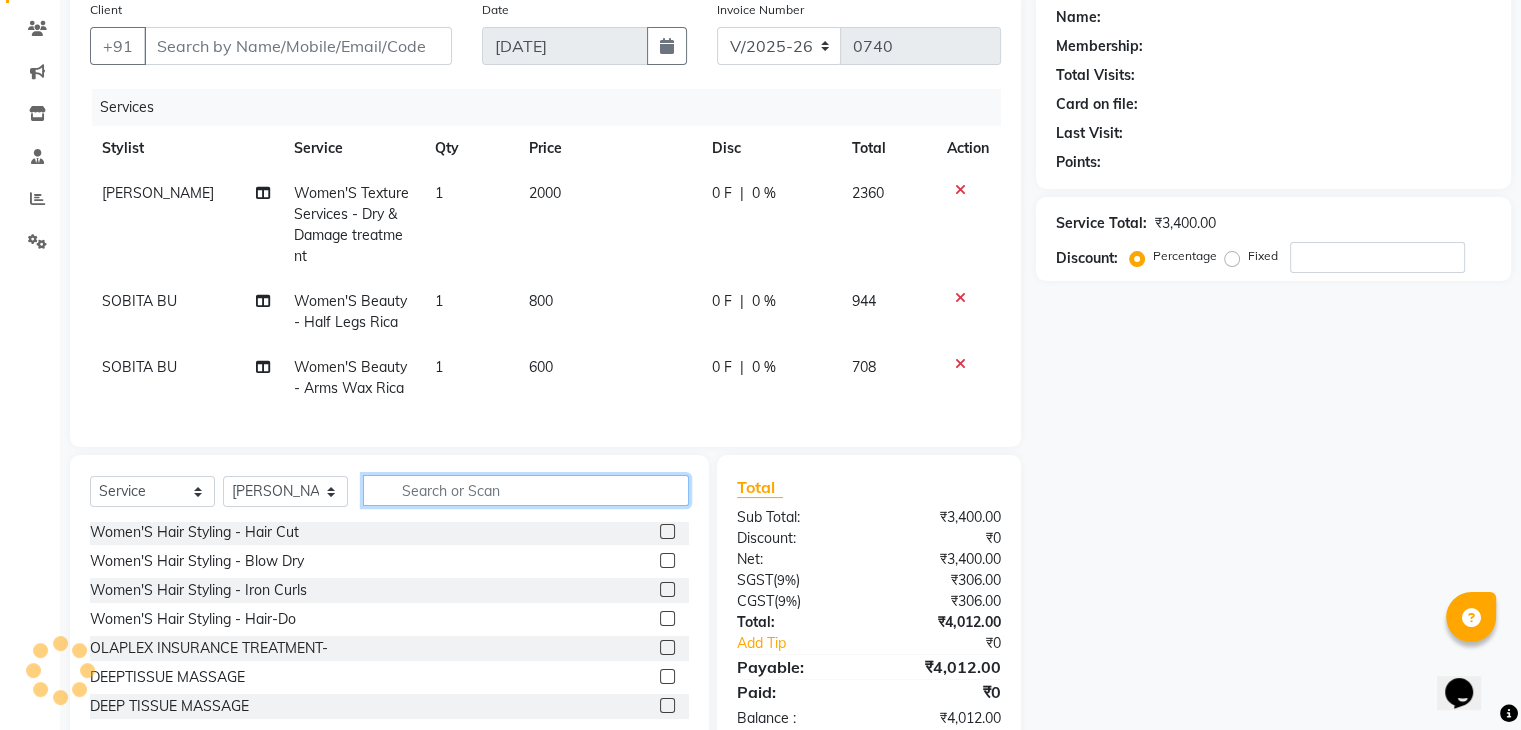 click 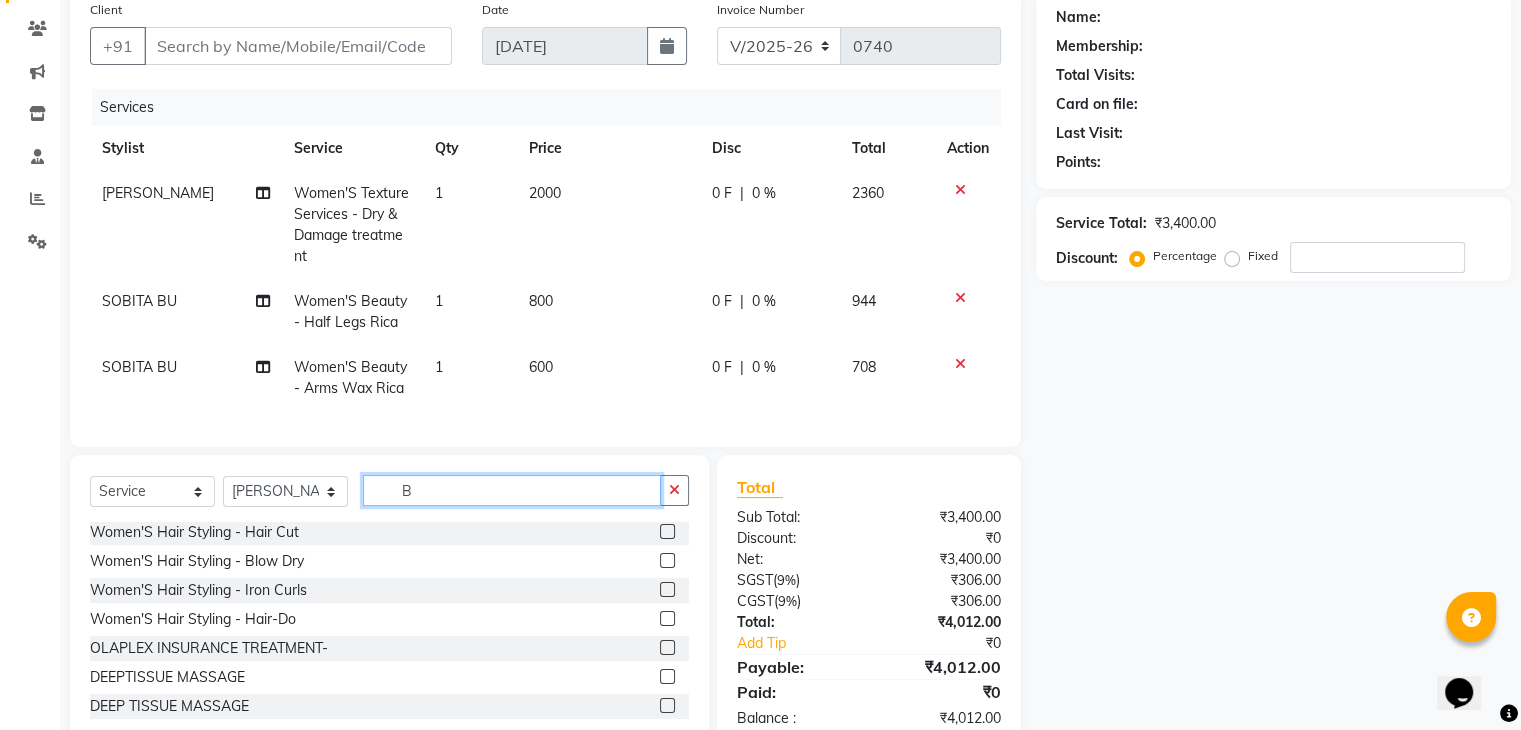 scroll, scrollTop: 0, scrollLeft: 0, axis: both 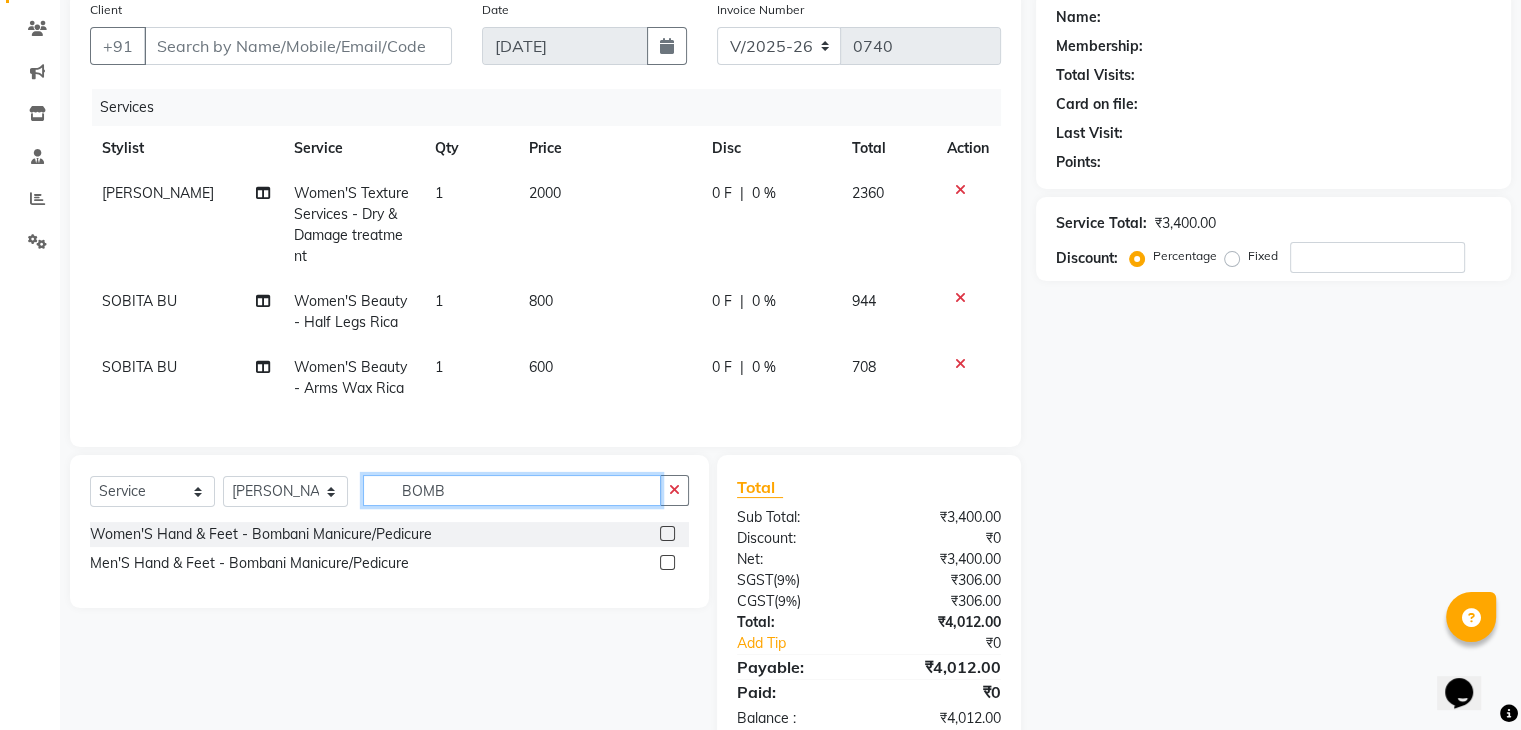 type on "BOMB" 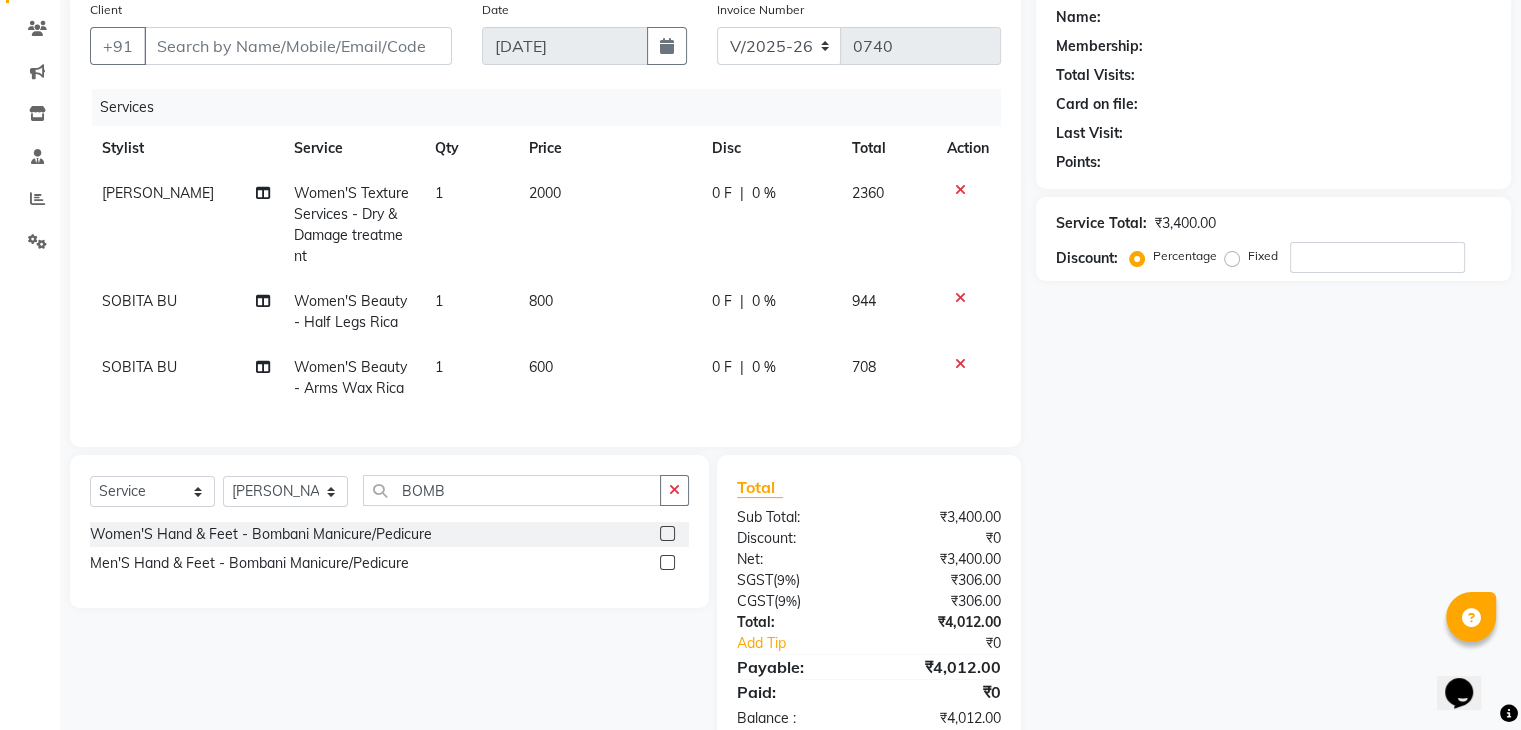 click 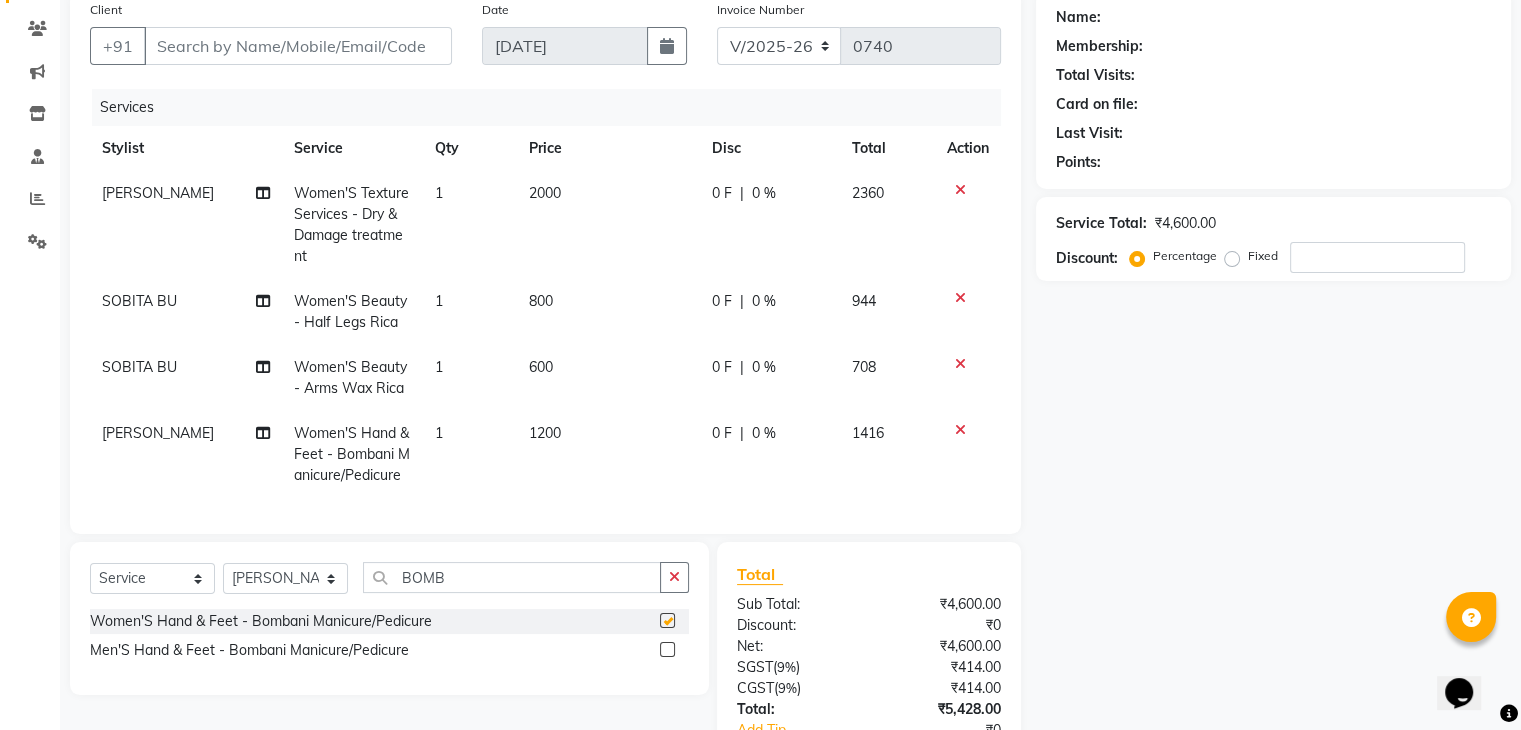 checkbox on "false" 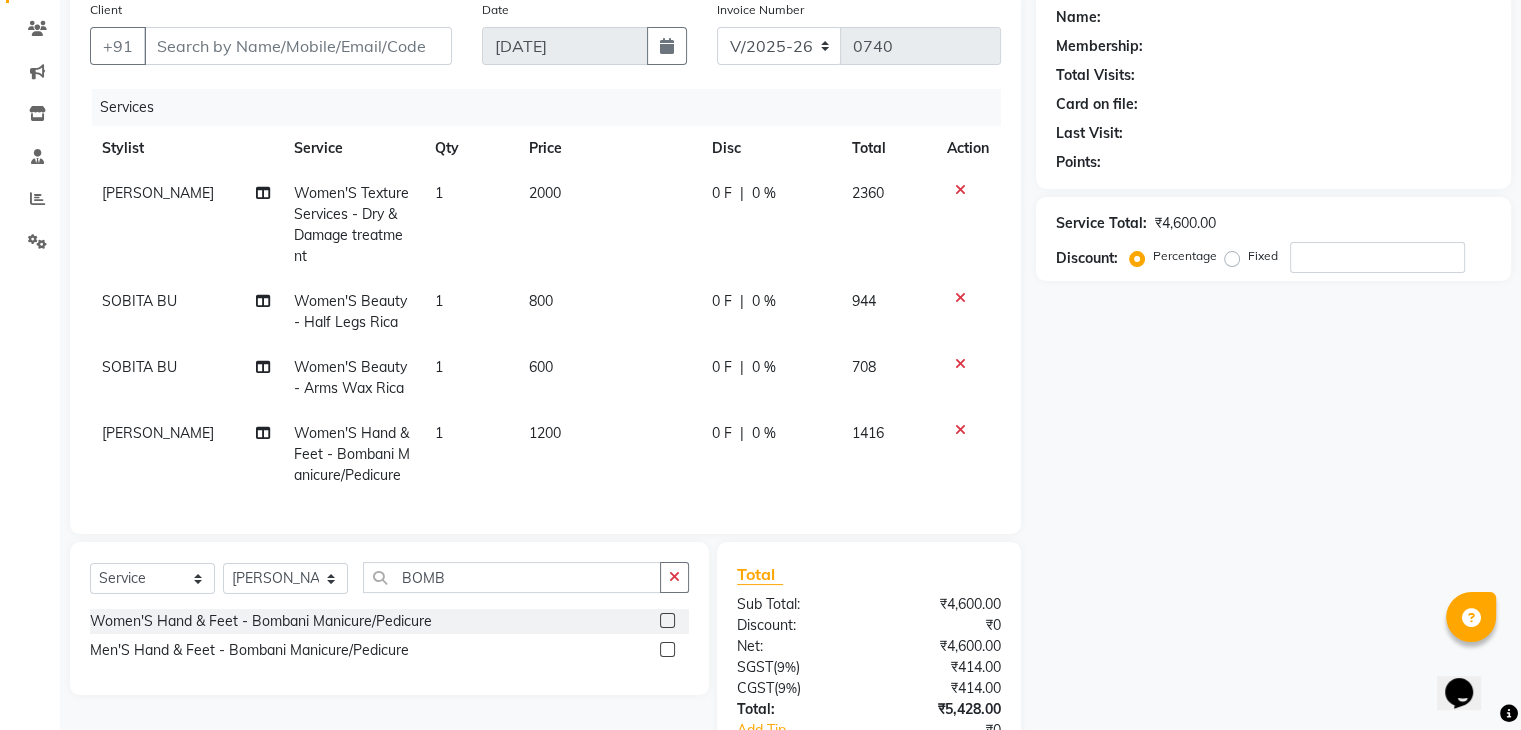 click on "1200" 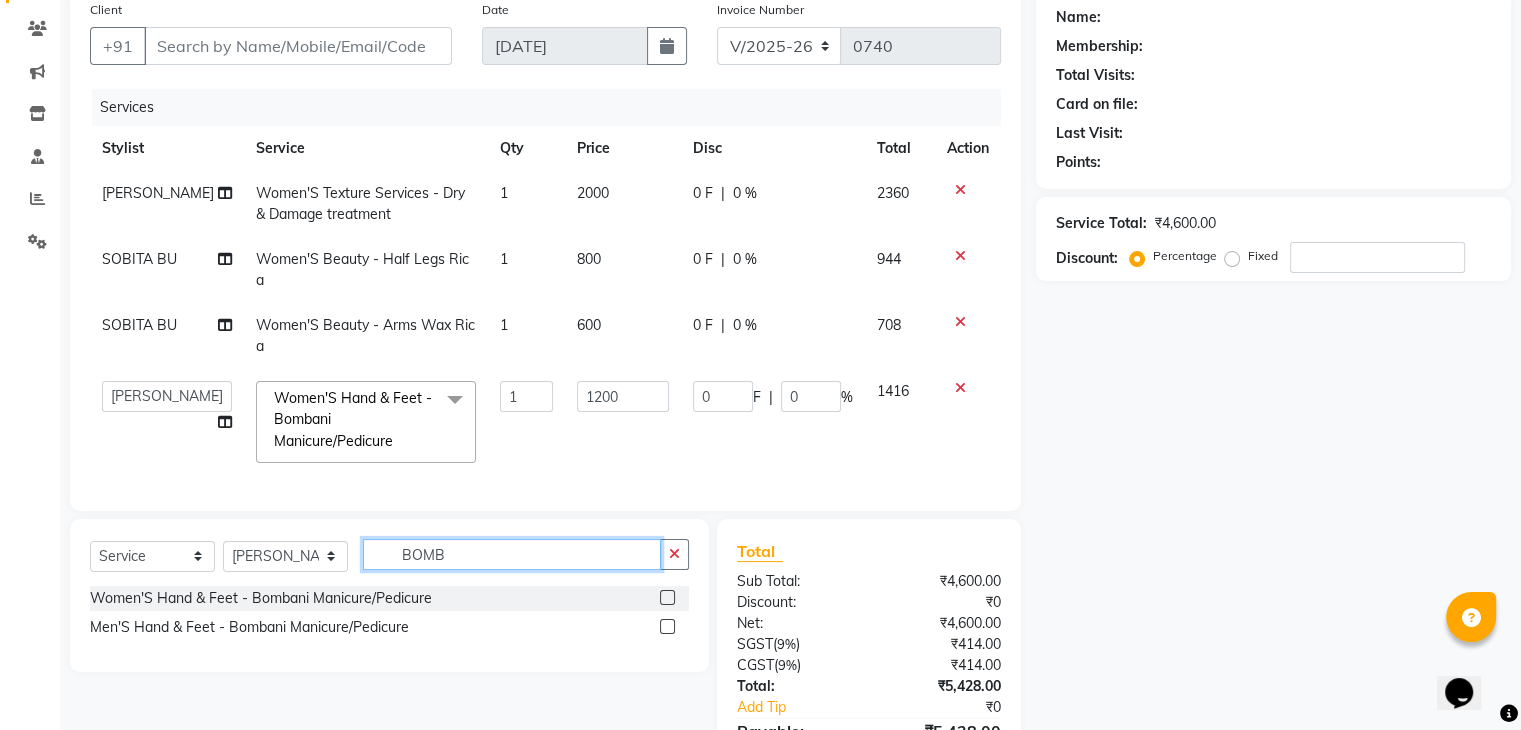 drag, startPoint x: 460, startPoint y: 545, endPoint x: 309, endPoint y: 552, distance: 151.16217 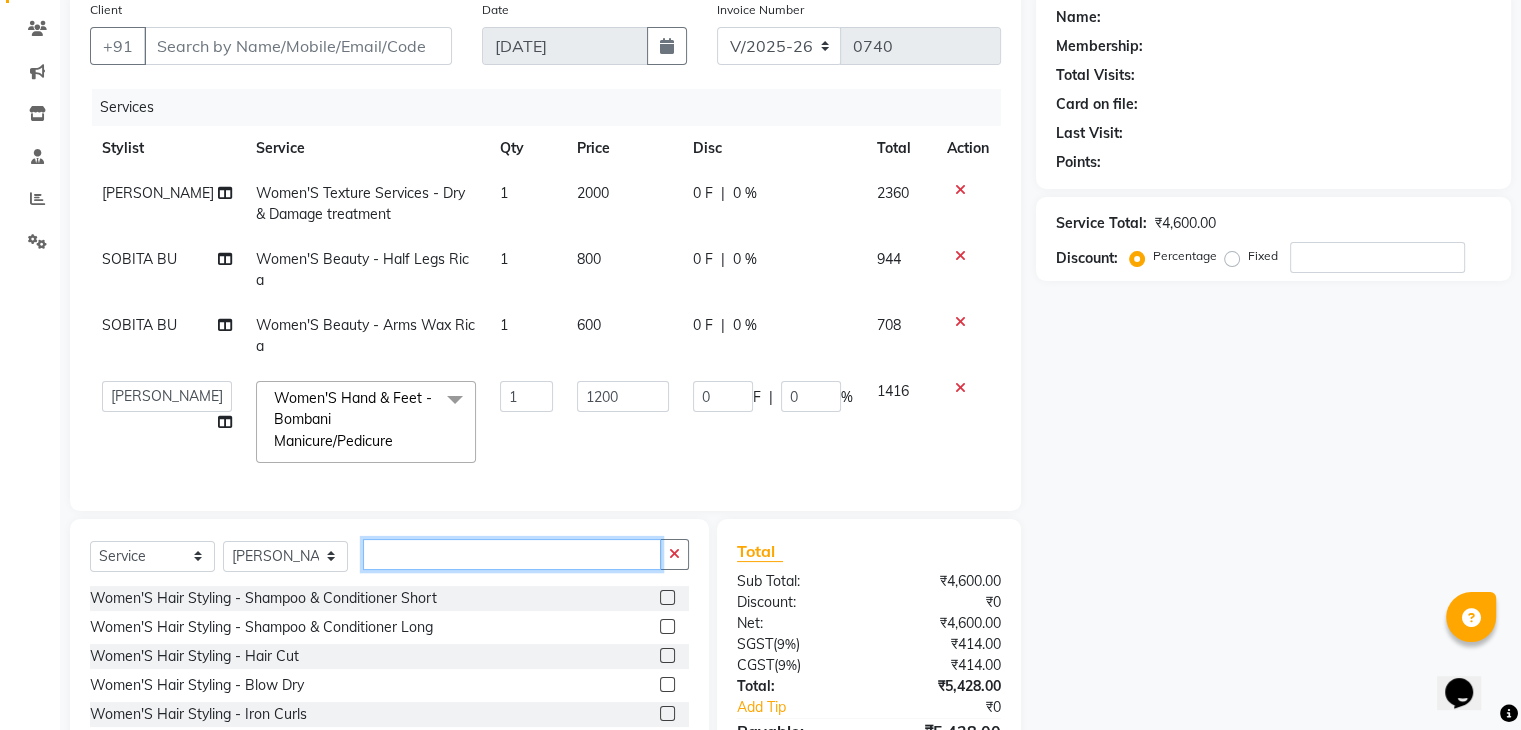 click 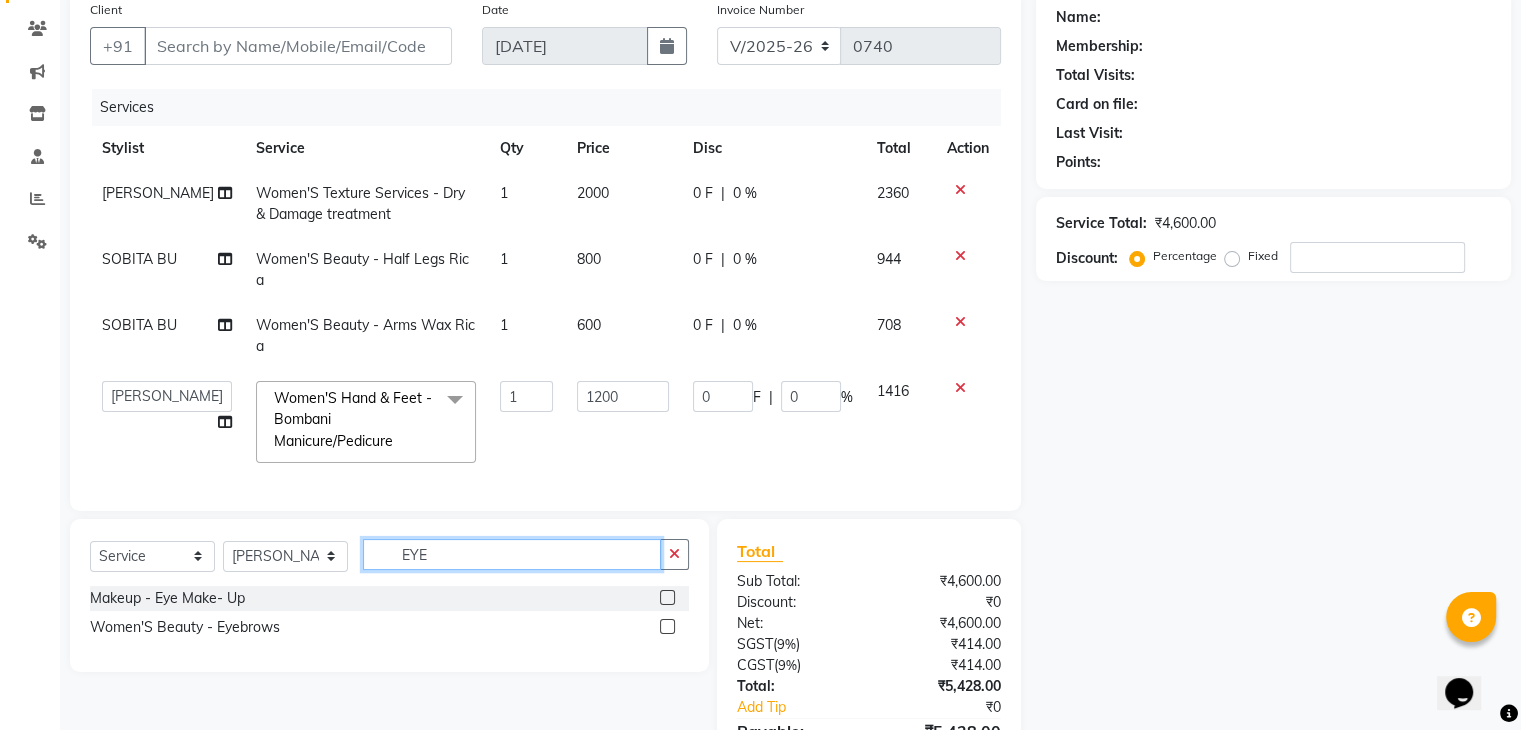 type on "EYE" 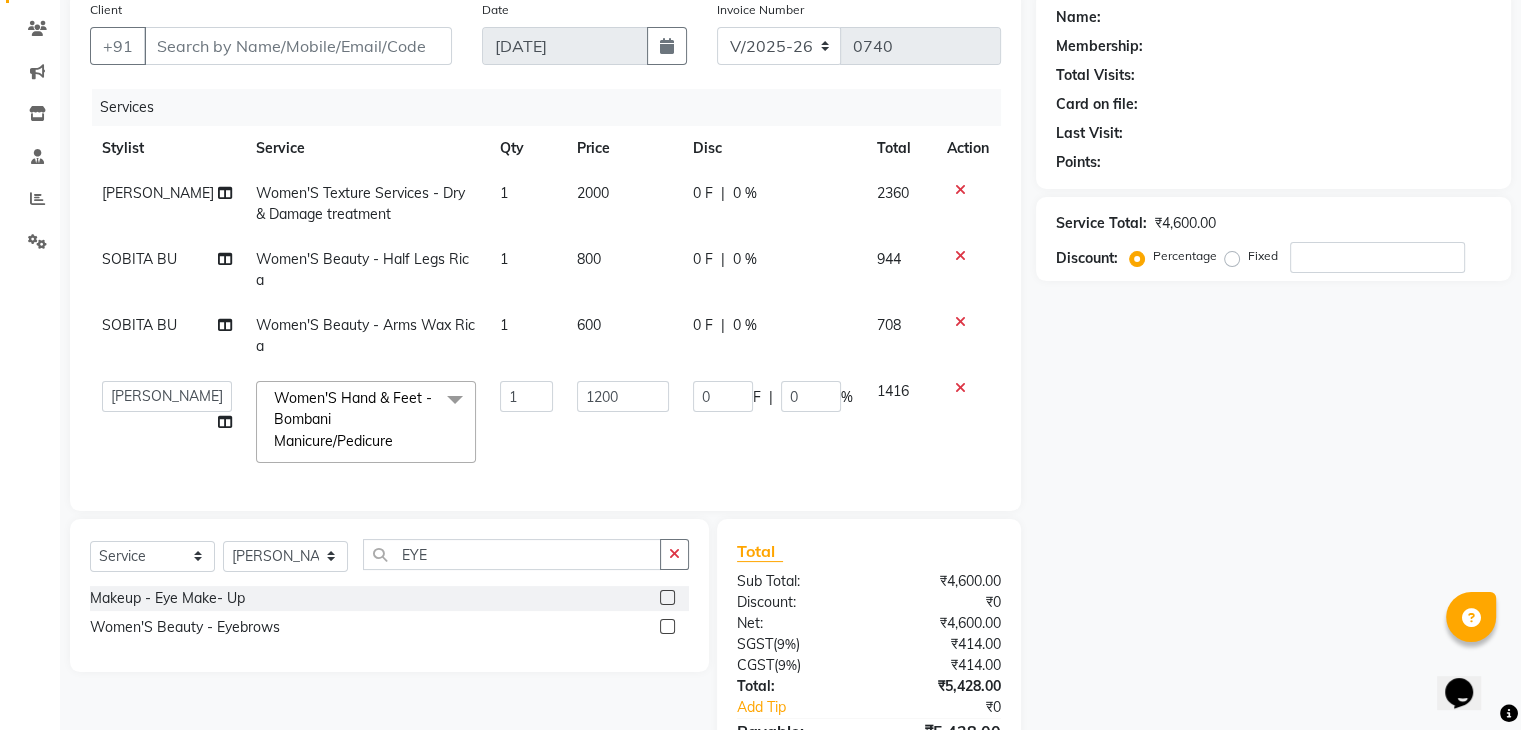 click 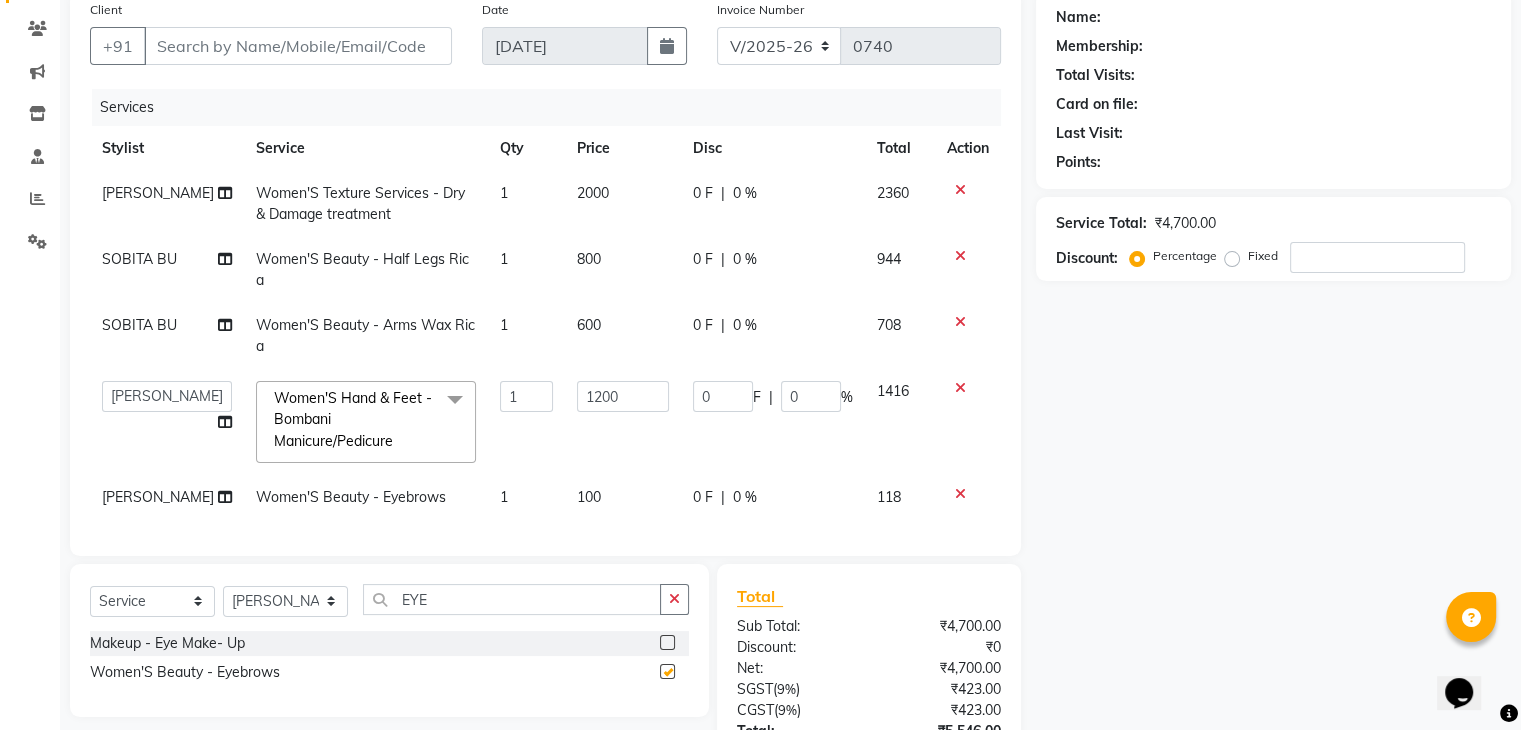 checkbox on "false" 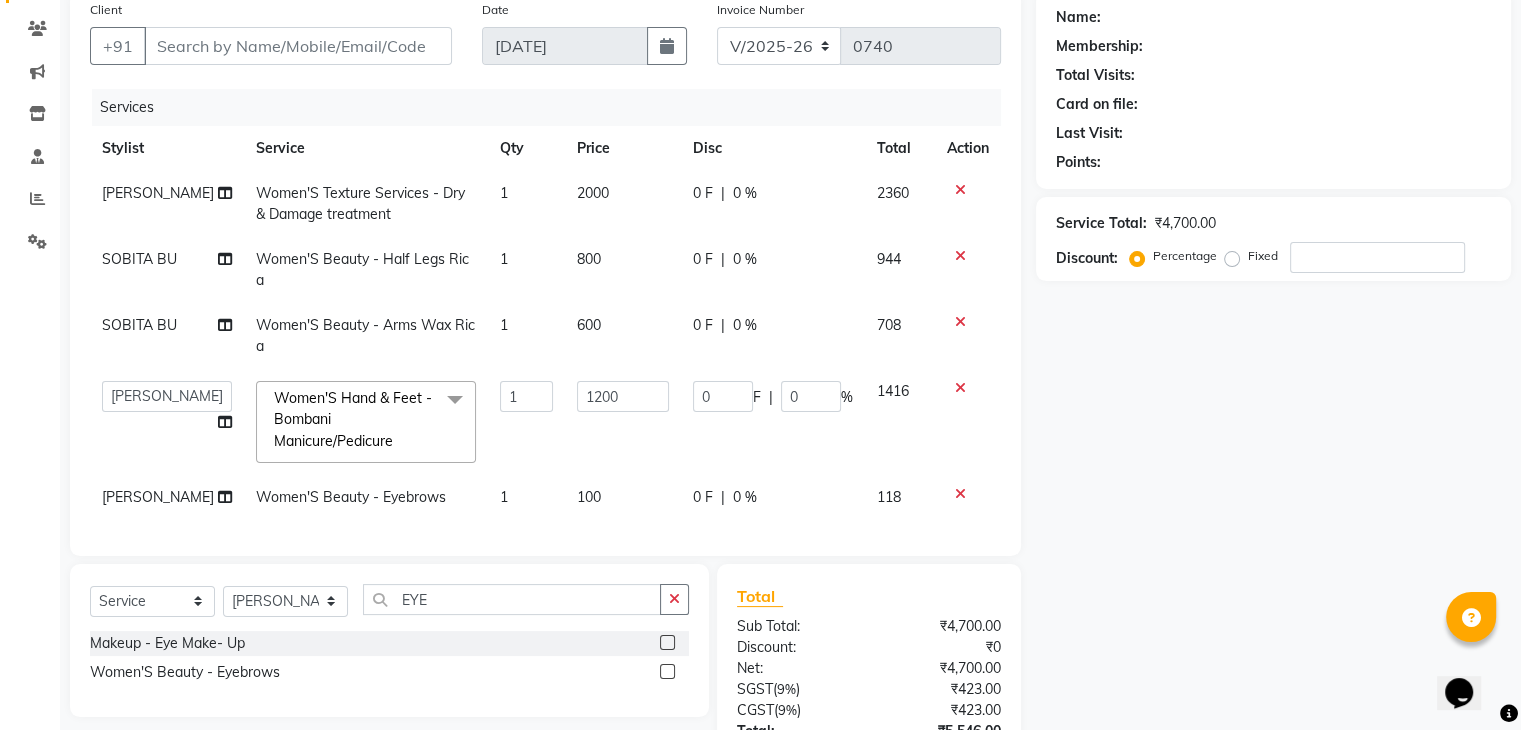 click on "100" 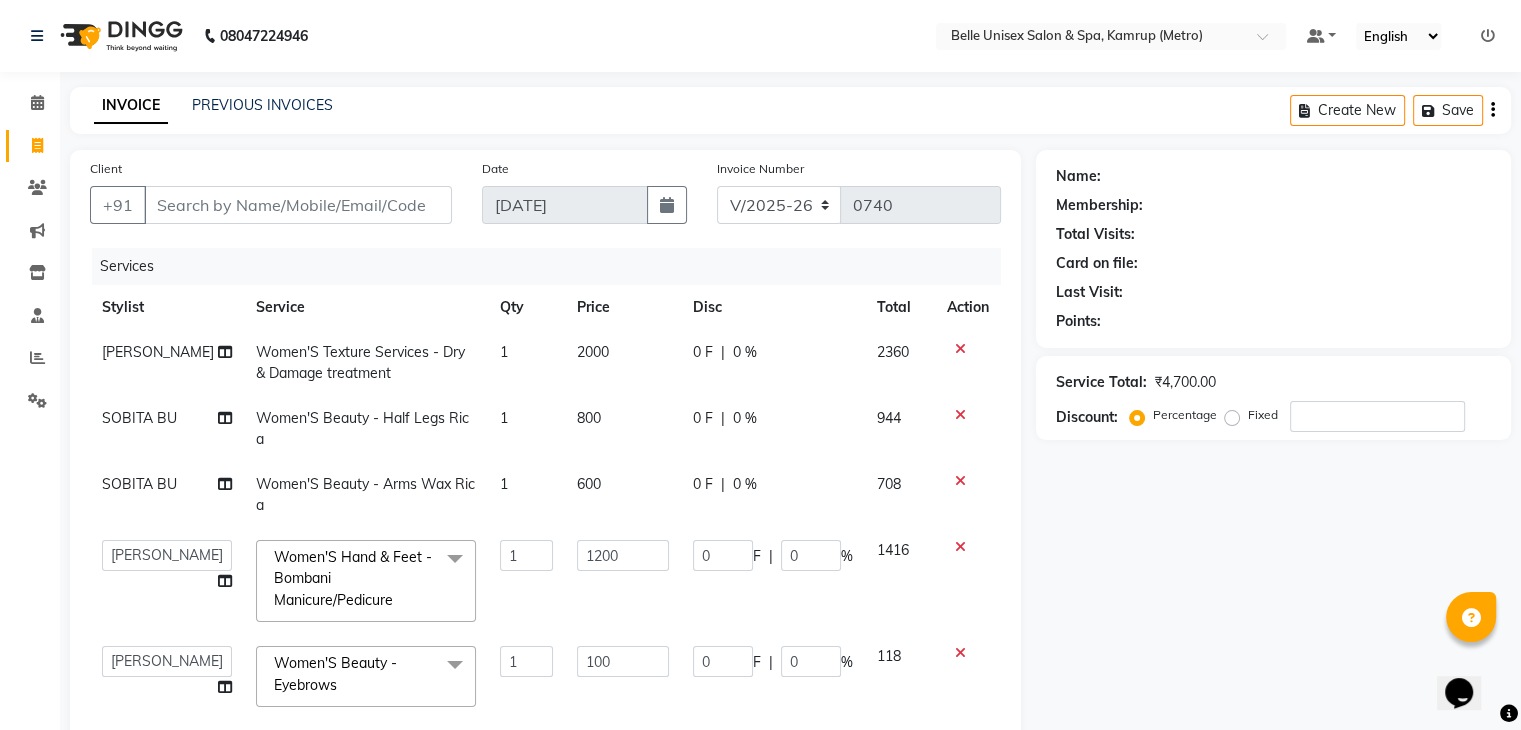 scroll, scrollTop: 0, scrollLeft: 0, axis: both 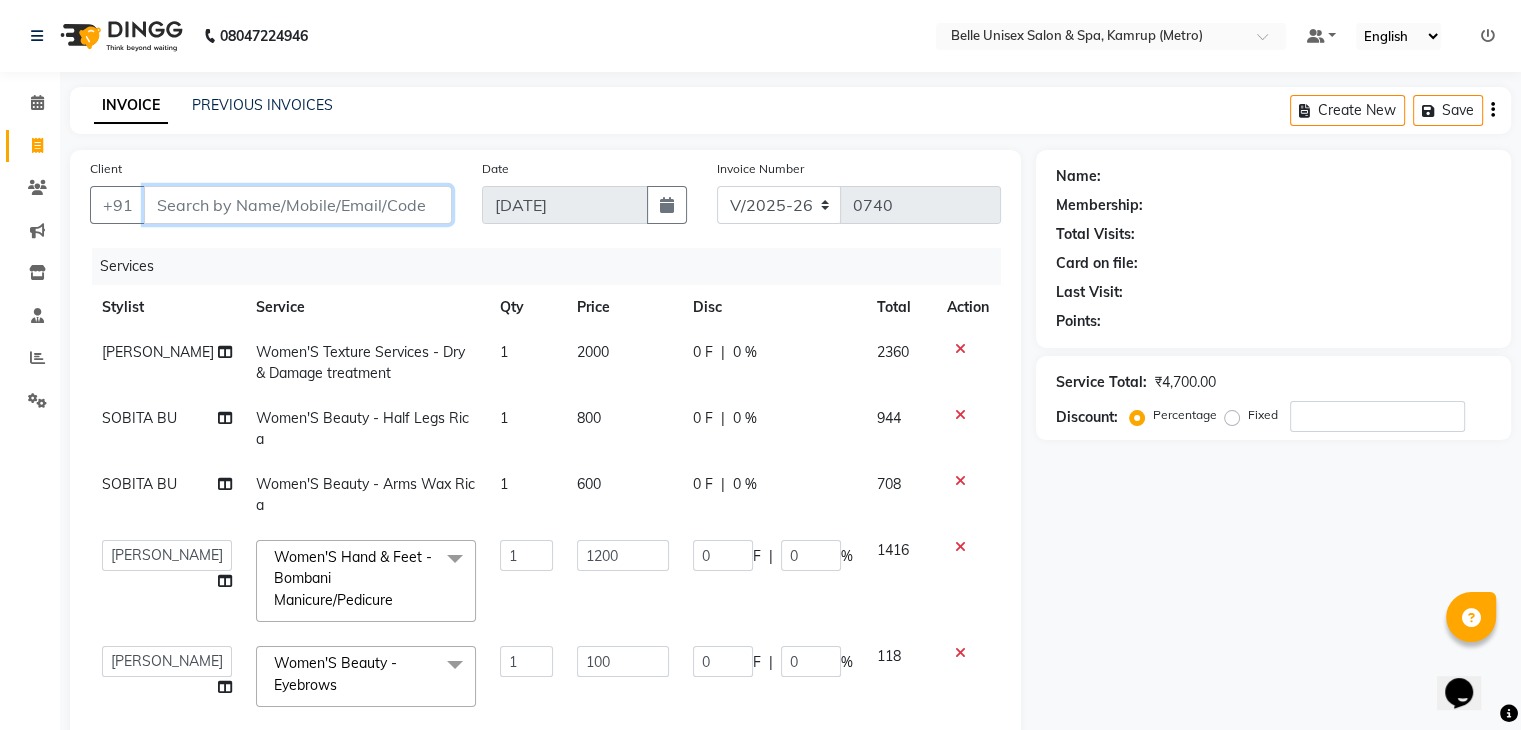 click on "Client" at bounding box center (298, 205) 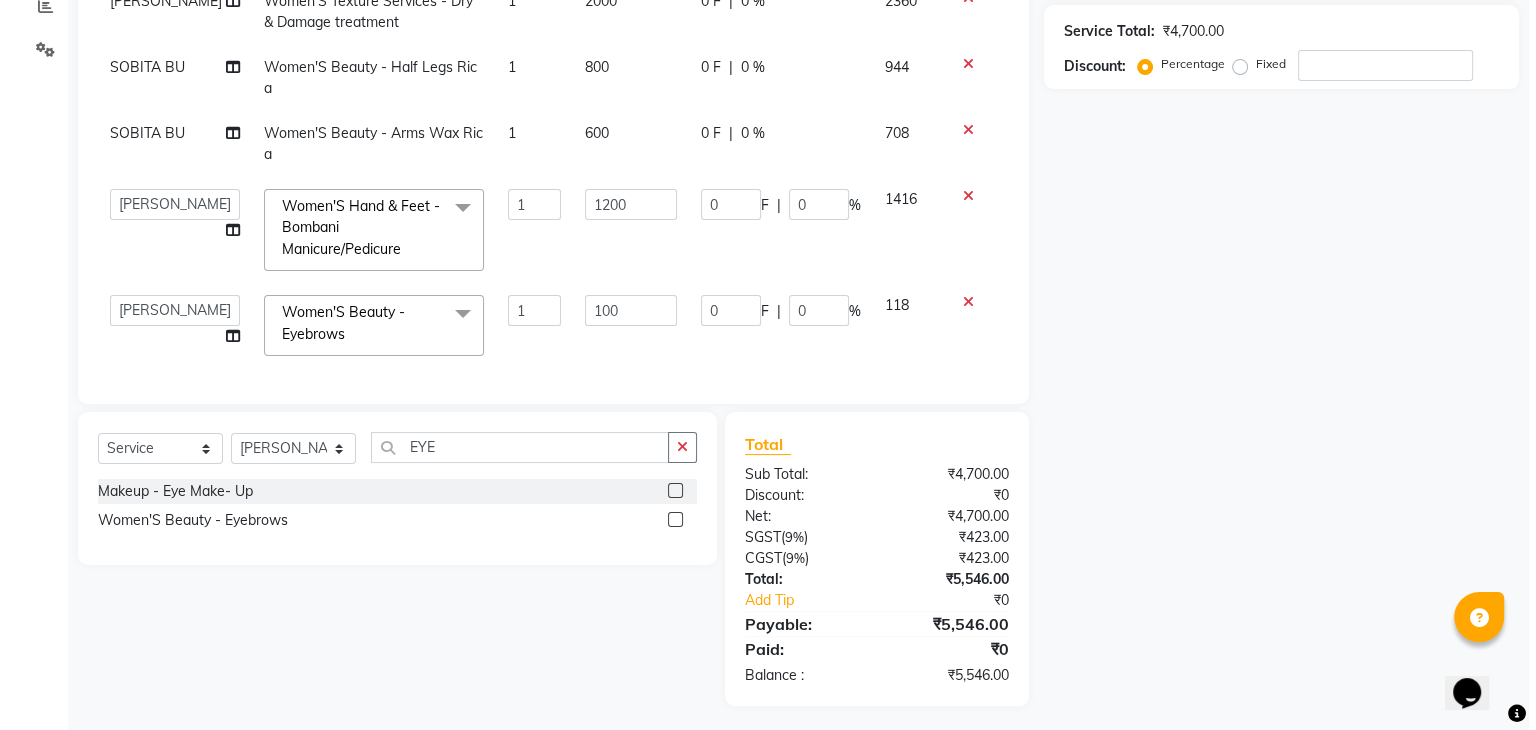 scroll, scrollTop: 0, scrollLeft: 0, axis: both 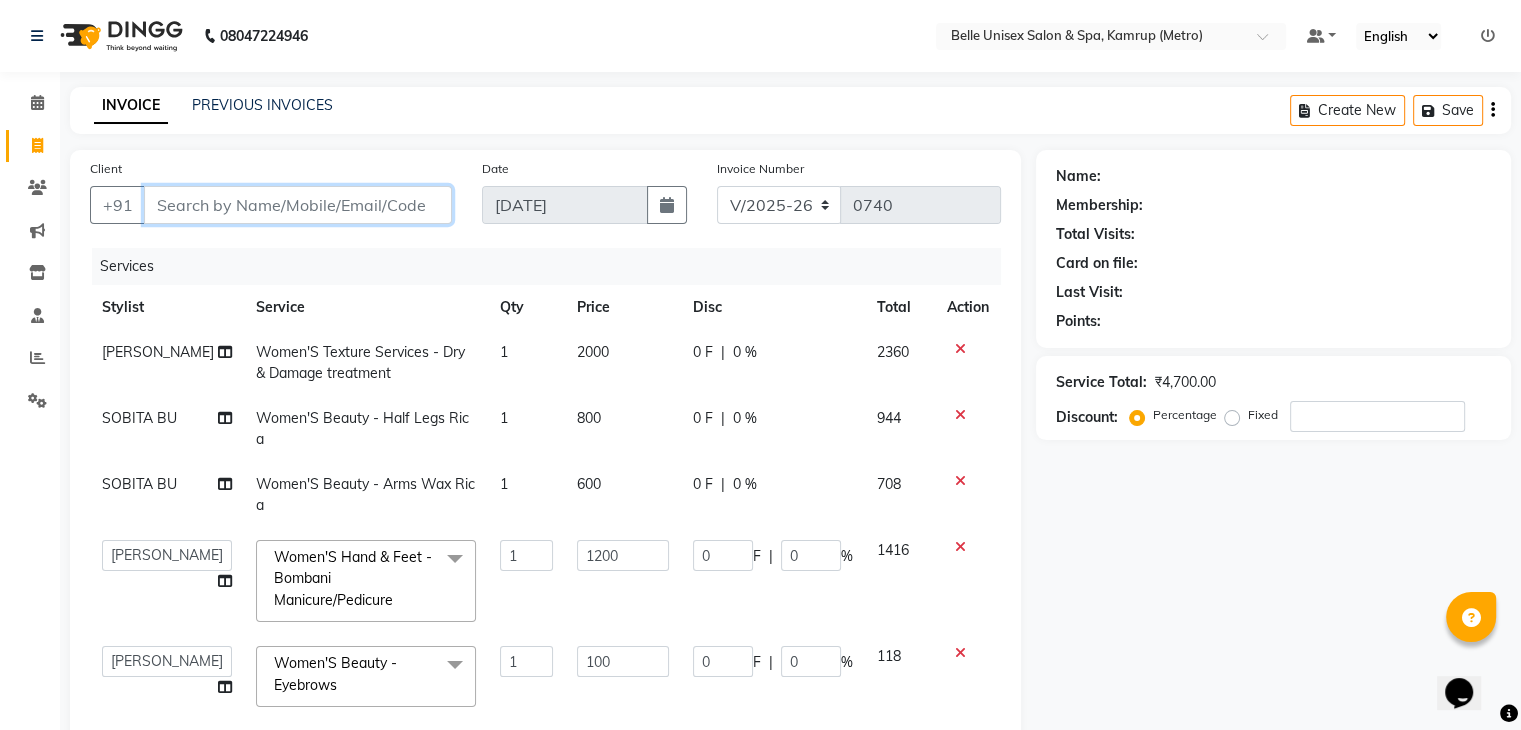 click on "Client" at bounding box center (298, 205) 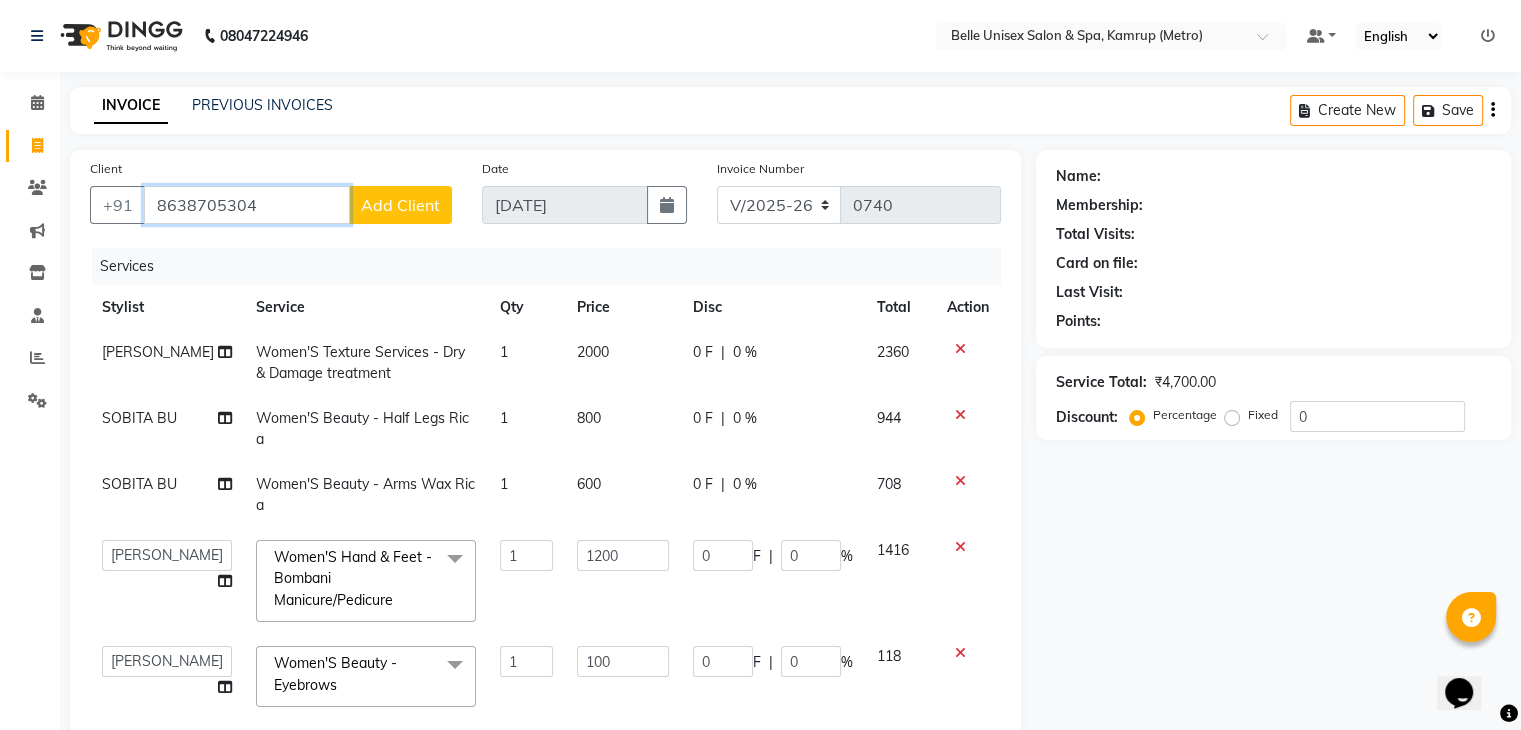 type on "8638705304" 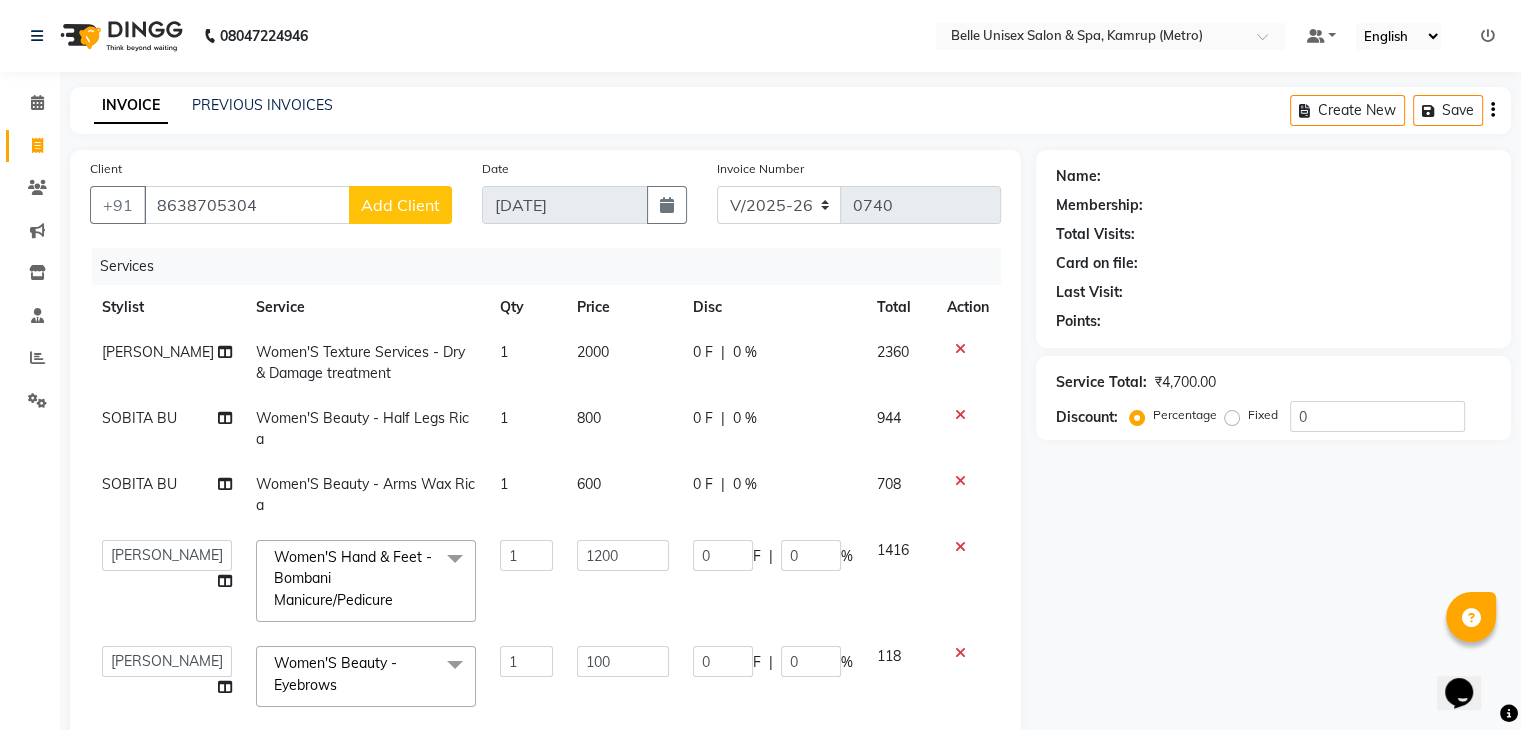 click on "Add Client" 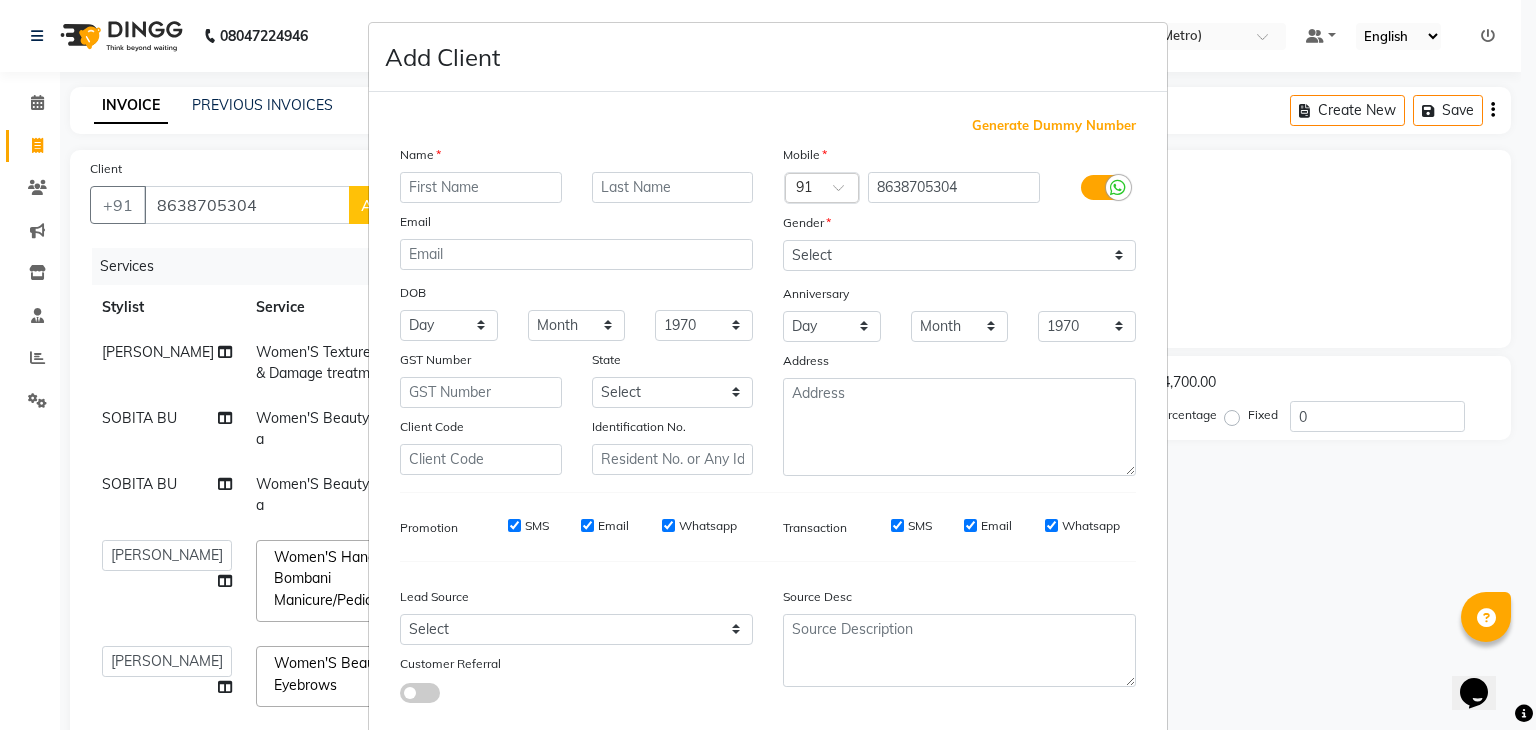 scroll, scrollTop: 0, scrollLeft: 0, axis: both 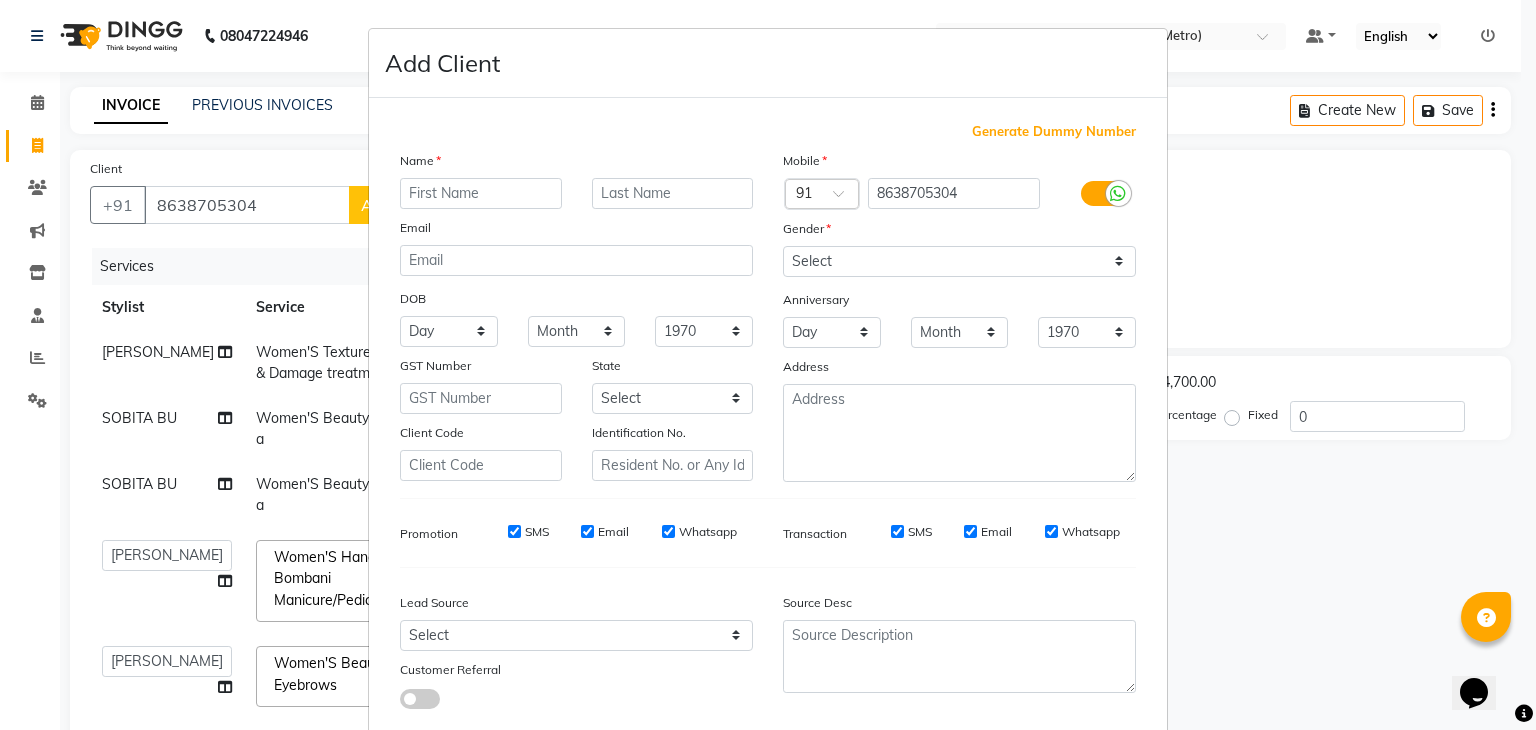 click at bounding box center [481, 193] 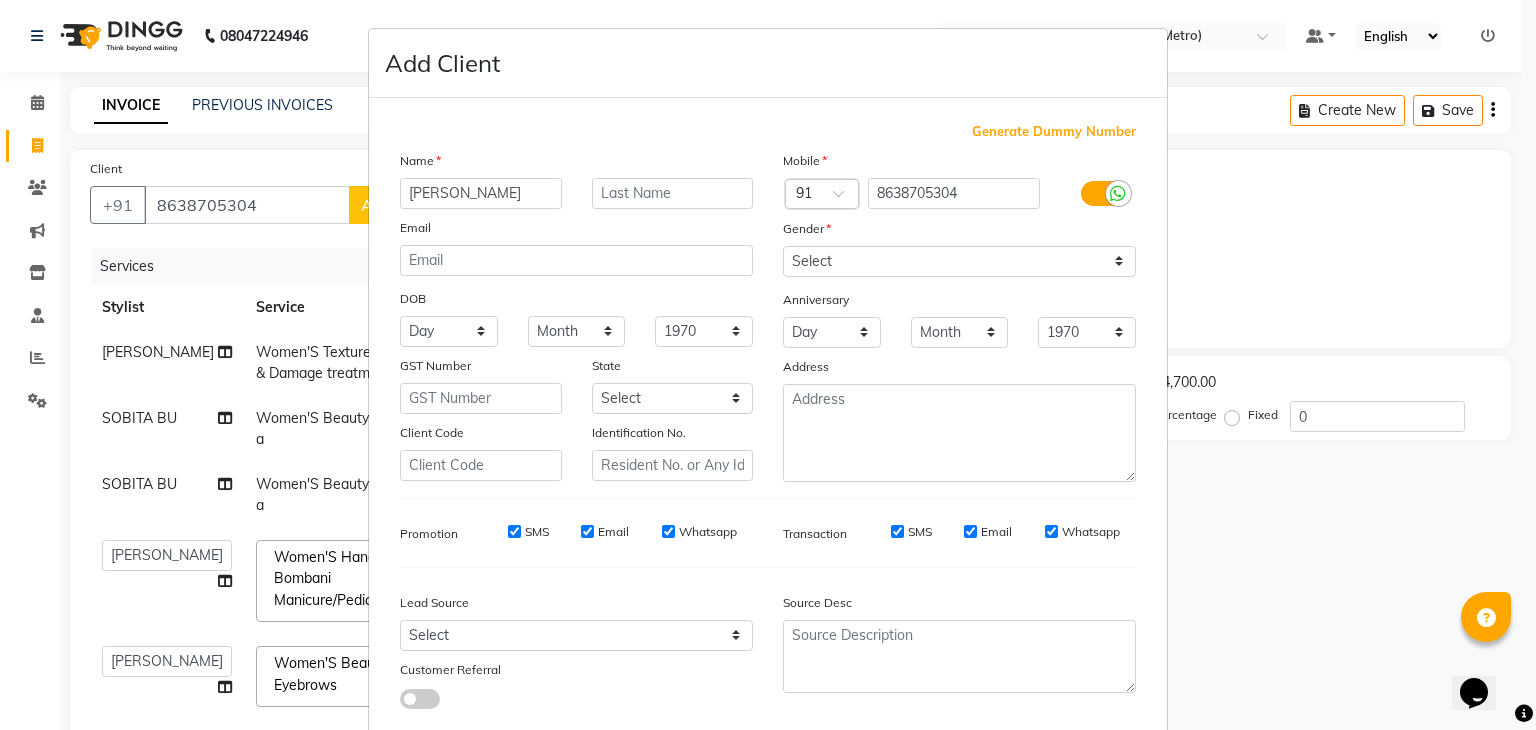 type on "PARMITA" 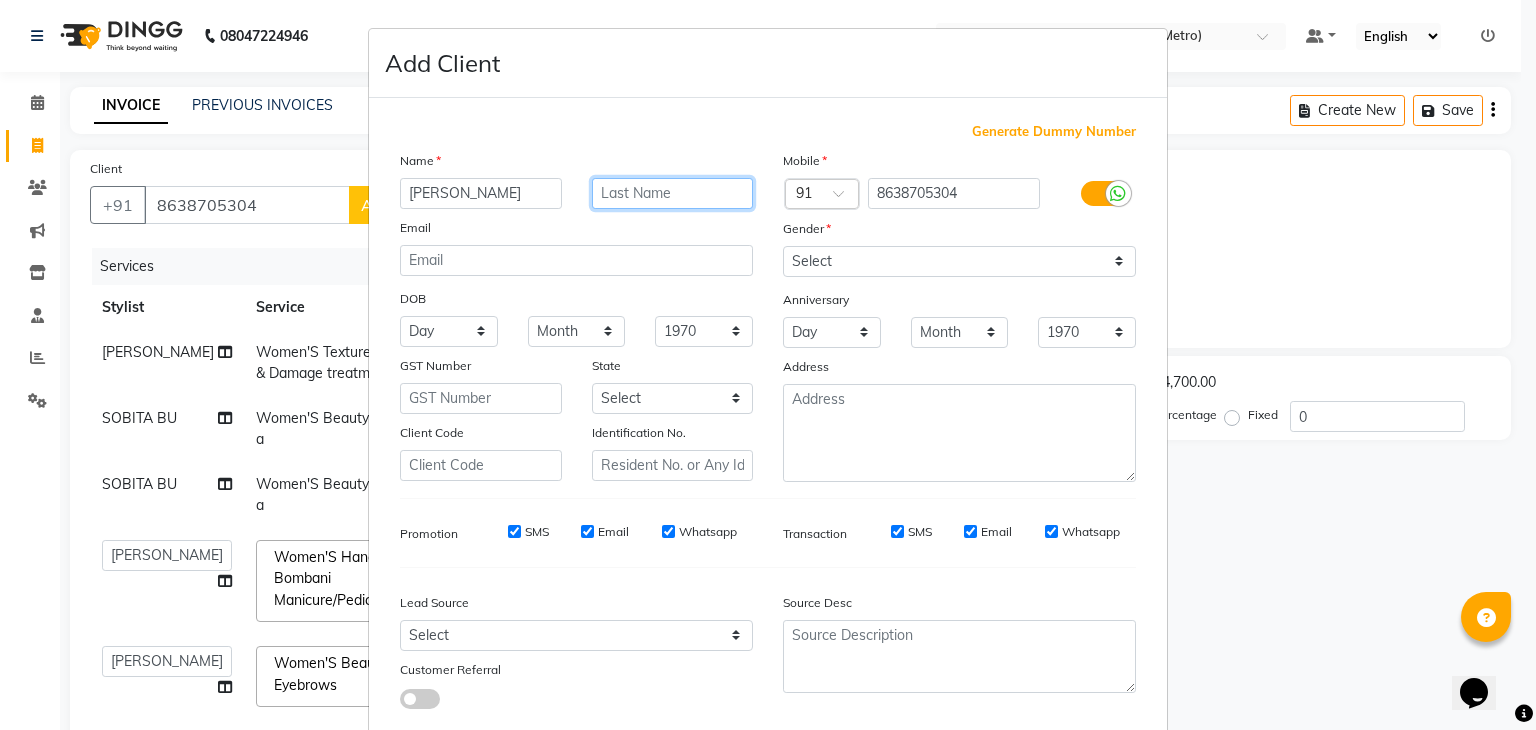 click at bounding box center (673, 193) 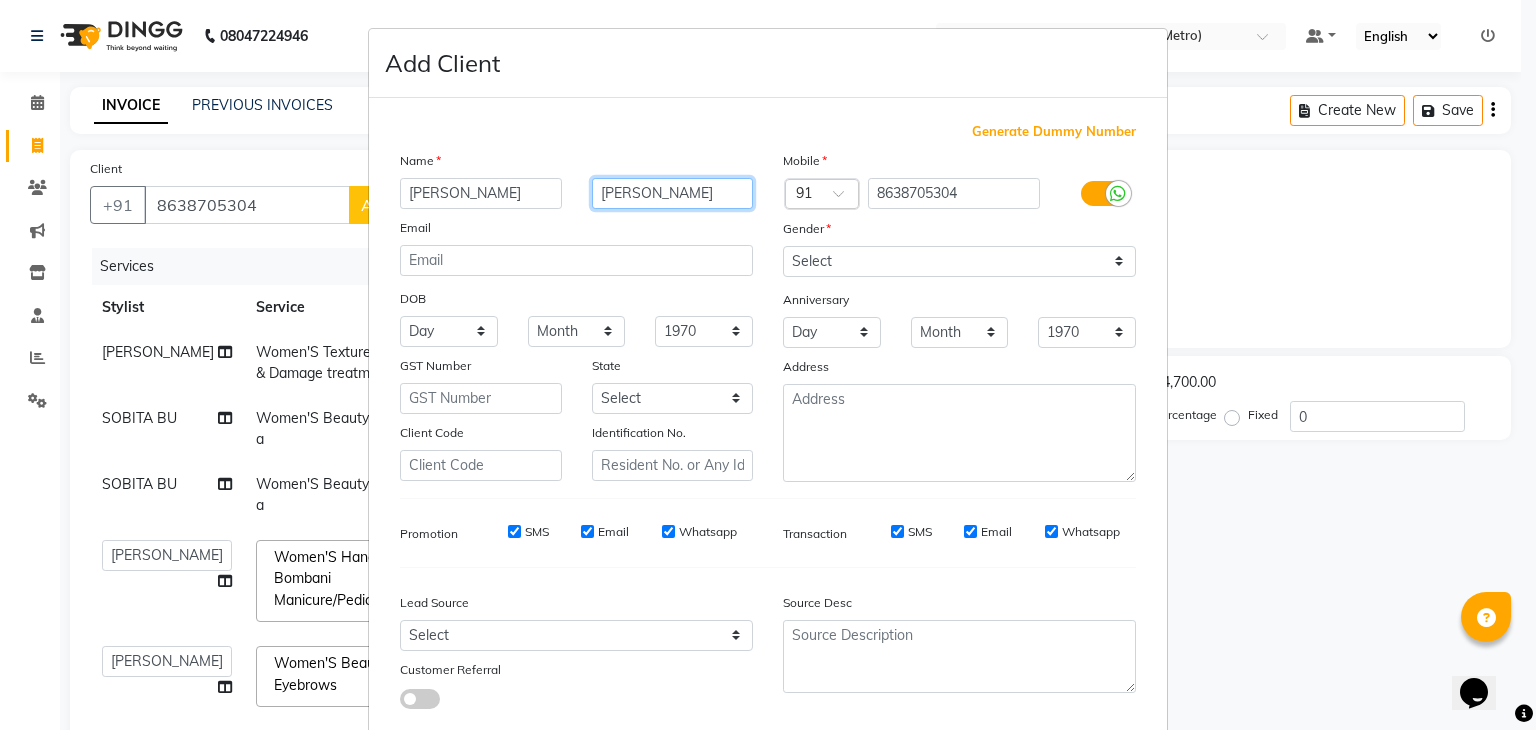 type on "PHUKON" 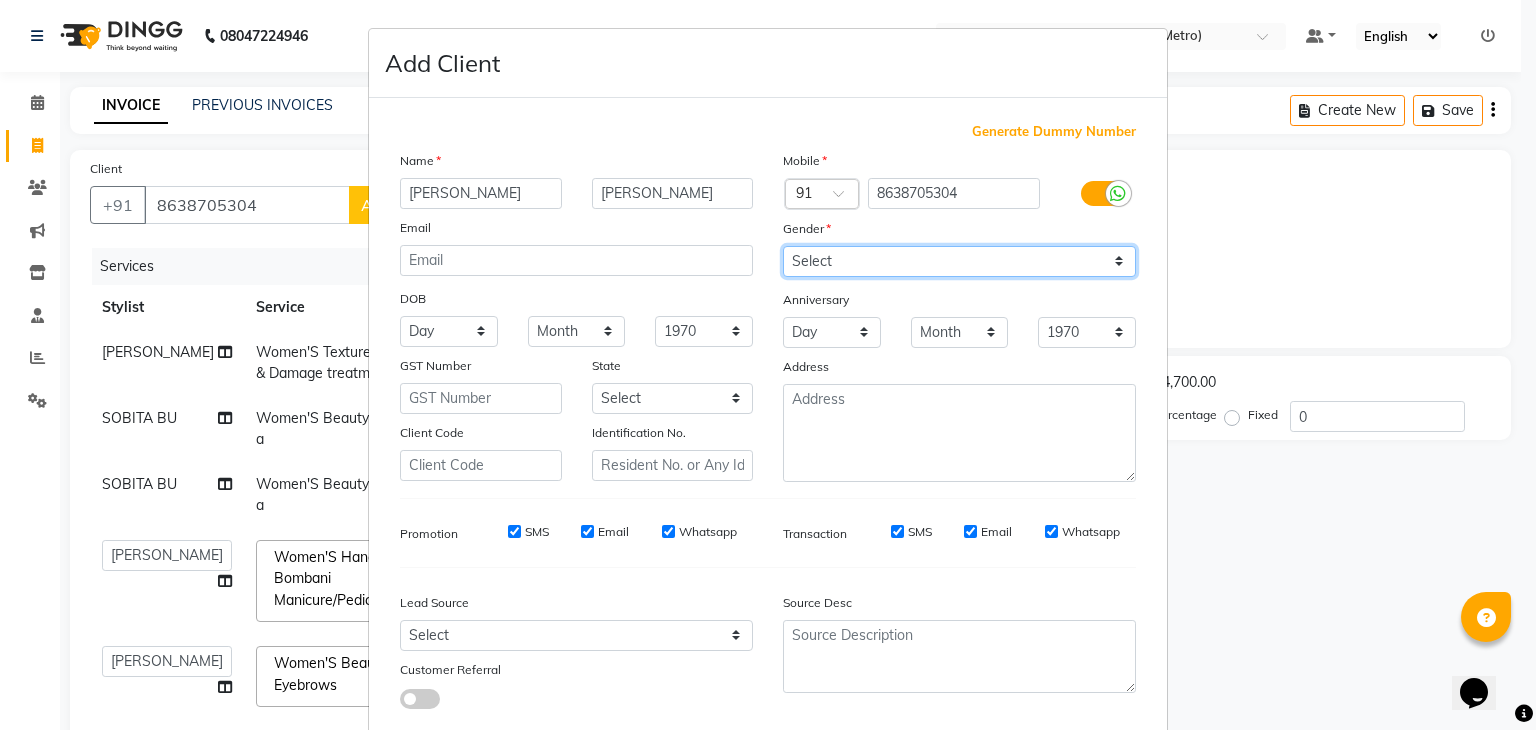click on "Select Male Female Other Prefer Not To Say" at bounding box center [959, 261] 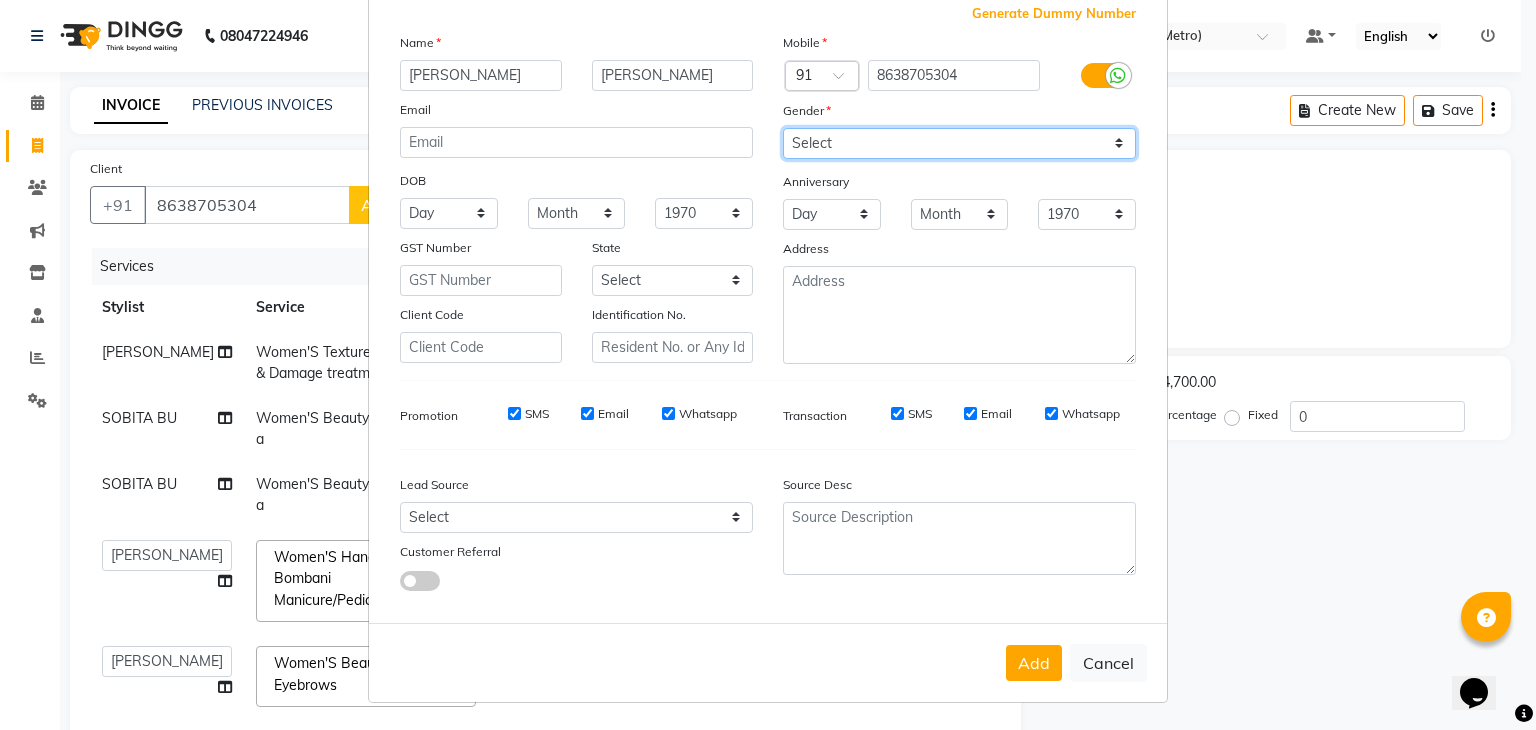 scroll, scrollTop: 127, scrollLeft: 0, axis: vertical 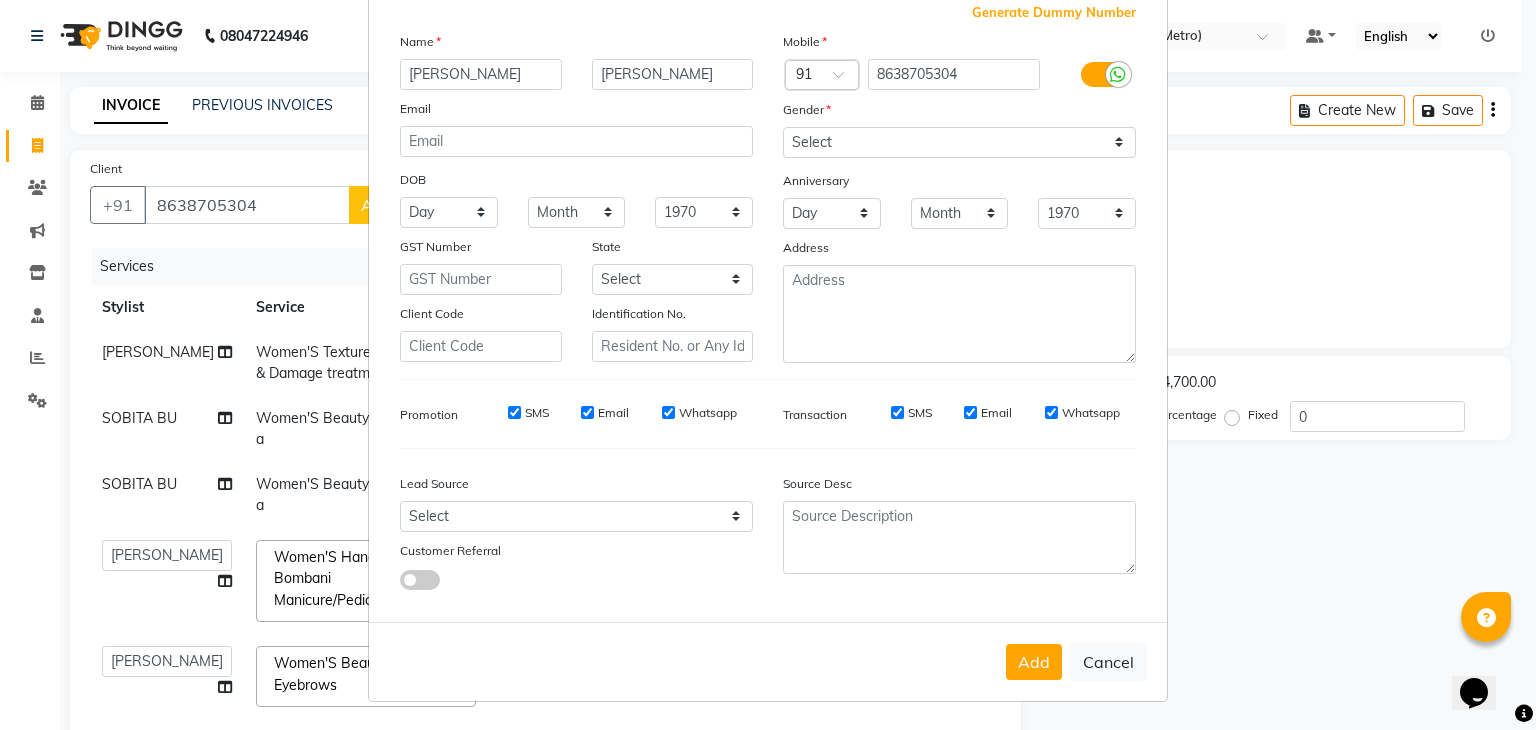 click on "Add" at bounding box center (1034, 662) 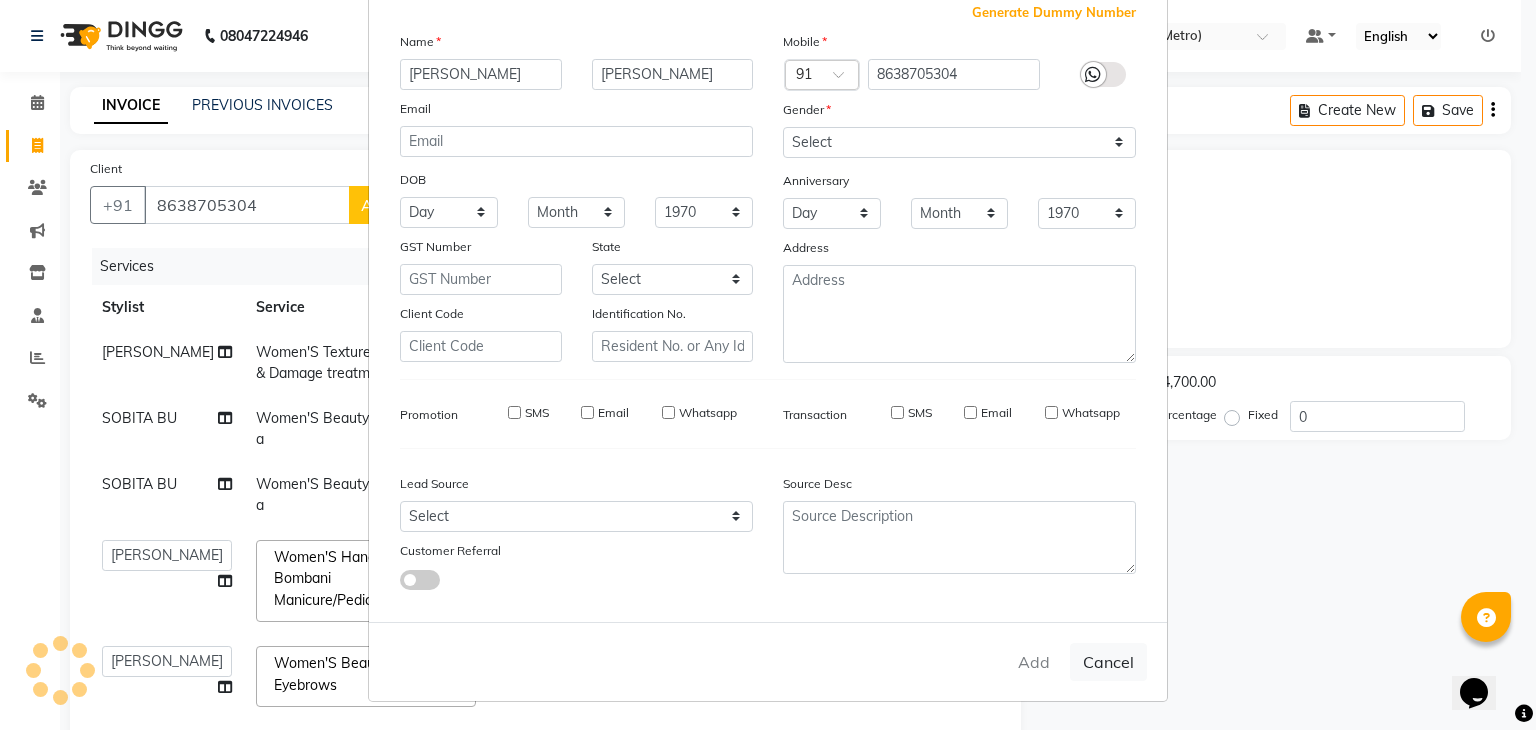 type on "86******04" 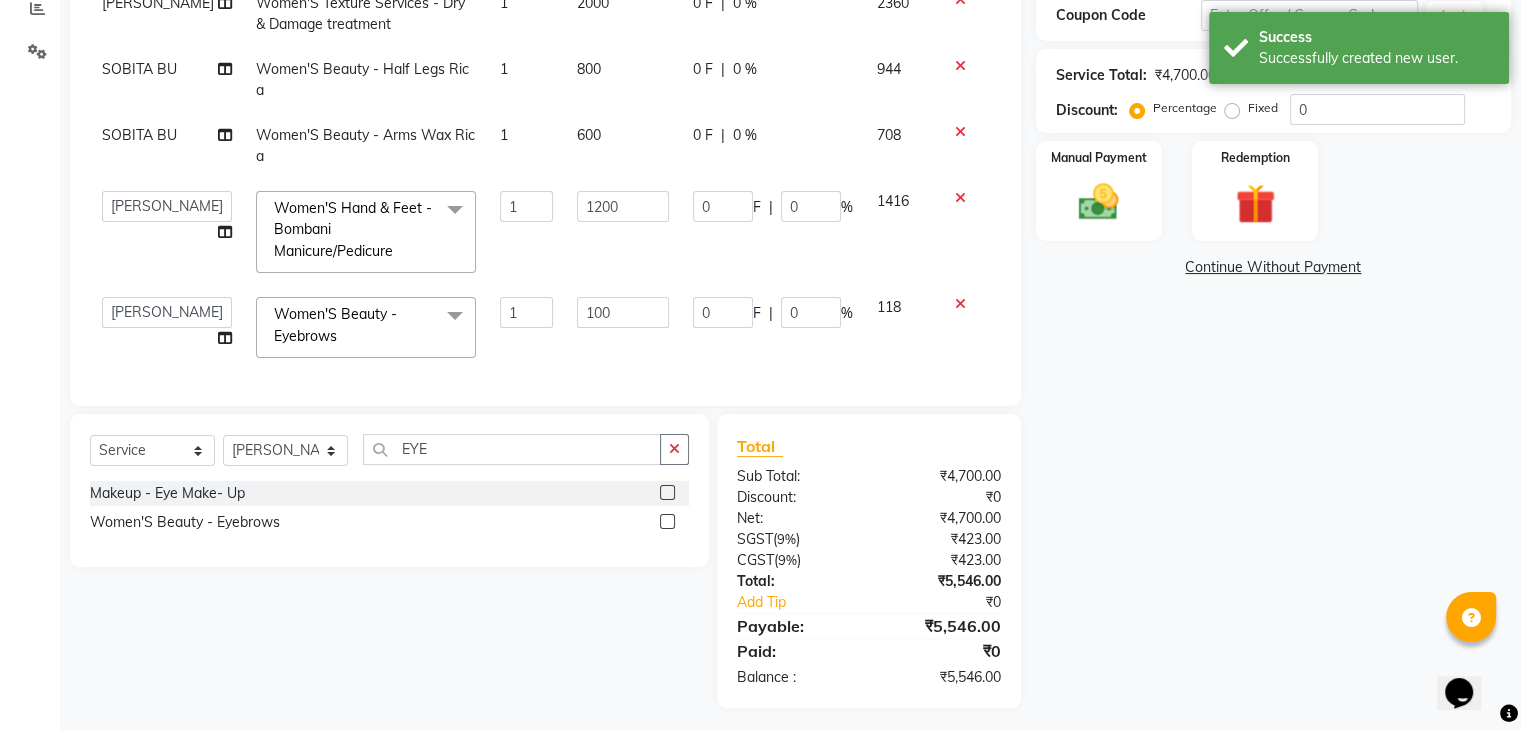 scroll, scrollTop: 351, scrollLeft: 0, axis: vertical 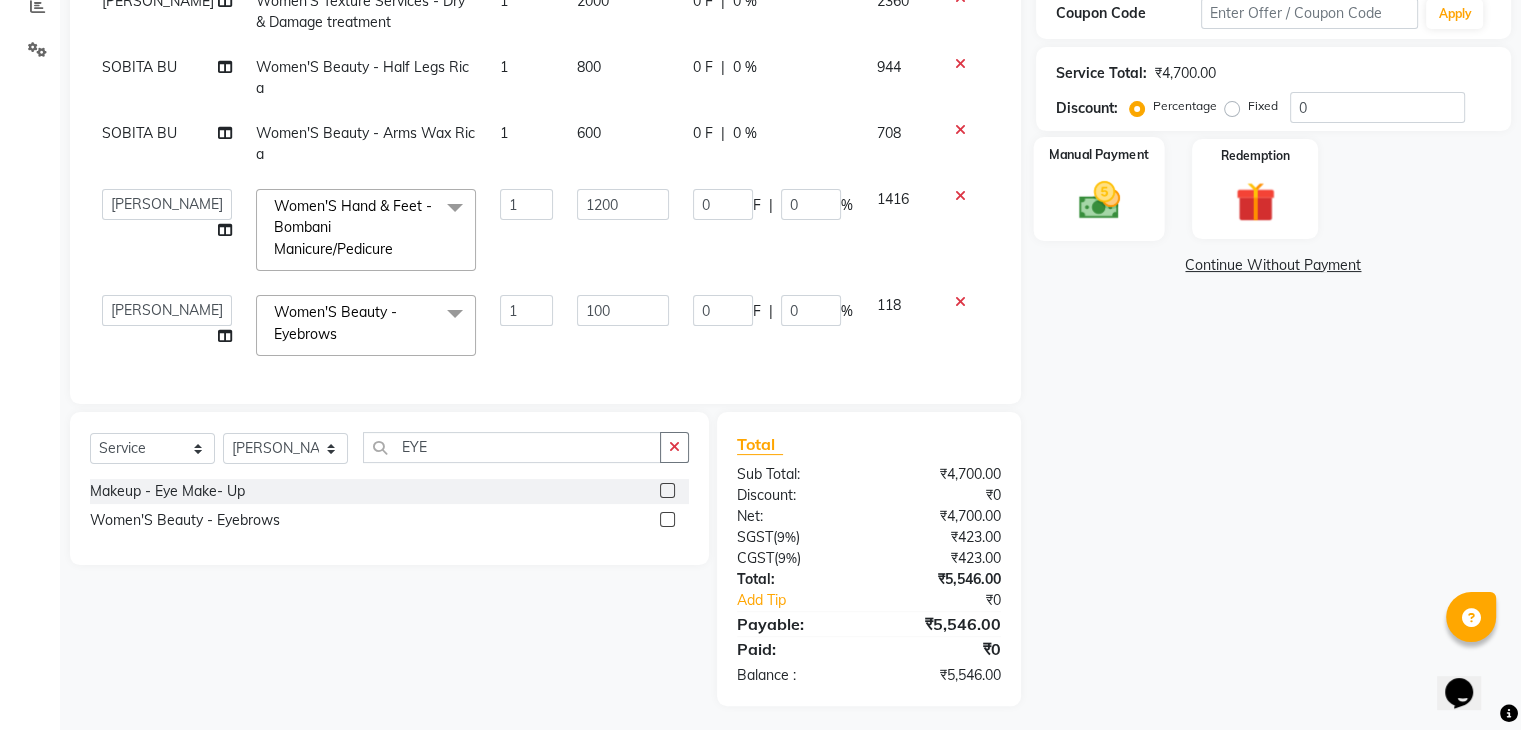 click 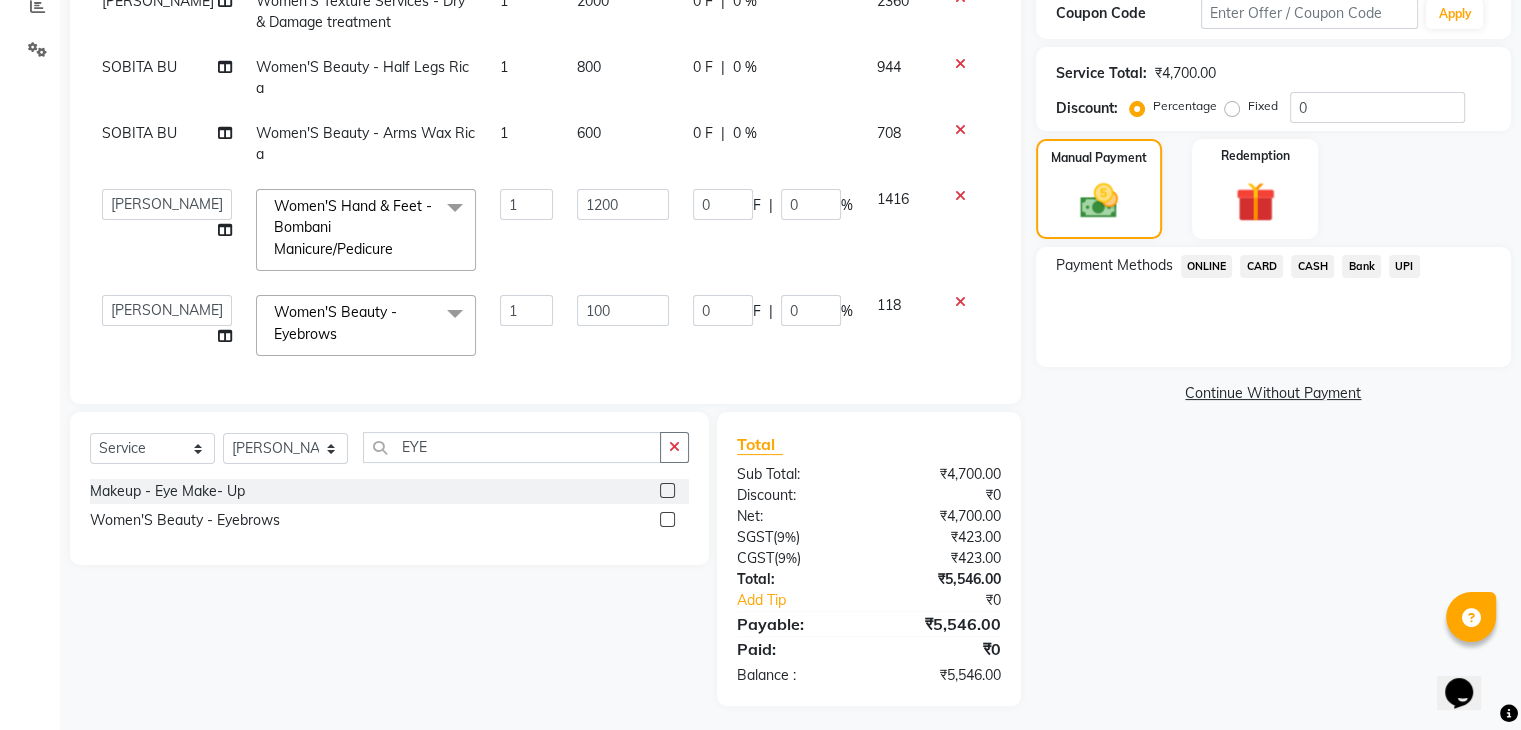 click on "ONLINE" 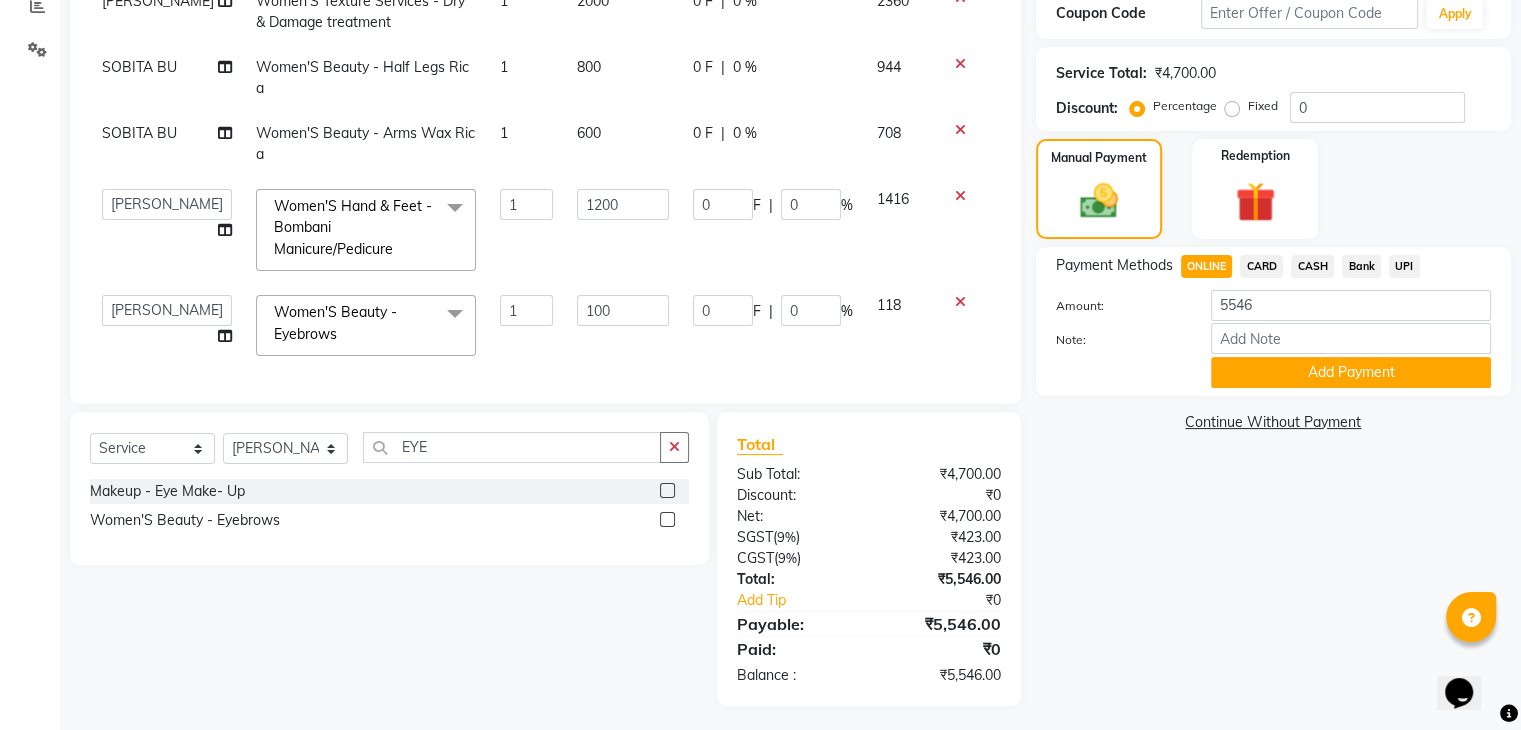 drag, startPoint x: 1306, startPoint y: 366, endPoint x: 975, endPoint y: 385, distance: 331.54486 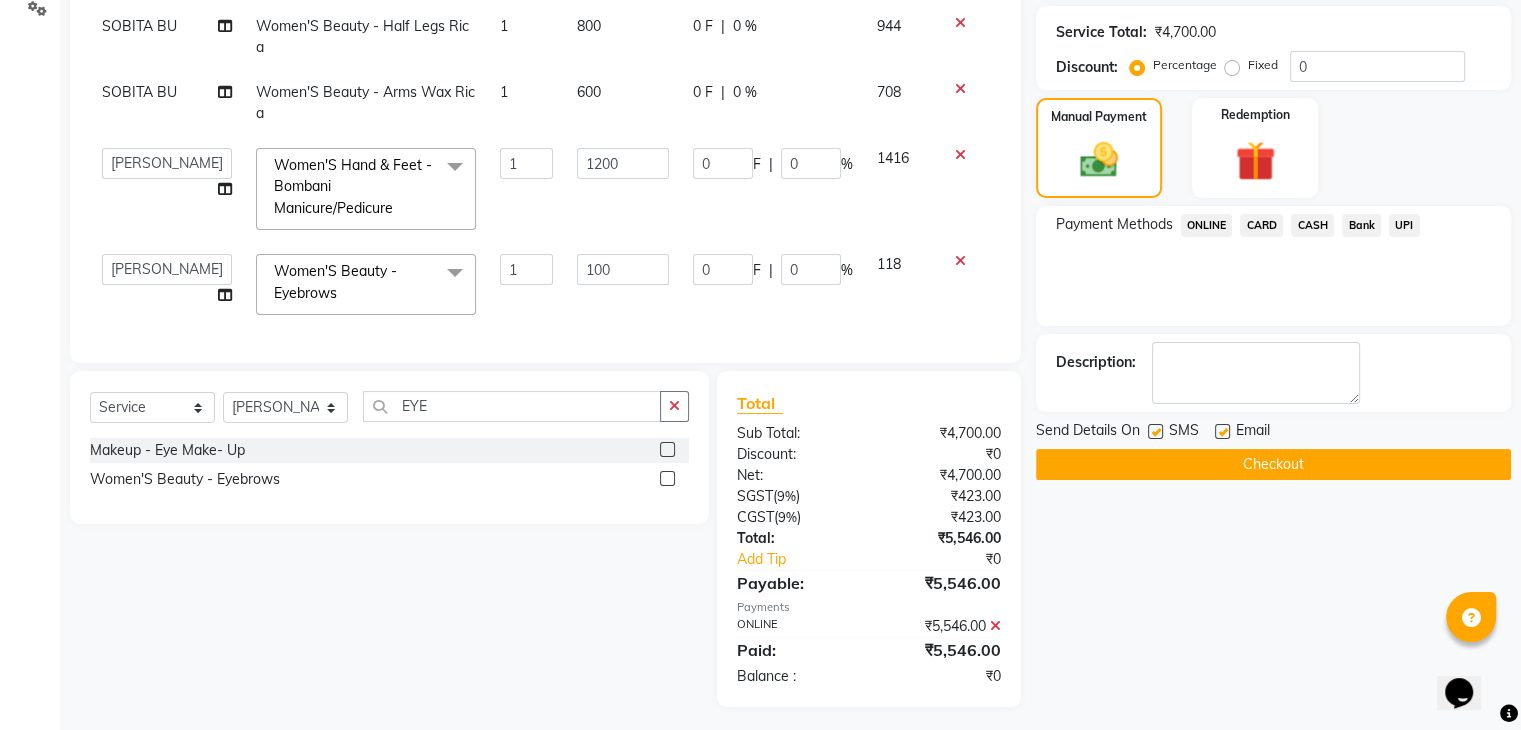 scroll, scrollTop: 393, scrollLeft: 0, axis: vertical 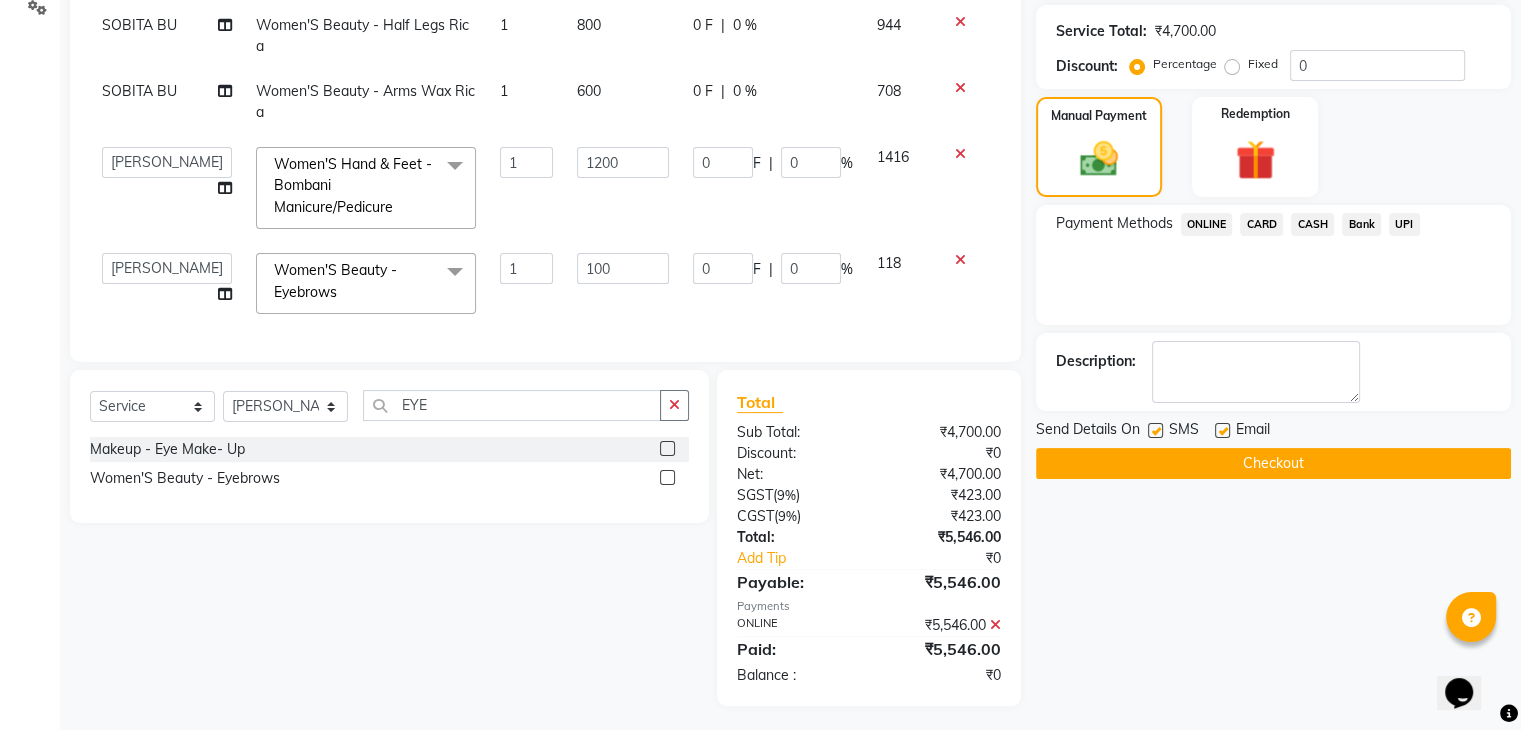 click on "Checkout" 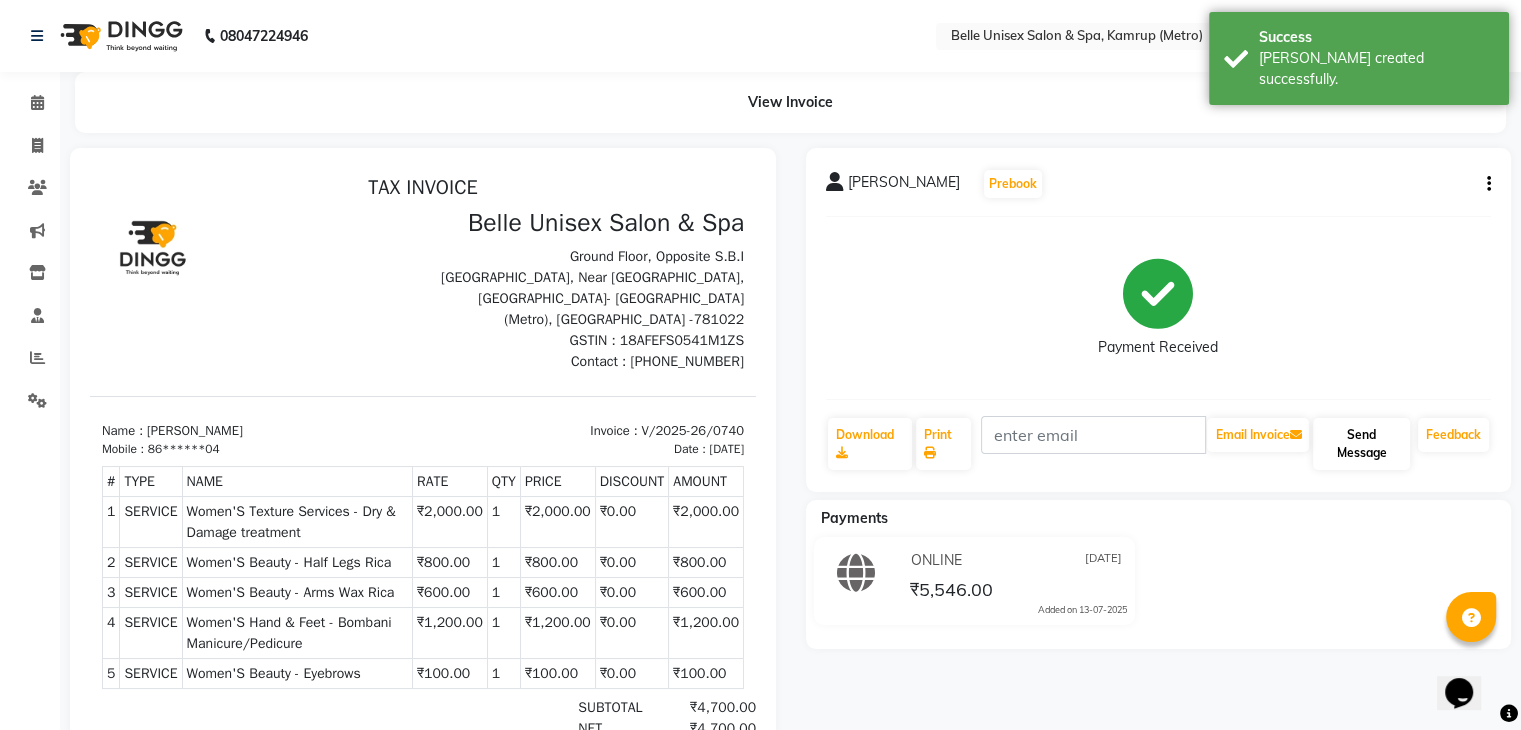 scroll, scrollTop: 0, scrollLeft: 0, axis: both 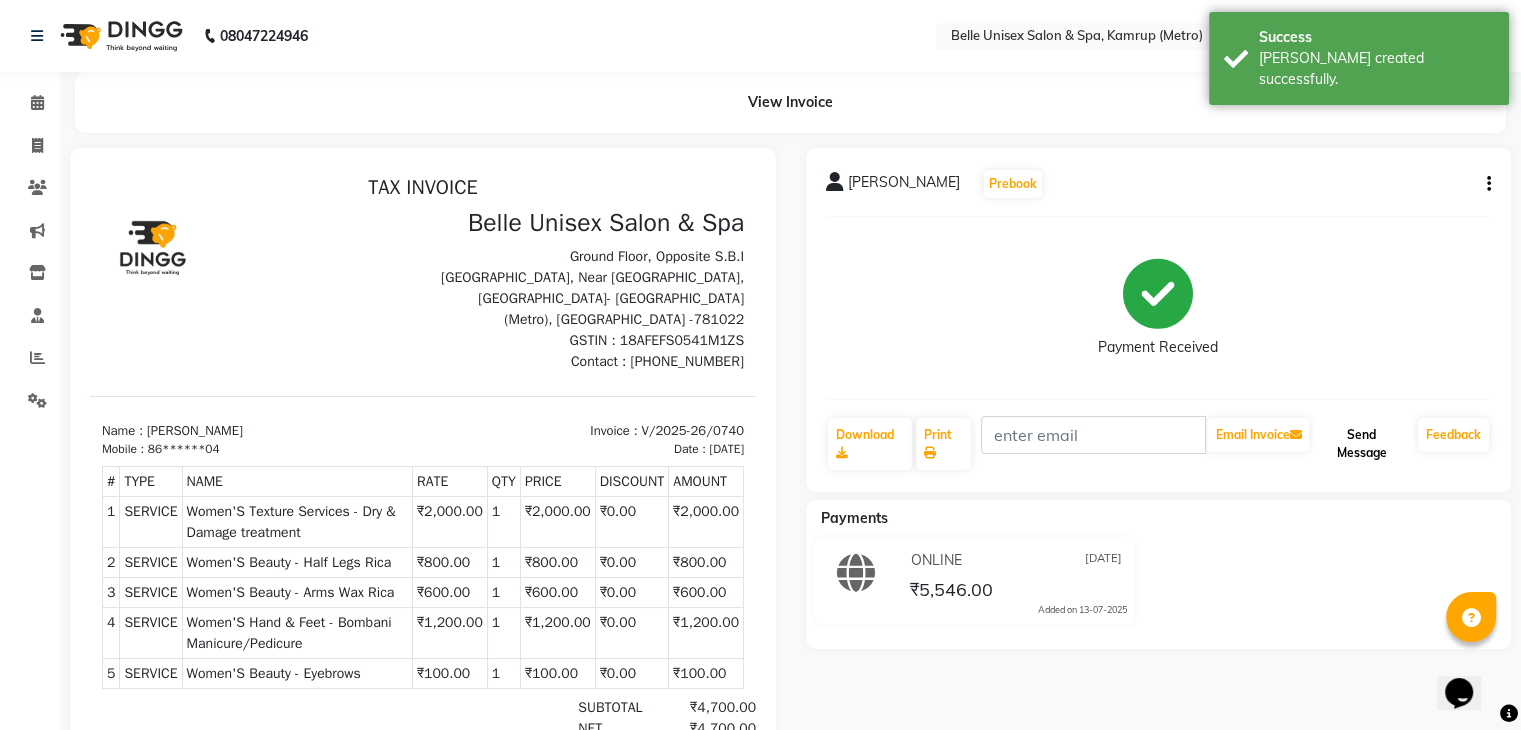 click on "Send Message" 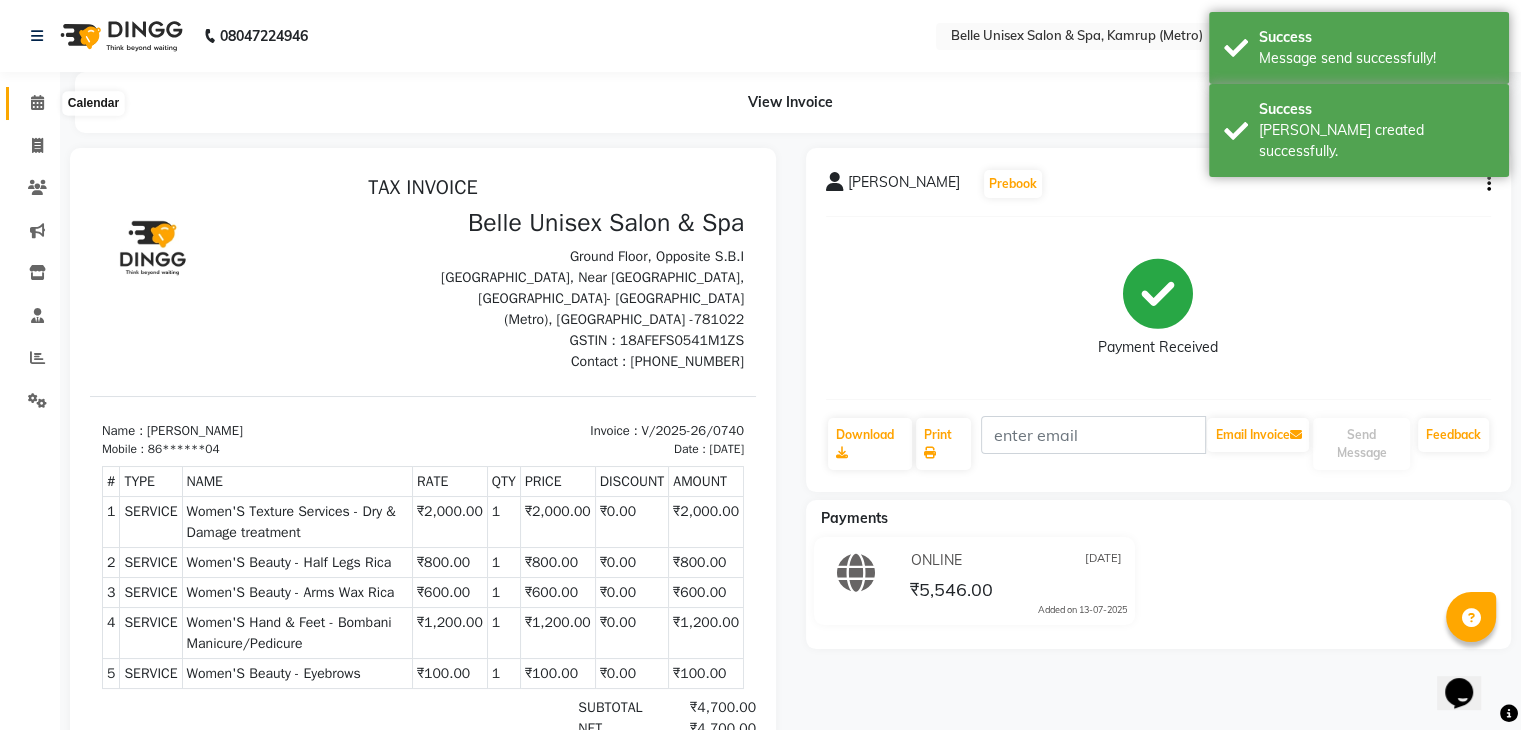 click 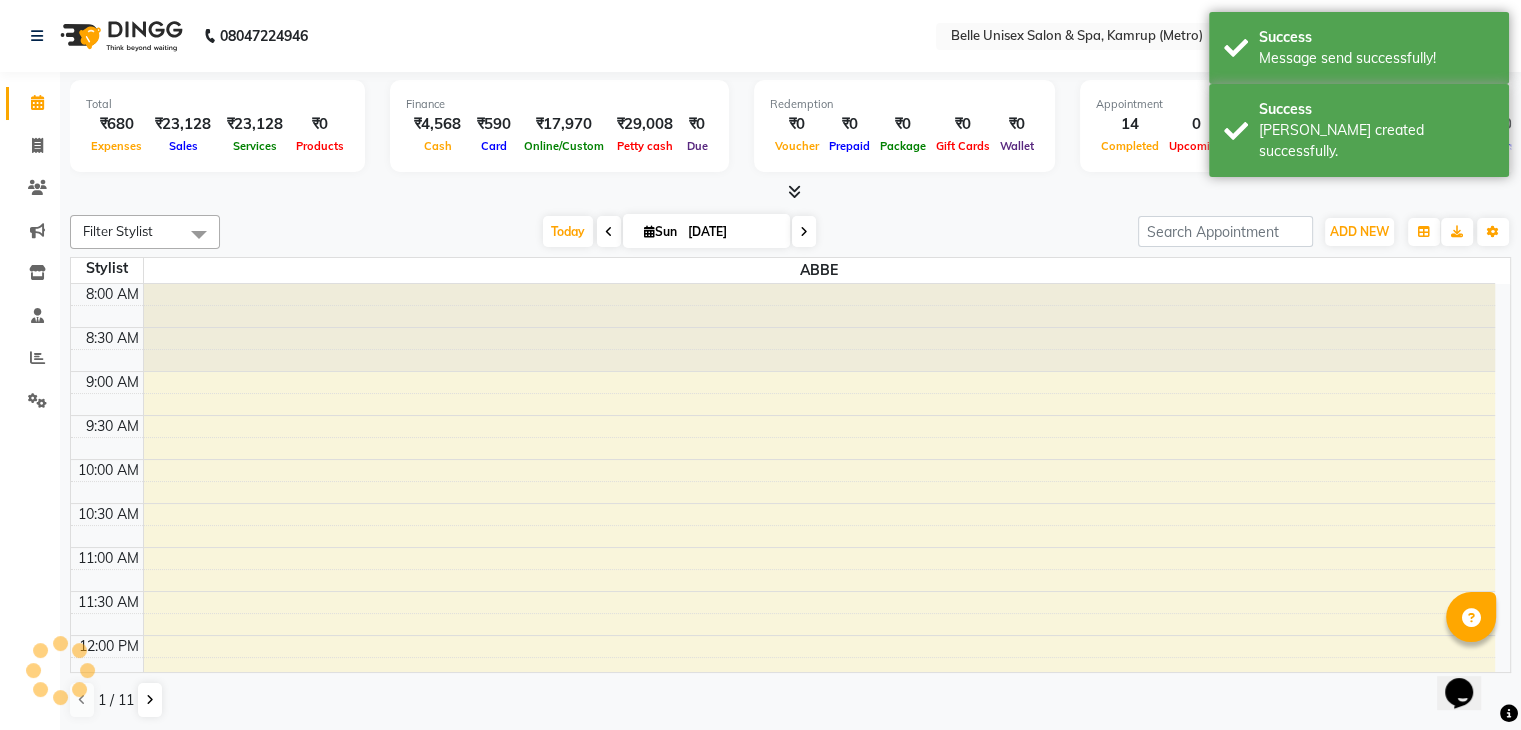scroll, scrollTop: 0, scrollLeft: 0, axis: both 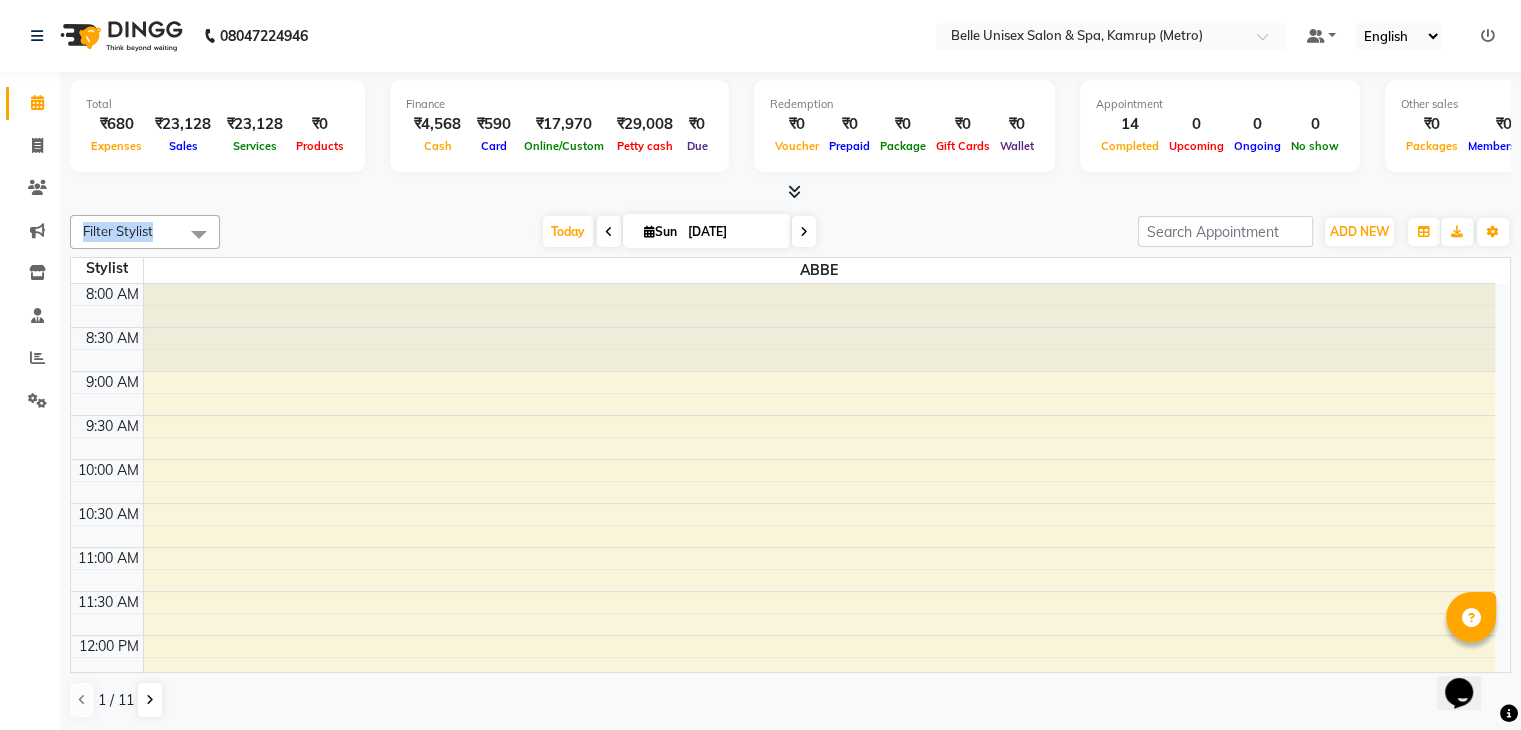 click on "Total  ₹680  Expenses ₹23,128  Sales ₹23,128  Services ₹0  Products Finance  ₹4,568  Cash ₹590  Card ₹17,970  Online/Custom ₹29,008 [PERSON_NAME] cash ₹0 Due  Redemption  ₹0 Voucher ₹0 Prepaid ₹0 Package ₹0  Gift Cards ₹0  Wallet  Appointment  14 Completed 0 Upcoming 0 Ongoing 0 No show  Other sales  ₹0  Packages ₹0  Memberships ₹0  Vouchers ₹0  Prepaids ₹0  Gift Cards Filter Stylist Select All [PERSON_NAME]  ASEM  COUNTER SALE  [PERSON_NAME] [PERSON_NAME](HK) PURNIMA [PERSON_NAME] [PERSON_NAME]  [PERSON_NAME] THERAPIST SOBITA BU THOIBA M. [DATE]  [DATE] Toggle Dropdown Add Appointment Add Invoice Add Expense Add Attendance Add Client Add Transaction Toggle Dropdown Add Appointment Add Invoice Add Expense Add Attendance Add Client ADD NEW Toggle Dropdown Add Appointment Add Invoice Add Expense Add Attendance Add Client Add Transaction Filter Stylist Select All [PERSON_NAME]  ASEM  COUNTER SALE  [PERSON_NAME] [PERSON_NAME](HK) PURNIMA [PERSON_NAME] [PERSON_NAME]  [PERSON_NAME] THERAPIST SOBITA BU THOIBA M. Group By View as" 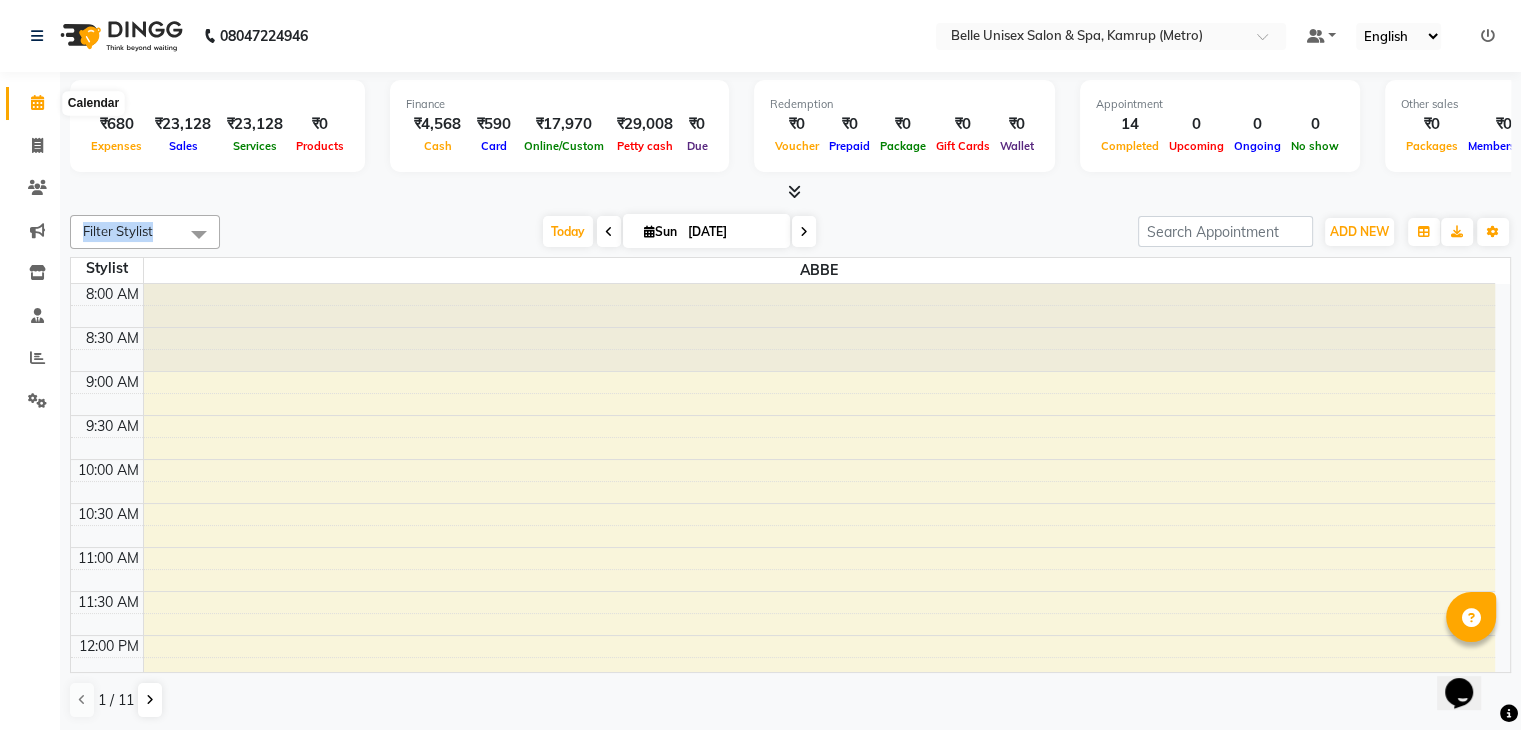 click 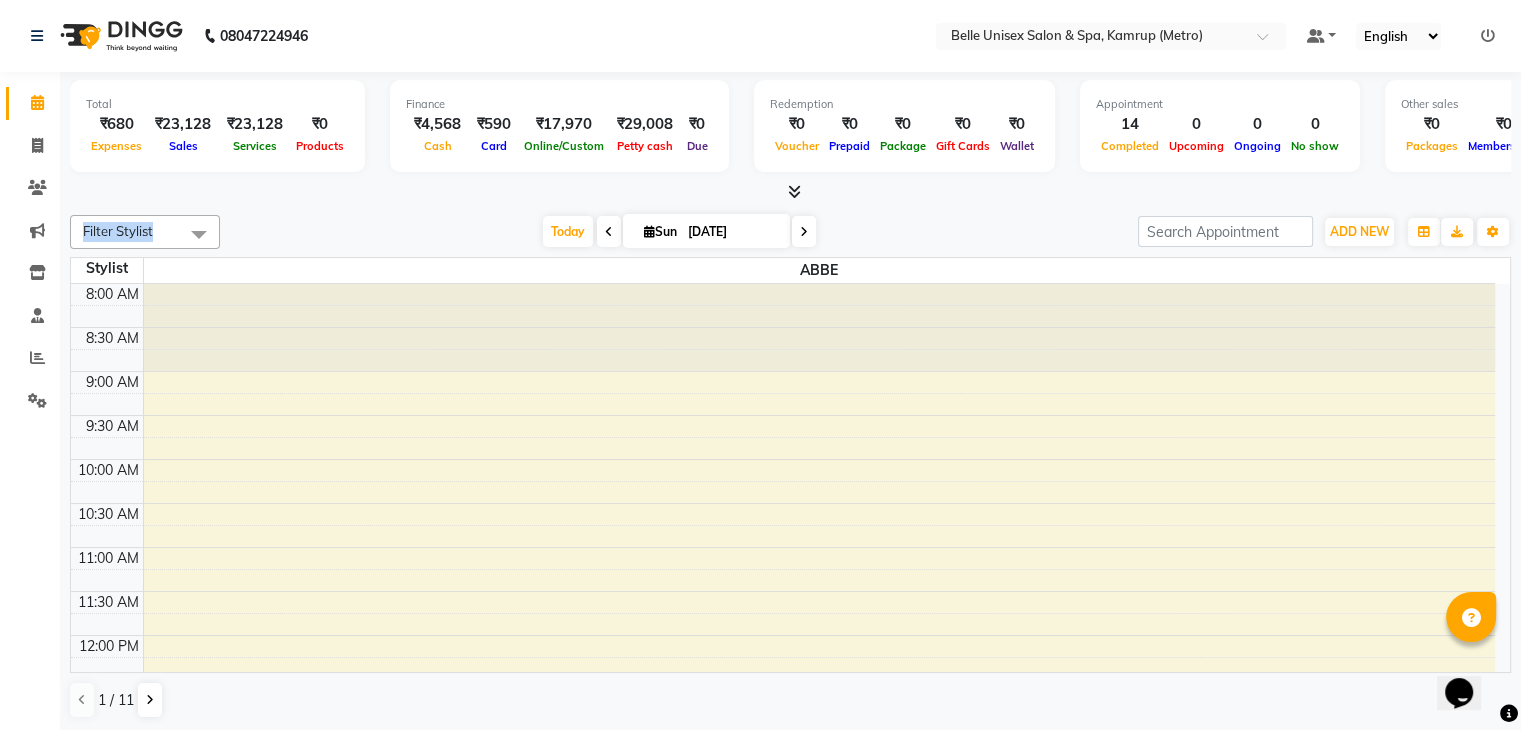 click at bounding box center [790, 192] 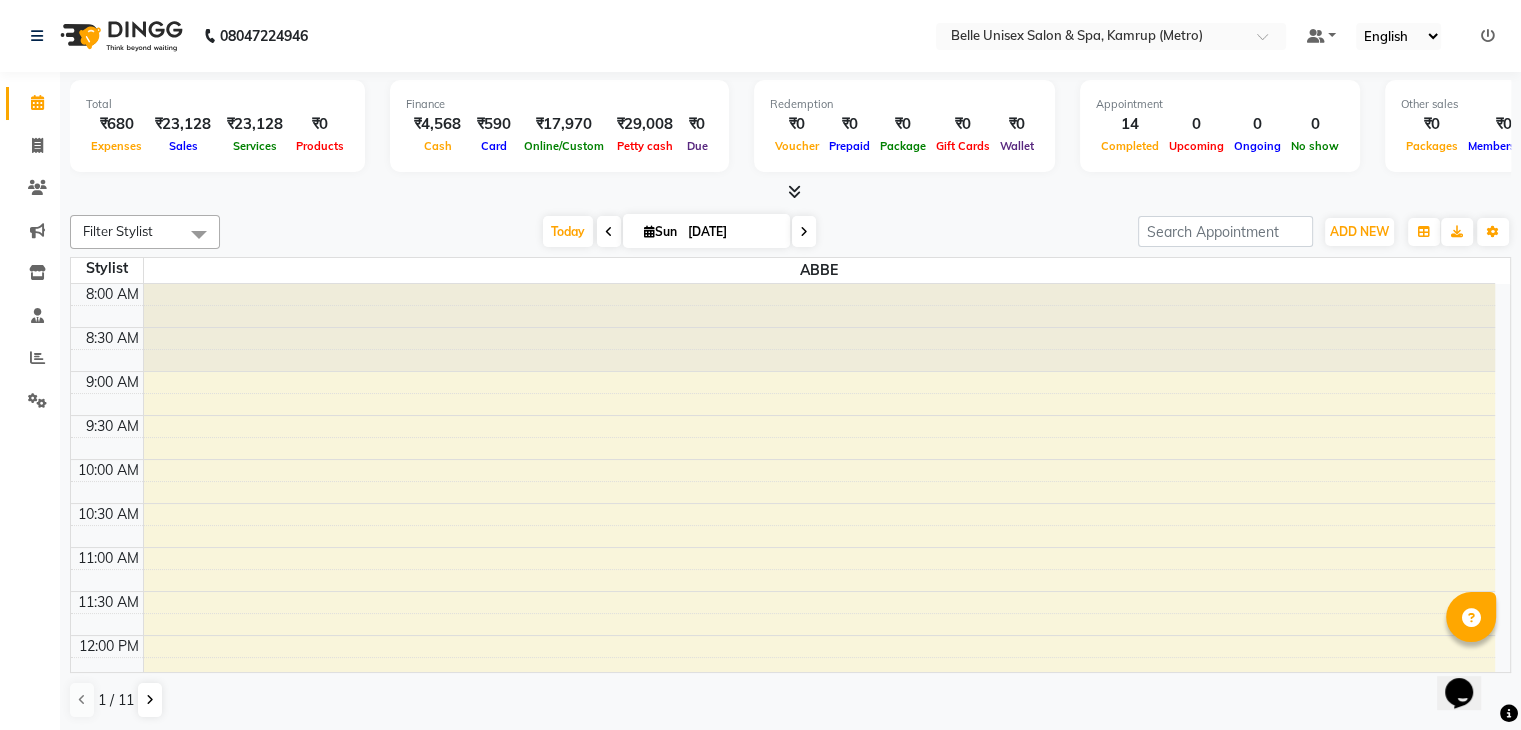 click at bounding box center [790, 192] 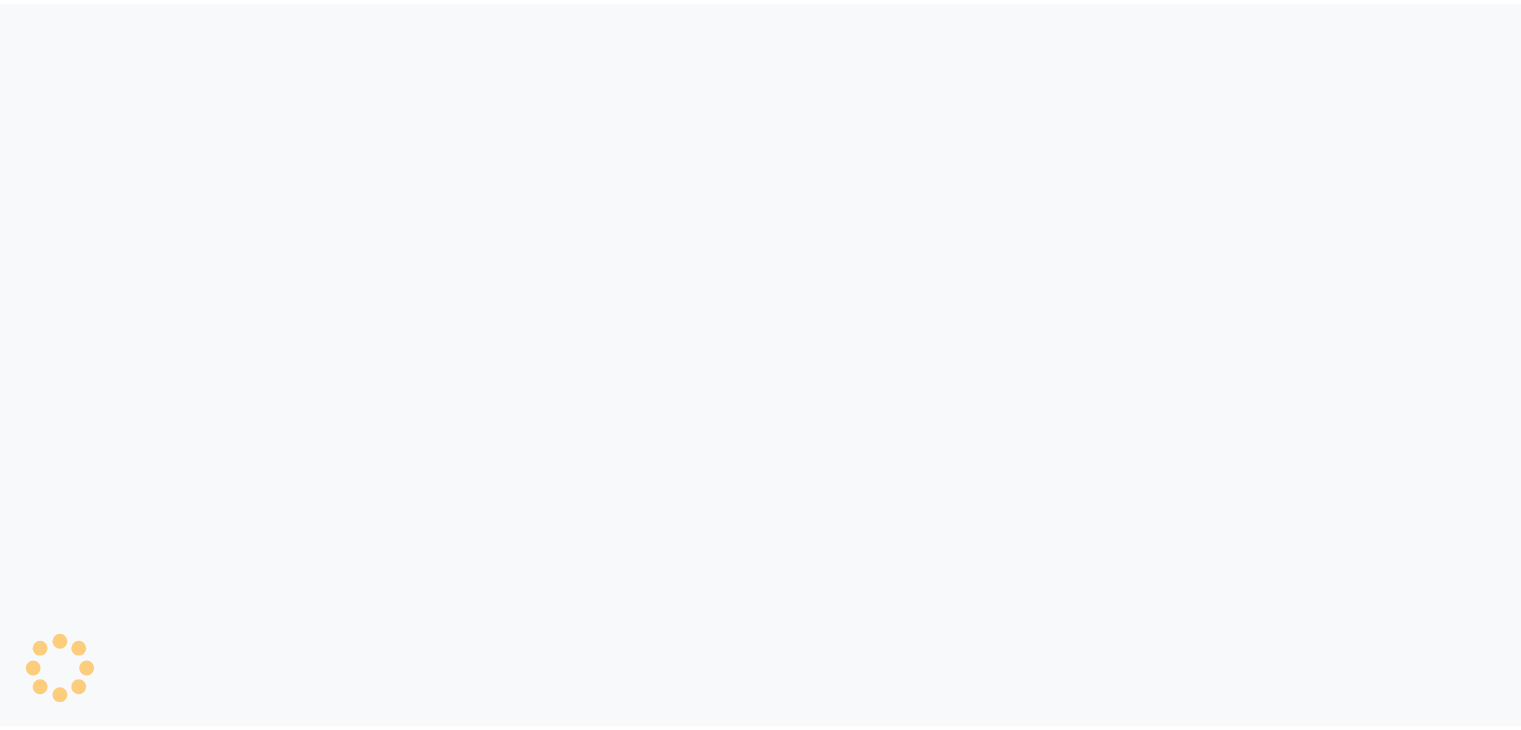 scroll, scrollTop: 0, scrollLeft: 0, axis: both 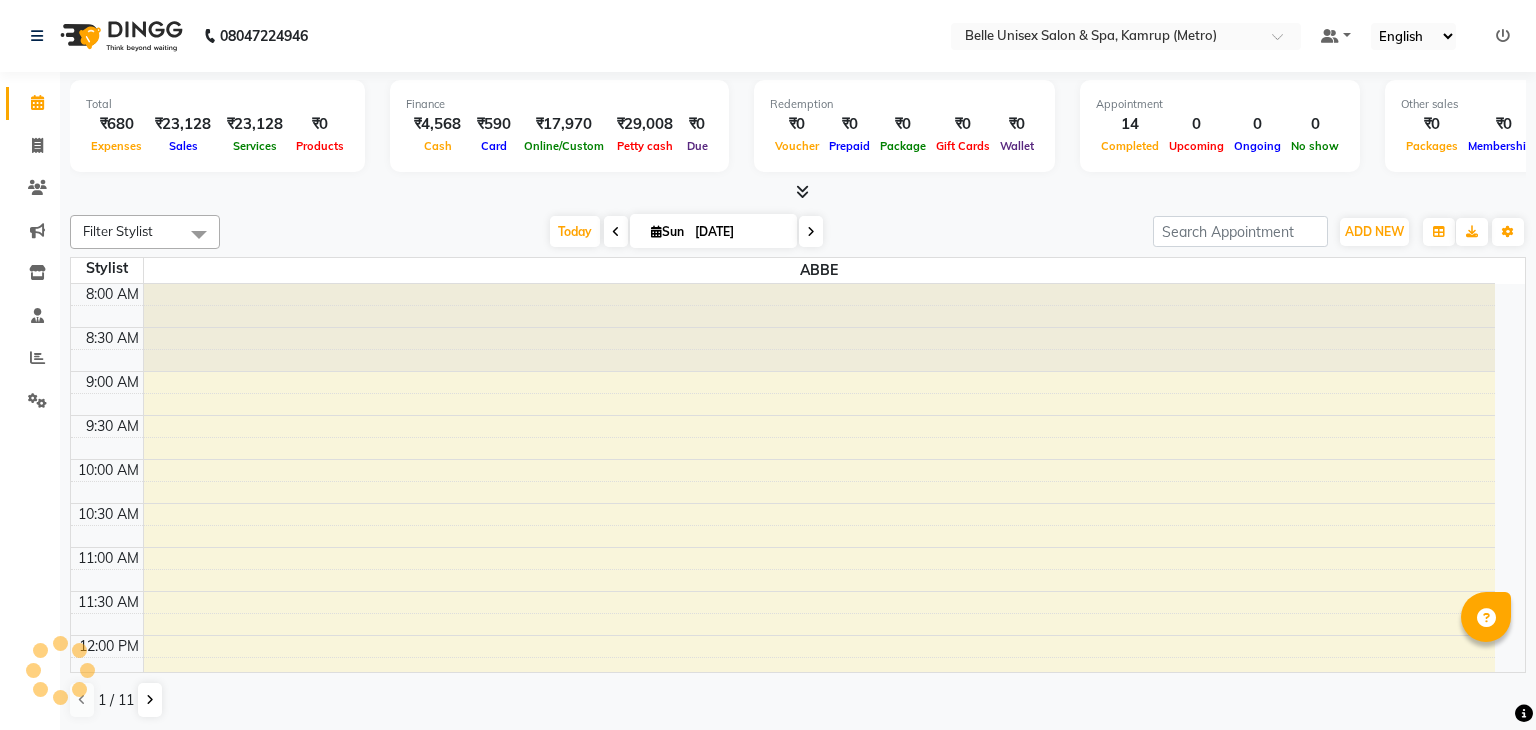 select on "en" 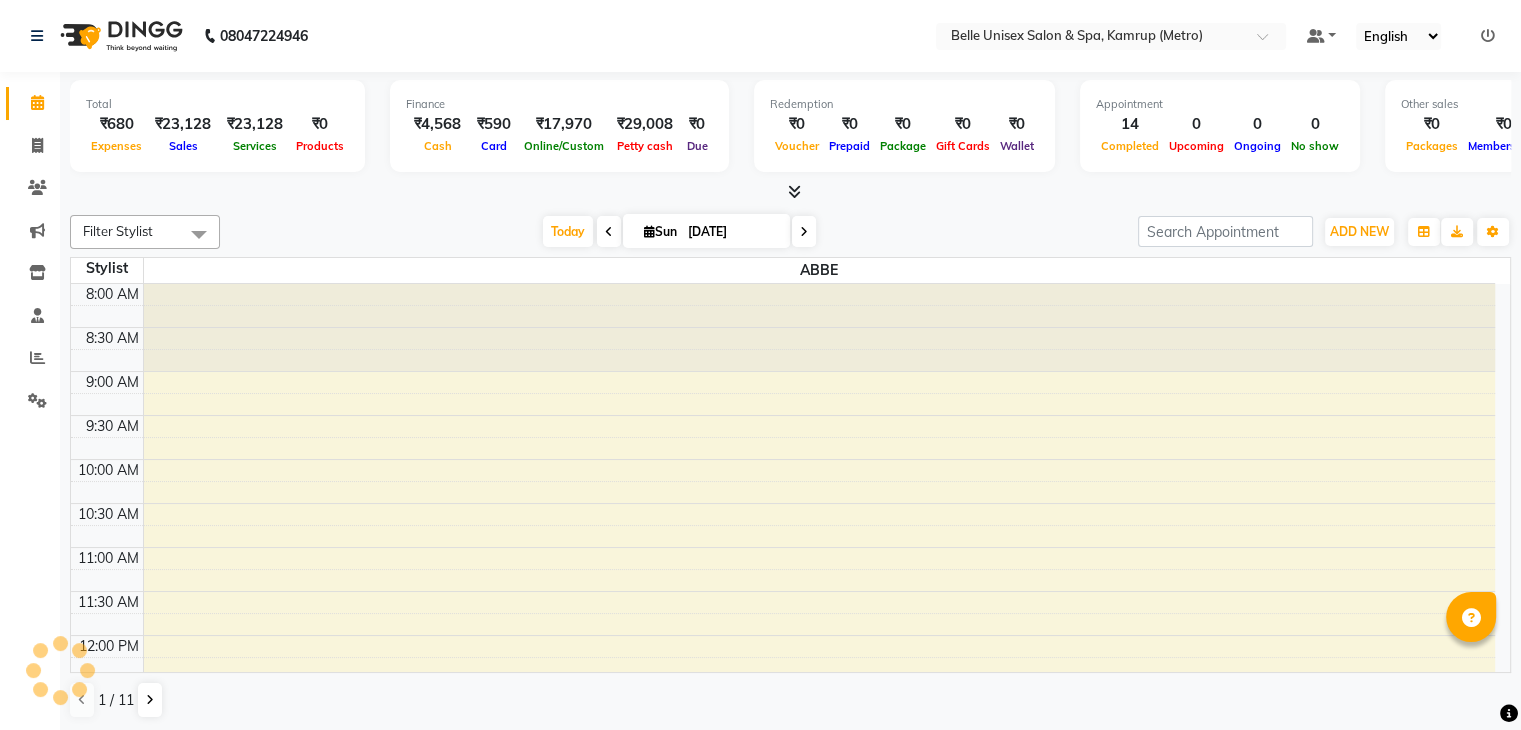 scroll, scrollTop: 0, scrollLeft: 0, axis: both 